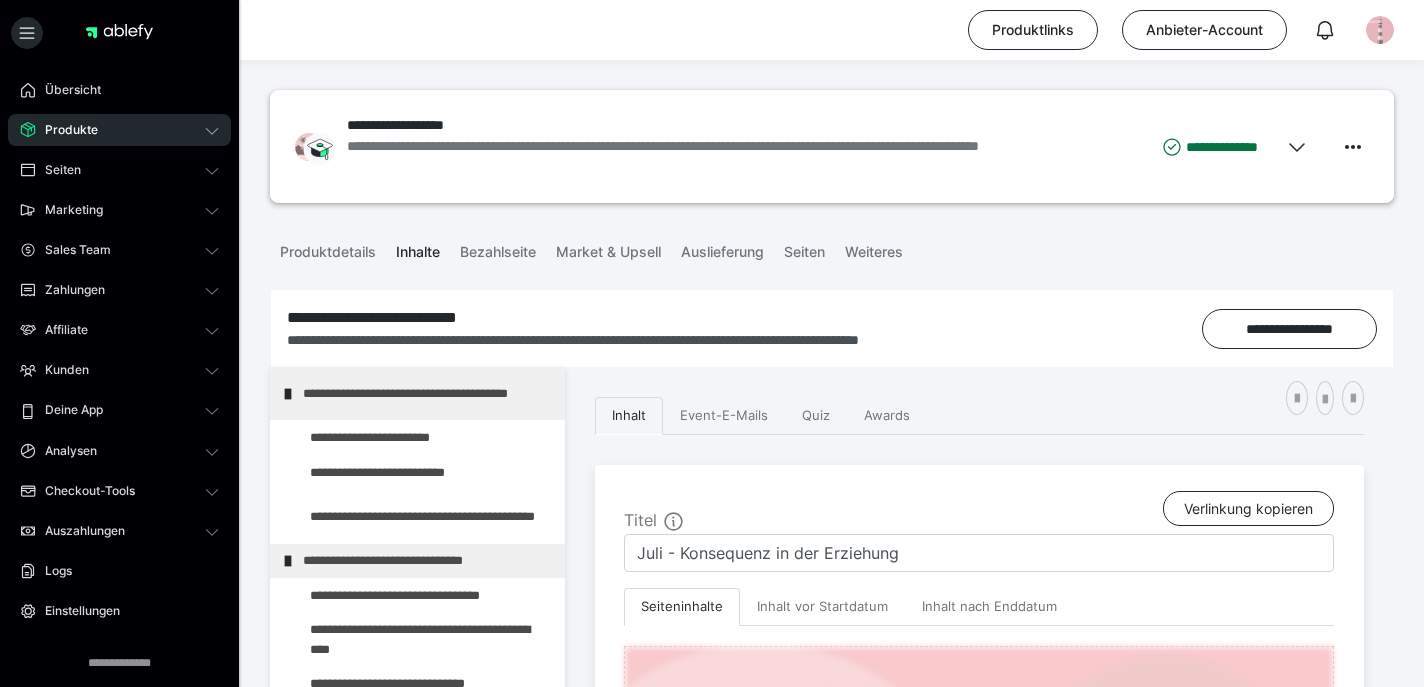 scroll, scrollTop: 0, scrollLeft: 0, axis: both 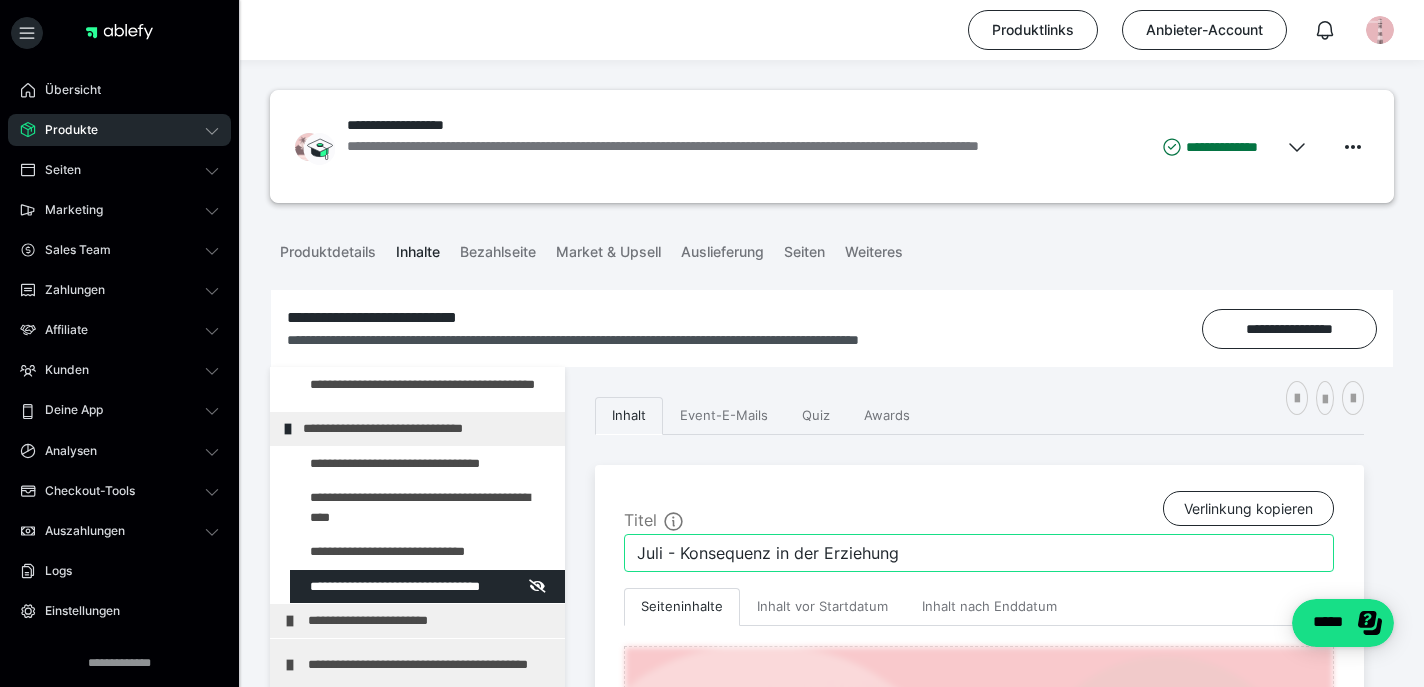 drag, startPoint x: 680, startPoint y: 553, endPoint x: 907, endPoint y: 549, distance: 227.03523 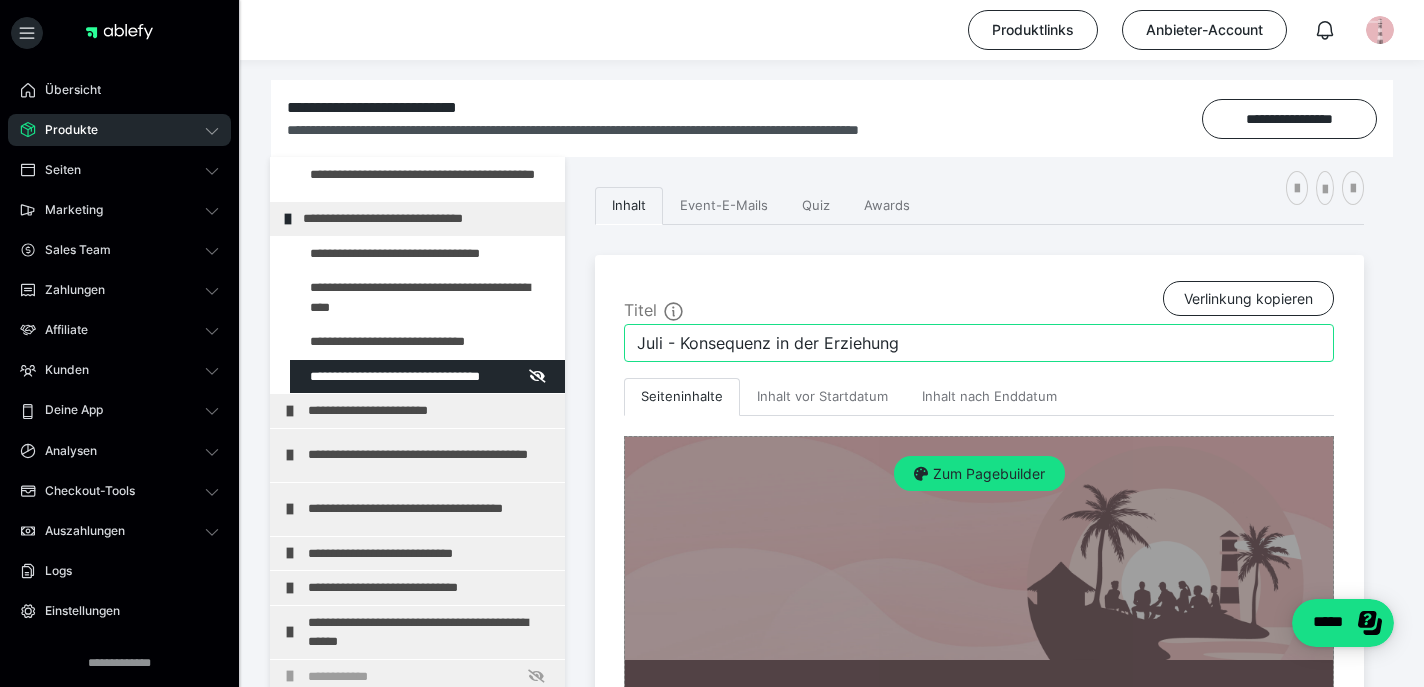 scroll, scrollTop: 266, scrollLeft: 0, axis: vertical 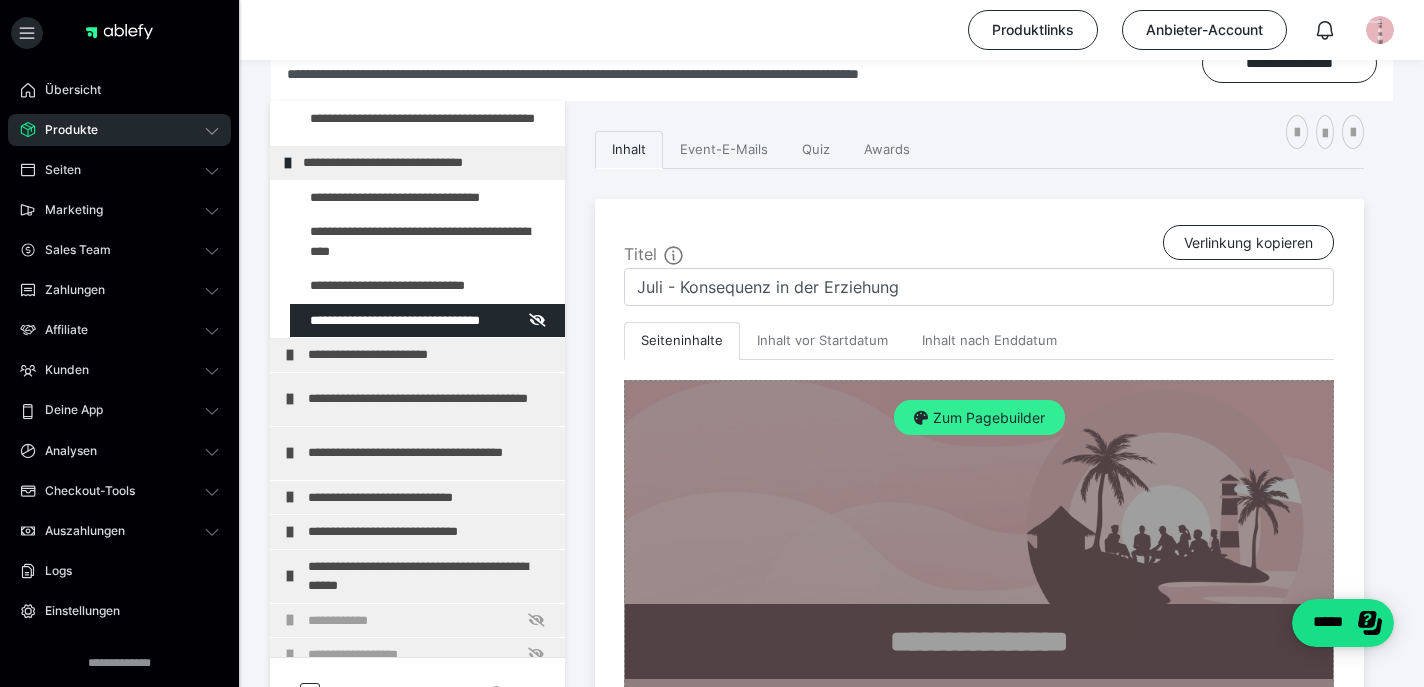 click on "Zum Pagebuilder" at bounding box center (979, 418) 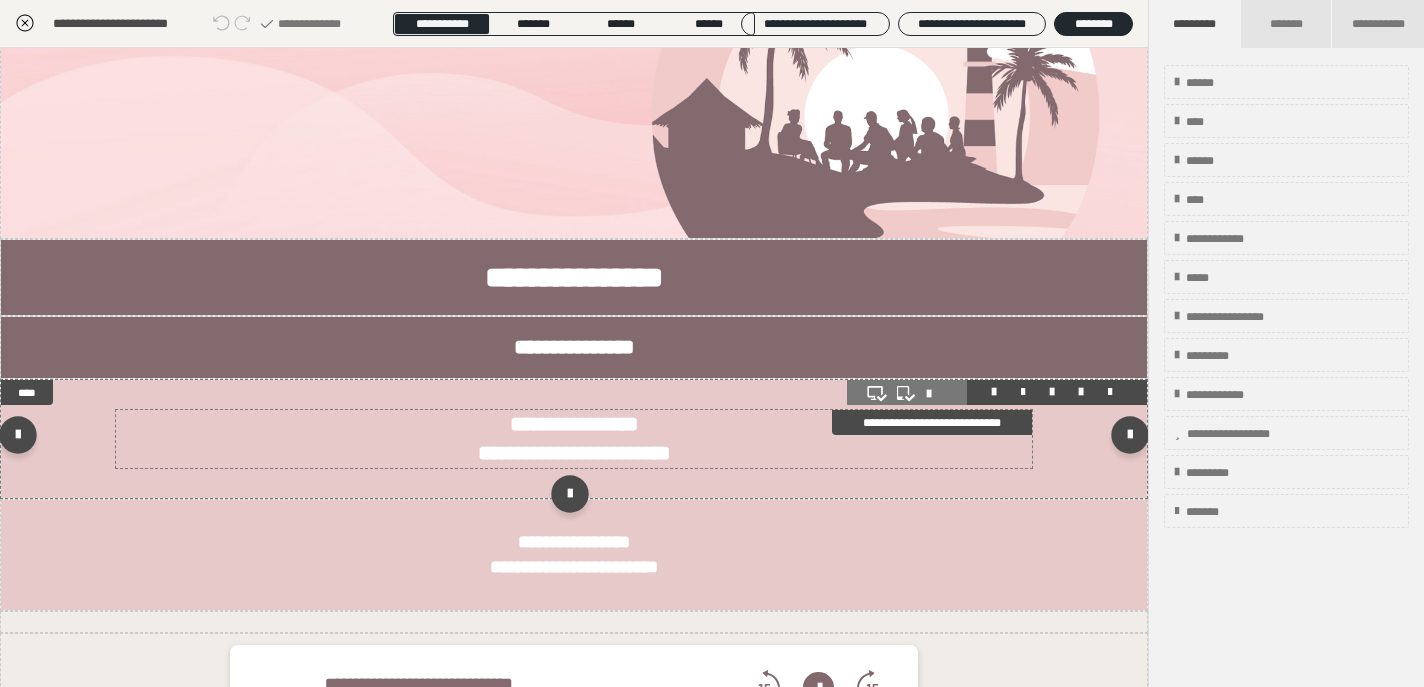 scroll, scrollTop: 250, scrollLeft: 0, axis: vertical 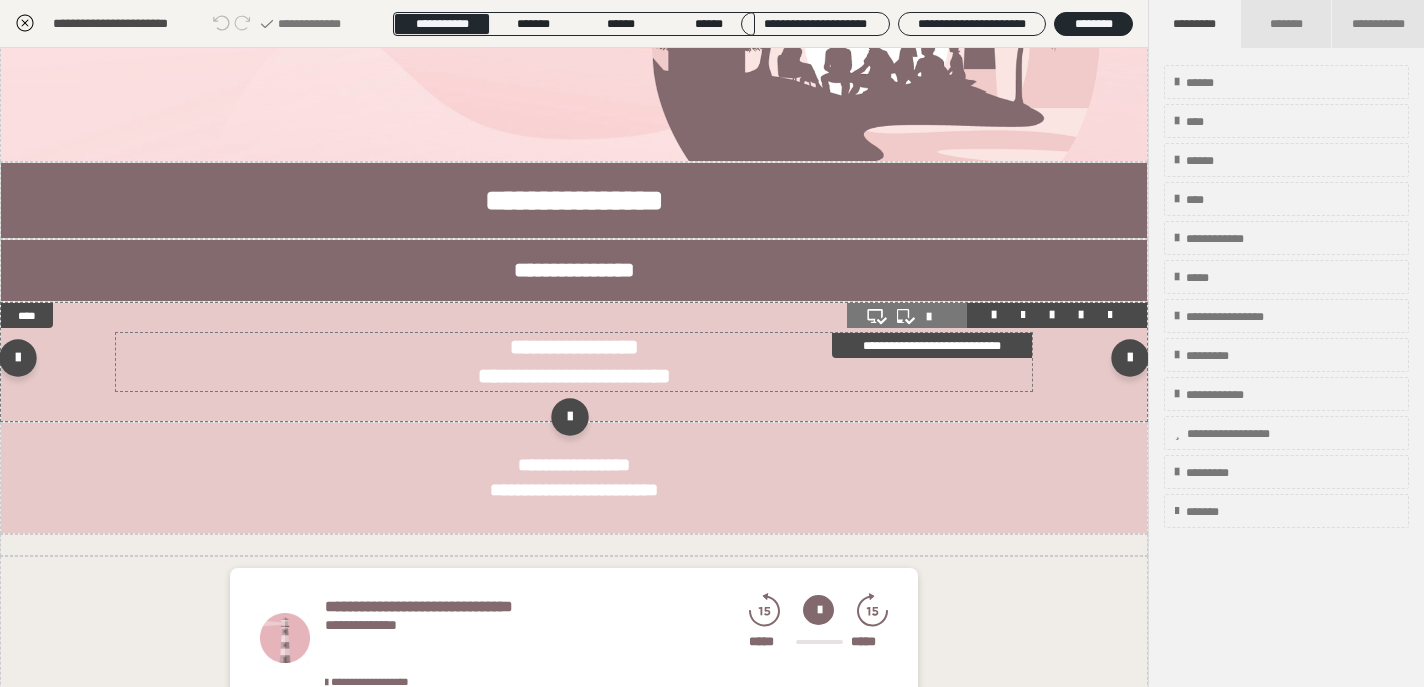 click on "**********" at bounding box center (574, 362) 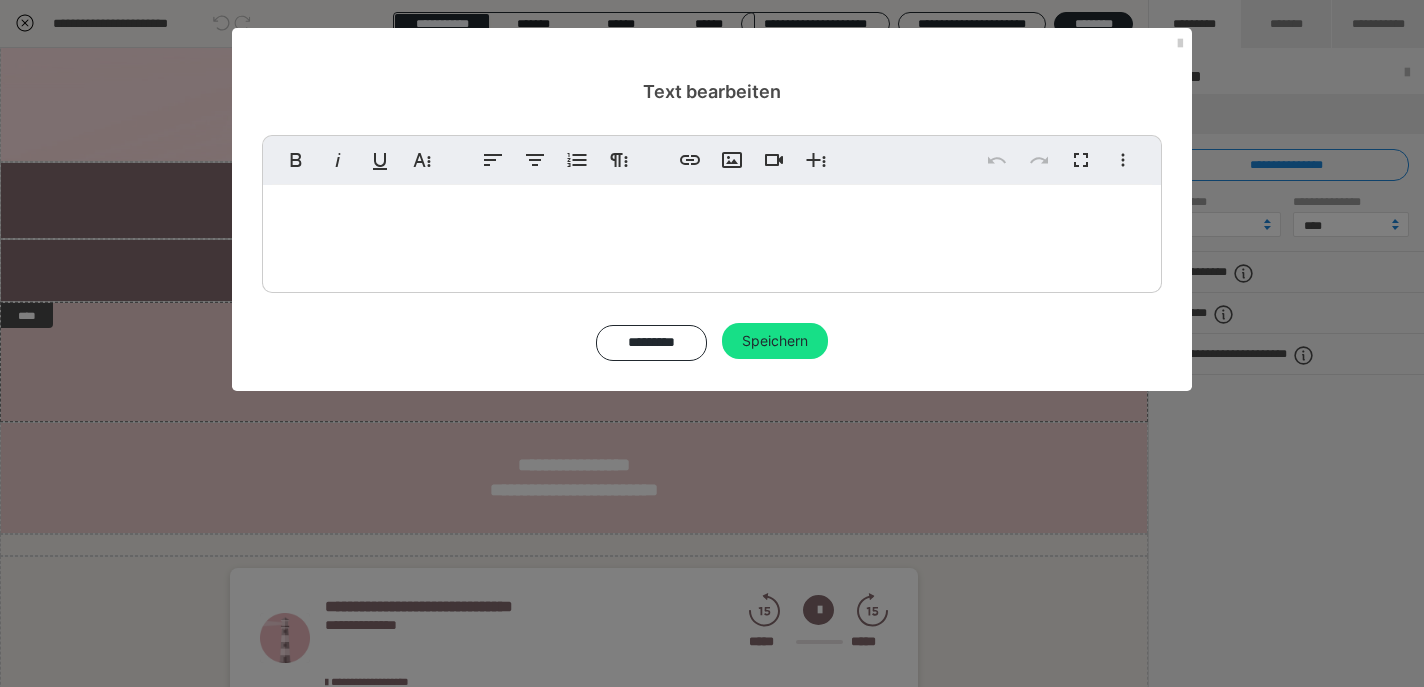 click on "**********" at bounding box center [712, 219] 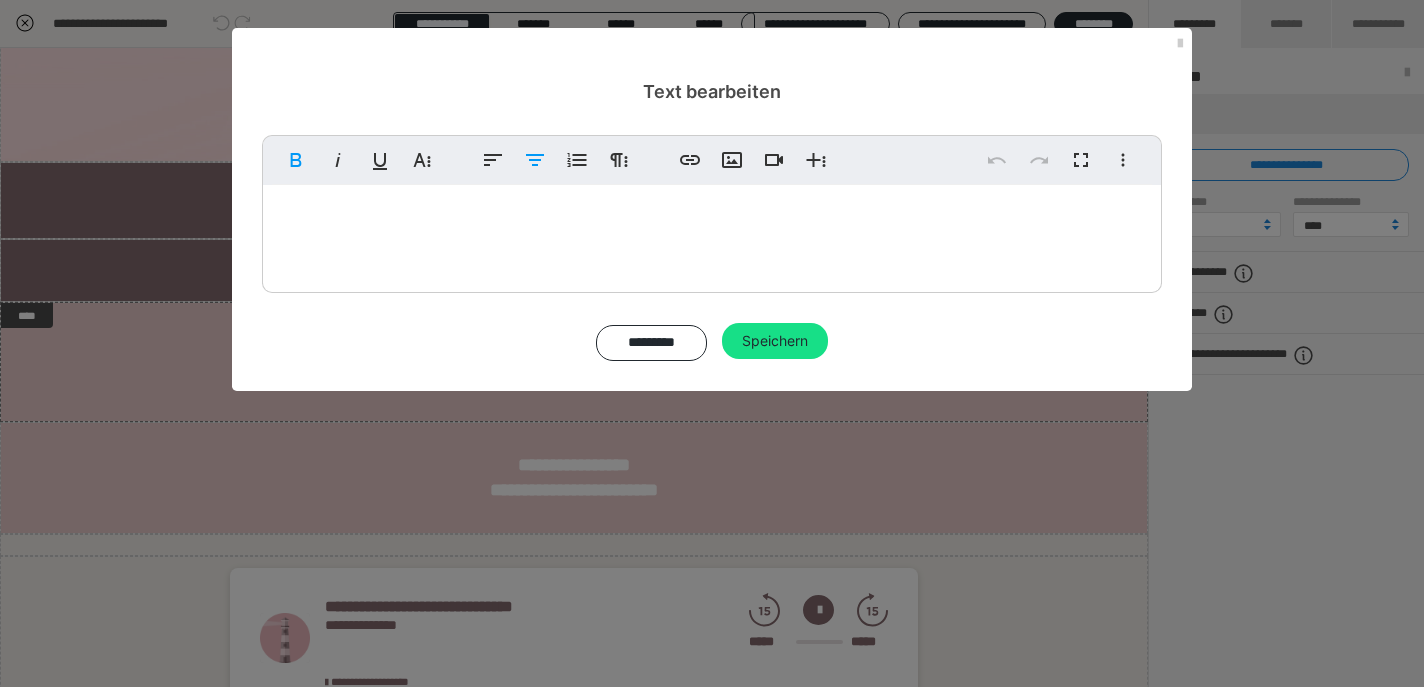 click on "MONATSTHEMA JUNI" at bounding box center [712, 218] 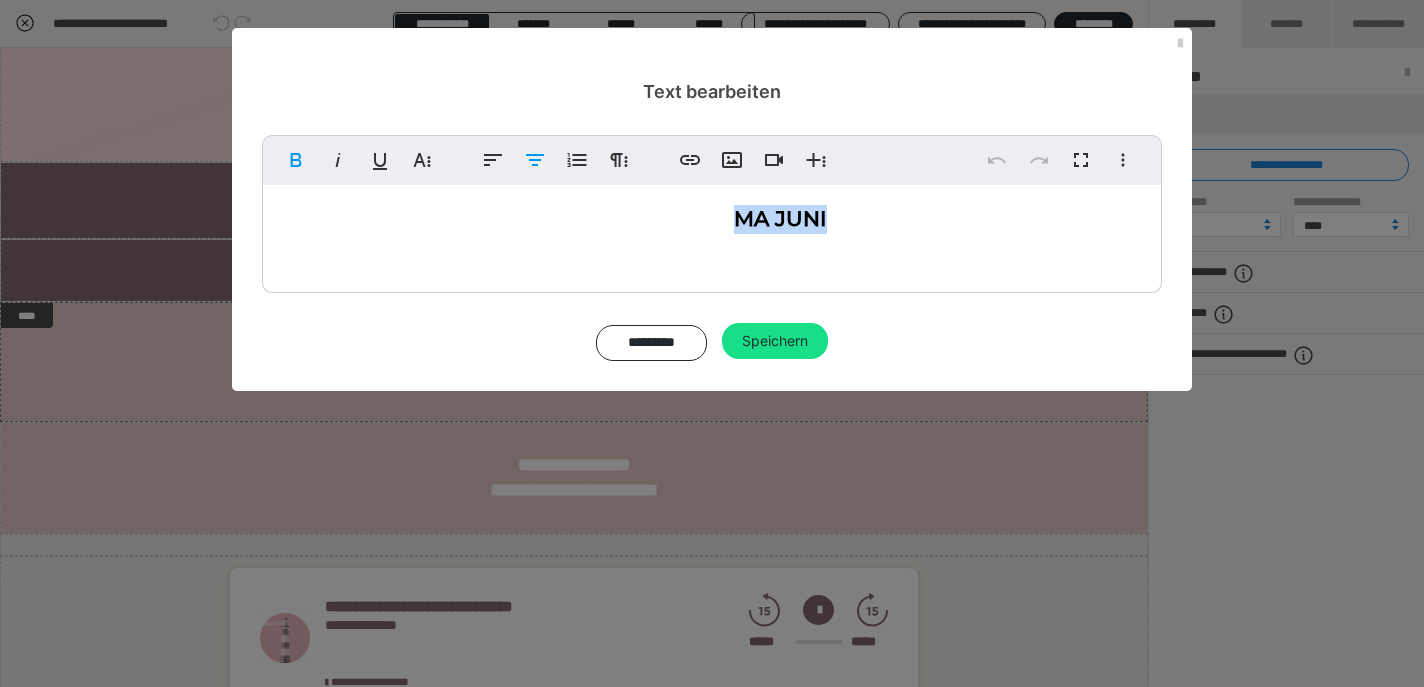 click on "MONATSTHEMA JUNI" at bounding box center [712, 218] 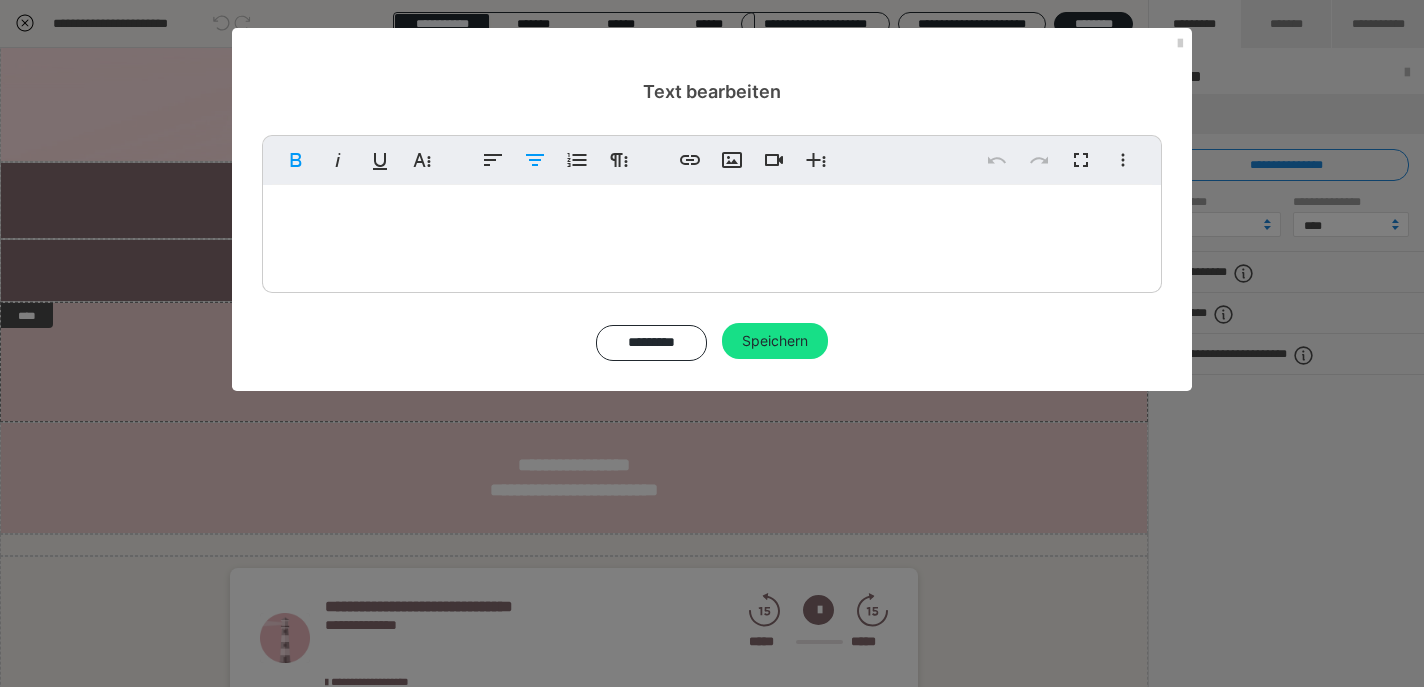 type 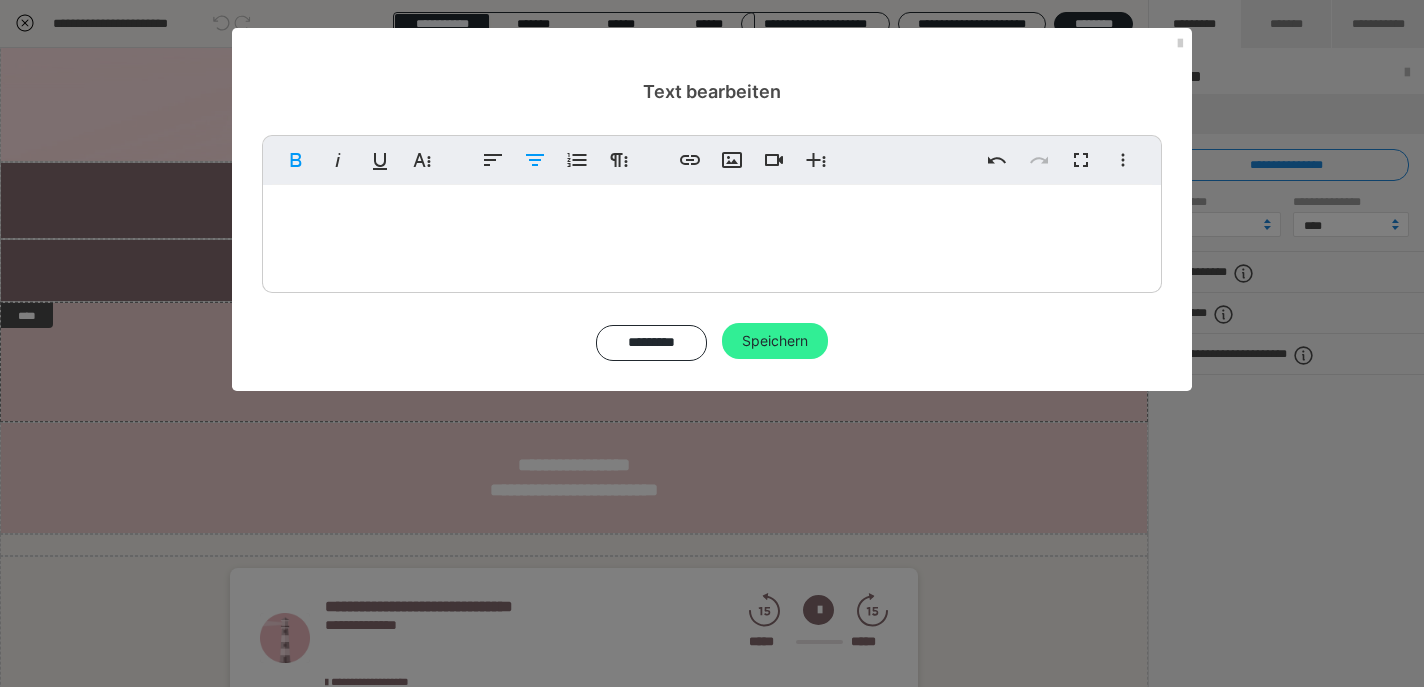 click on "Speichern" at bounding box center (775, 341) 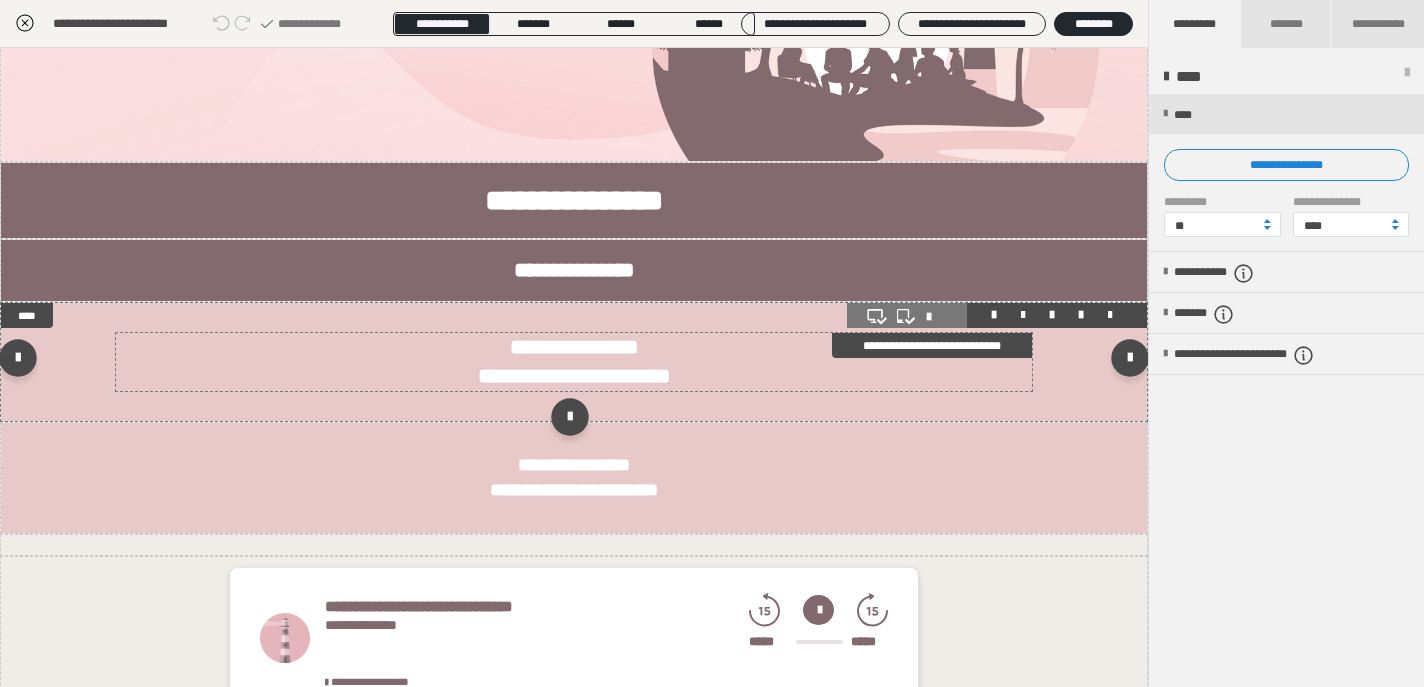 click on "**********" at bounding box center (574, 362) 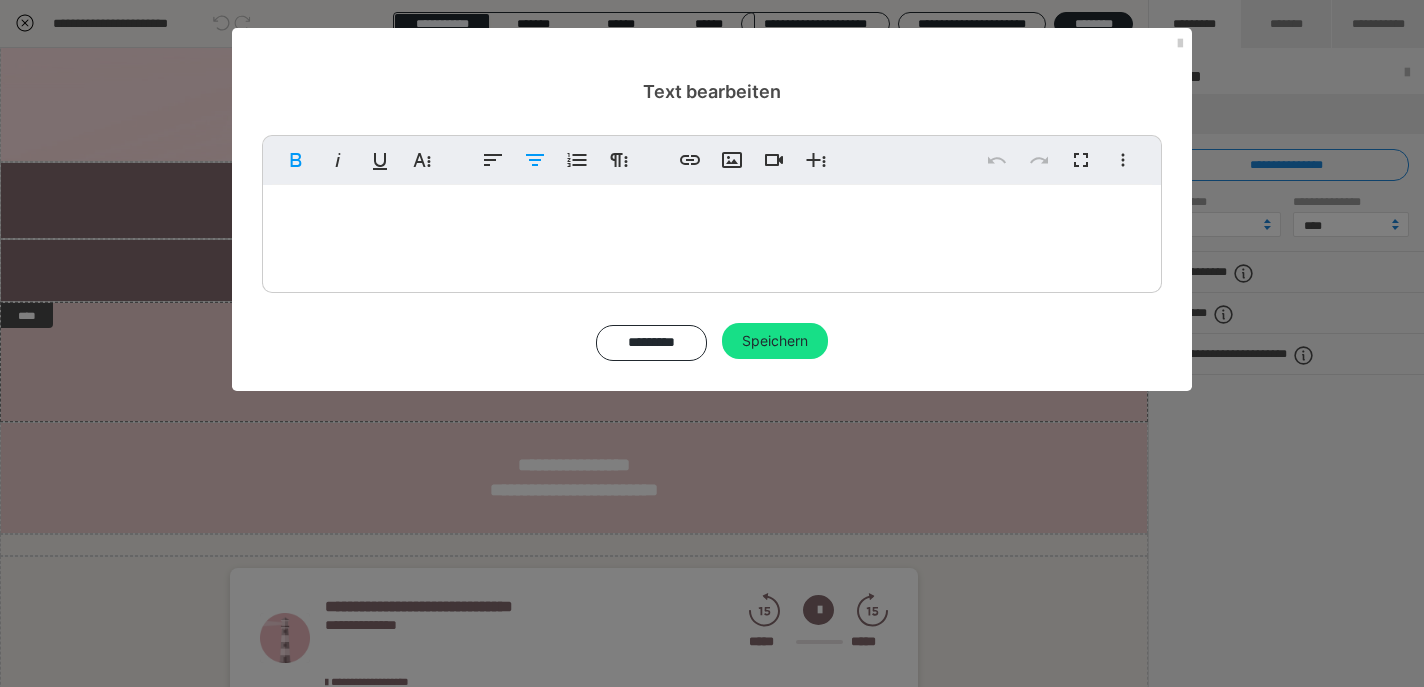 drag, startPoint x: 878, startPoint y: 248, endPoint x: 844, endPoint y: 275, distance: 43.416588 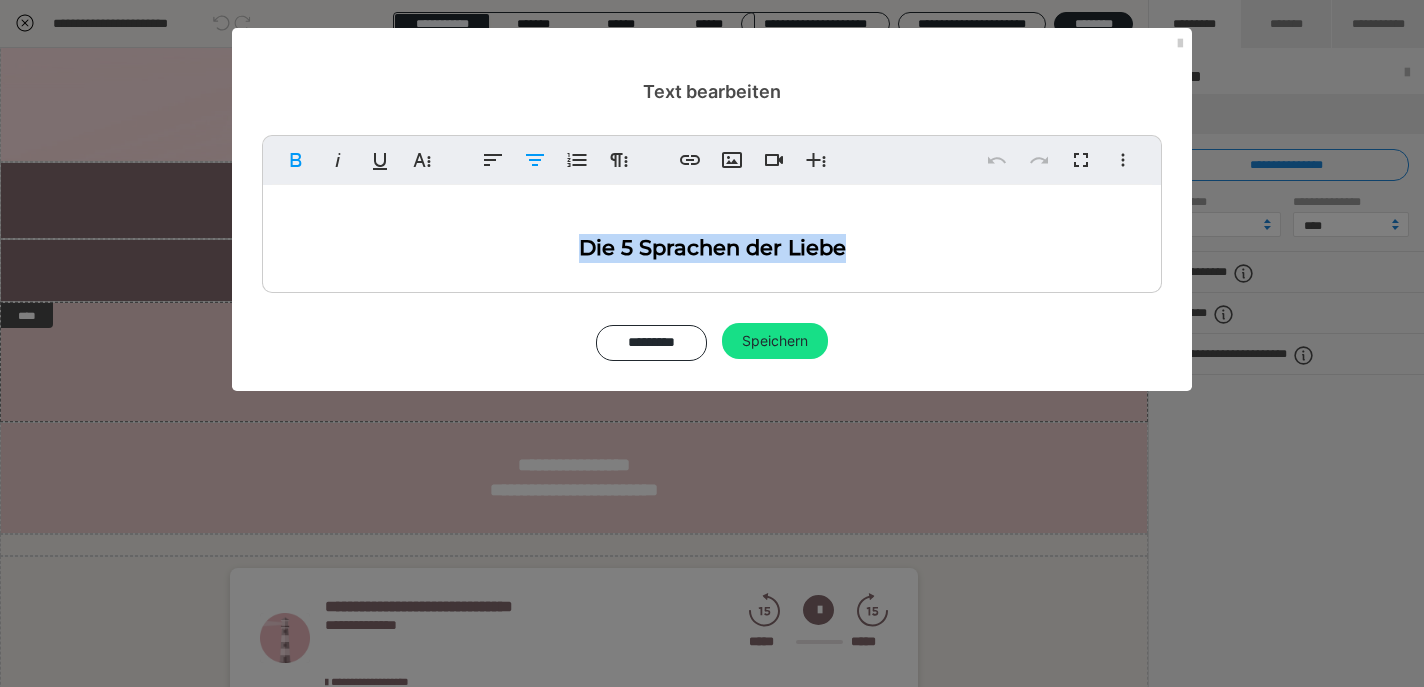 click on "Die 5 Sprachen der Liebe" at bounding box center [712, 247] 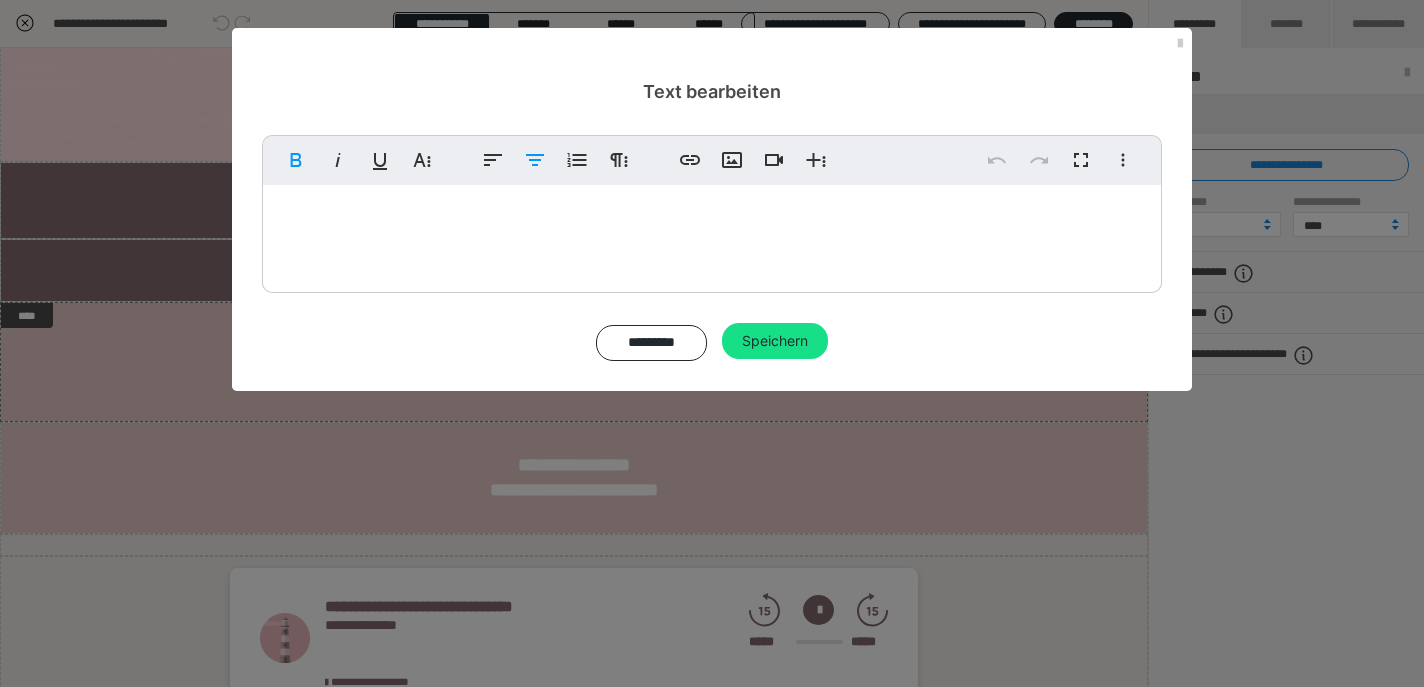 type 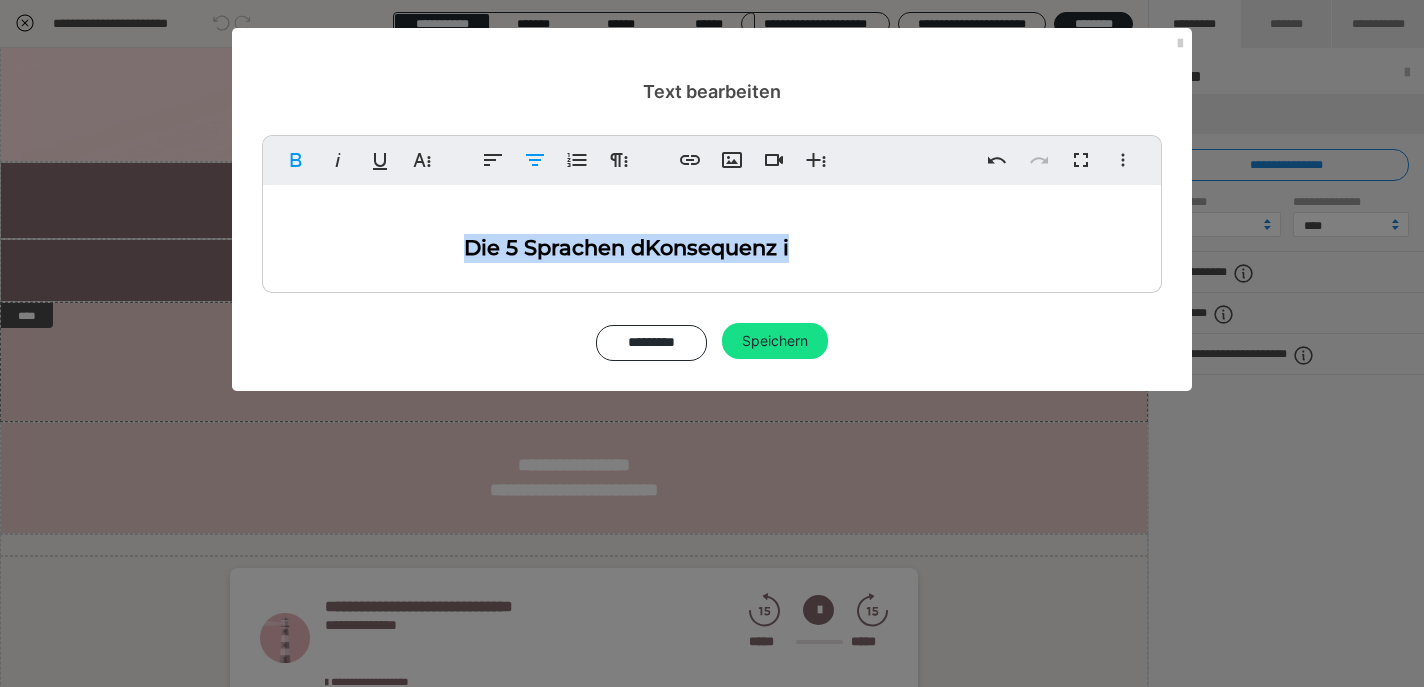 drag, startPoint x: 790, startPoint y: 248, endPoint x: 401, endPoint y: 254, distance: 389.04626 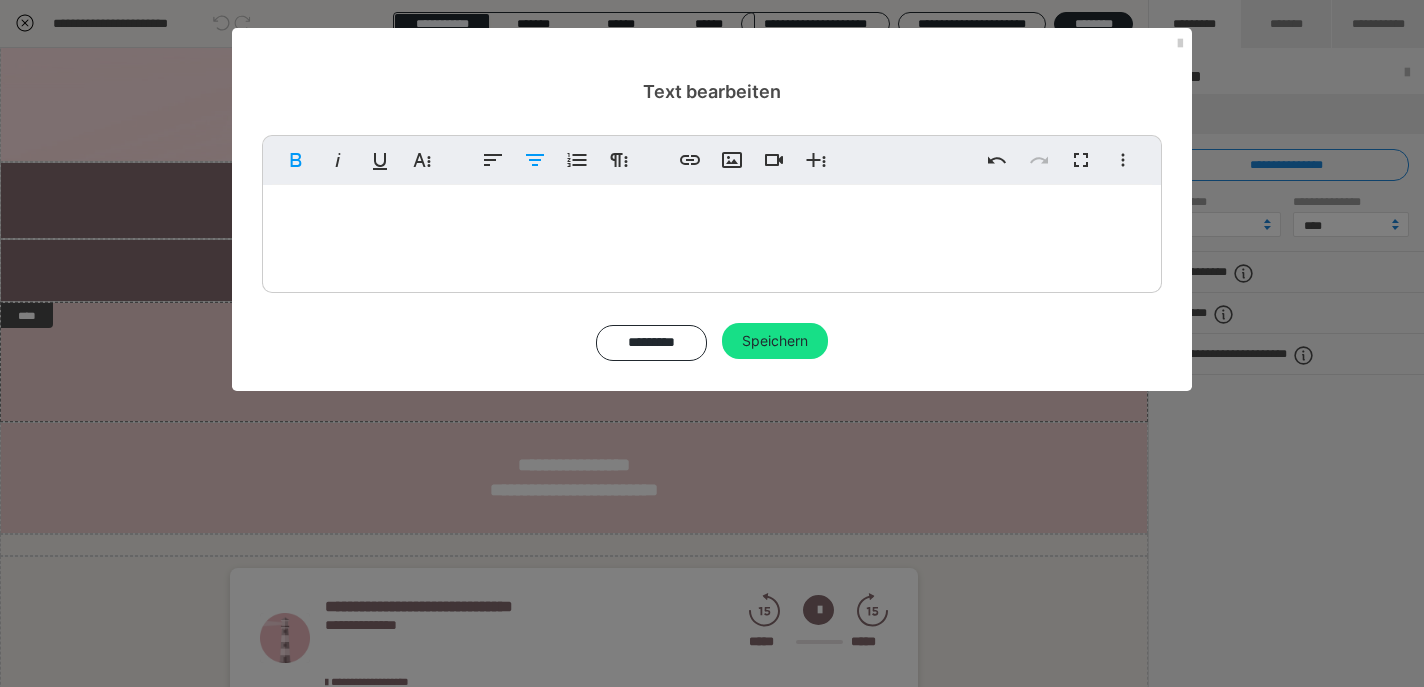 click on "Die 5 Sprachen dKonsequenz in der Erziehung" at bounding box center (712, 247) 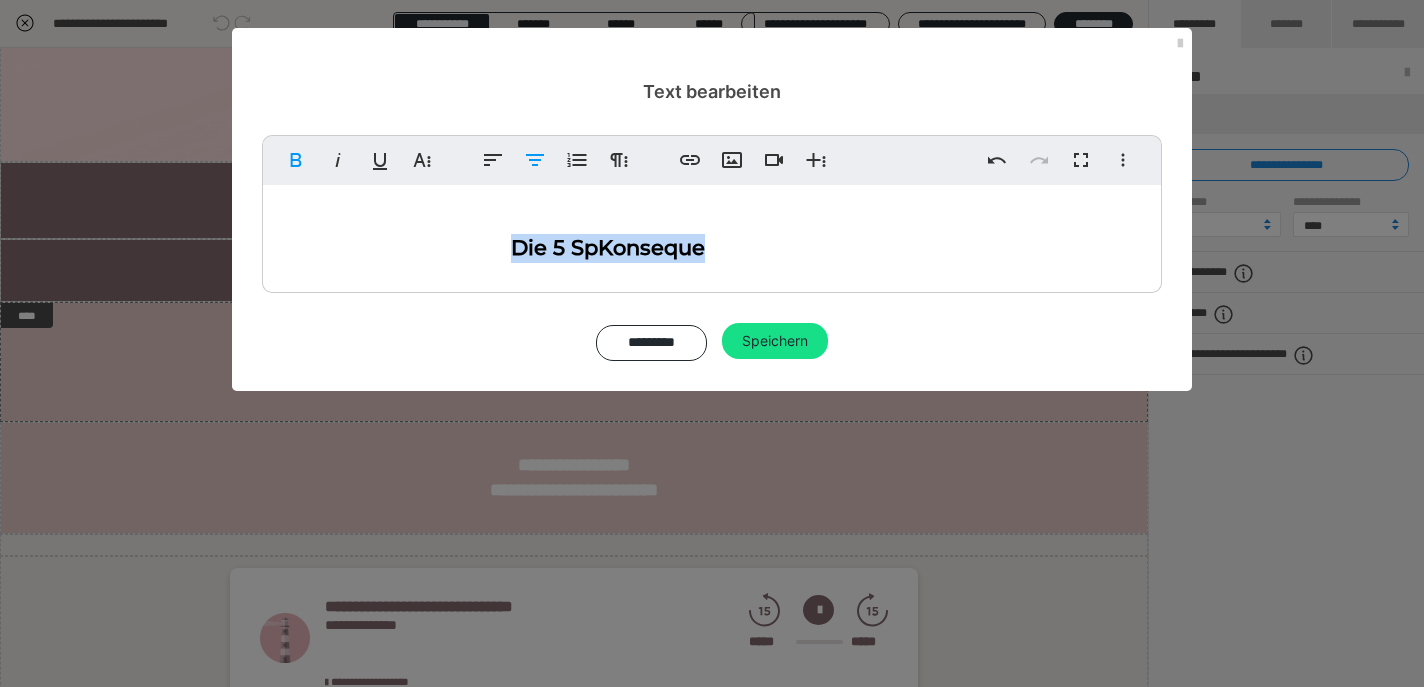 drag, startPoint x: 709, startPoint y: 247, endPoint x: 376, endPoint y: 245, distance: 333.006 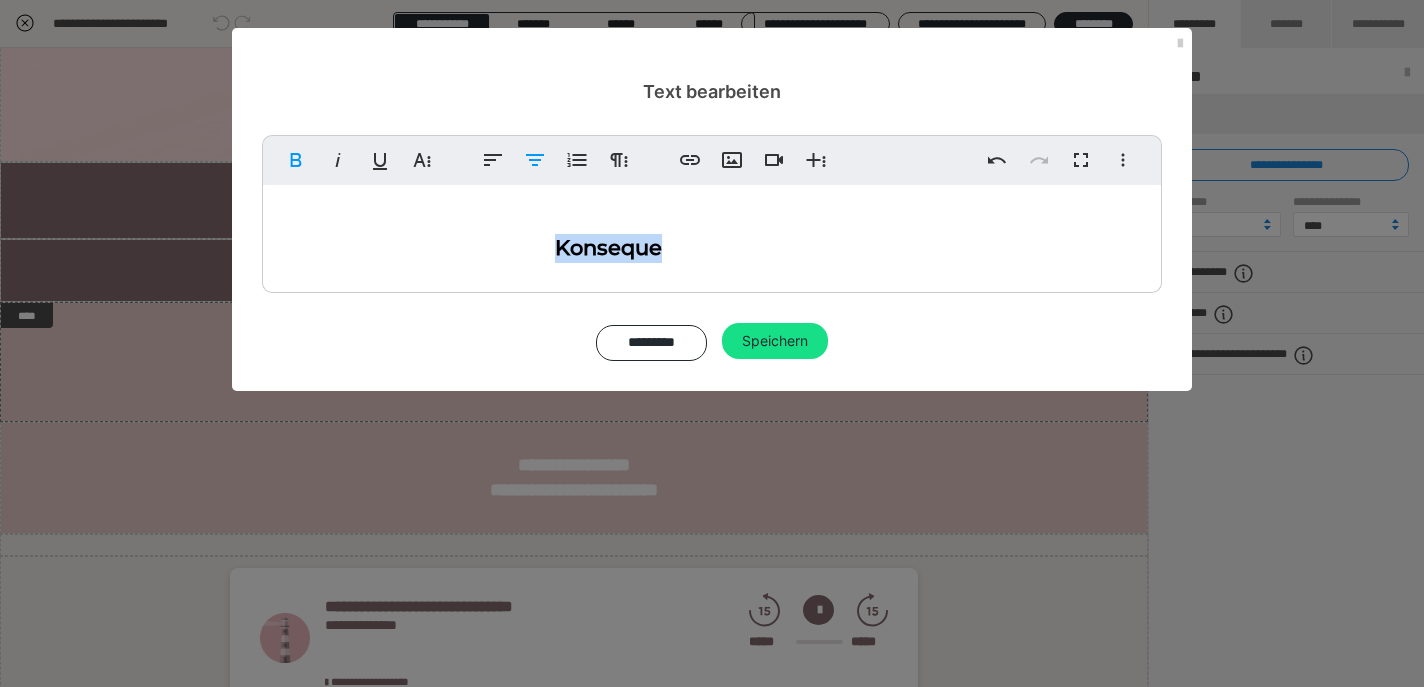 drag, startPoint x: 660, startPoint y: 254, endPoint x: 413, endPoint y: 253, distance: 247.00203 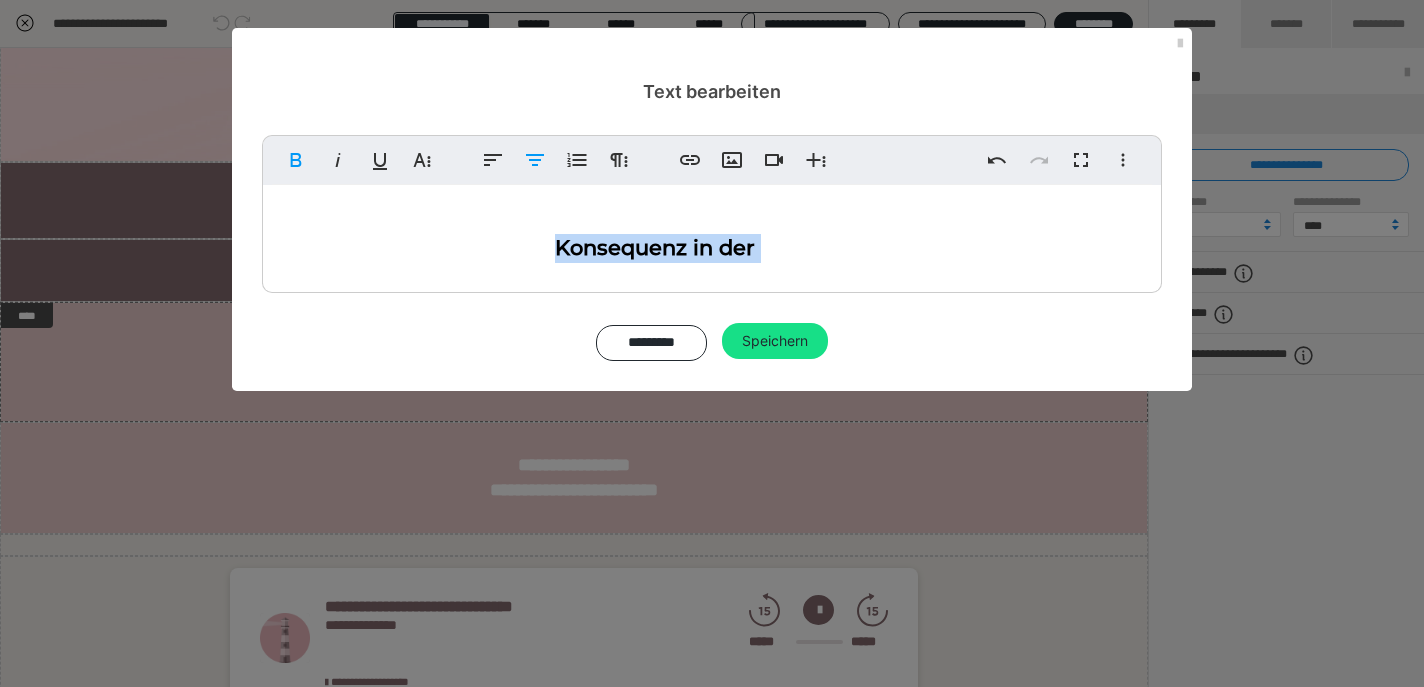 drag, startPoint x: 758, startPoint y: 253, endPoint x: 539, endPoint y: 253, distance: 219 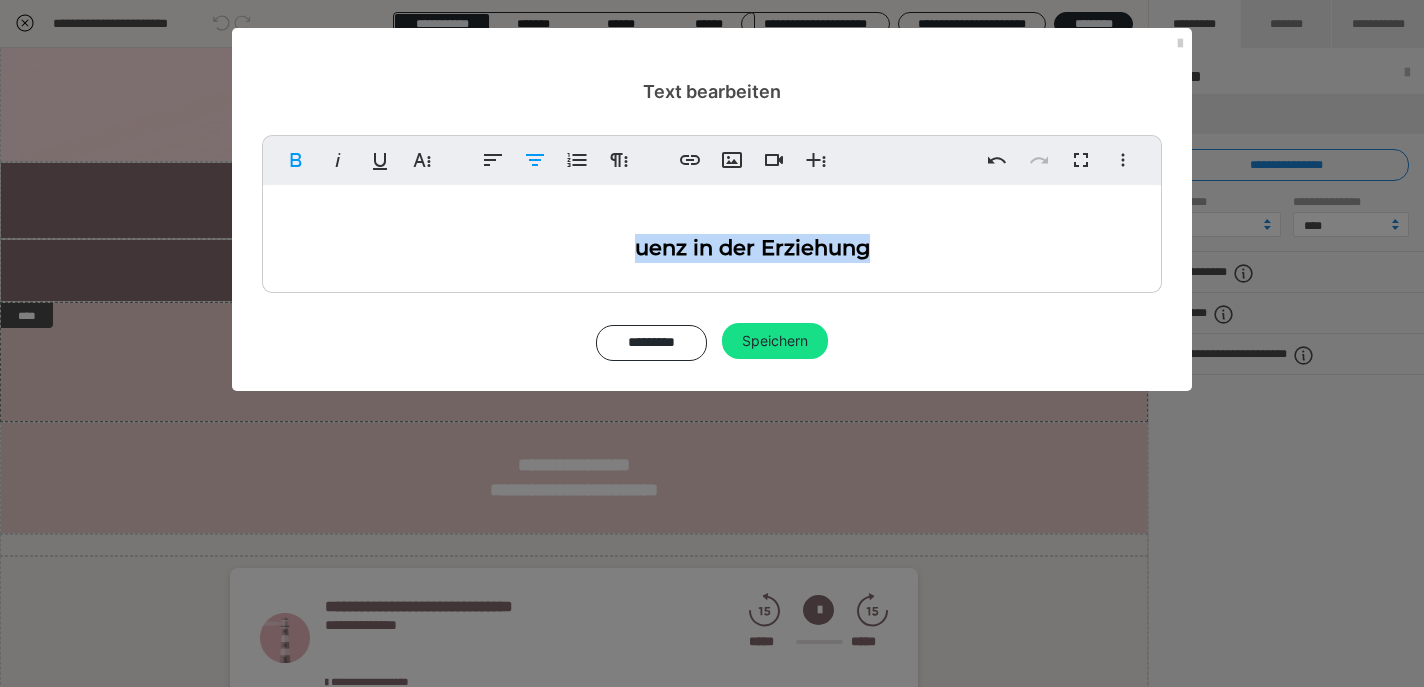 drag, startPoint x: 913, startPoint y: 247, endPoint x: 628, endPoint y: 248, distance: 285.00174 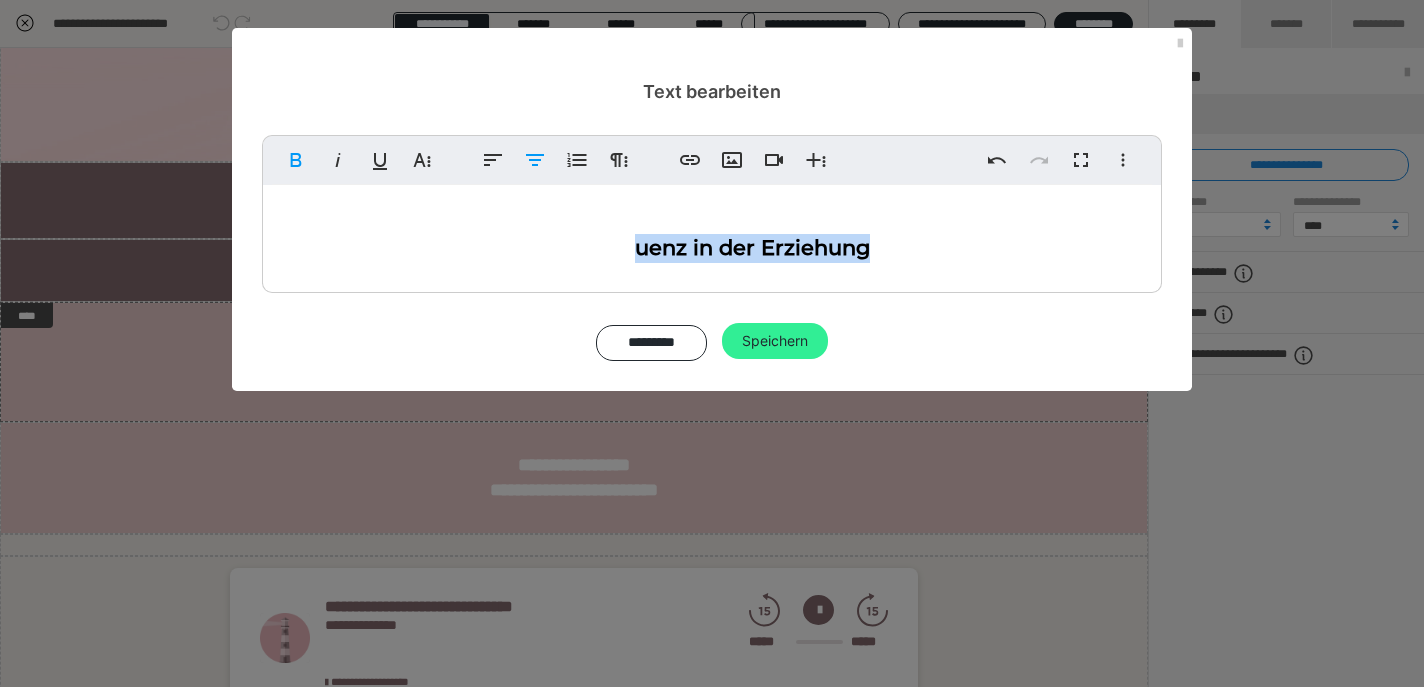 click on "Speichern" at bounding box center (775, 341) 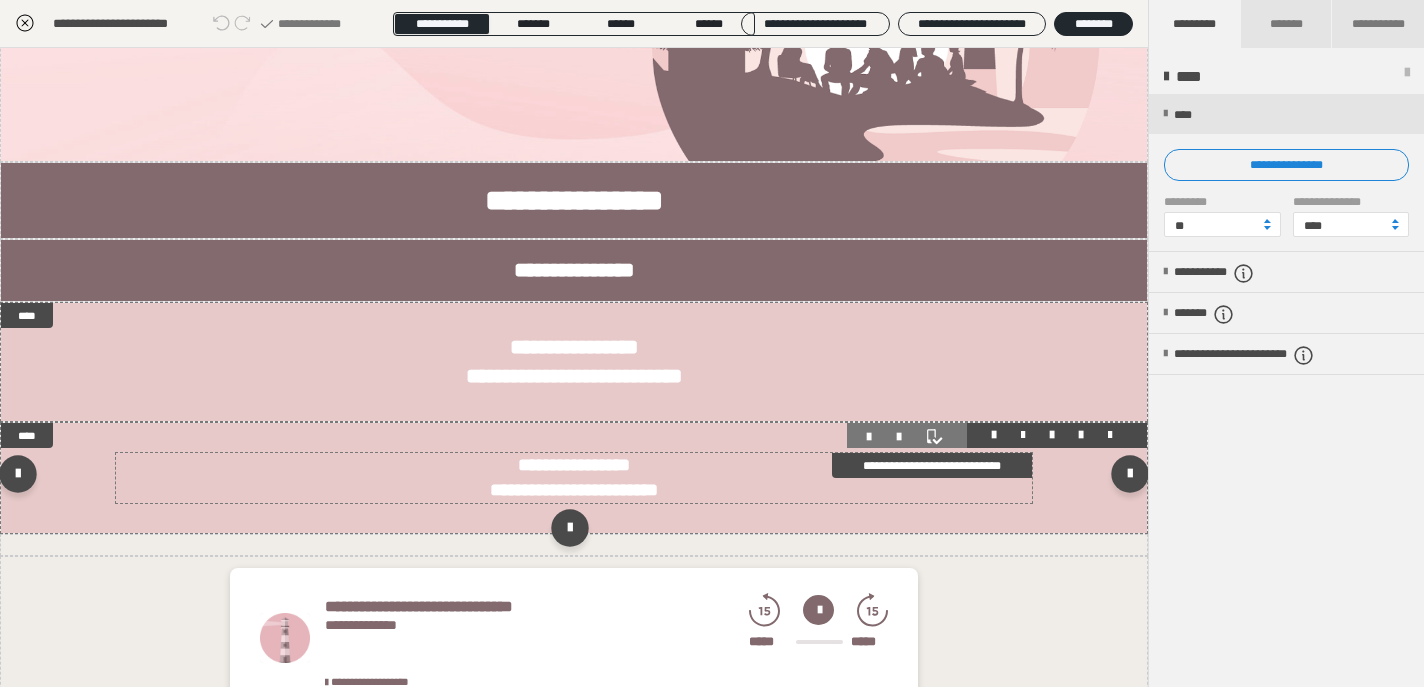 click on "**********" at bounding box center [574, 490] 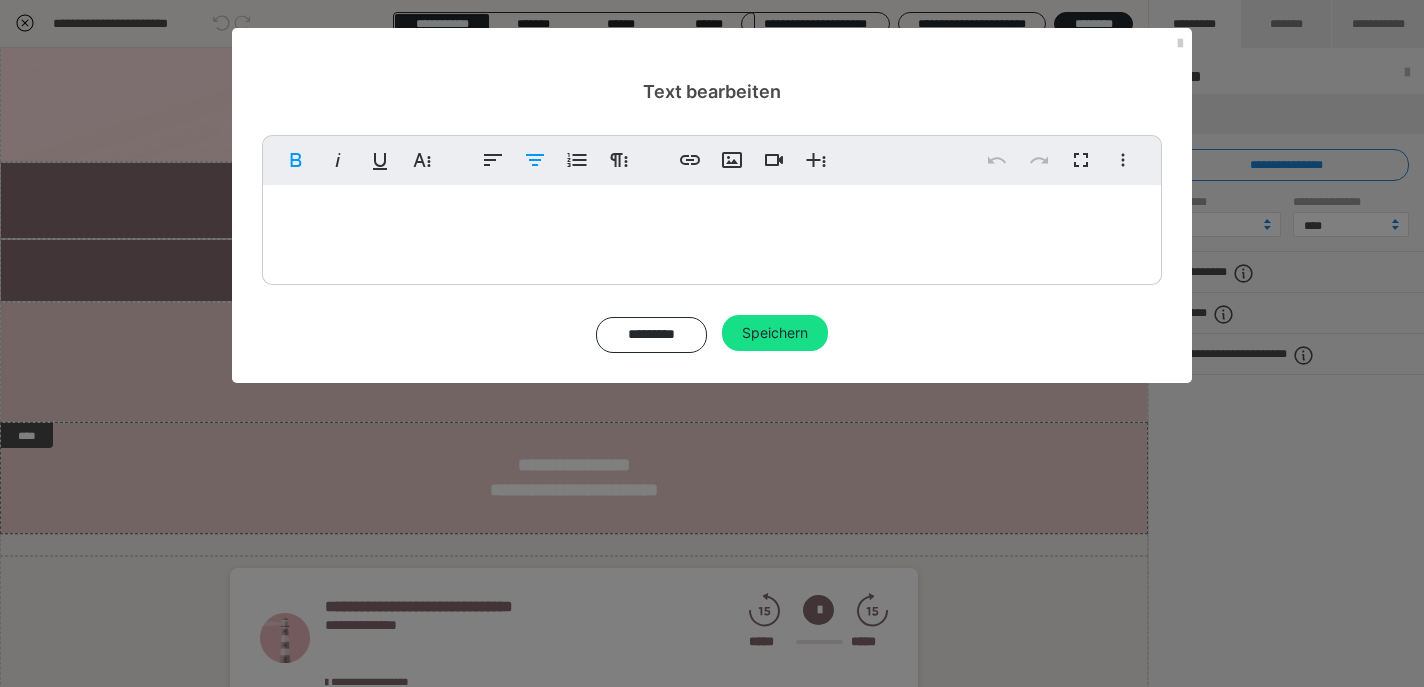 drag, startPoint x: 862, startPoint y: 209, endPoint x: 842, endPoint y: 239, distance: 36.05551 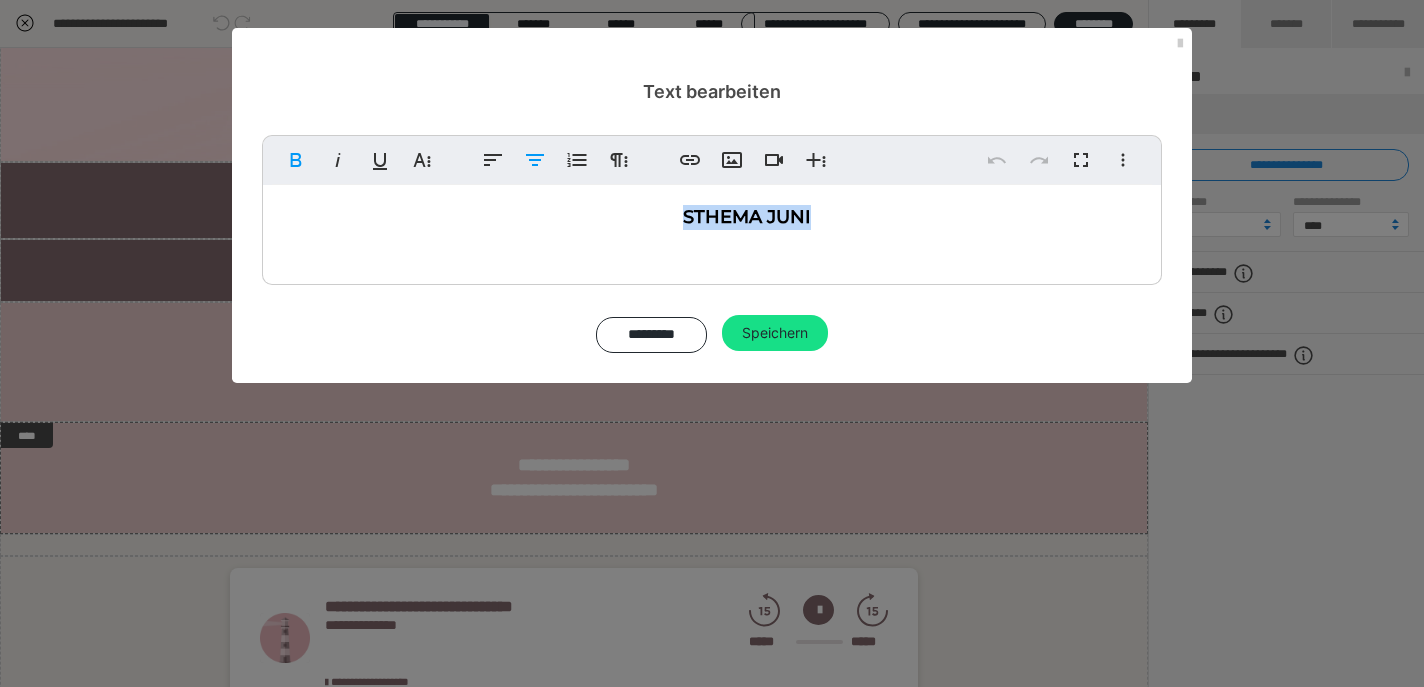 drag, startPoint x: 842, startPoint y: 229, endPoint x: 680, endPoint y: 218, distance: 162.37303 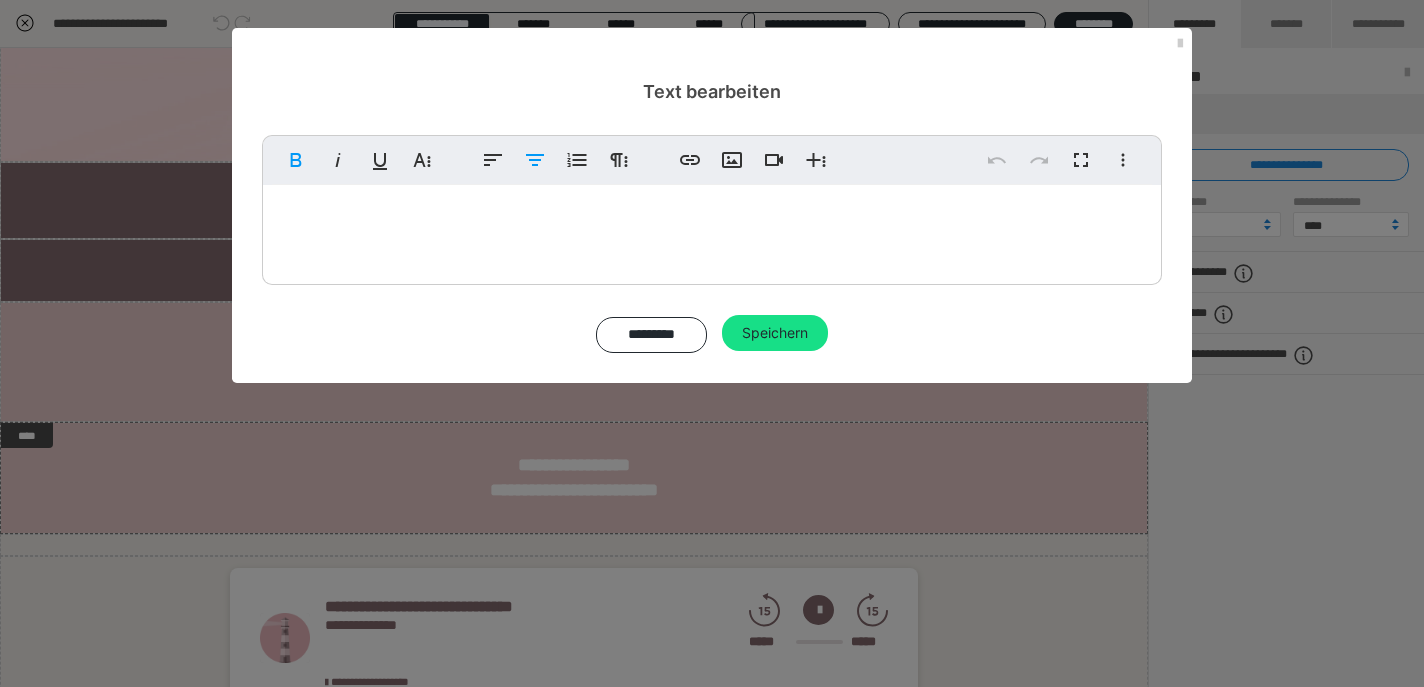 type 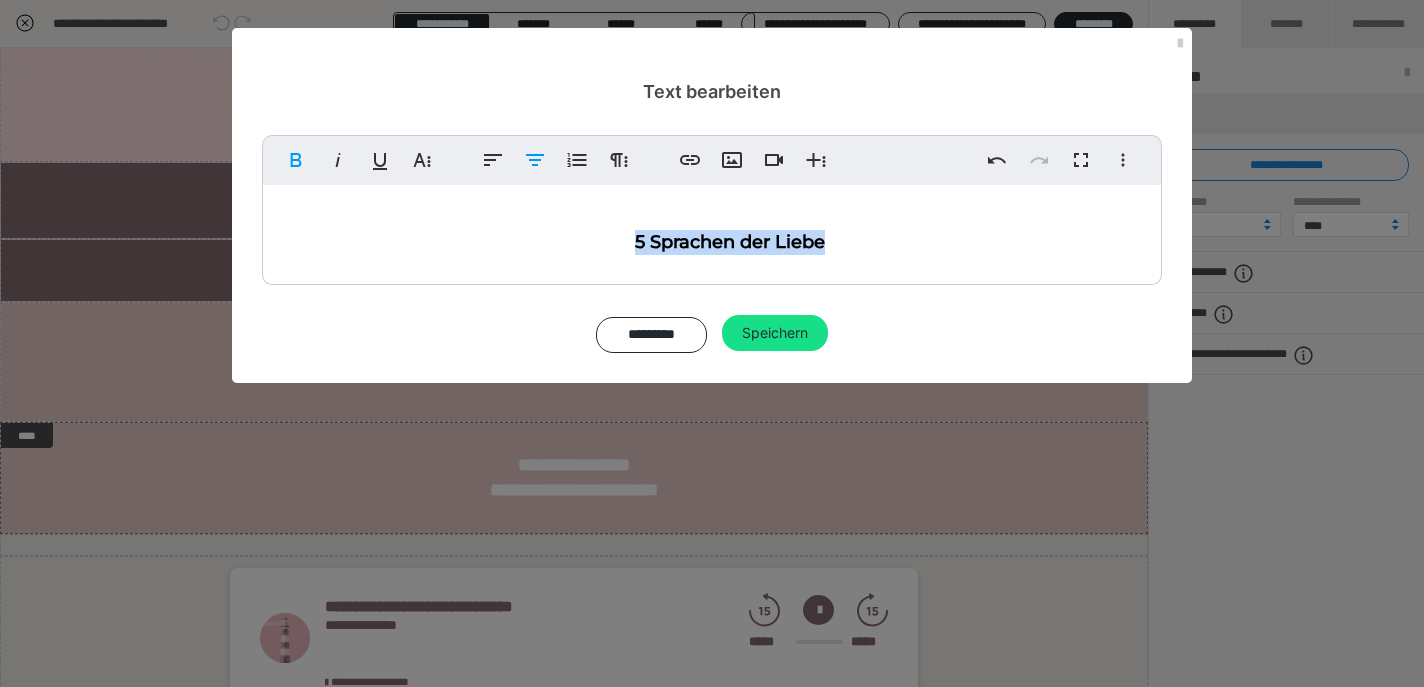 drag, startPoint x: 896, startPoint y: 241, endPoint x: 634, endPoint y: 243, distance: 262.00763 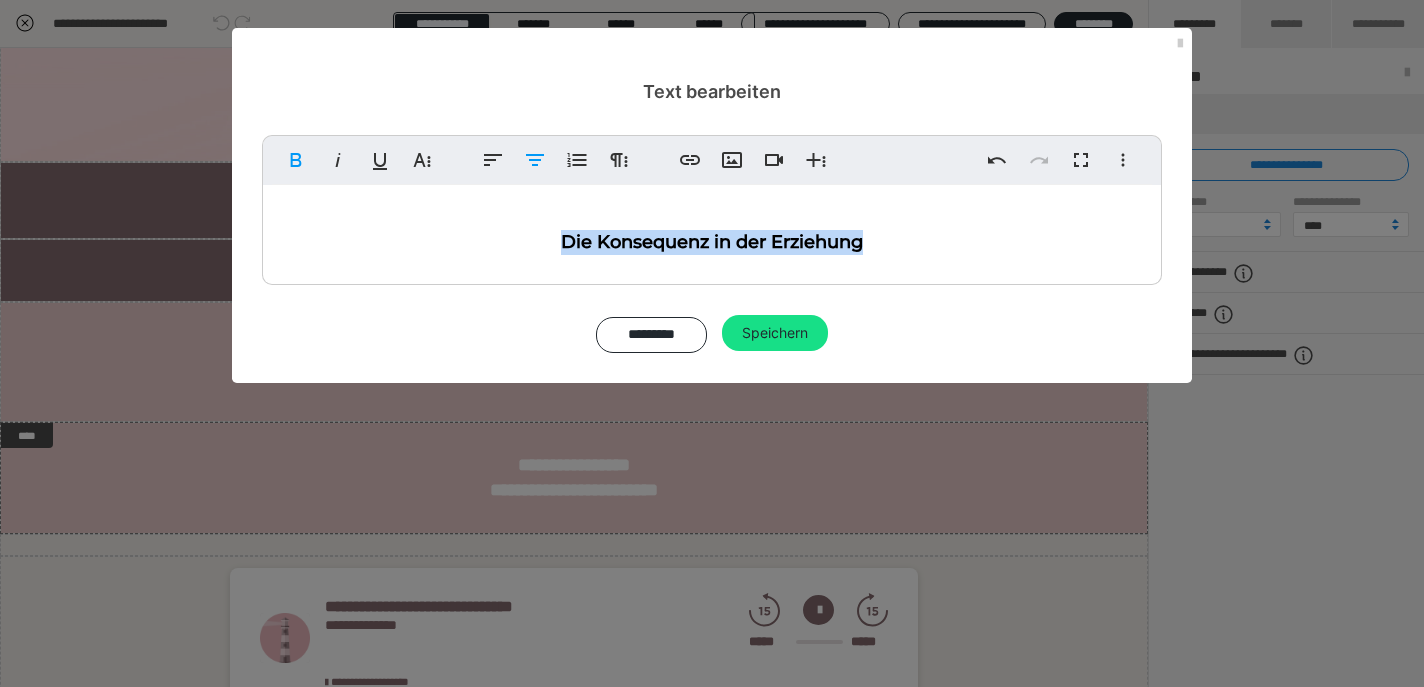 drag, startPoint x: 872, startPoint y: 235, endPoint x: 396, endPoint y: 234, distance: 476.00104 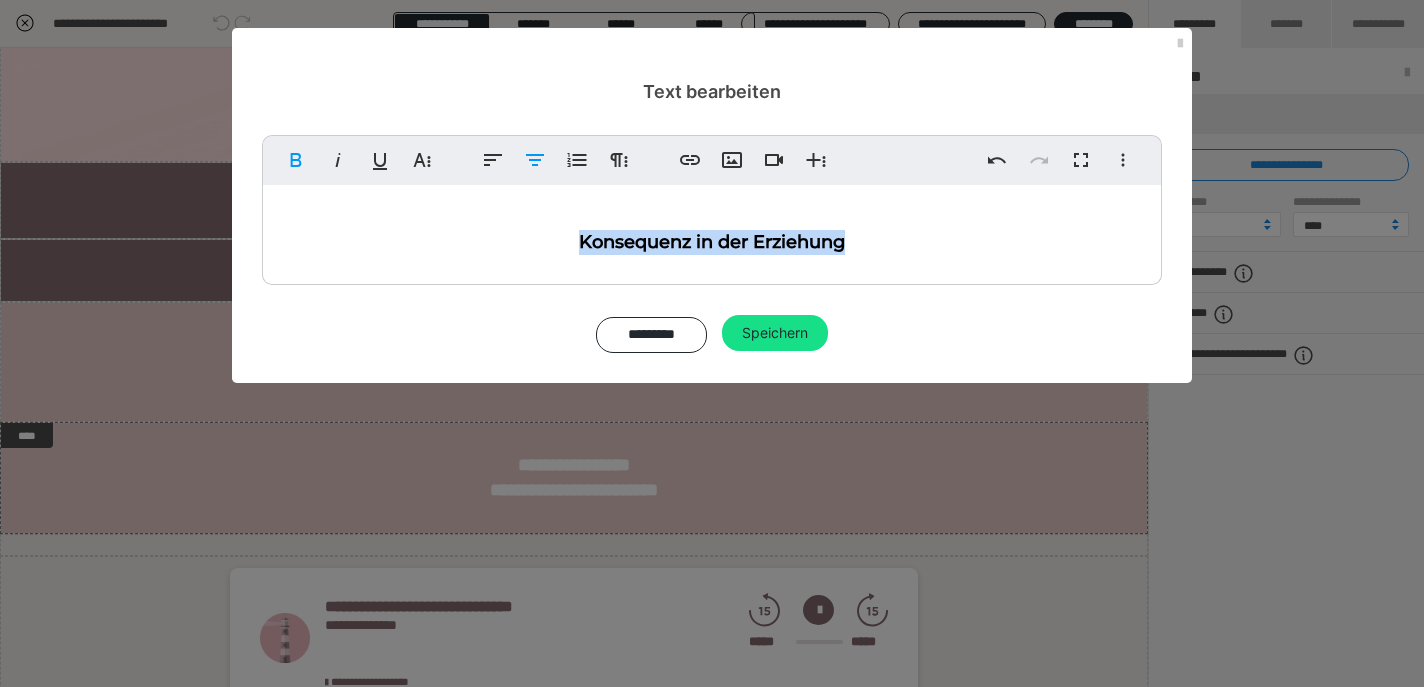 drag, startPoint x: 952, startPoint y: 249, endPoint x: 322, endPoint y: 241, distance: 630.0508 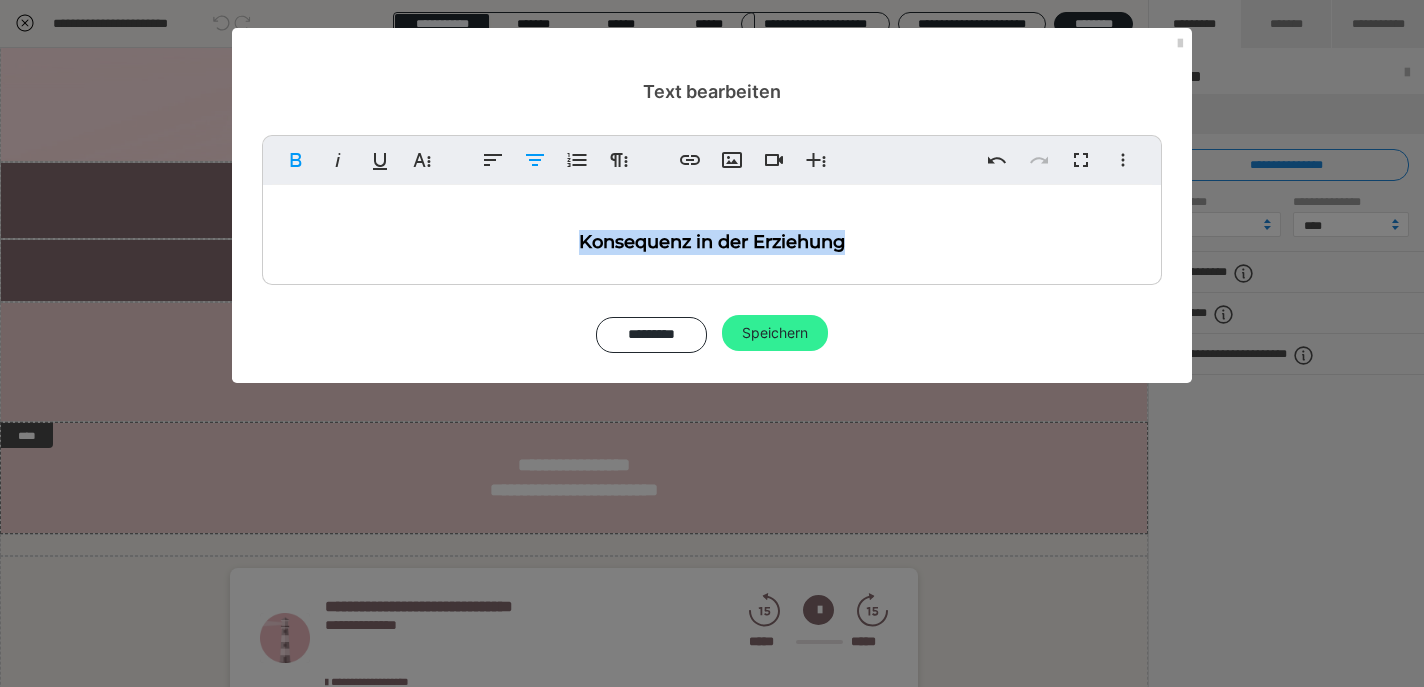click on "Speichern" at bounding box center [775, 333] 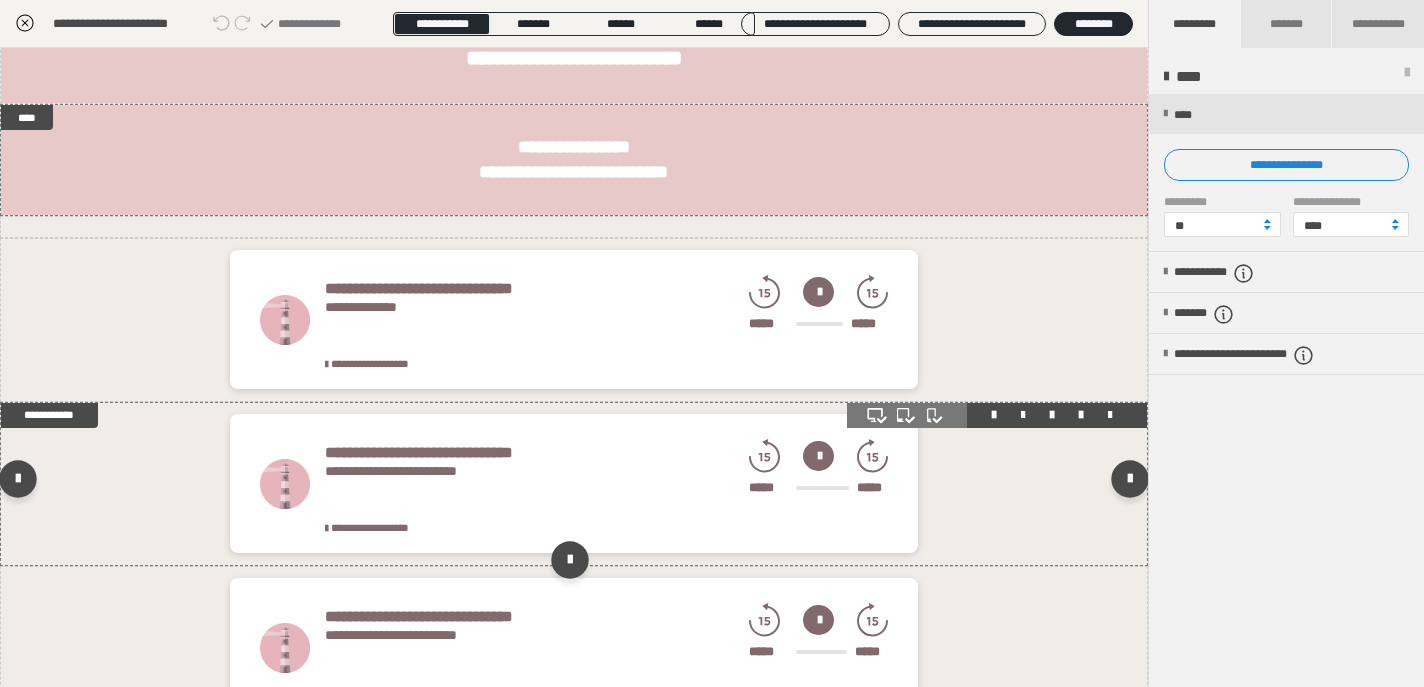scroll, scrollTop: 571, scrollLeft: 0, axis: vertical 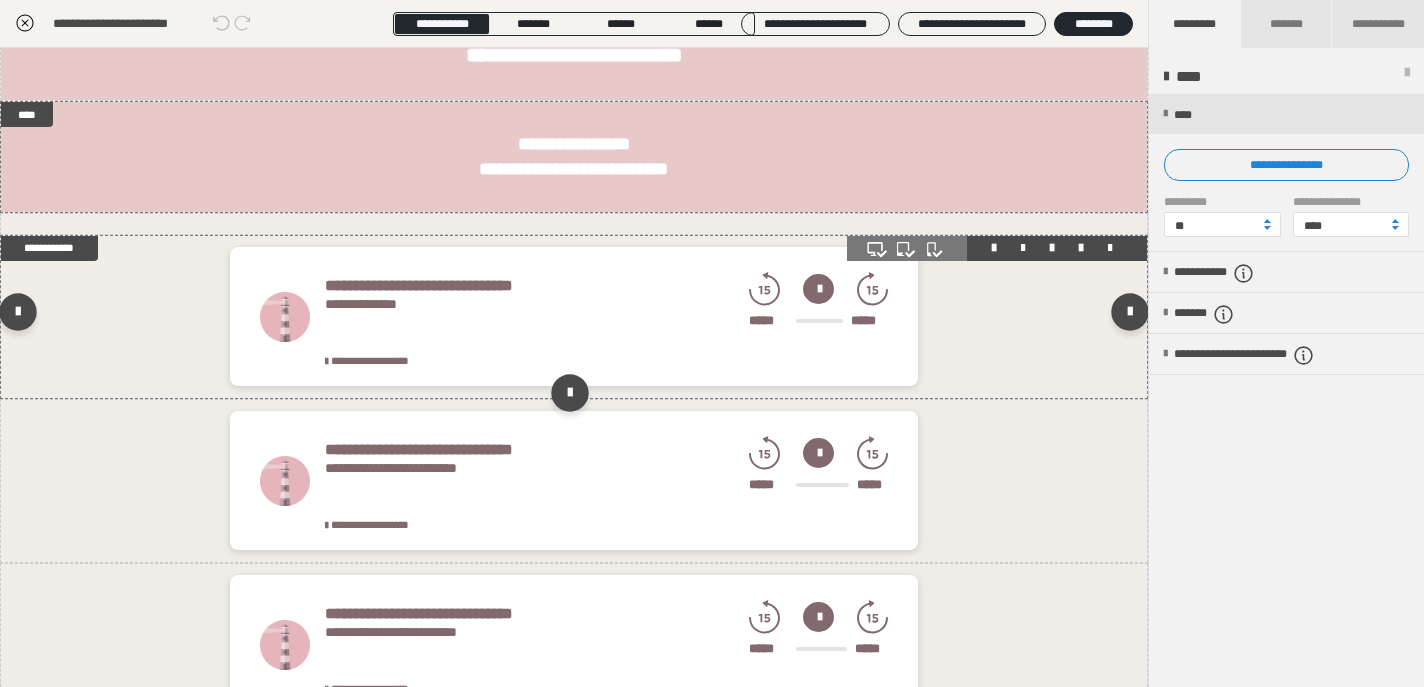 click on "**********" at bounding box center (606, 319) 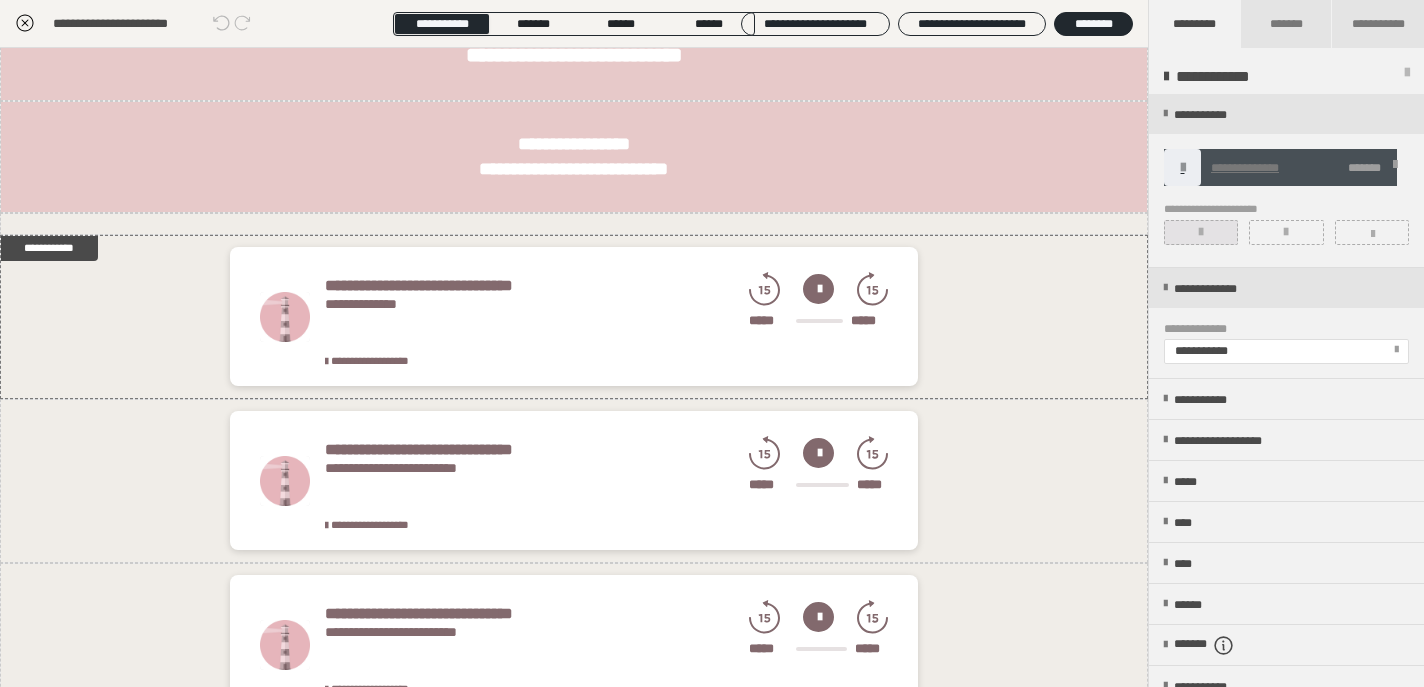 click at bounding box center [1201, 232] 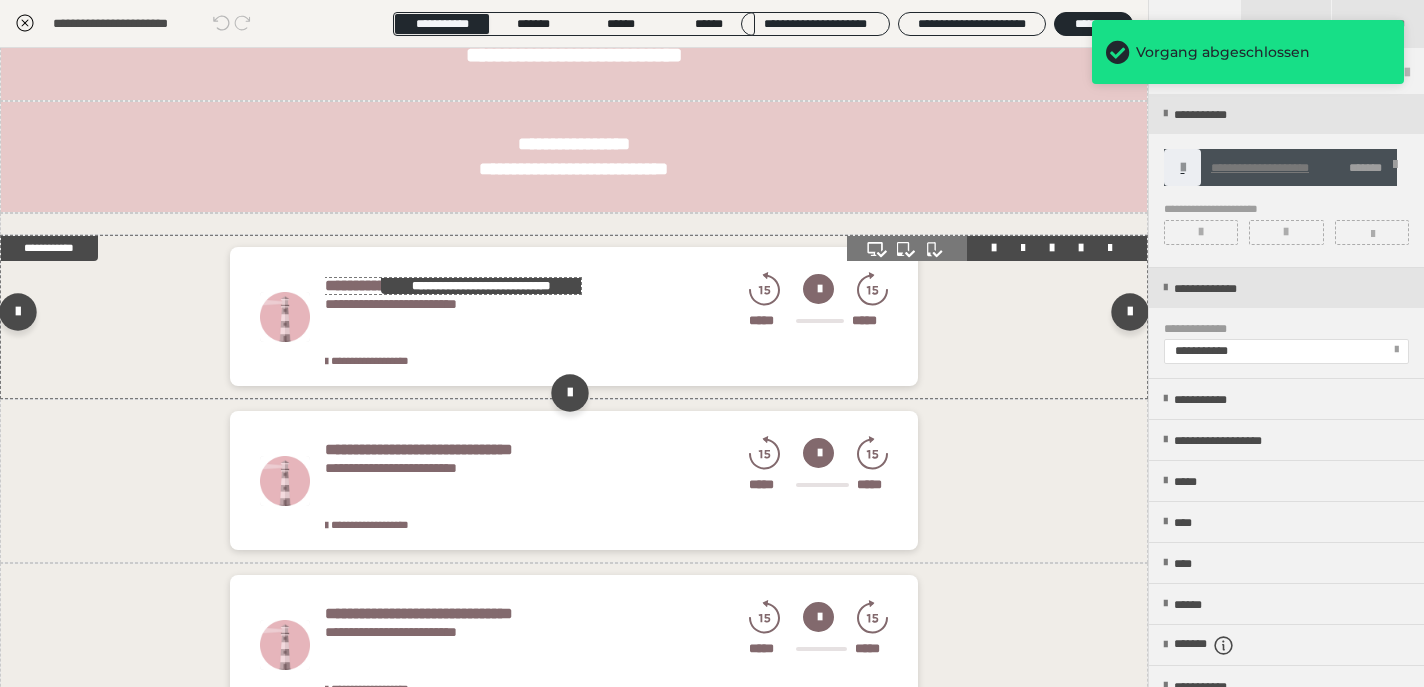 click on "**********" at bounding box center (481, 286) 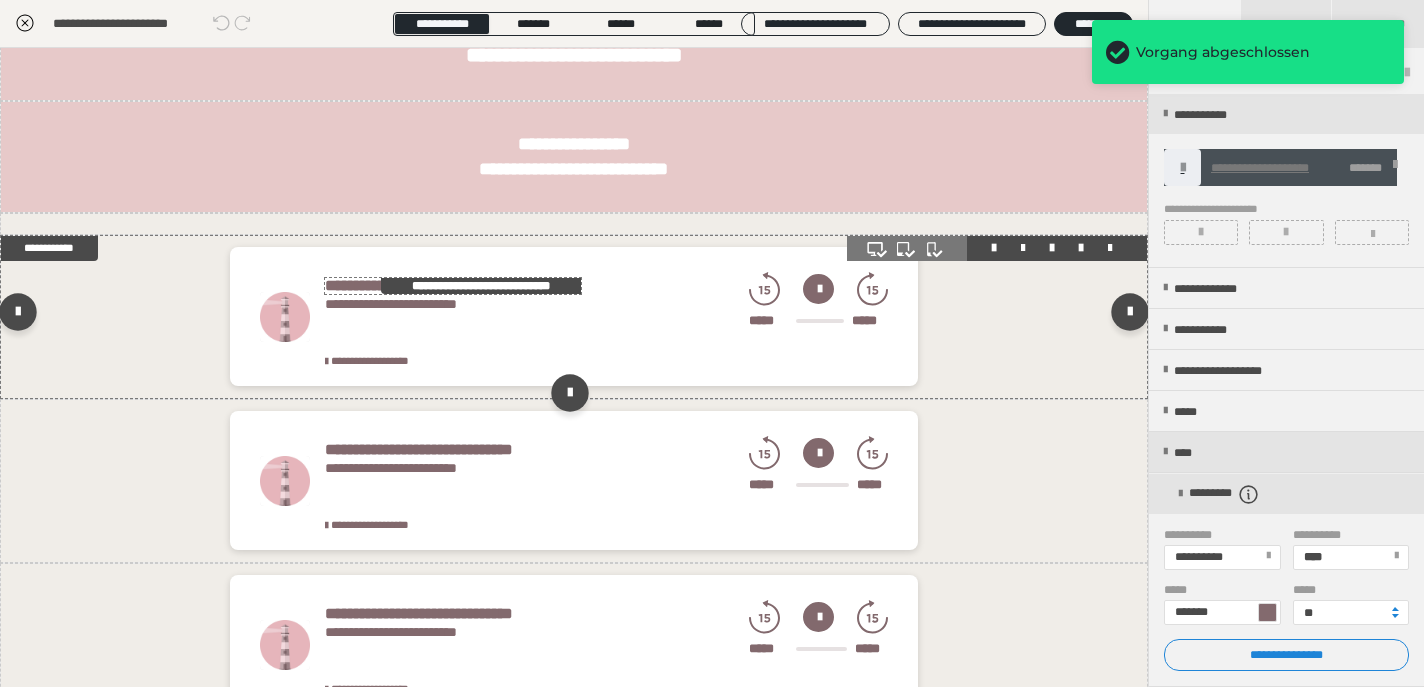 click on "**********" at bounding box center [453, 286] 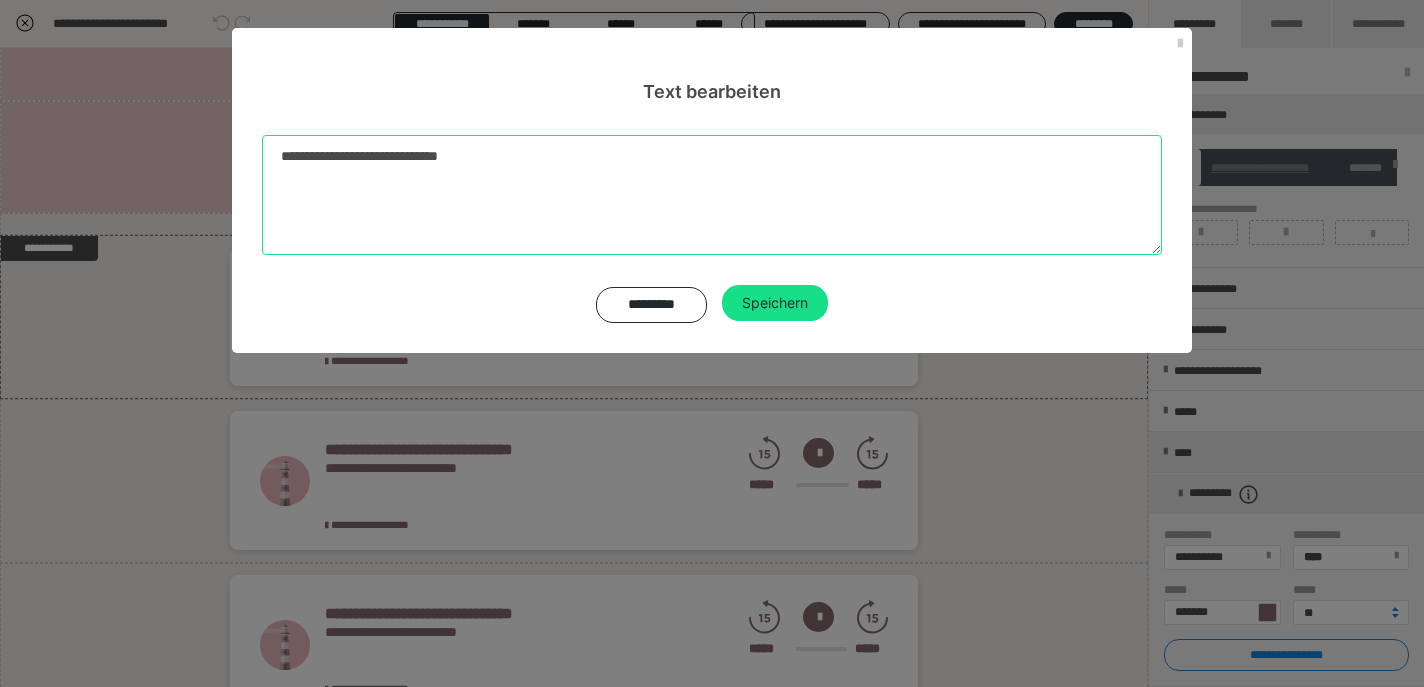 drag, startPoint x: 497, startPoint y: 165, endPoint x: 278, endPoint y: 155, distance: 219.2282 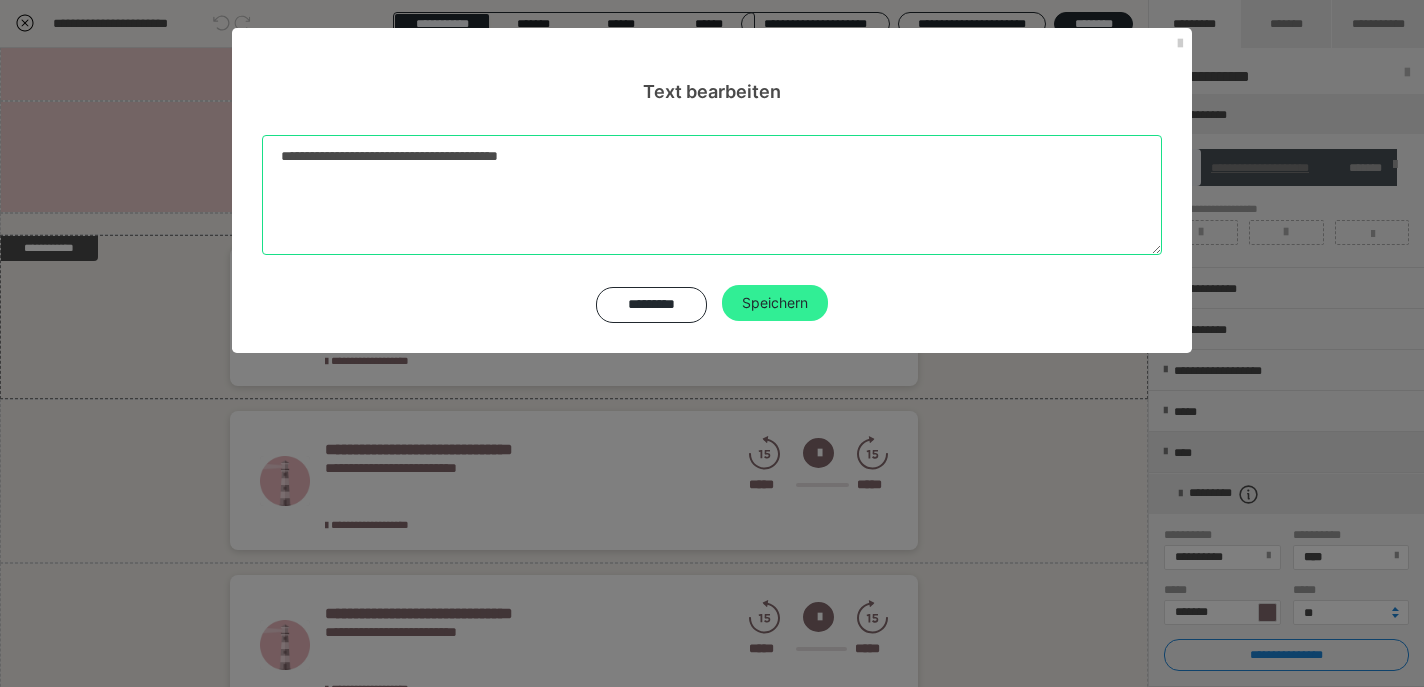 type on "**********" 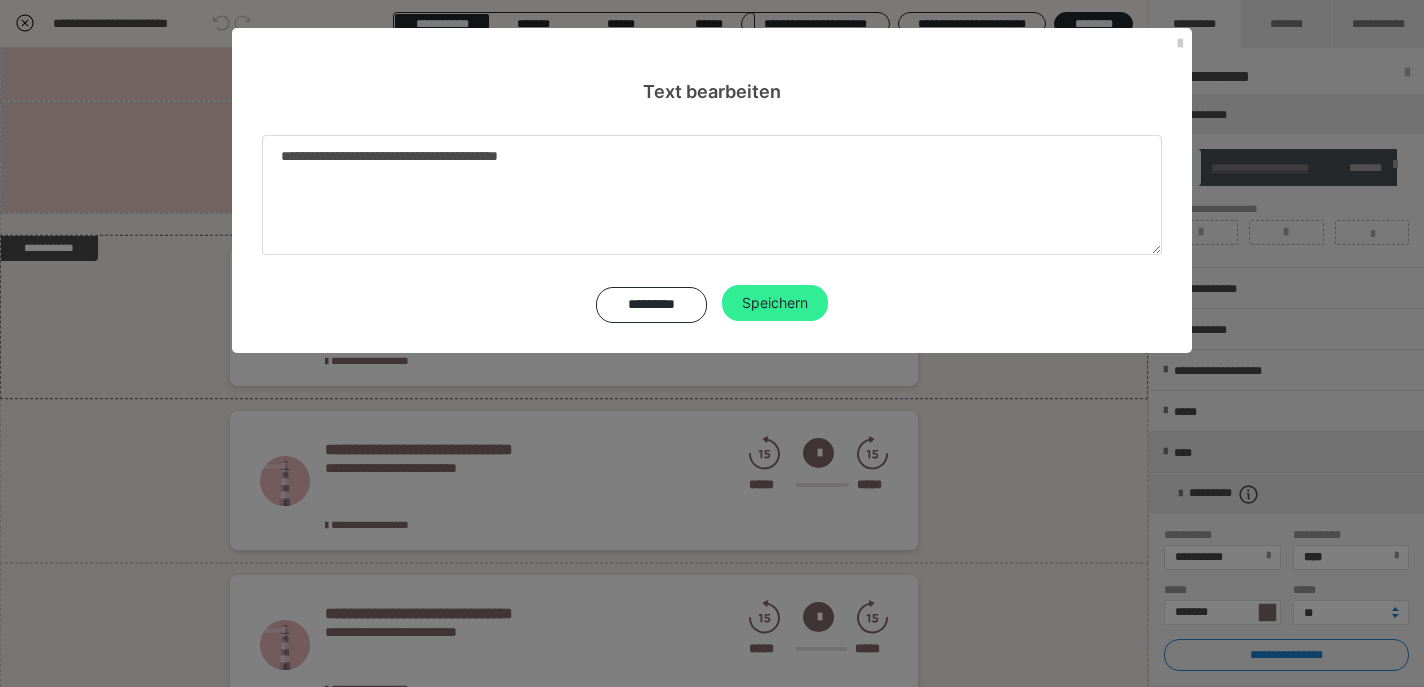 click on "Speichern" at bounding box center (775, 303) 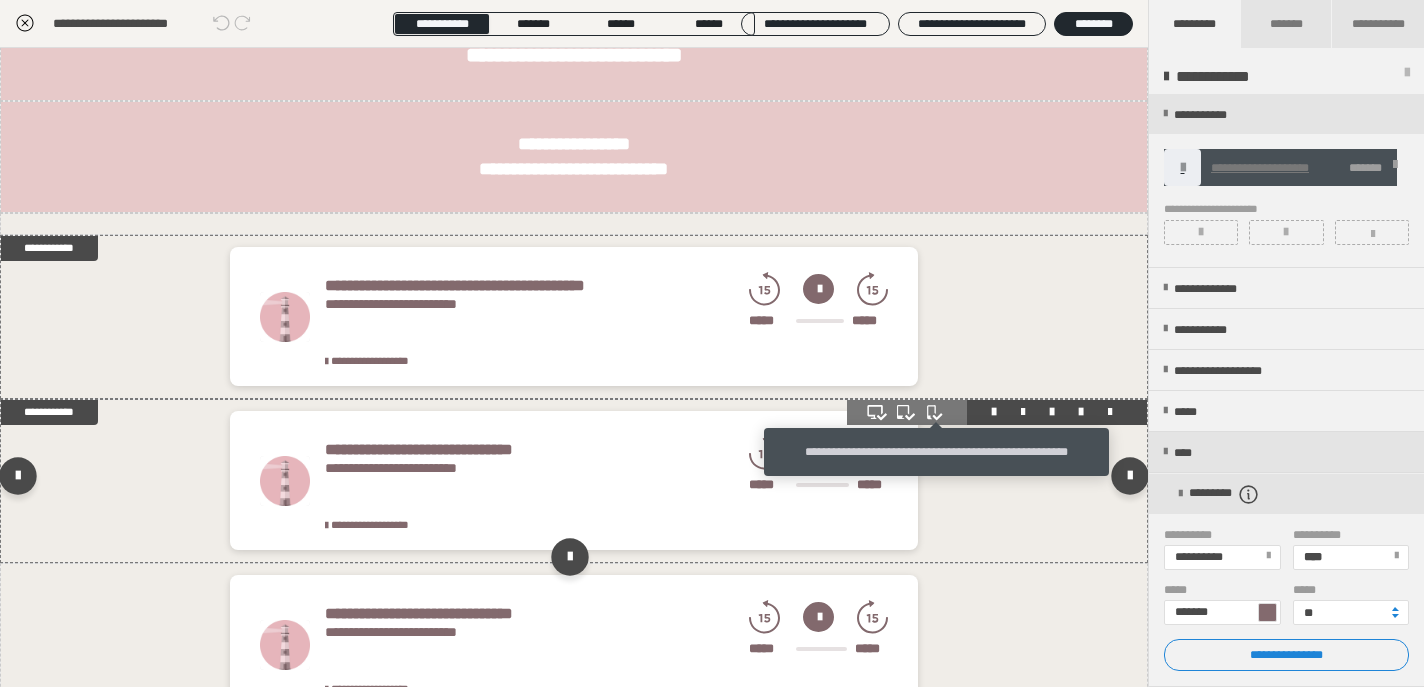 click 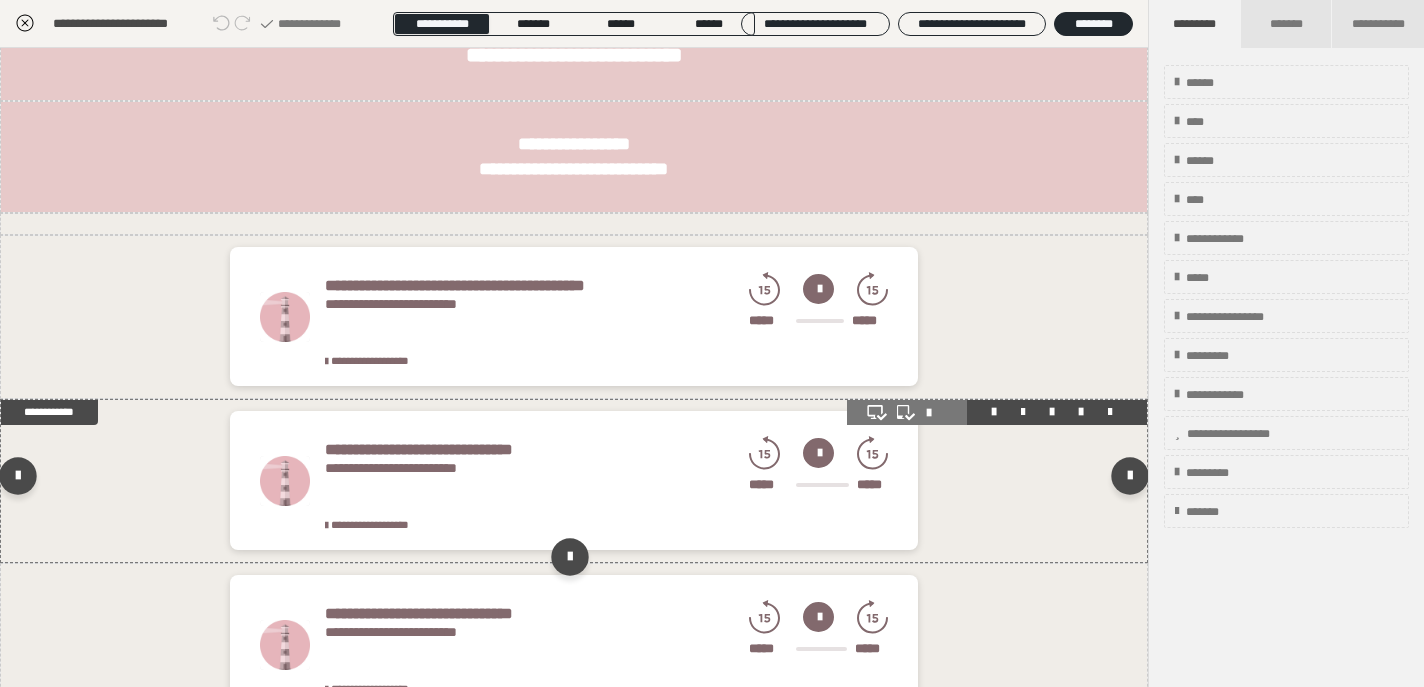click 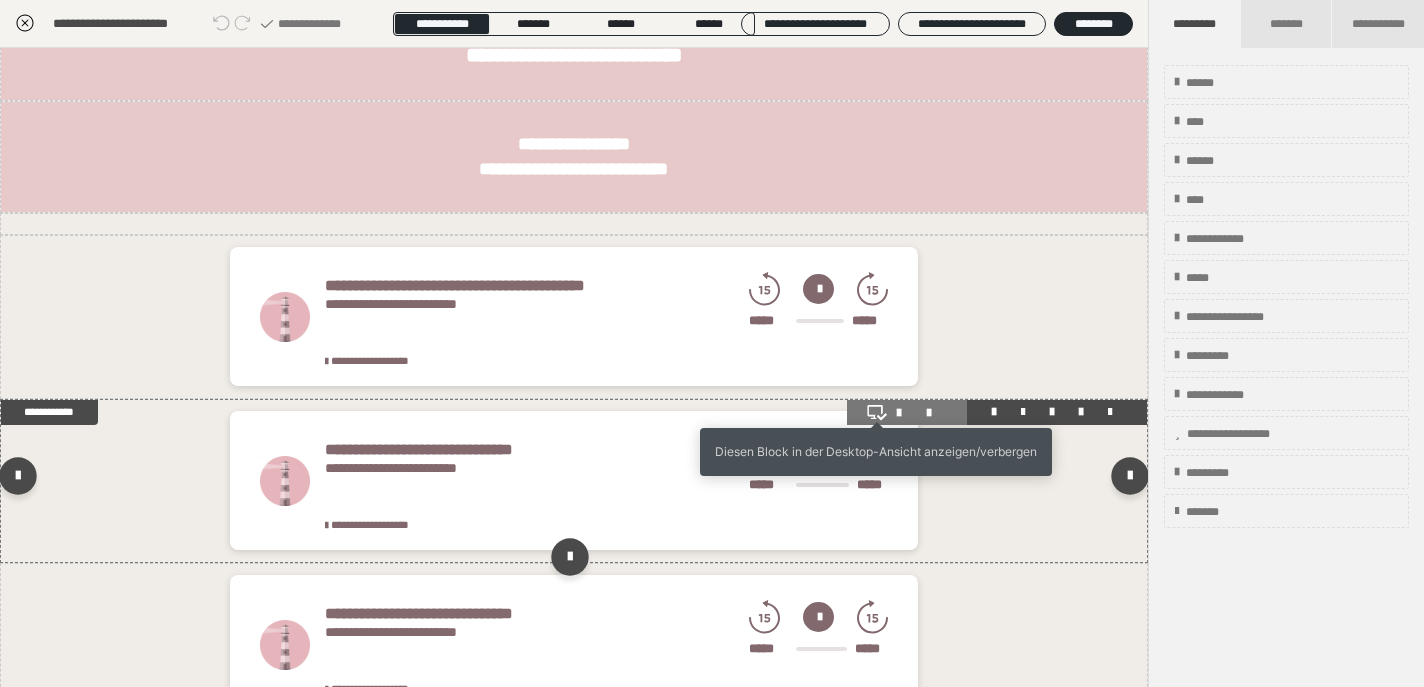 click 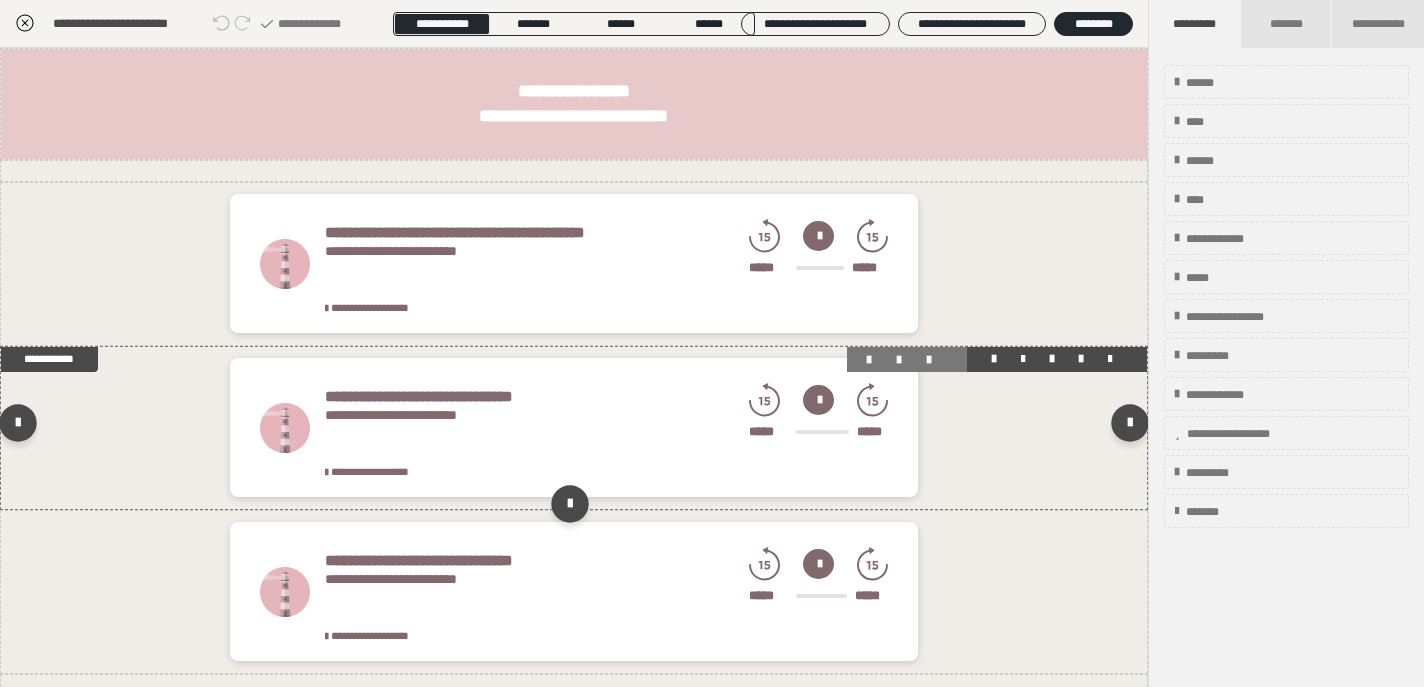 scroll, scrollTop: 650, scrollLeft: 0, axis: vertical 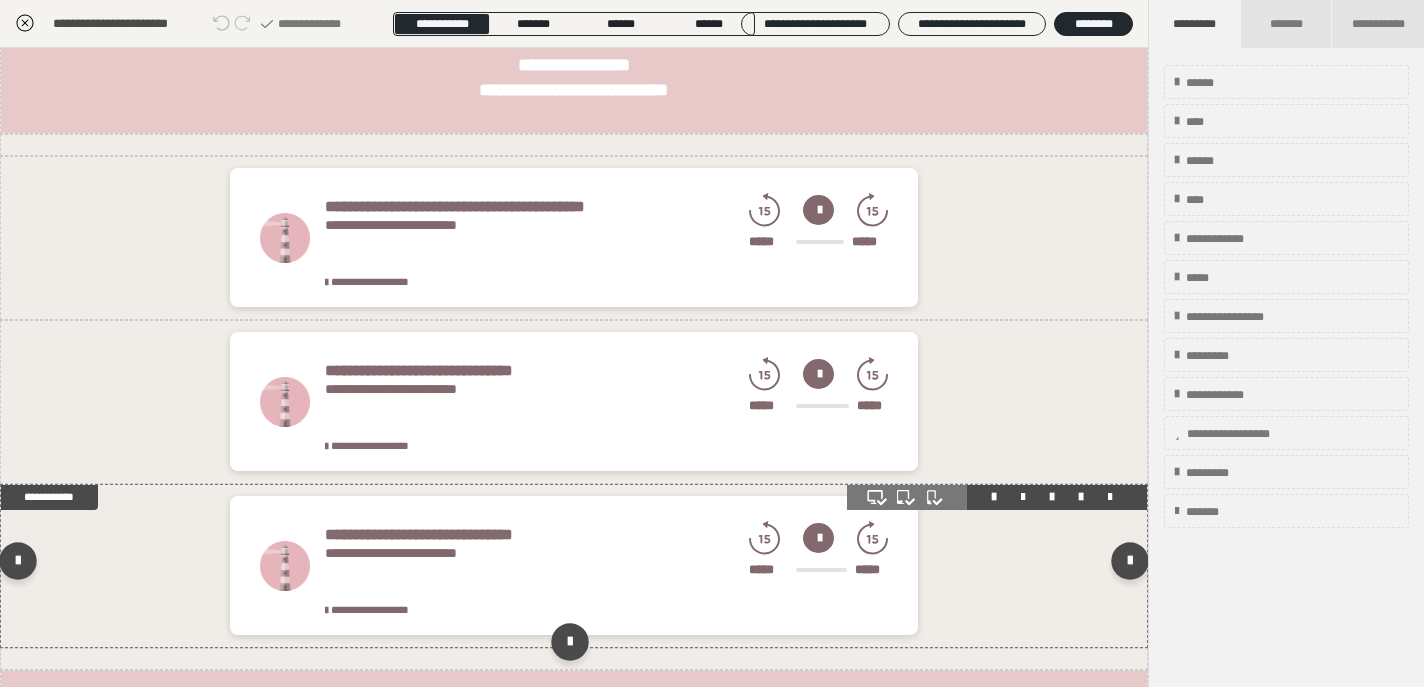 click 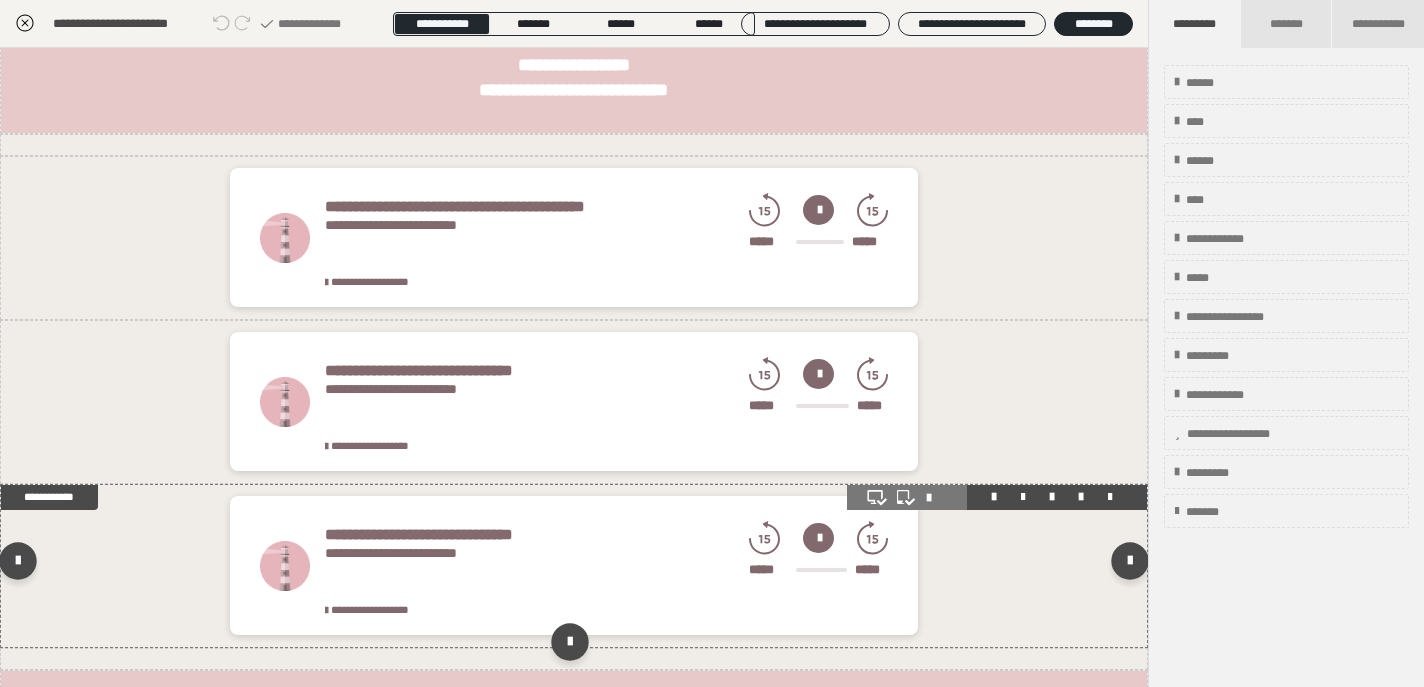 click 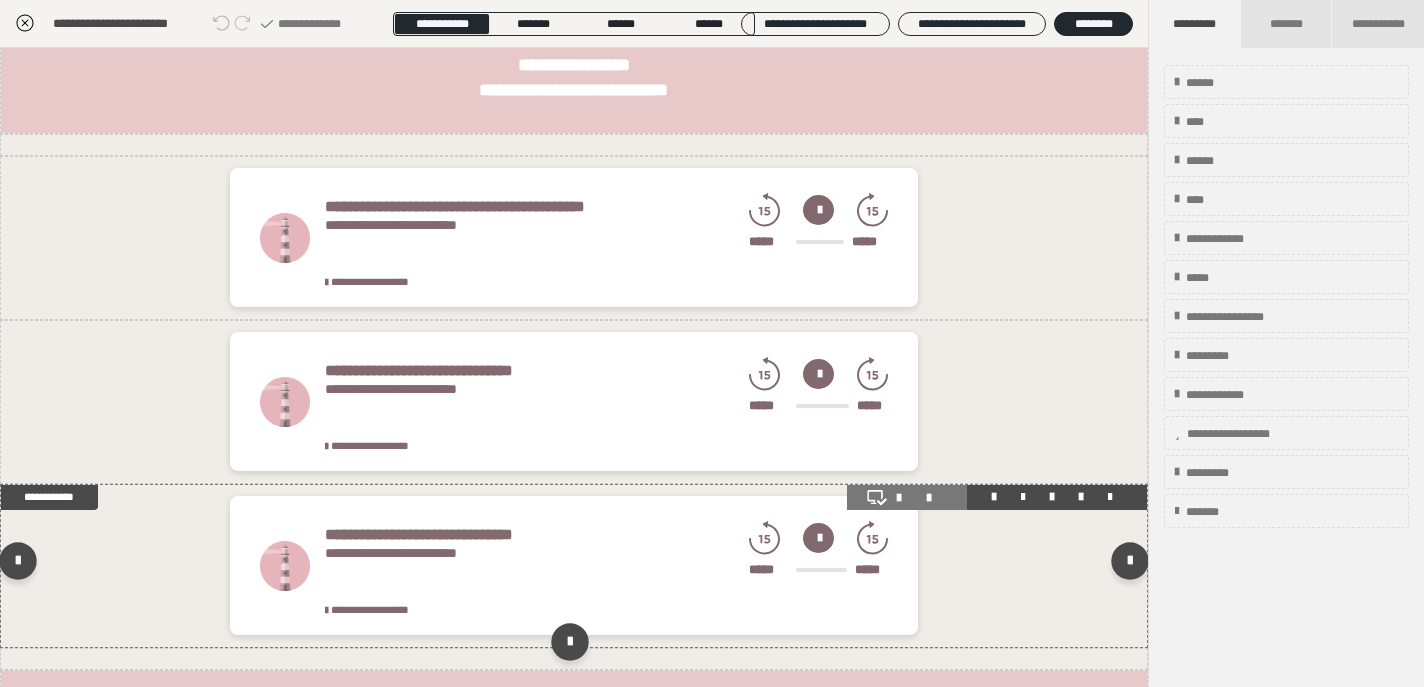 click at bounding box center [907, 497] 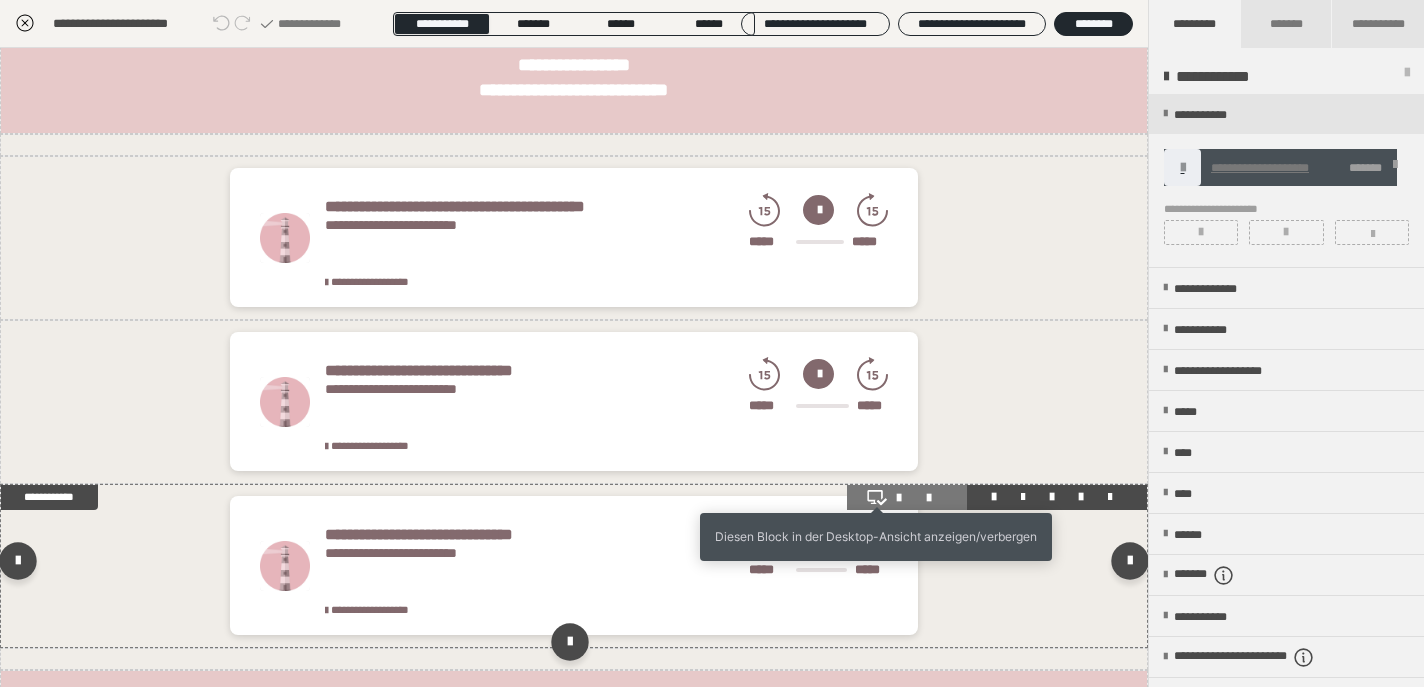 click 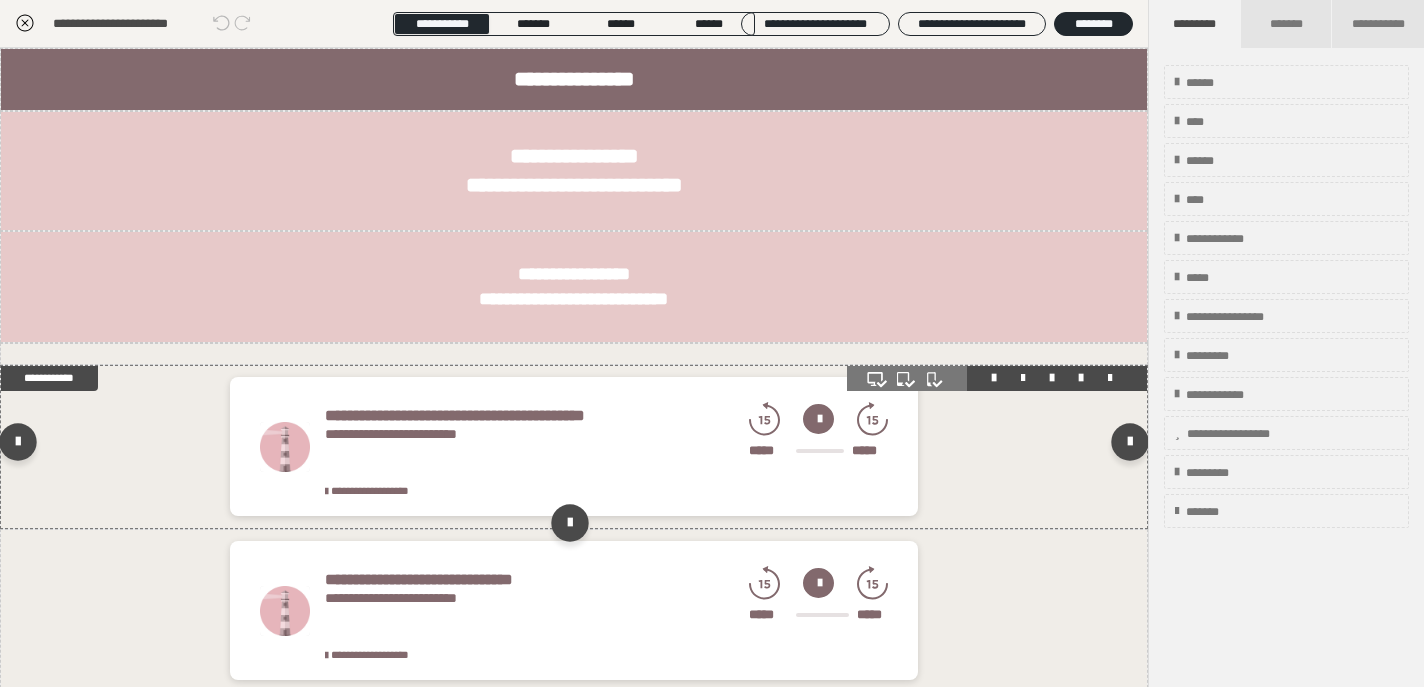 scroll, scrollTop: 447, scrollLeft: 0, axis: vertical 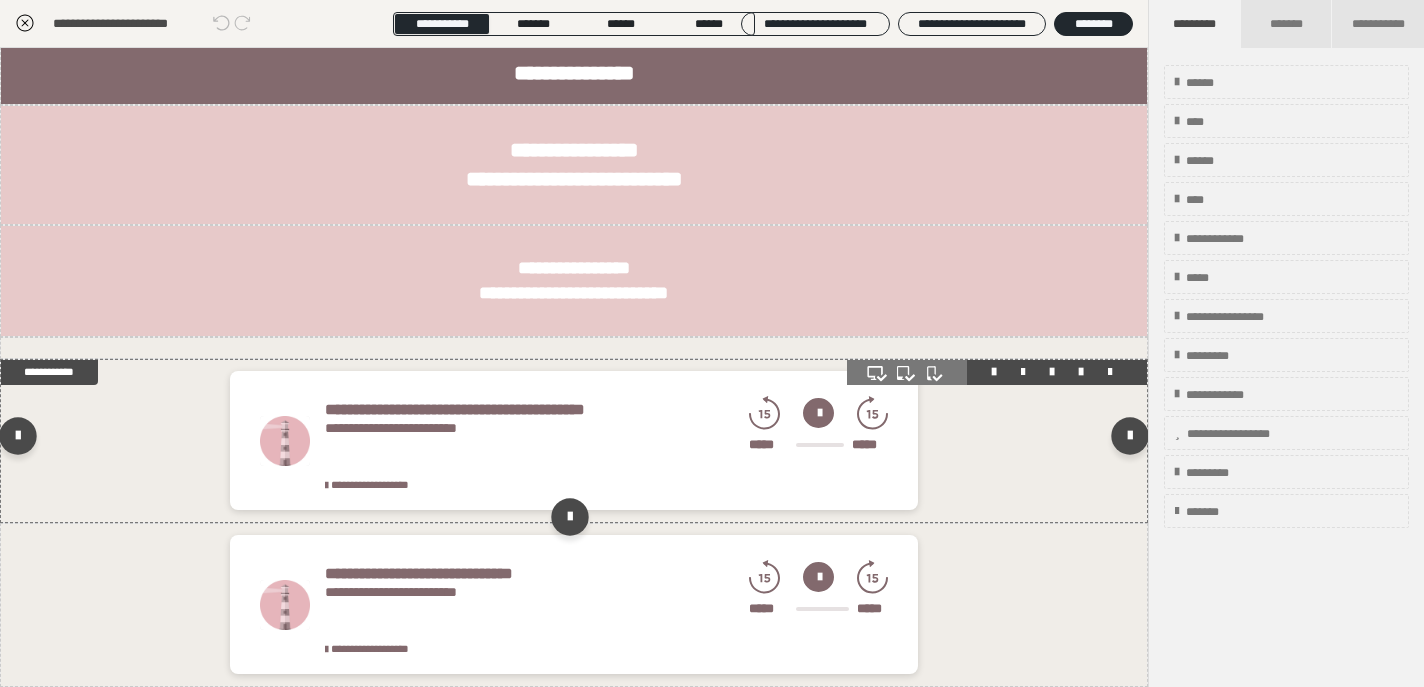 click at bounding box center [818, 413] 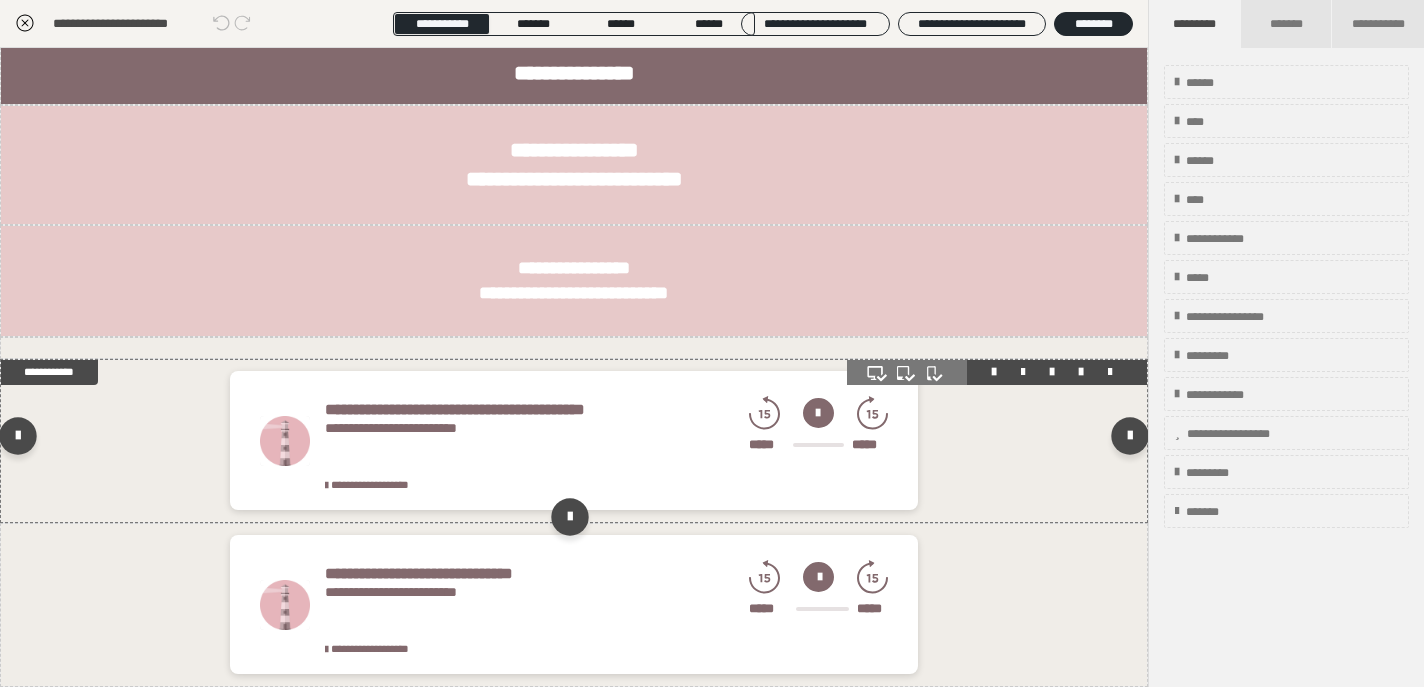 click 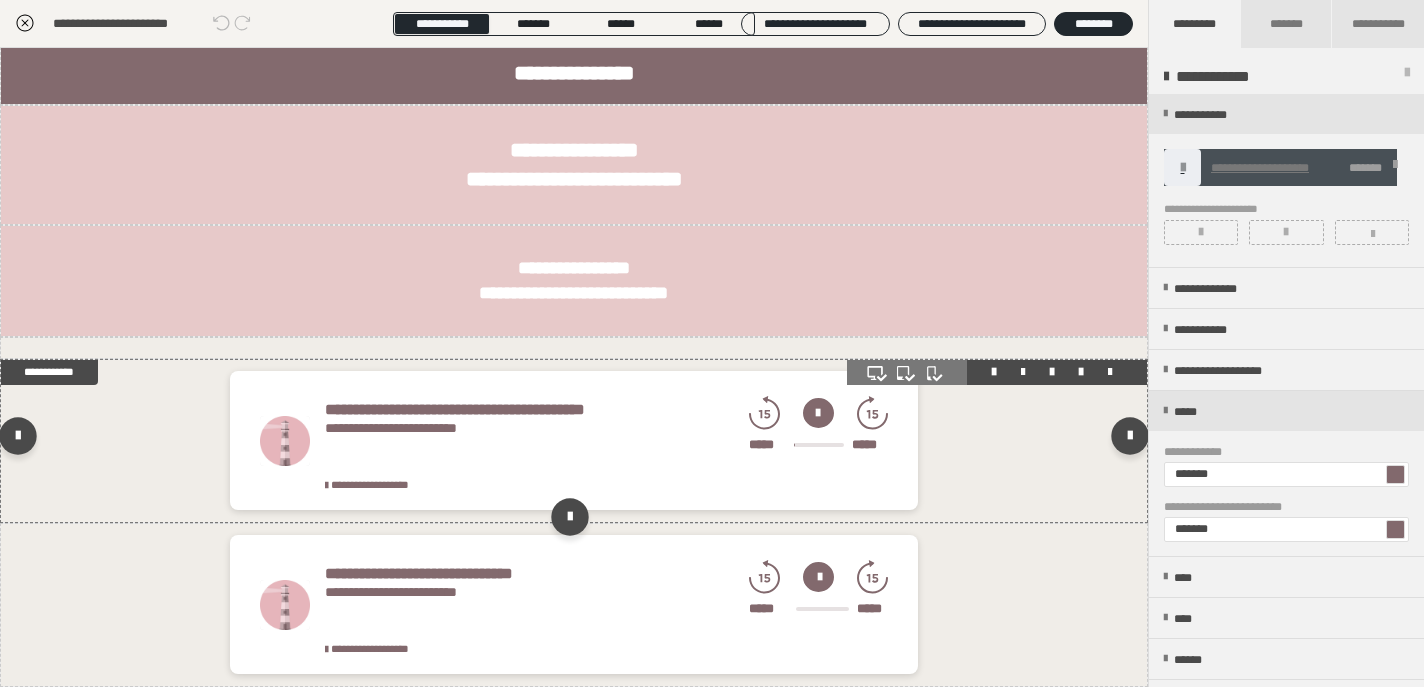 click at bounding box center (819, 445) 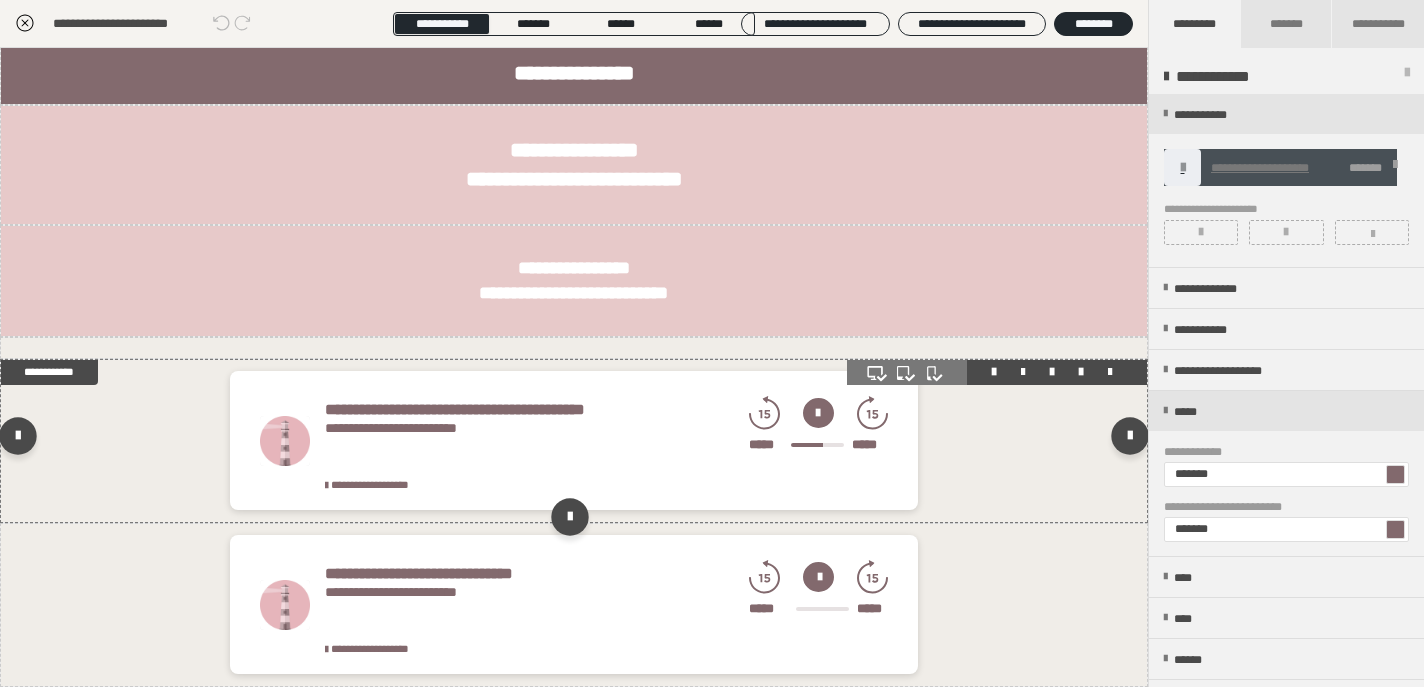 click at bounding box center [817, 445] 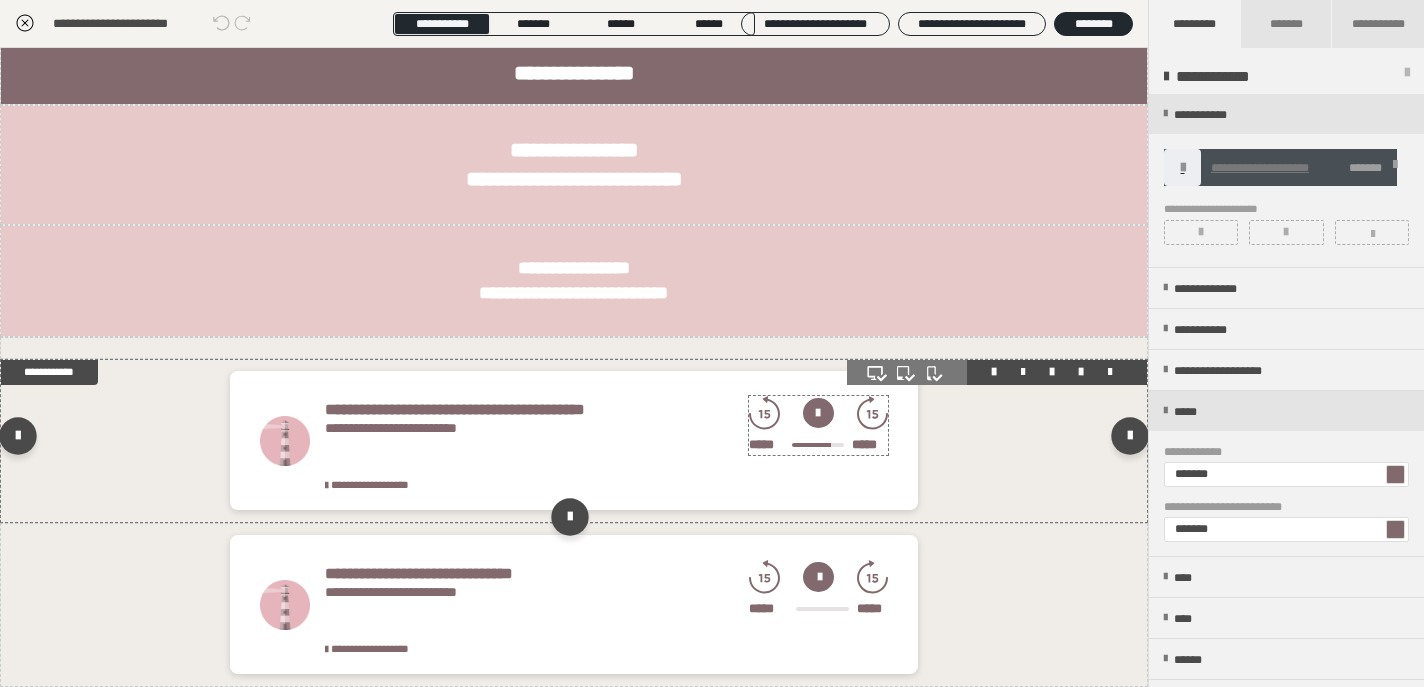 click at bounding box center (817, 445) 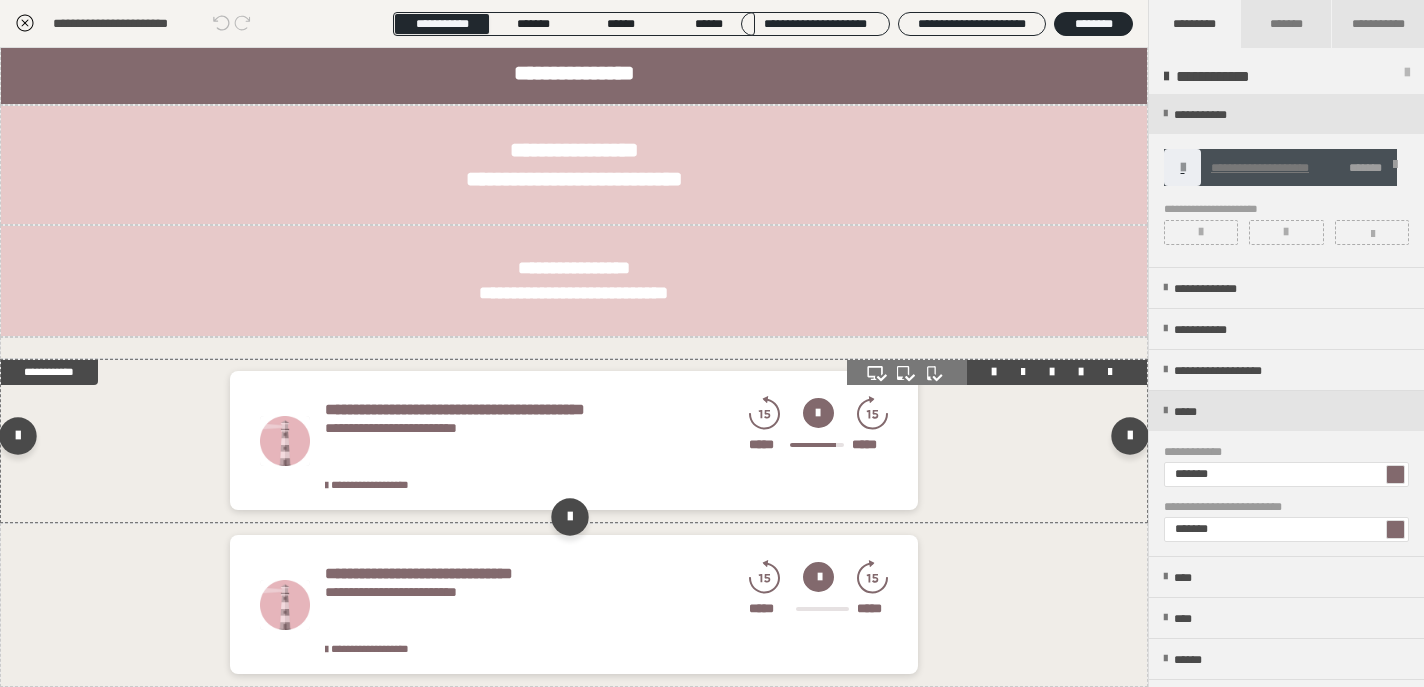 click 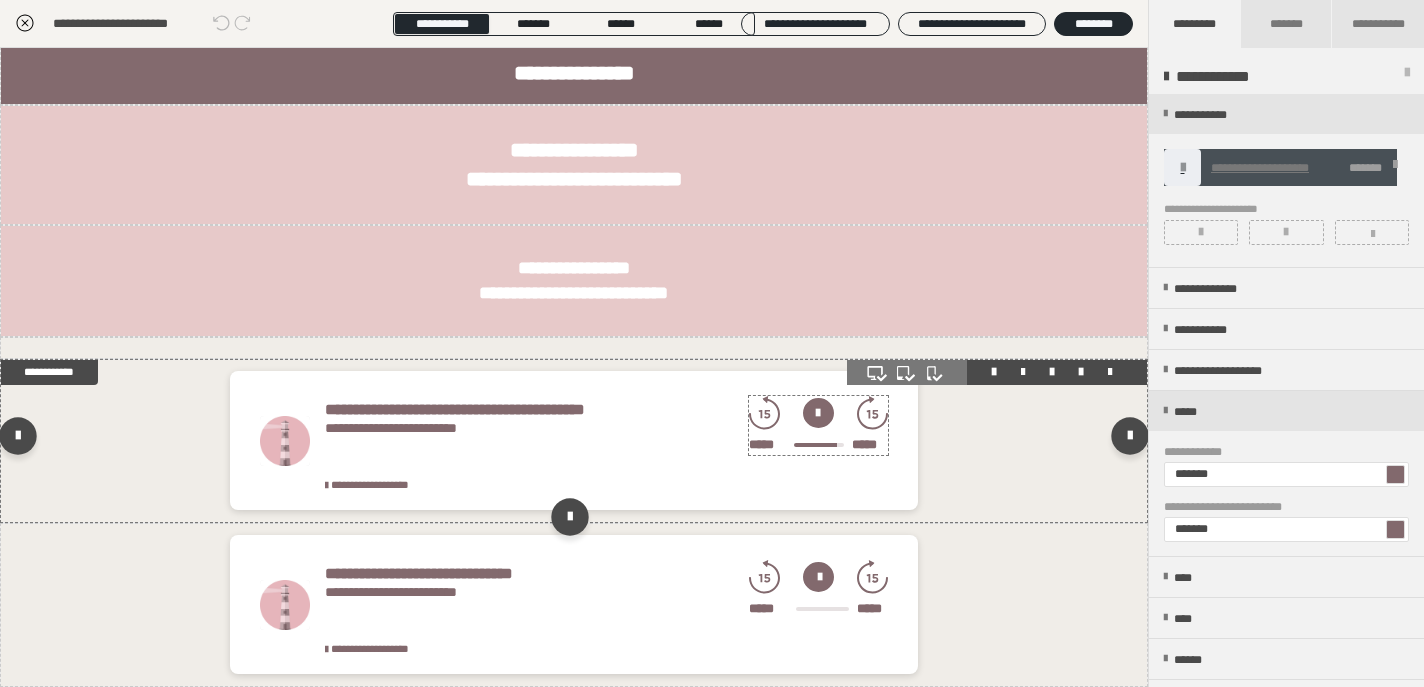 click 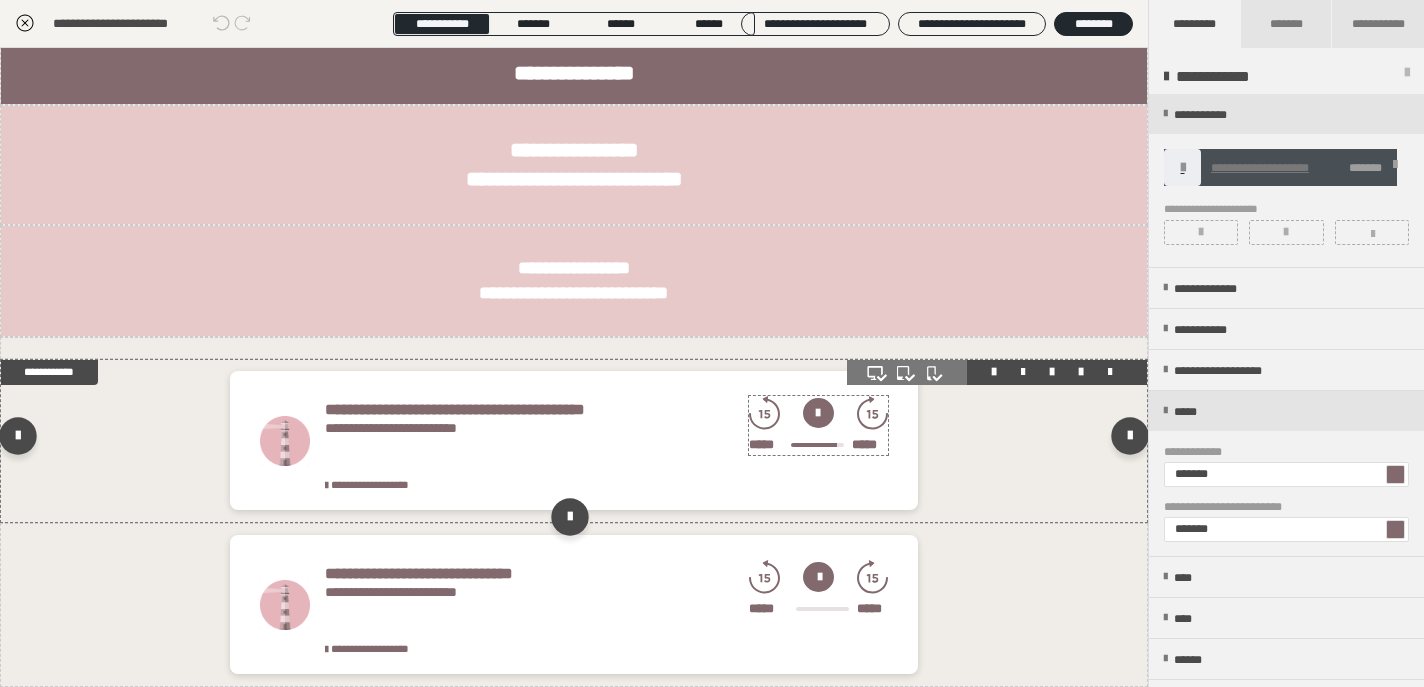 click 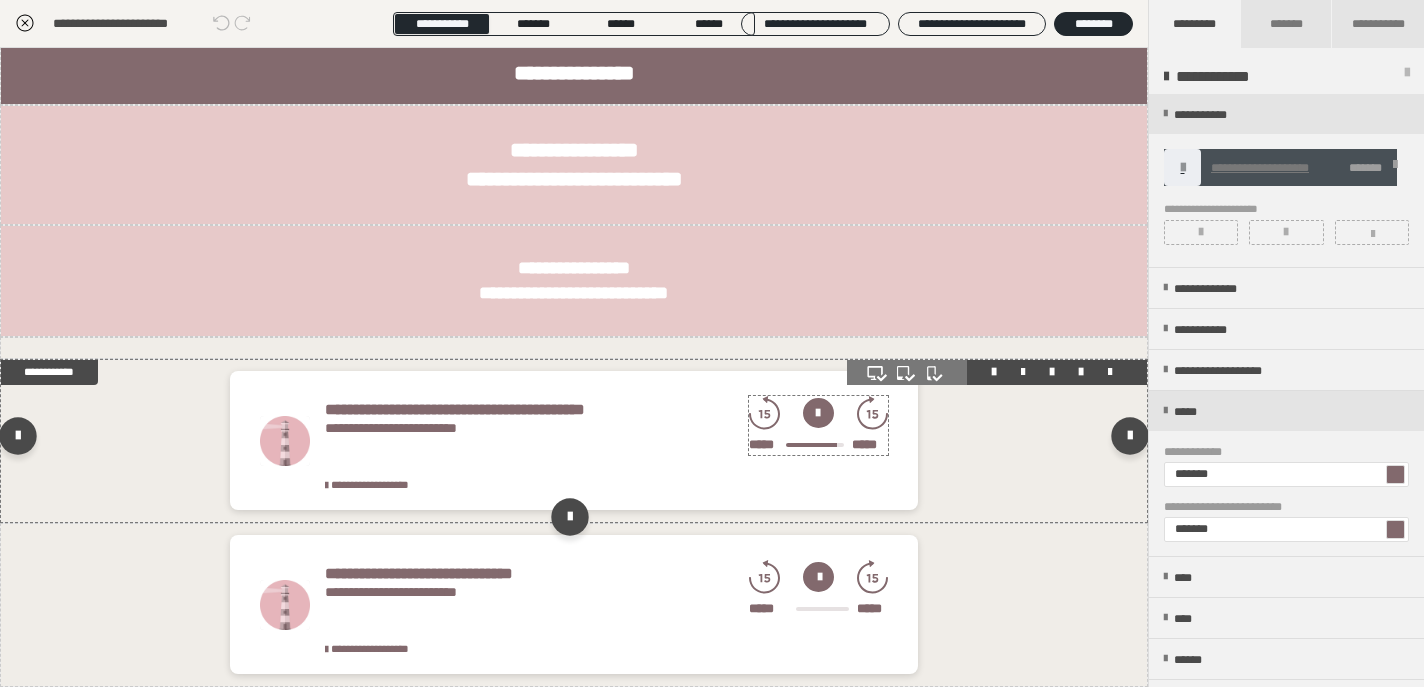 click 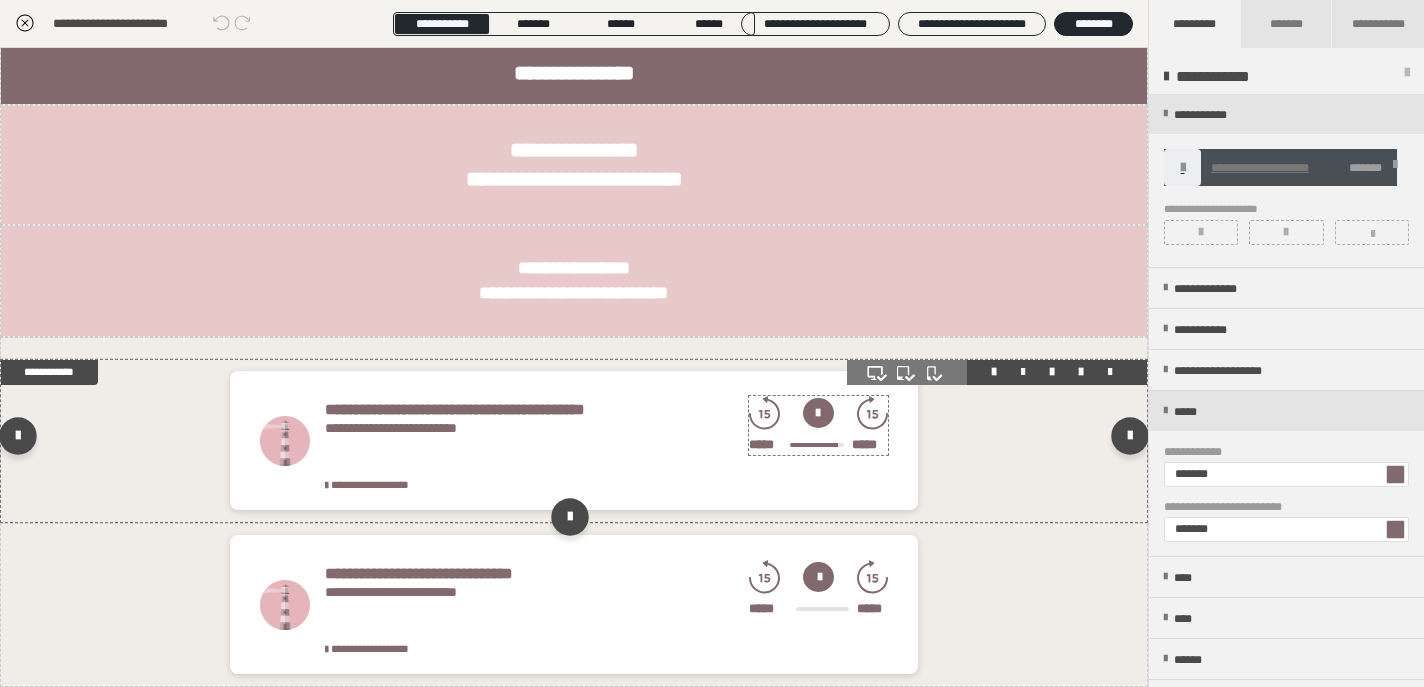 click 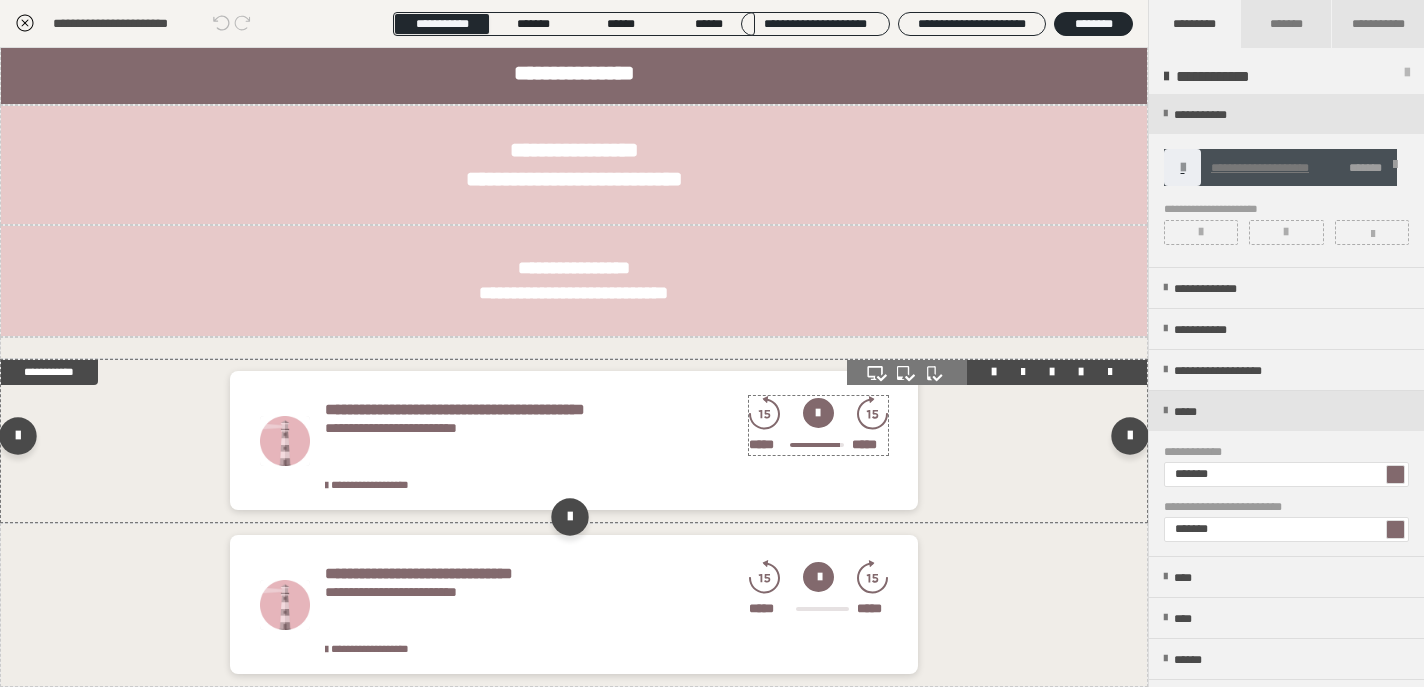 click 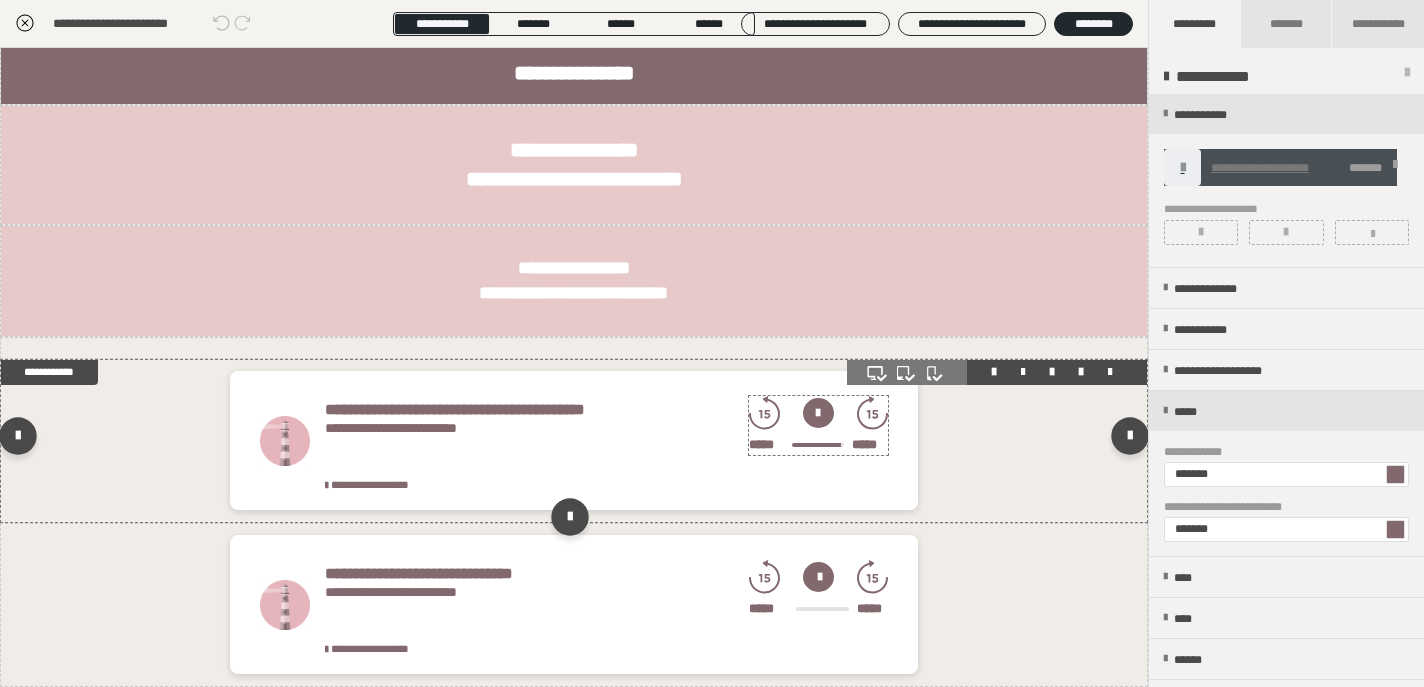 click 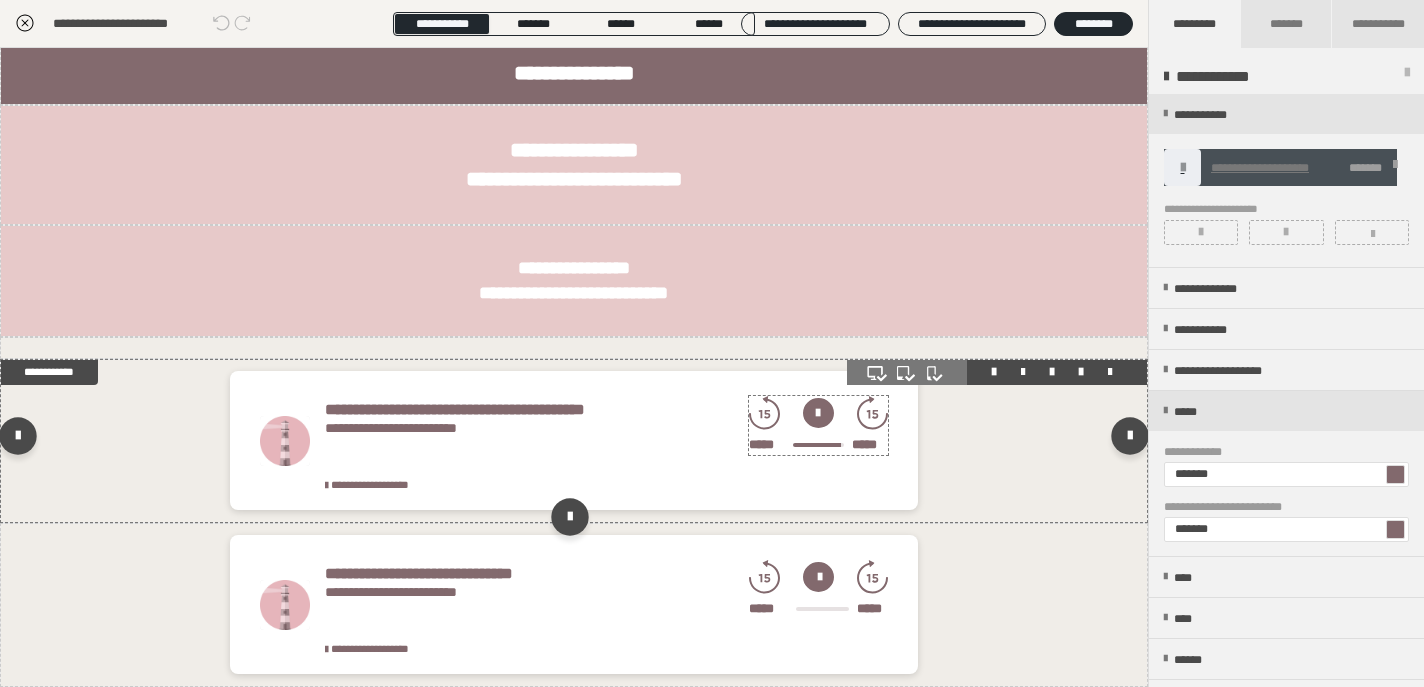 click 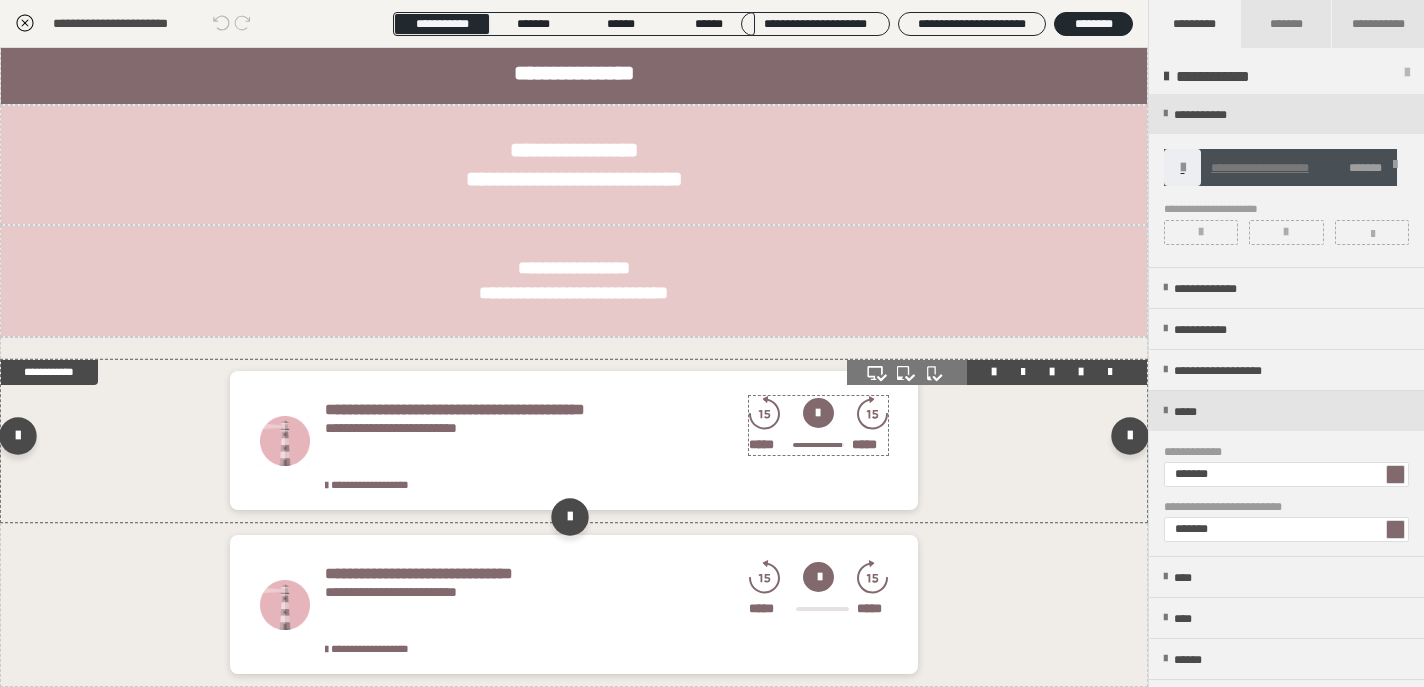 click 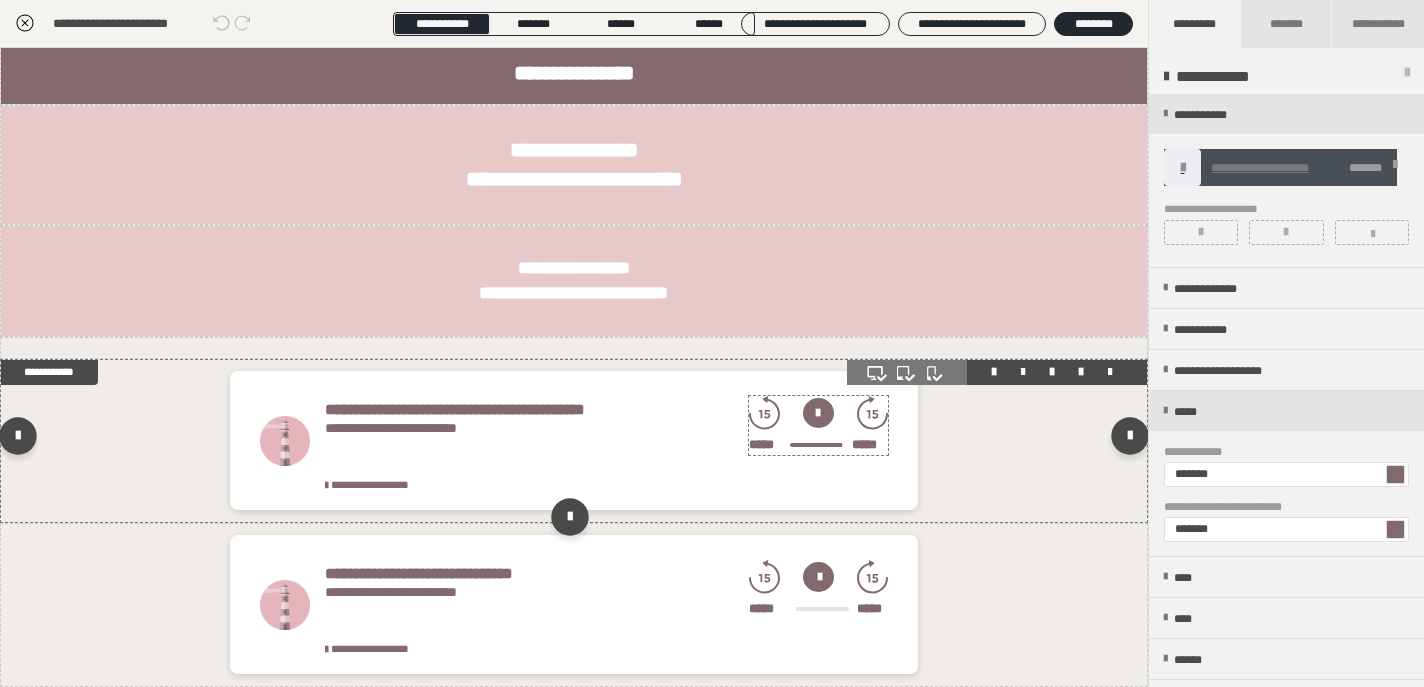 click 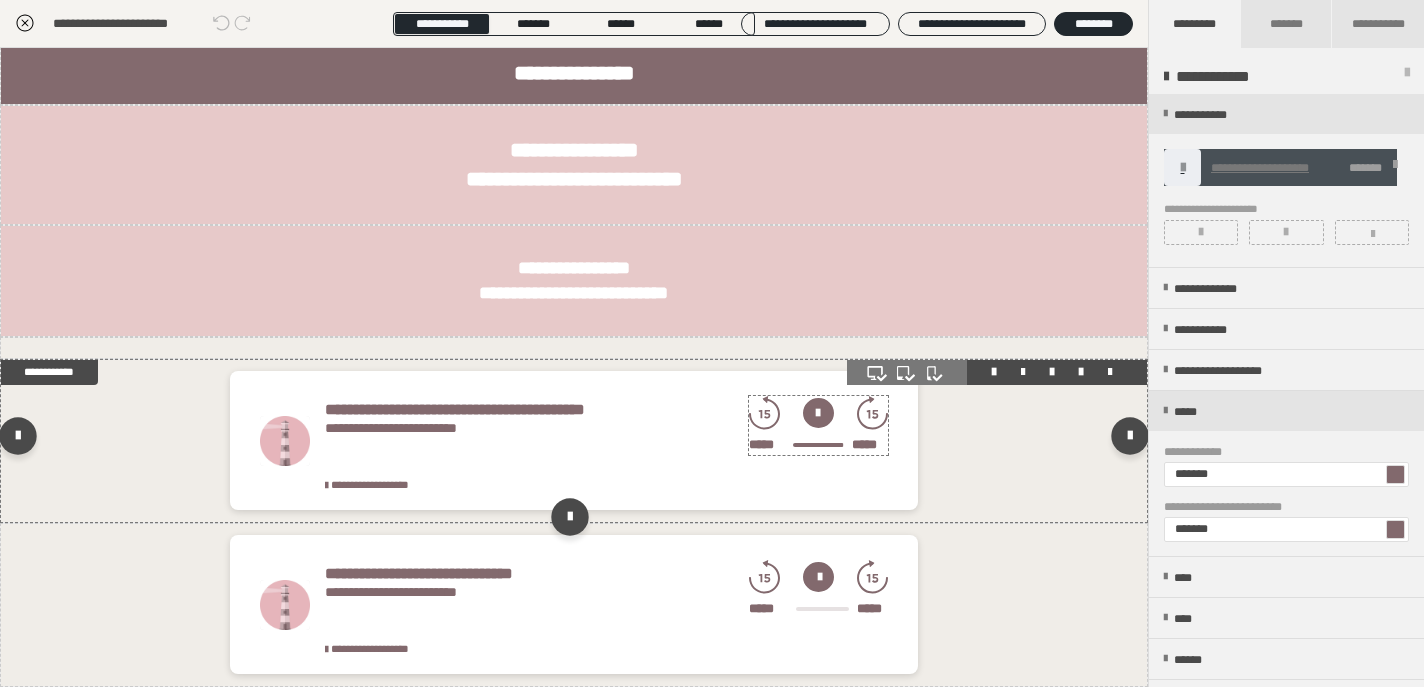 click 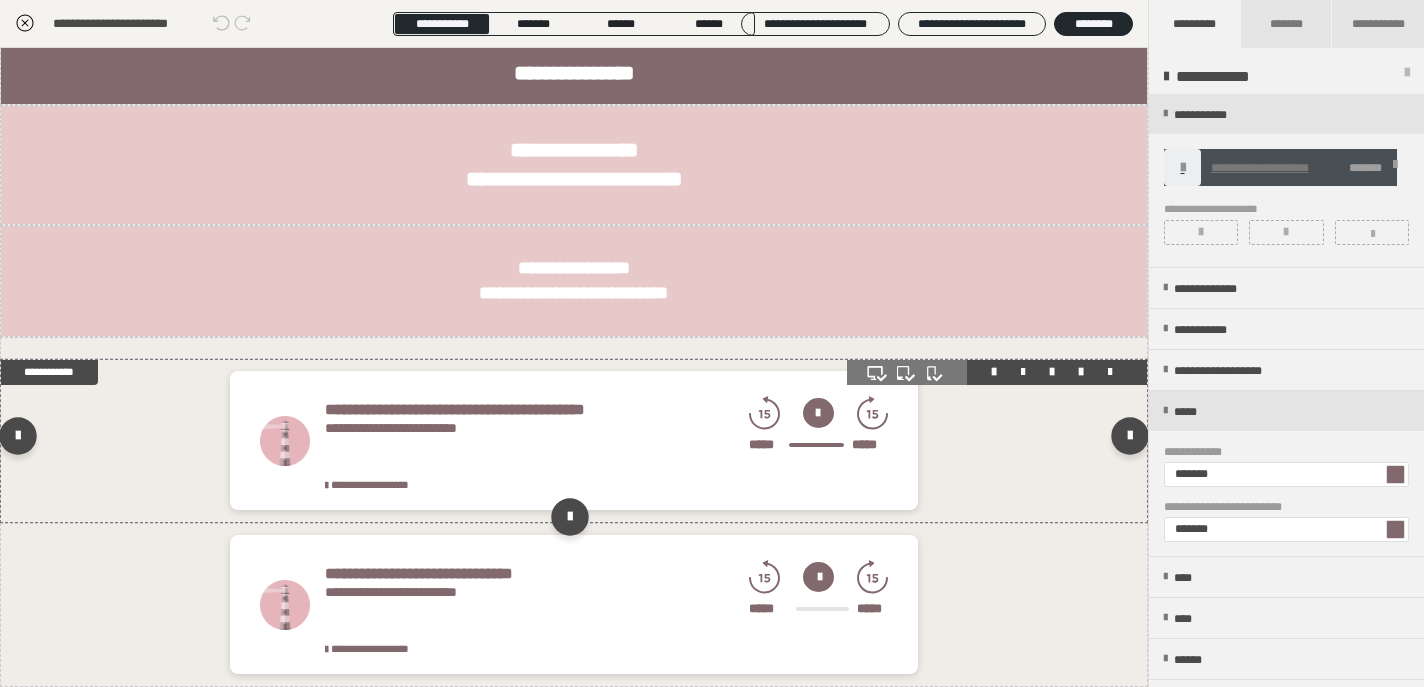click at bounding box center (818, 413) 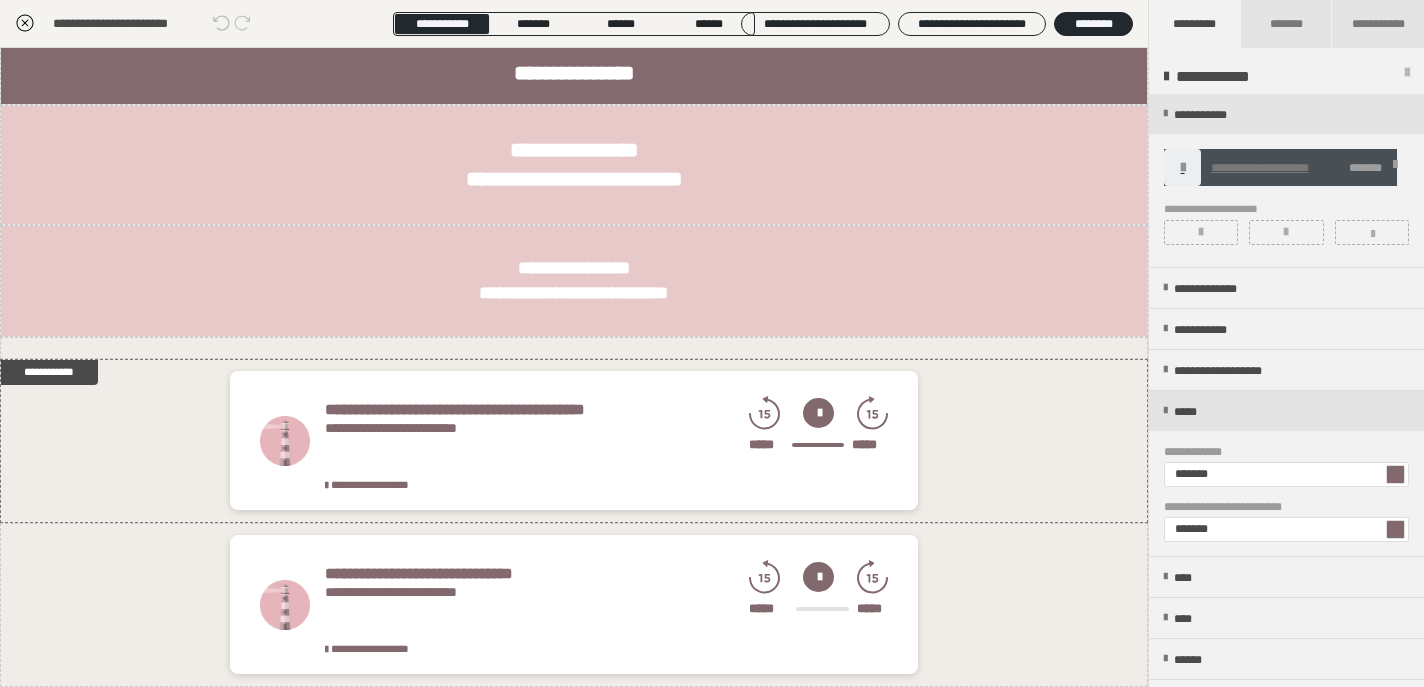 click 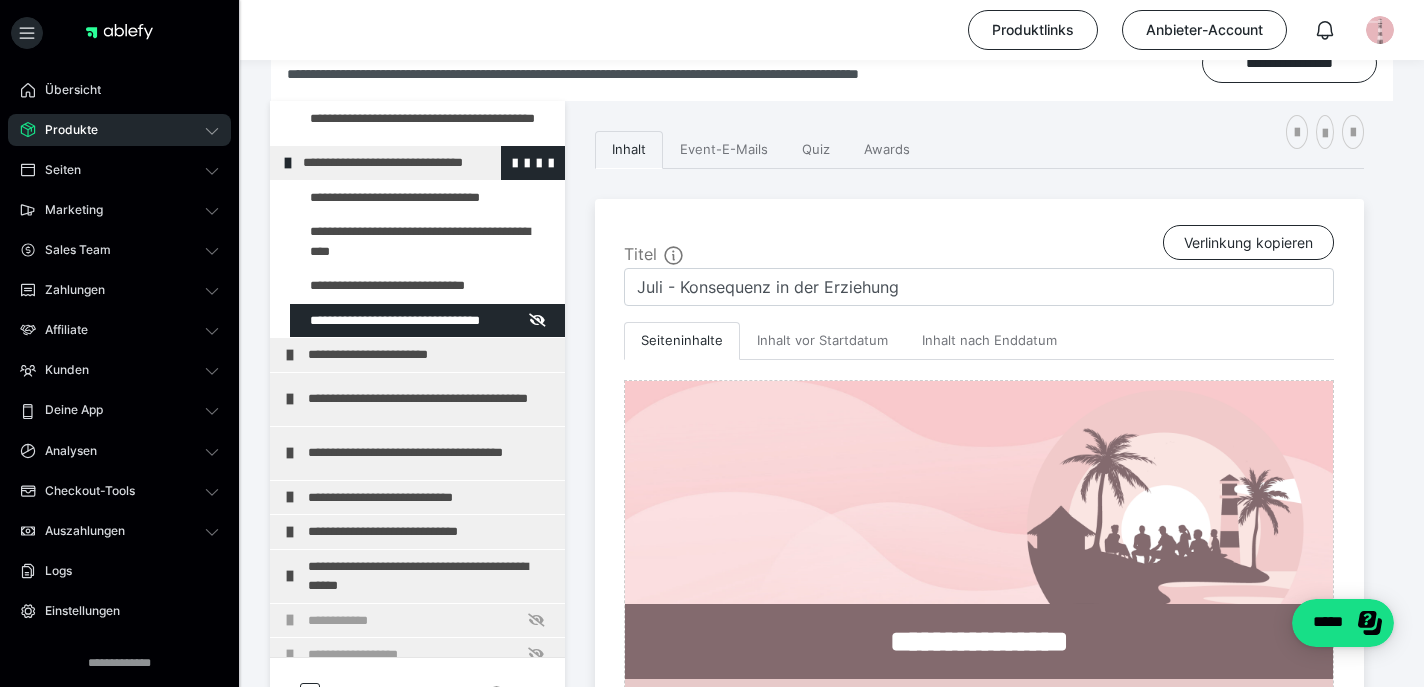 click at bounding box center (288, 163) 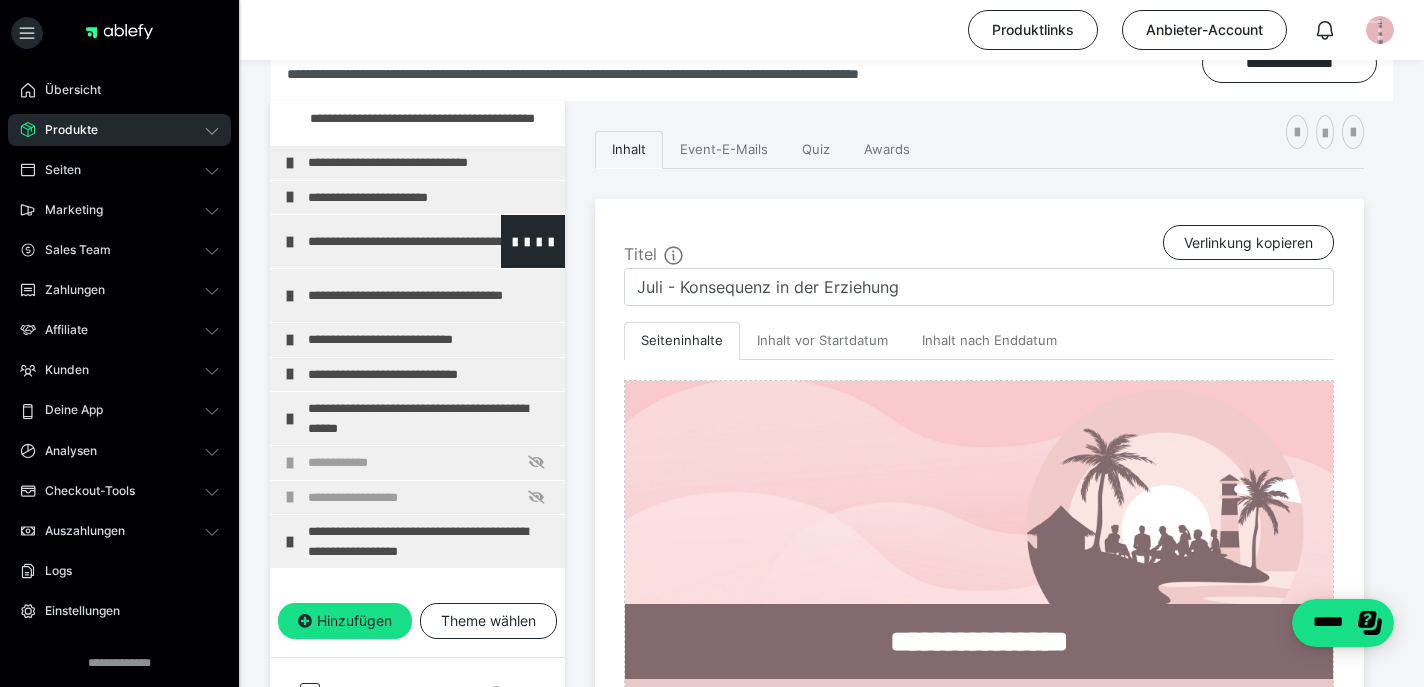 scroll, scrollTop: 0, scrollLeft: 0, axis: both 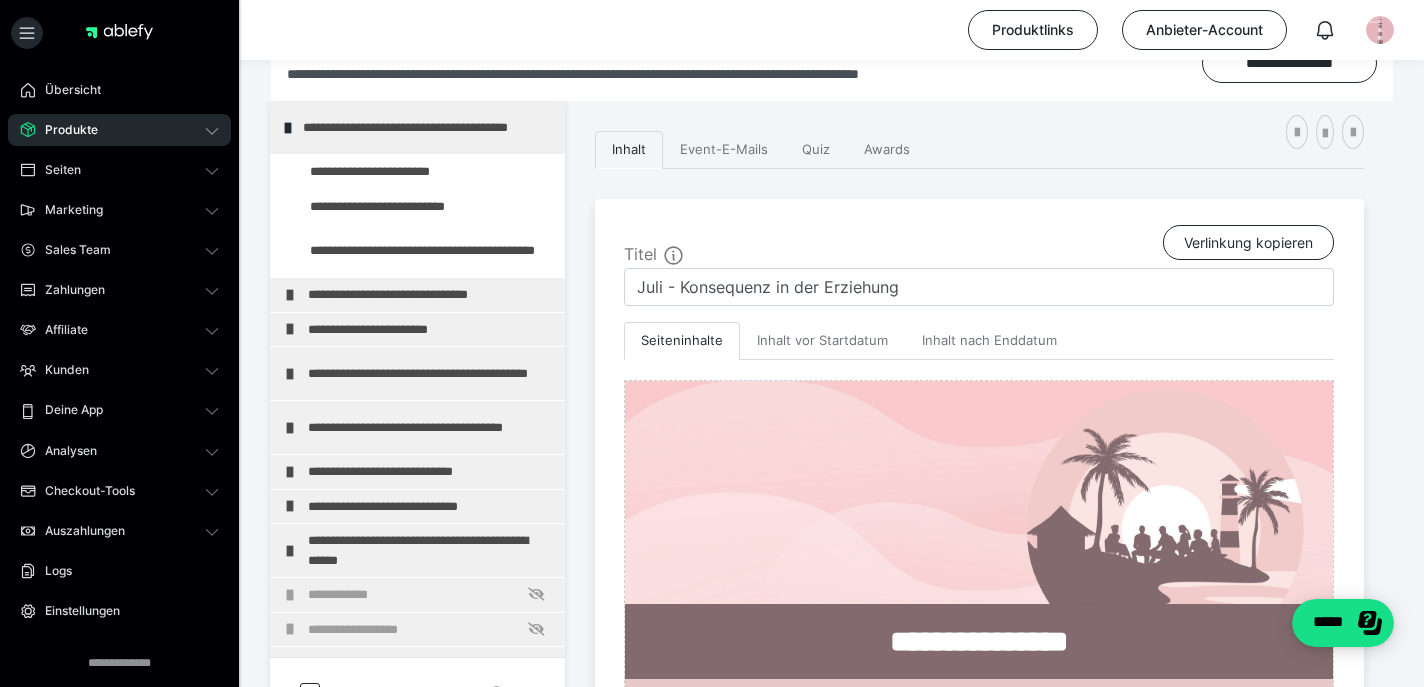 click on "Produkte" at bounding box center [119, 130] 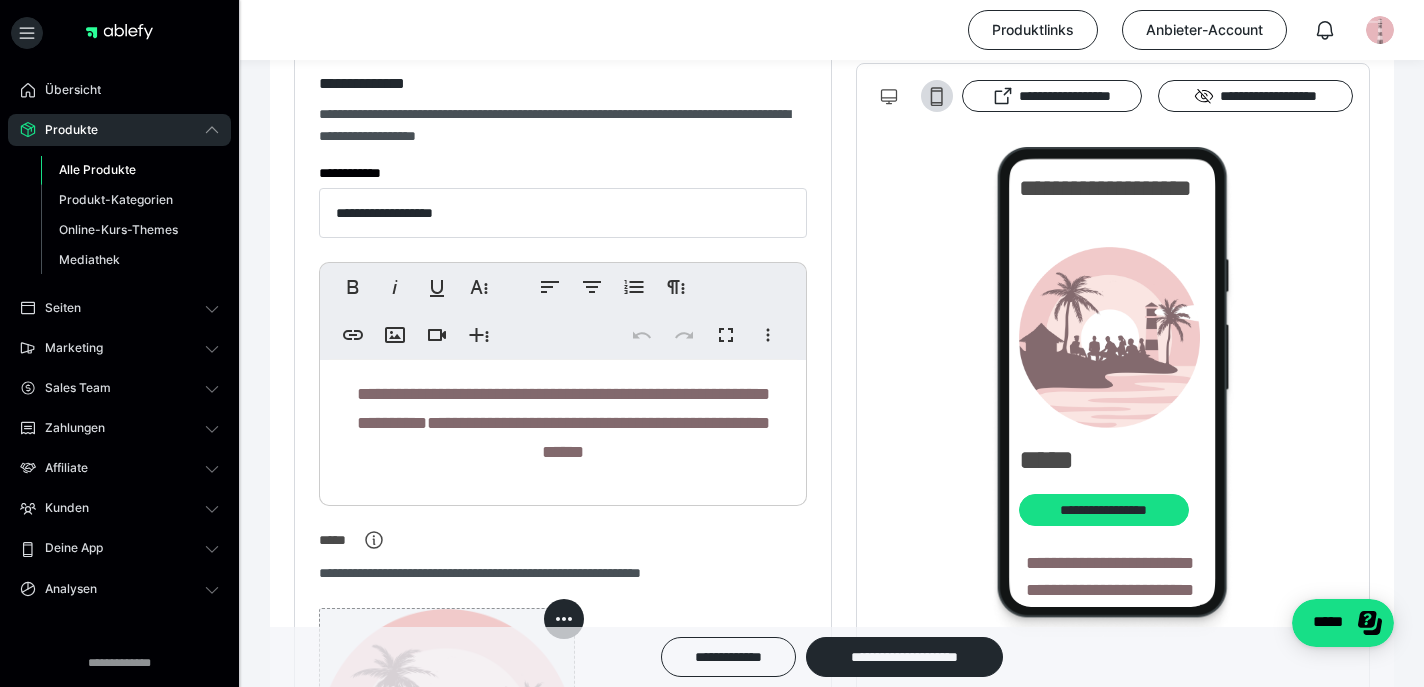 click on "Alle Produkte" at bounding box center (97, 169) 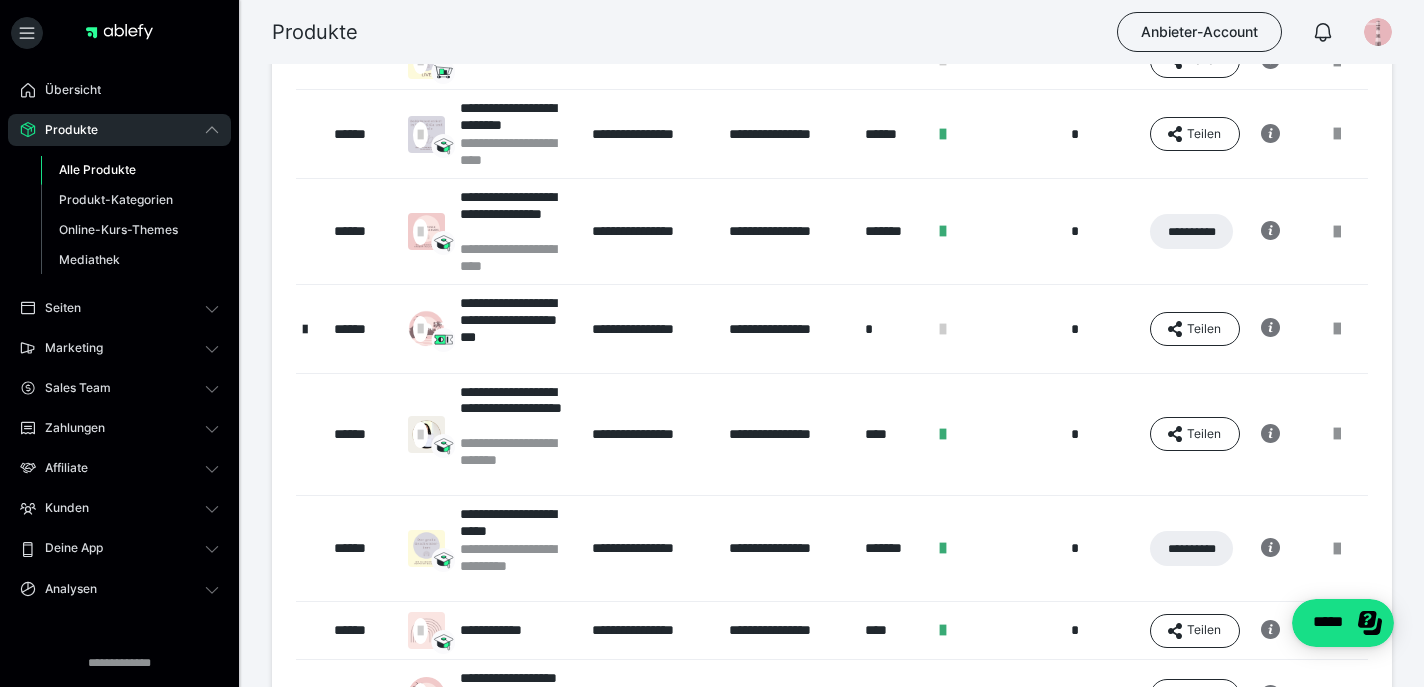 scroll, scrollTop: 749, scrollLeft: 0, axis: vertical 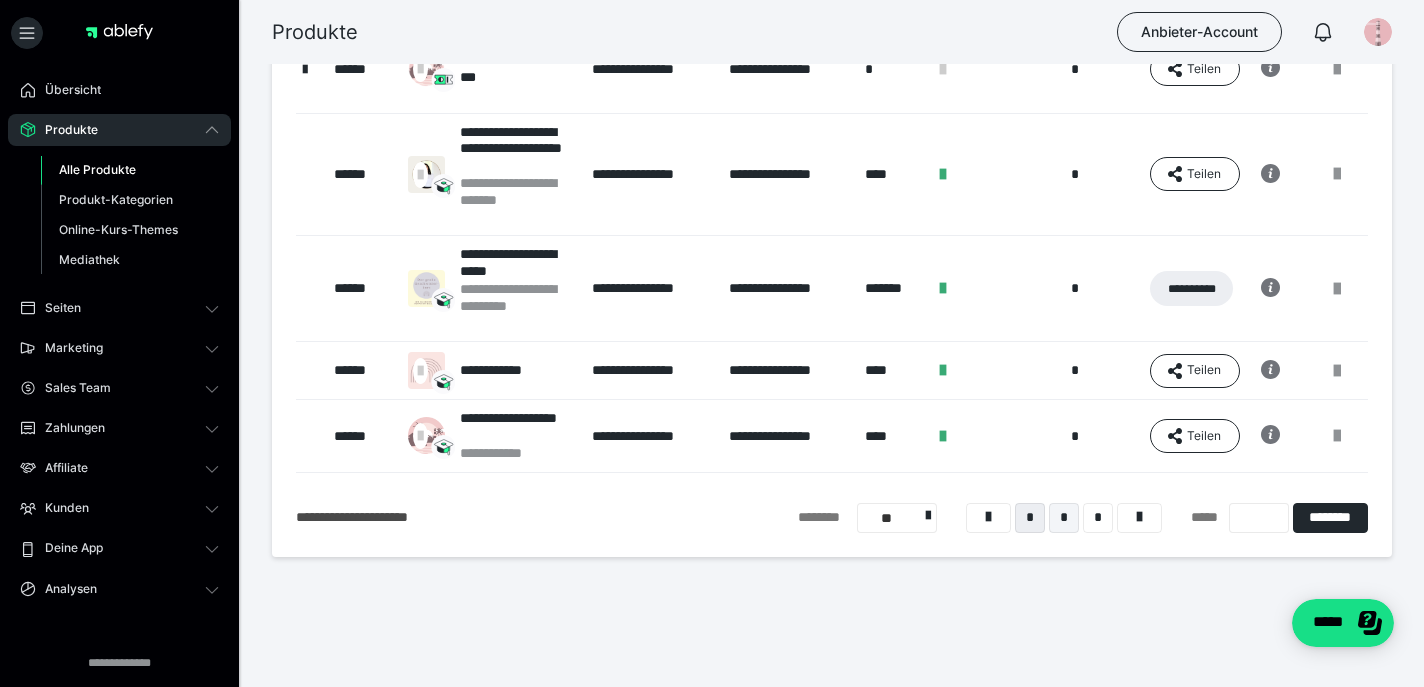 click on "*" at bounding box center (1064, 518) 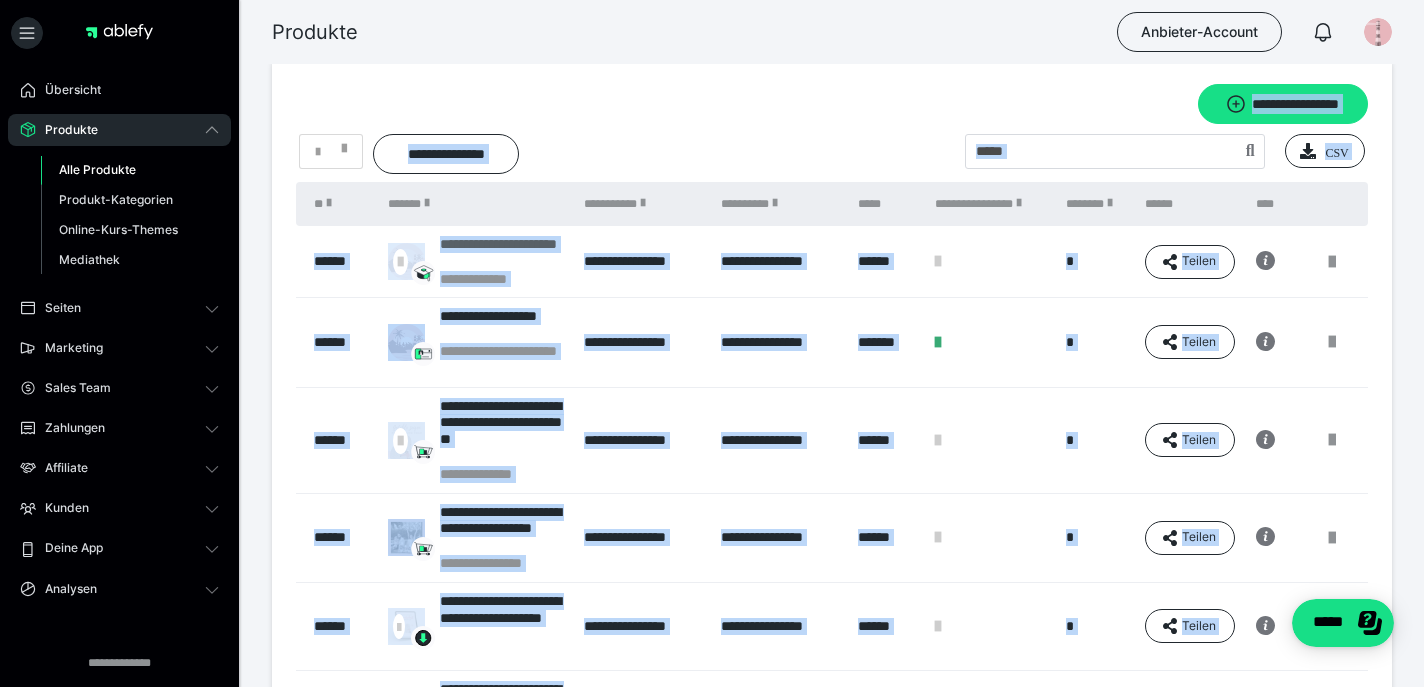 click on "**********" at bounding box center (502, 279) 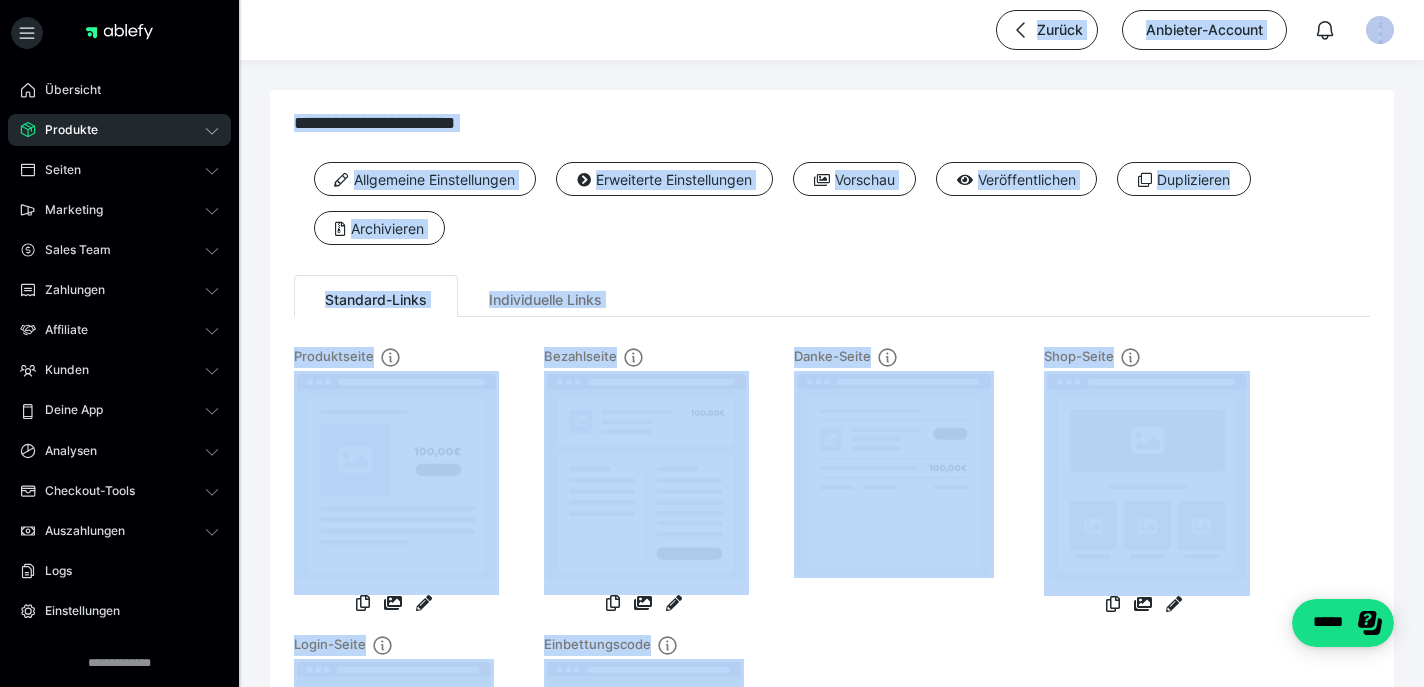 click on "Allgemeine Einstellungen Erweiterte Einstellungen Vorschau Veröffentlichen Duplizieren Archivieren" at bounding box center [832, 211] 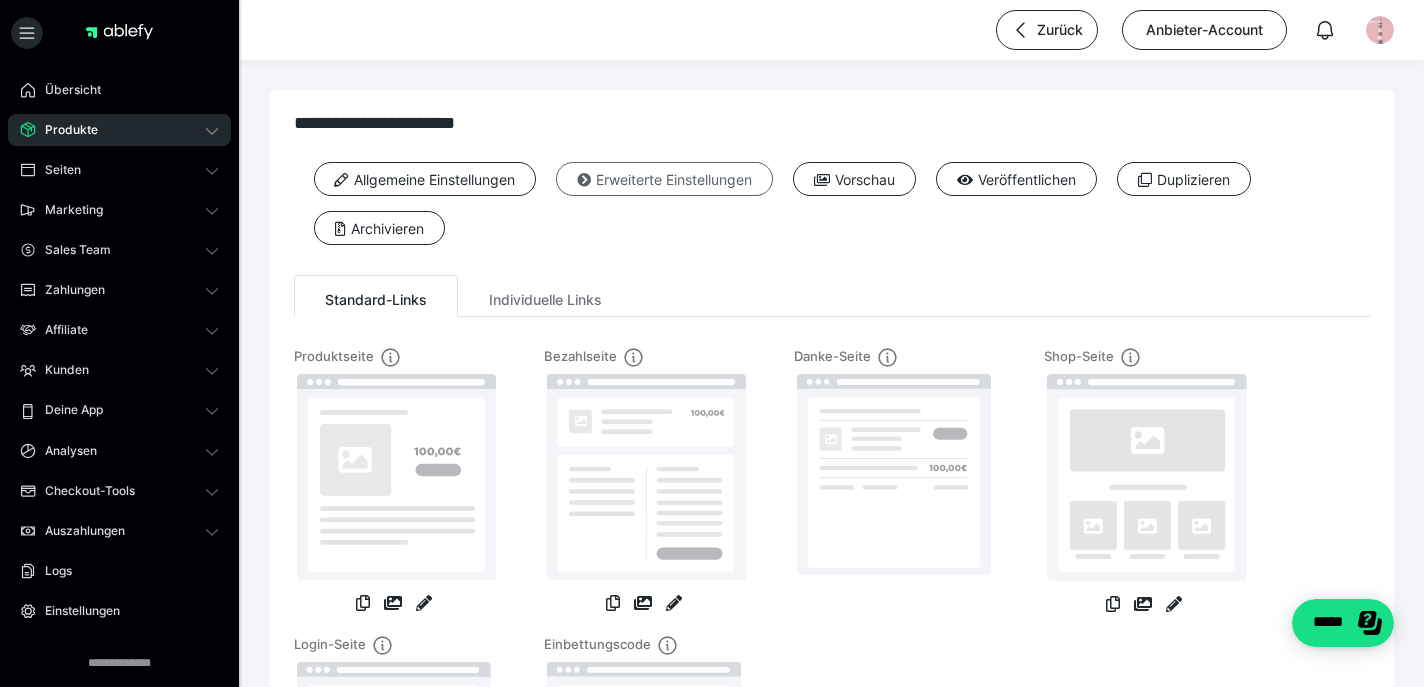 click on "Erweiterte Einstellungen" at bounding box center [664, 179] 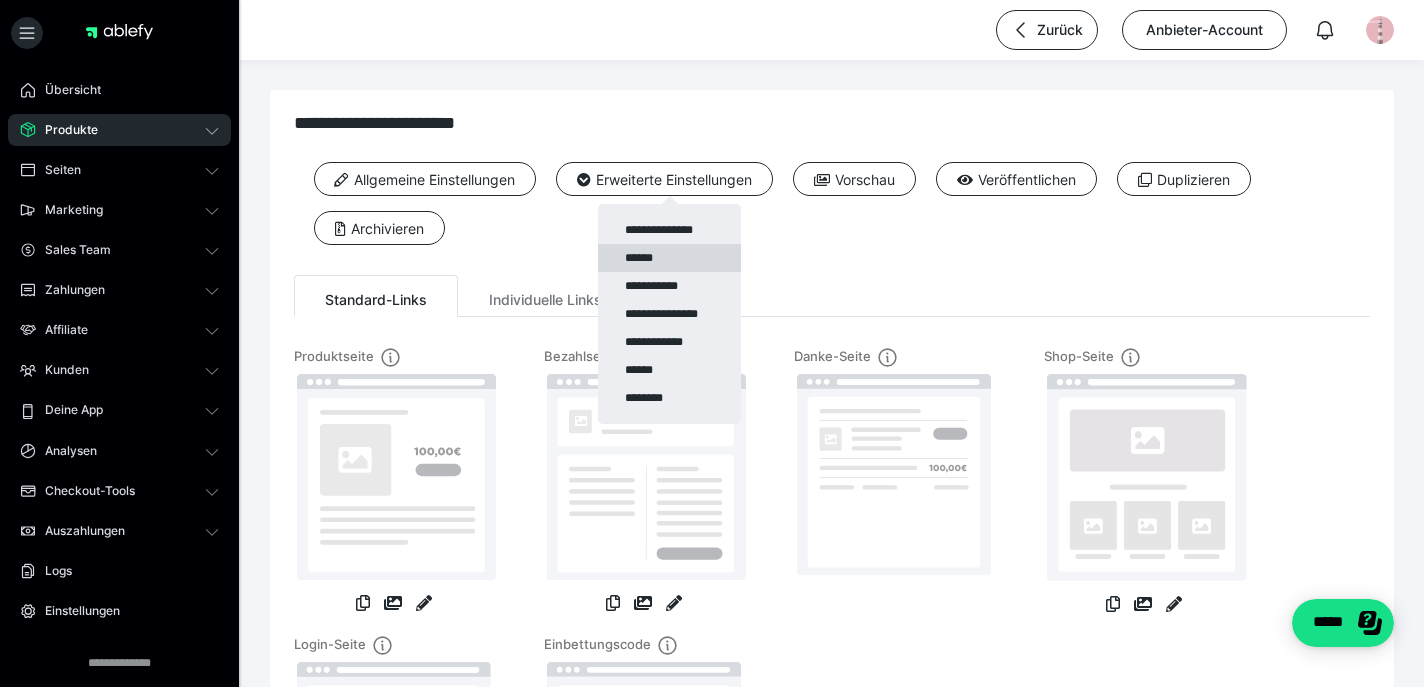 click on "******" at bounding box center [669, 258] 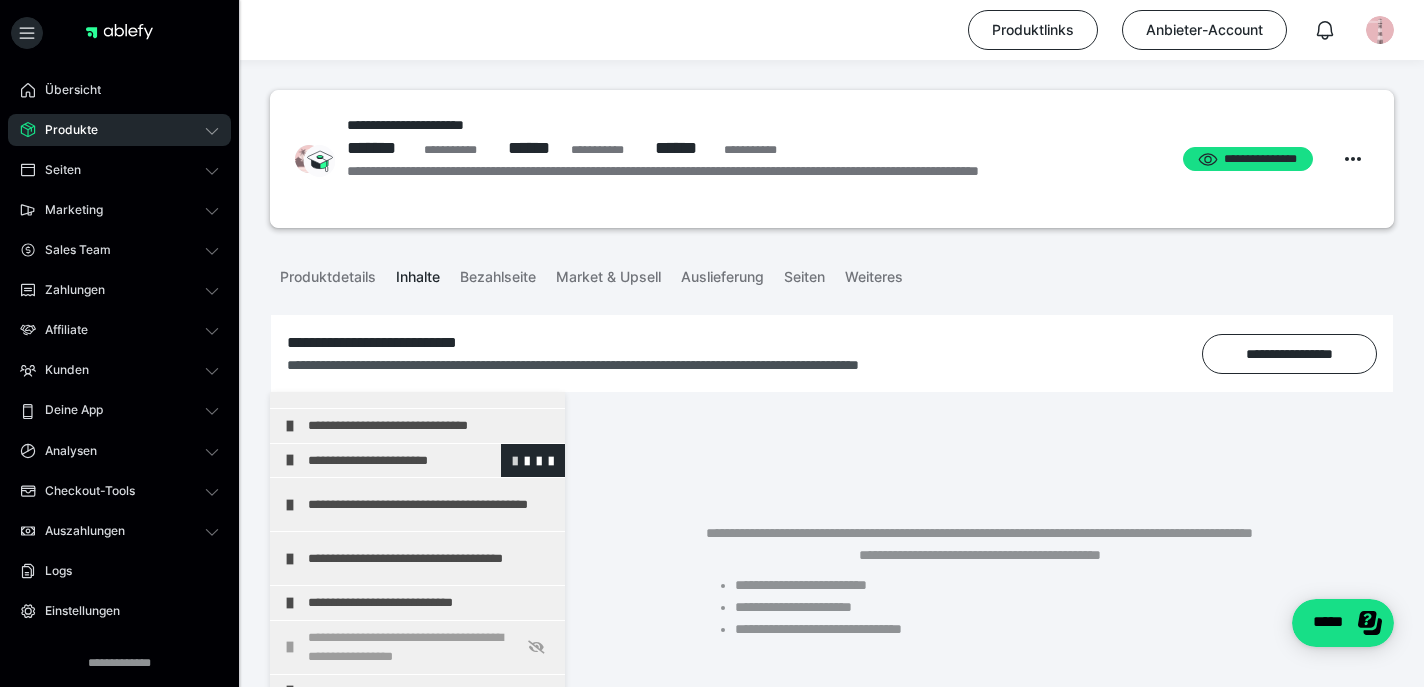 scroll, scrollTop: 99, scrollLeft: 0, axis: vertical 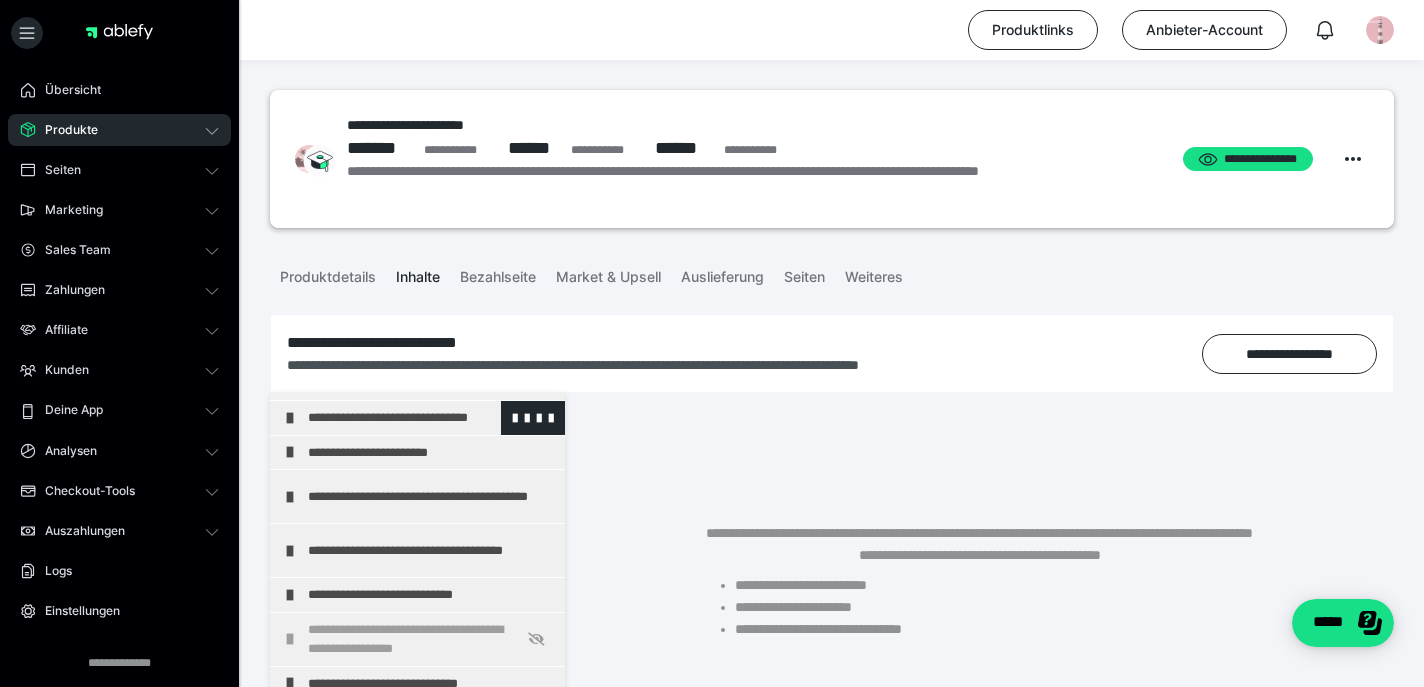 click on "**********" at bounding box center (431, 418) 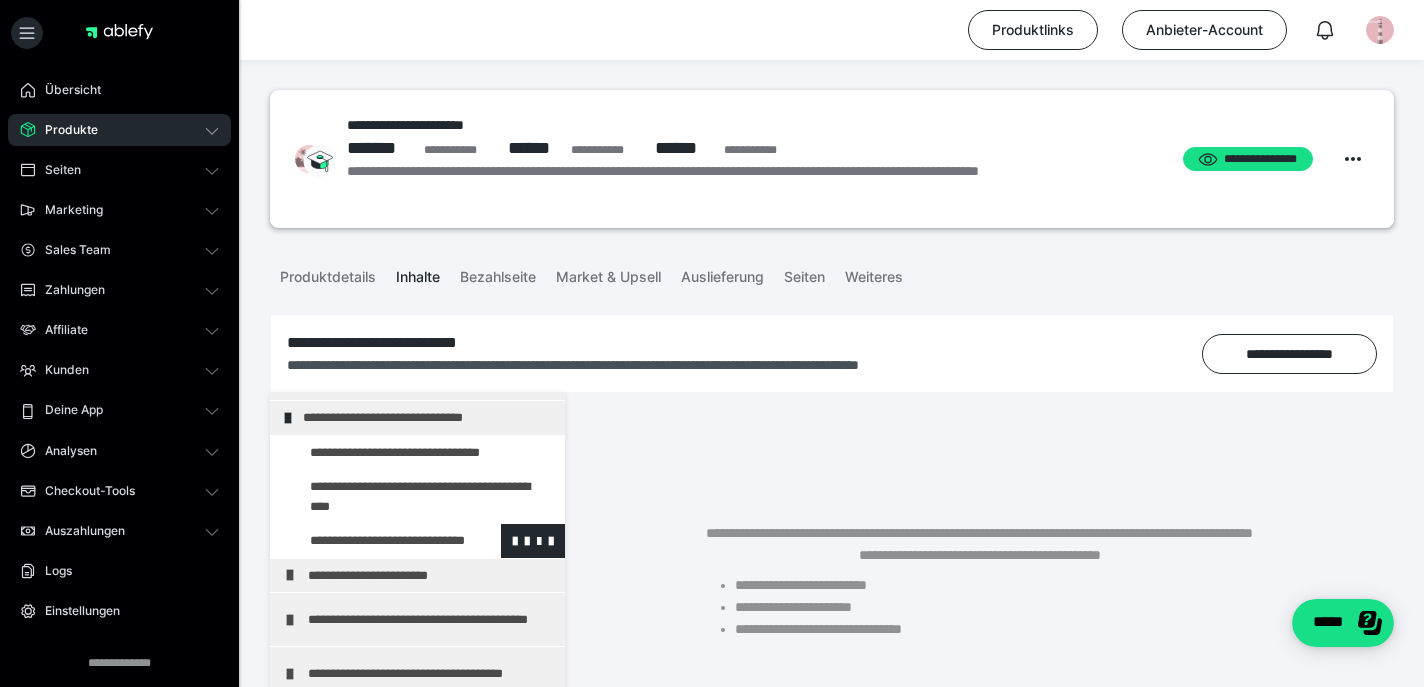 click at bounding box center (375, 541) 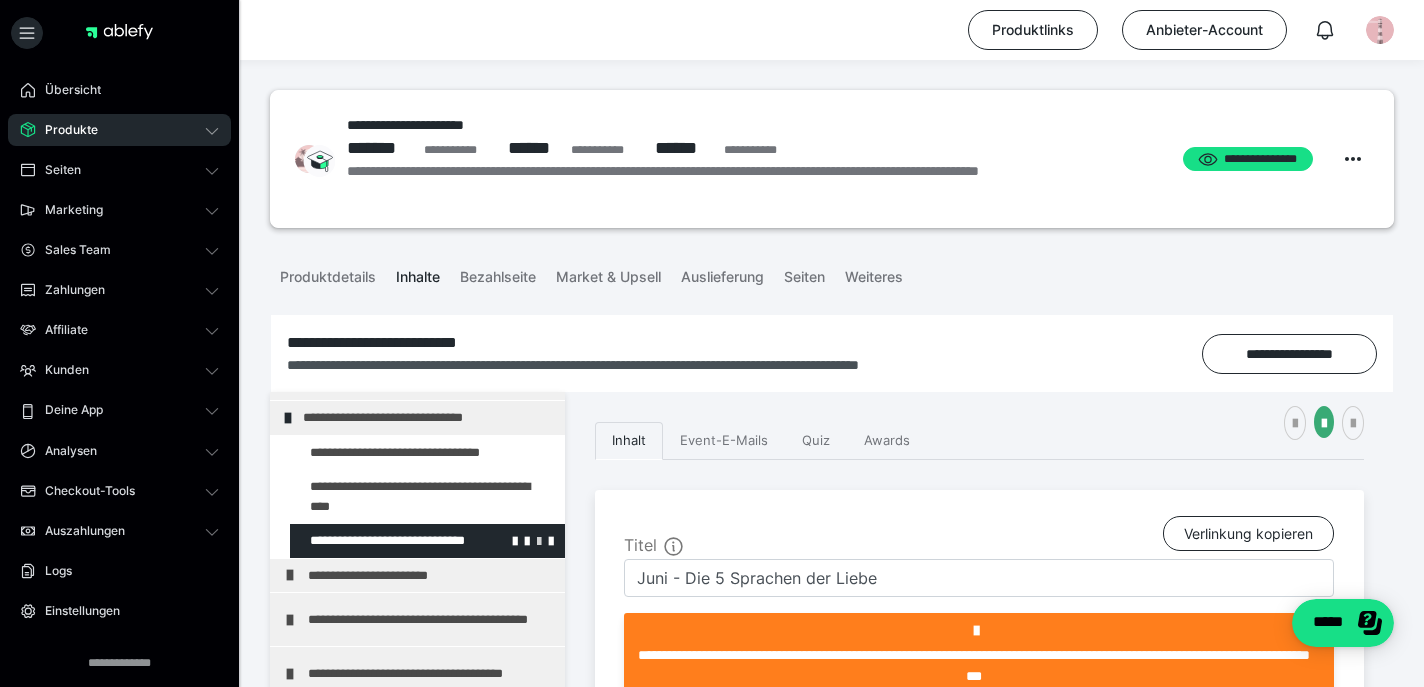 click at bounding box center (539, 540) 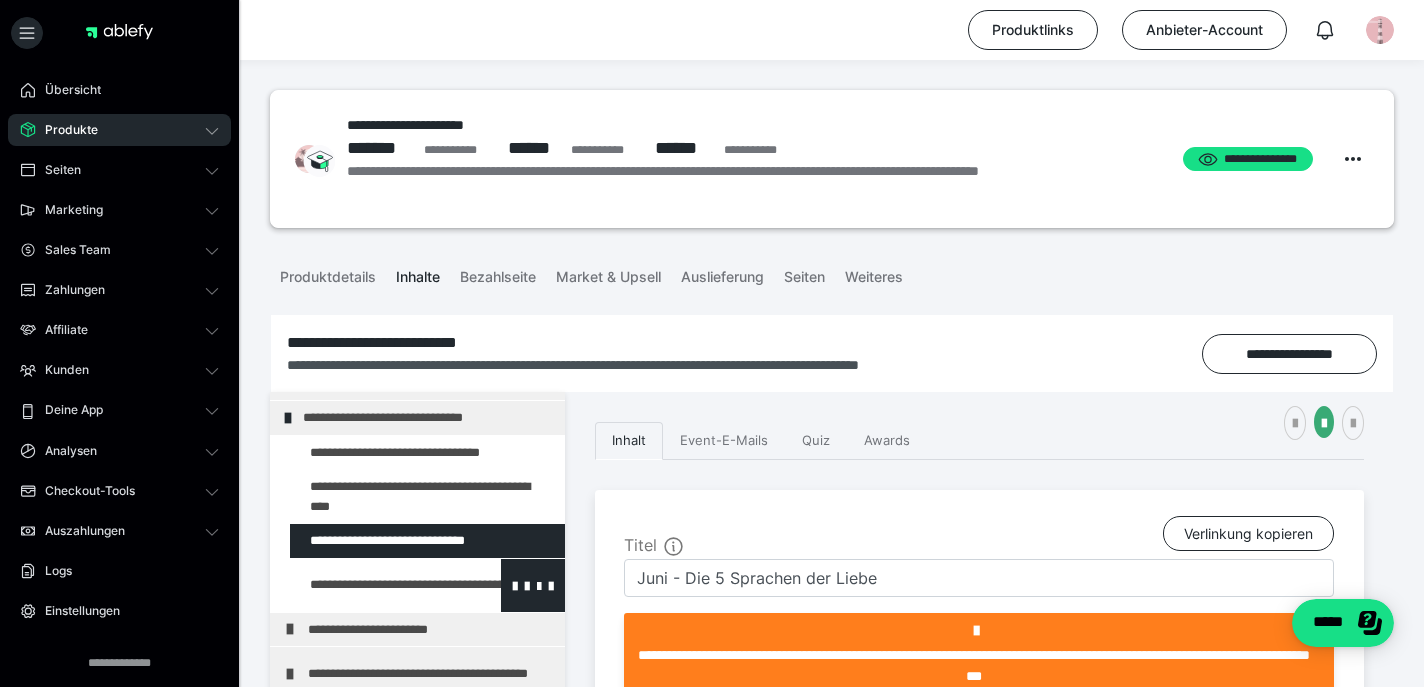 click at bounding box center [375, 585] 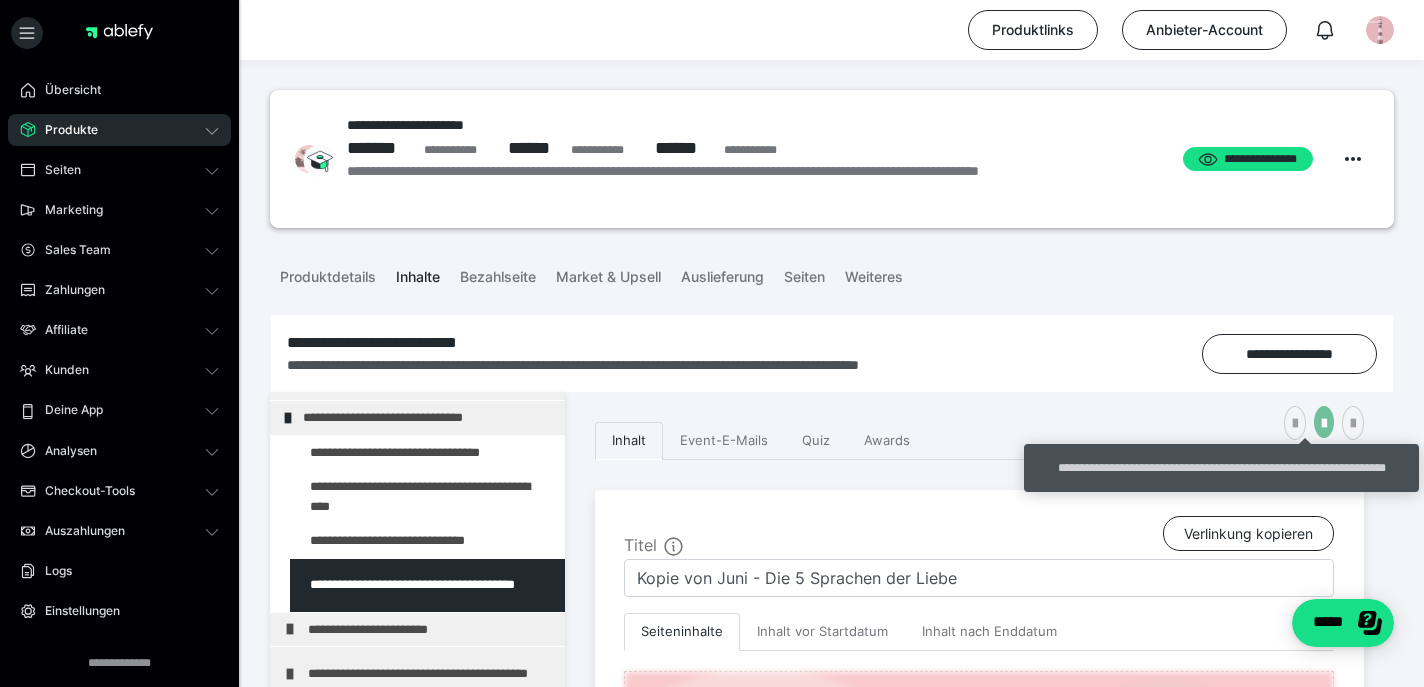 click at bounding box center (1324, 422) 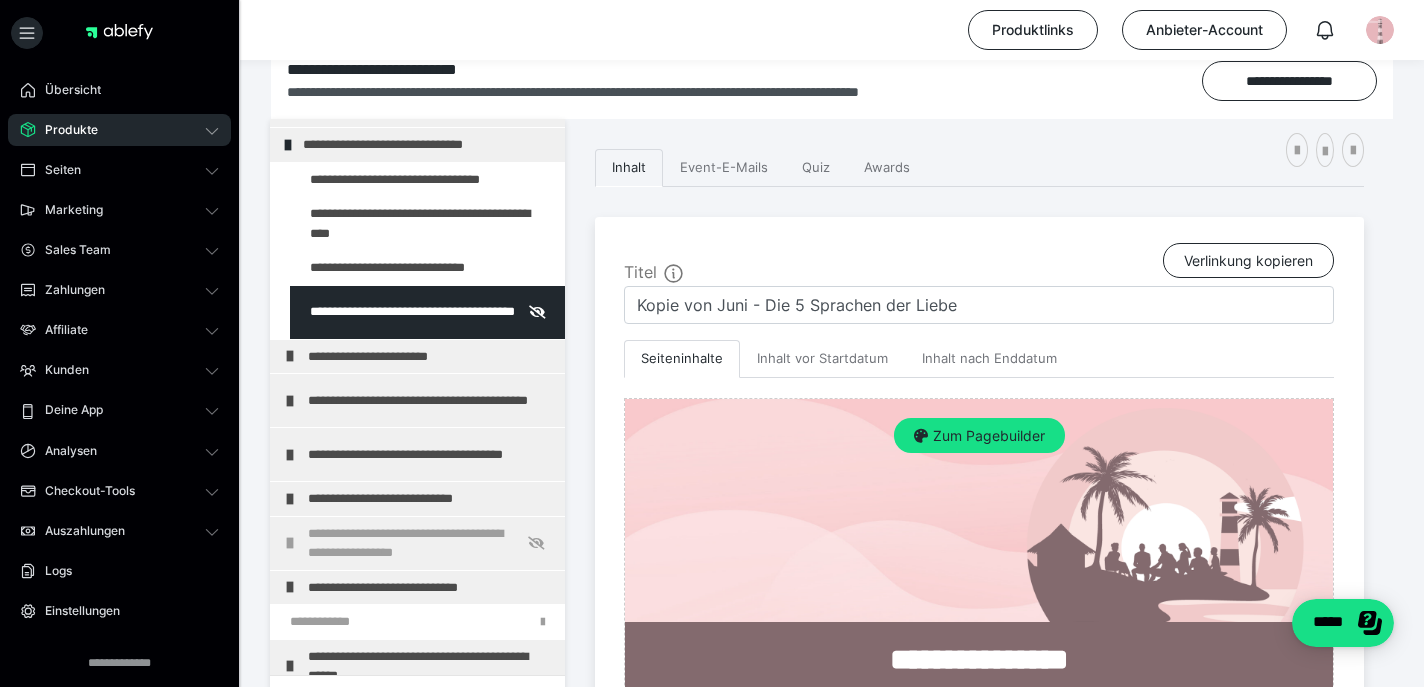 scroll, scrollTop: 275, scrollLeft: 0, axis: vertical 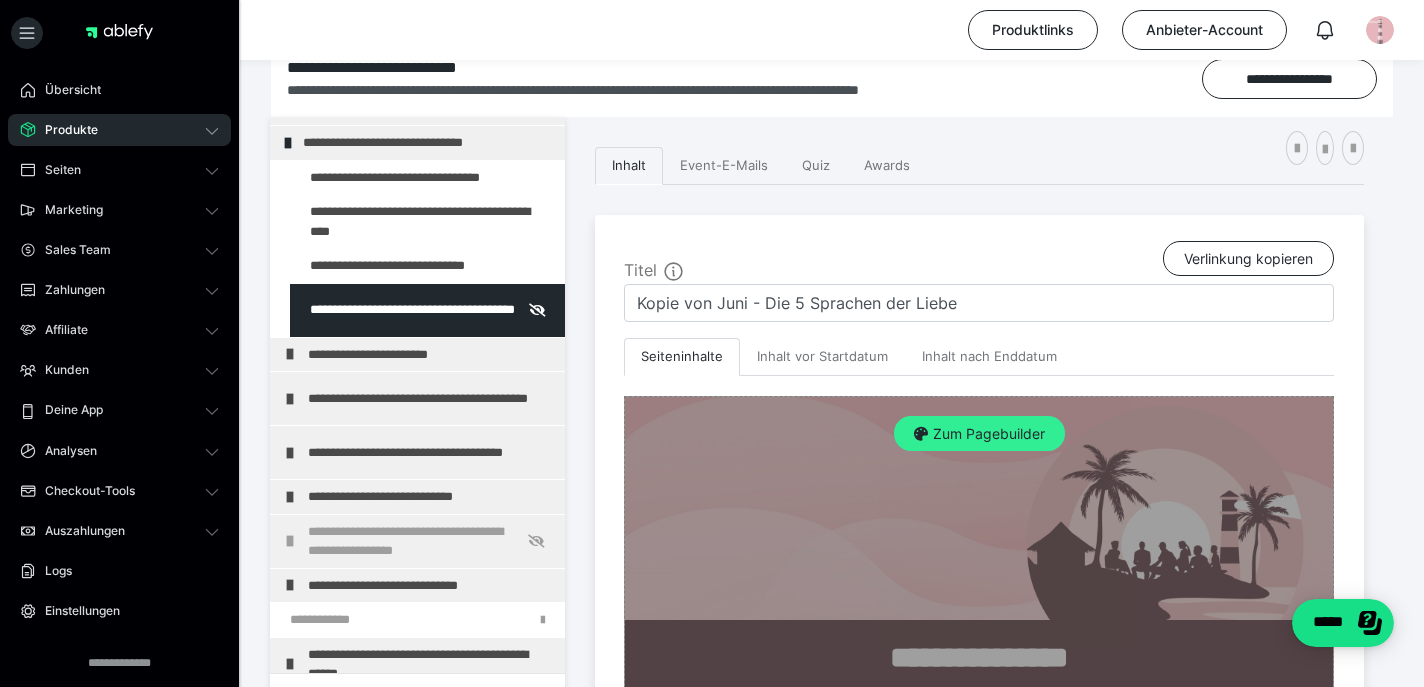 click on "Zum Pagebuilder" at bounding box center (979, 434) 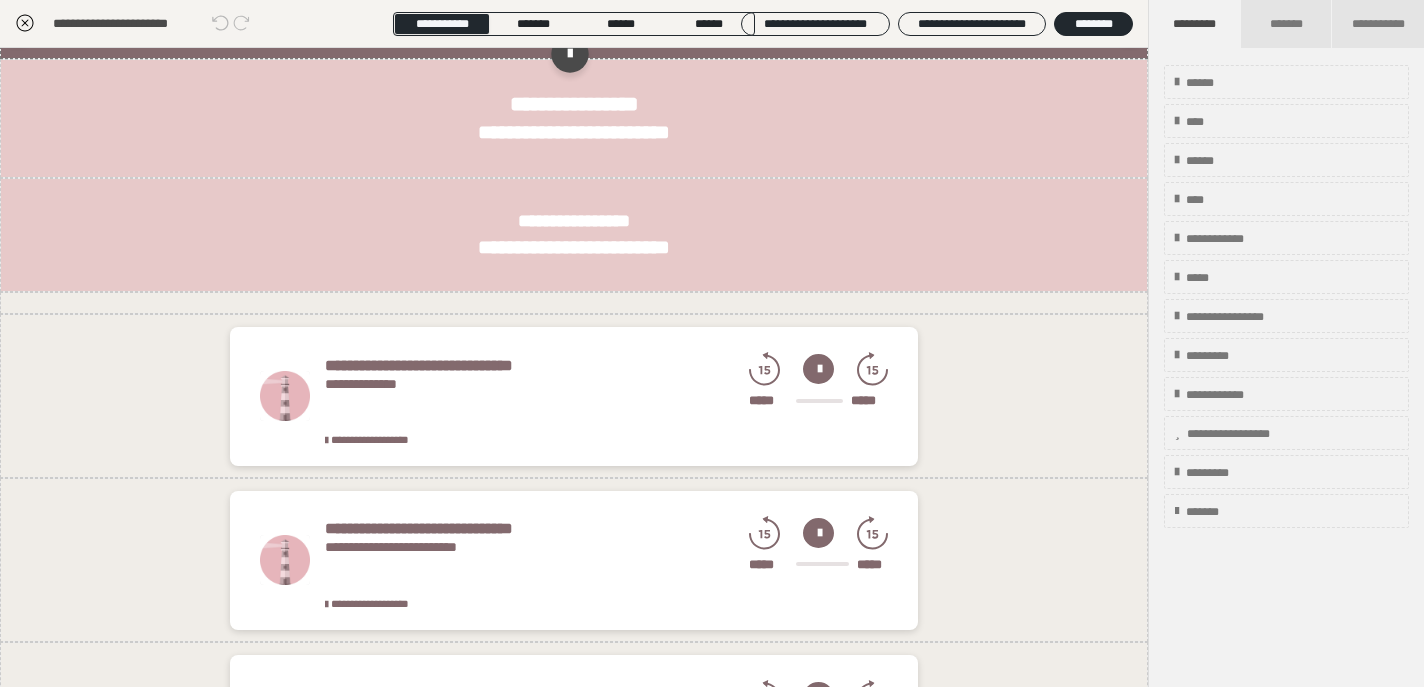 scroll, scrollTop: 483, scrollLeft: 0, axis: vertical 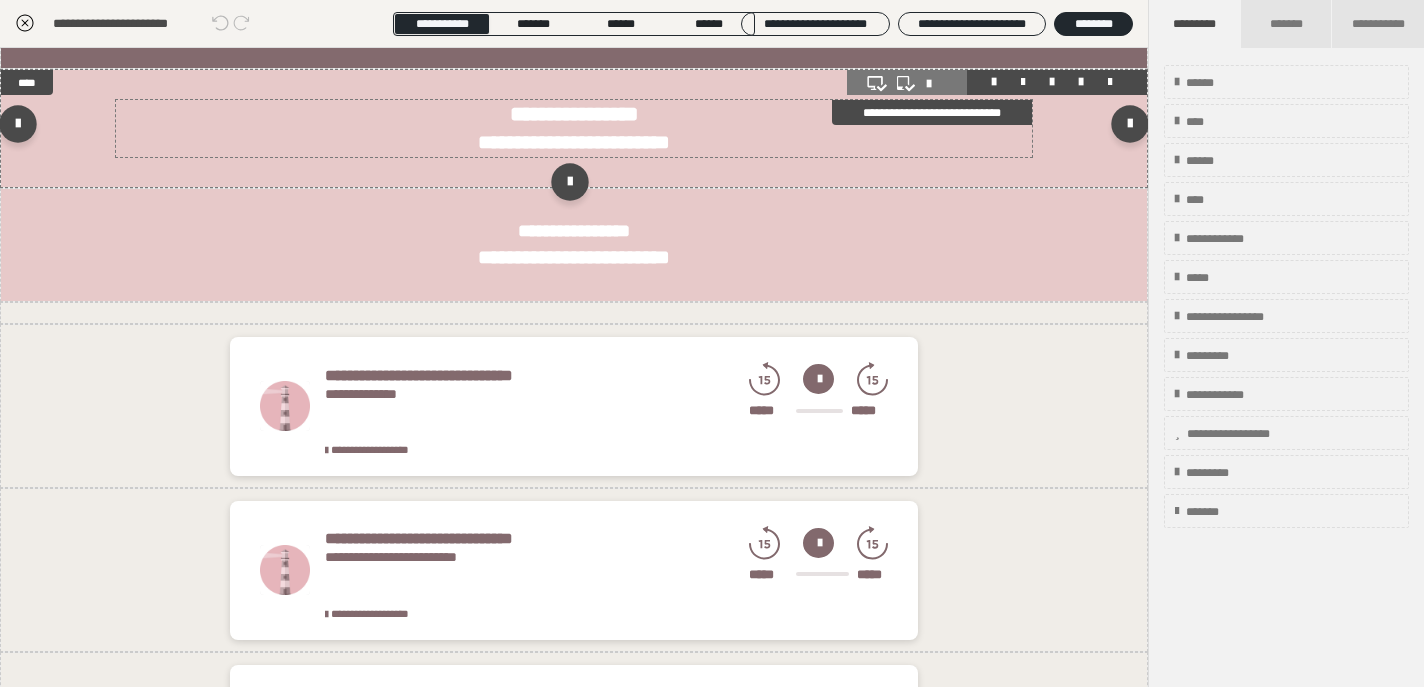 click on "**********" at bounding box center (574, 142) 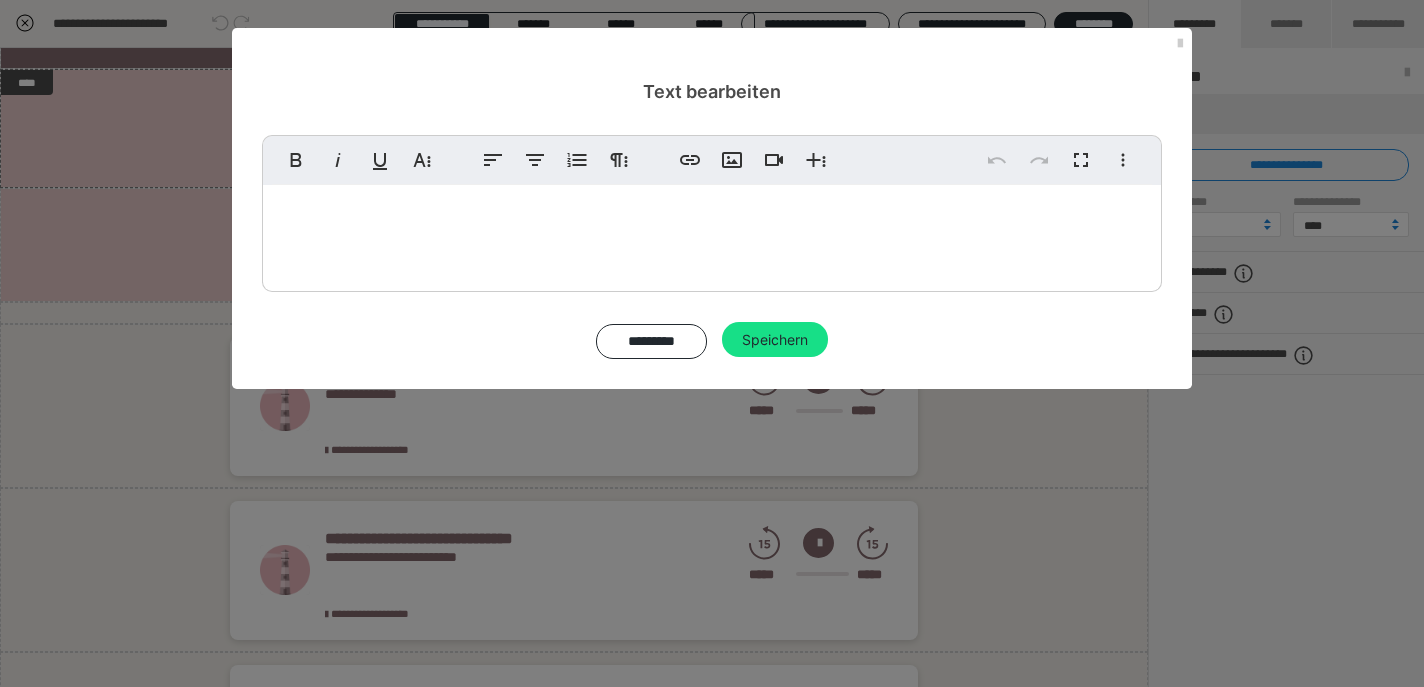 drag, startPoint x: 869, startPoint y: 213, endPoint x: 790, endPoint y: 217, distance: 79.101204 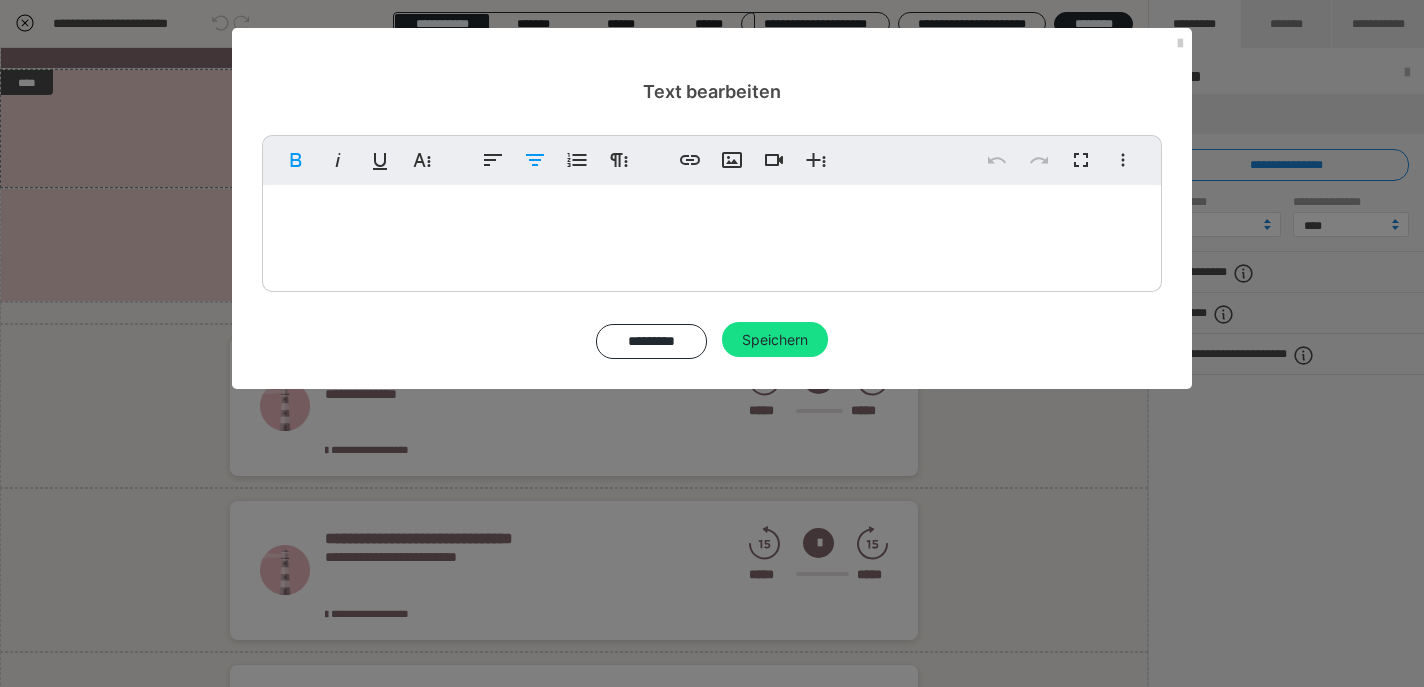 drag, startPoint x: 773, startPoint y: 217, endPoint x: 720, endPoint y: 217, distance: 53 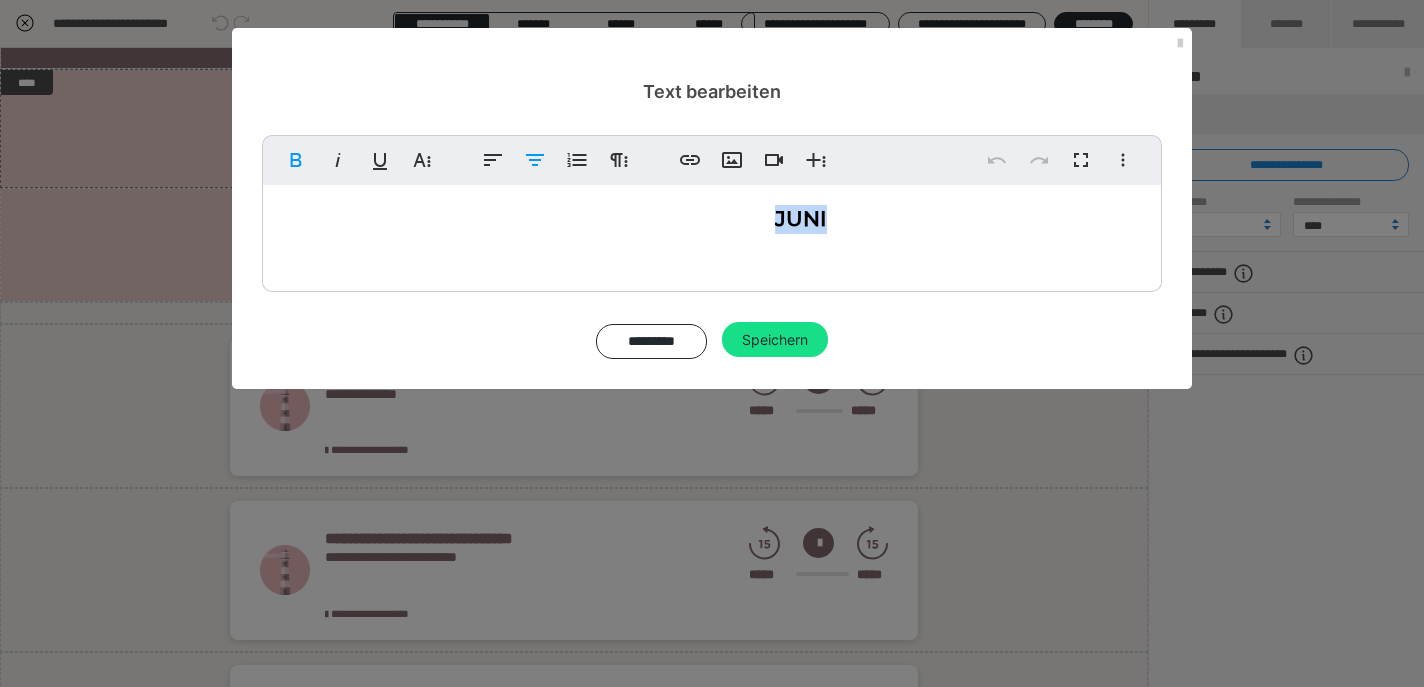 drag, startPoint x: 844, startPoint y: 217, endPoint x: 773, endPoint y: 217, distance: 71 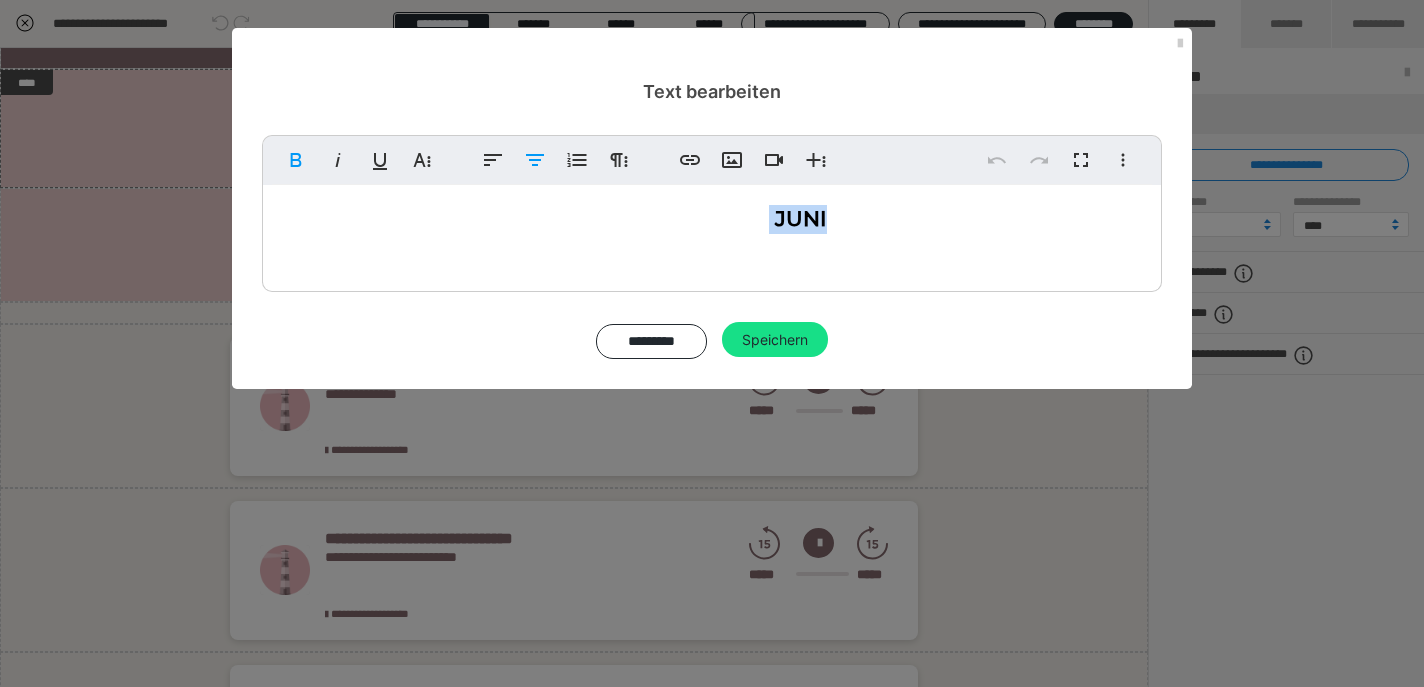click on "MONATSTHEMA JUNI" at bounding box center (712, 218) 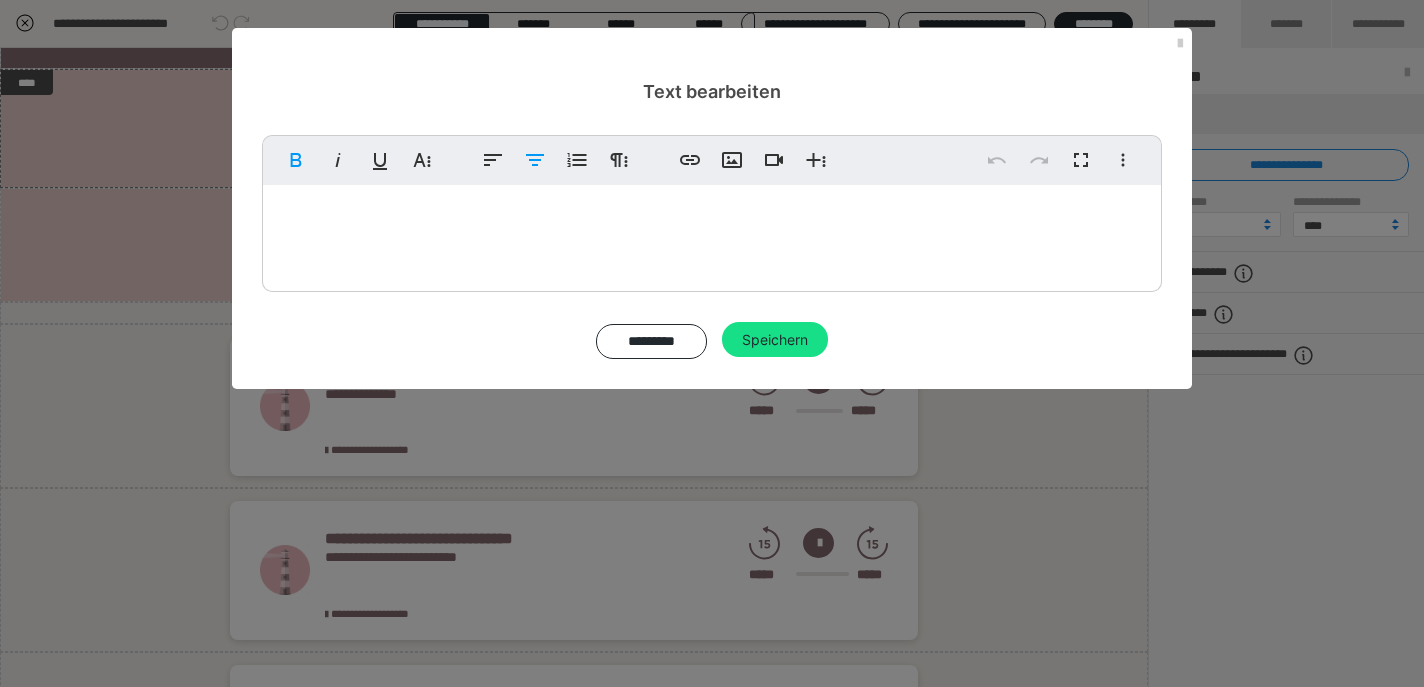 type 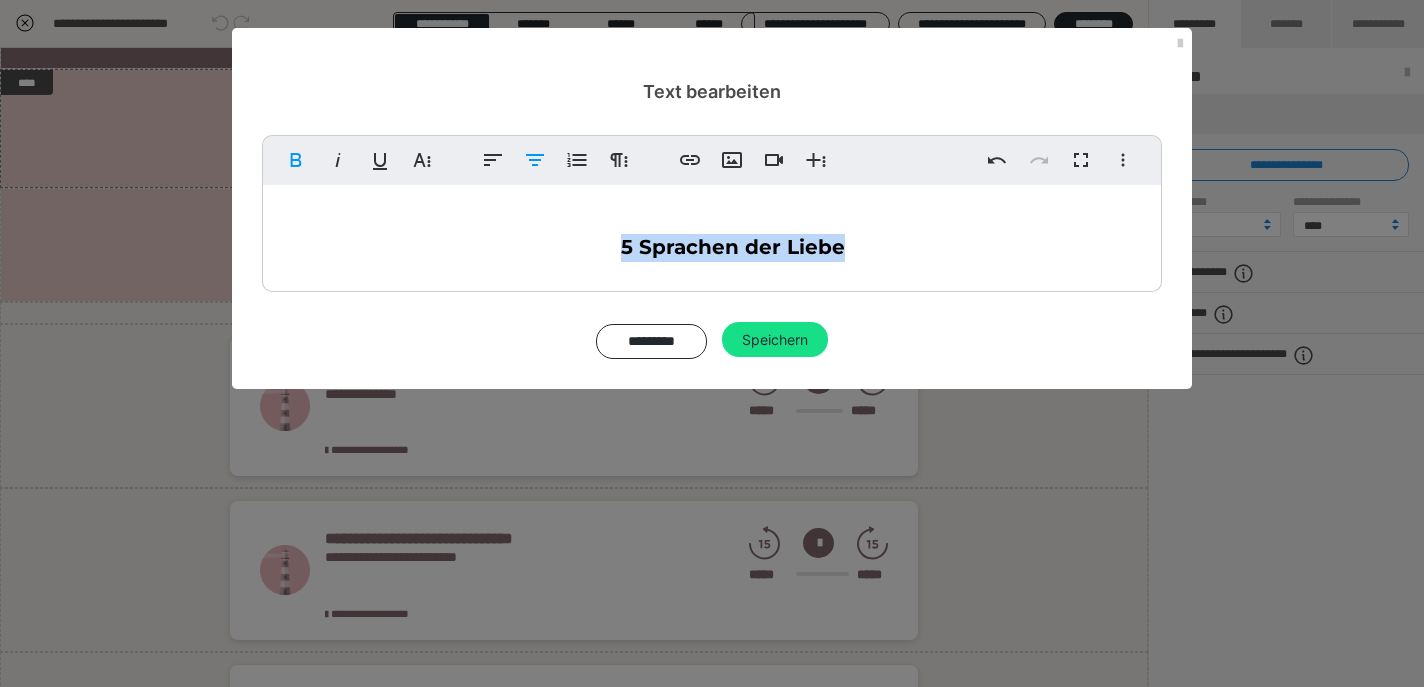 drag, startPoint x: 906, startPoint y: 235, endPoint x: 622, endPoint y: 248, distance: 284.2974 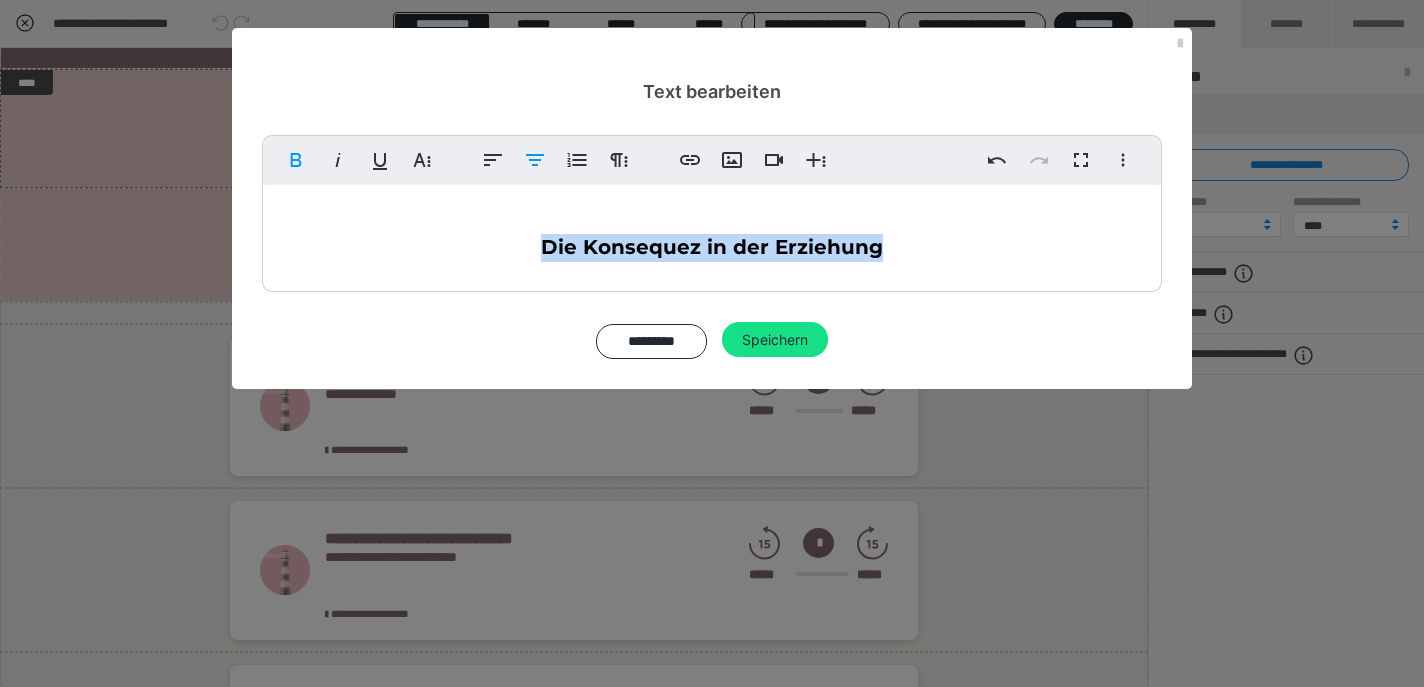 drag, startPoint x: 929, startPoint y: 240, endPoint x: 481, endPoint y: 237, distance: 448.01004 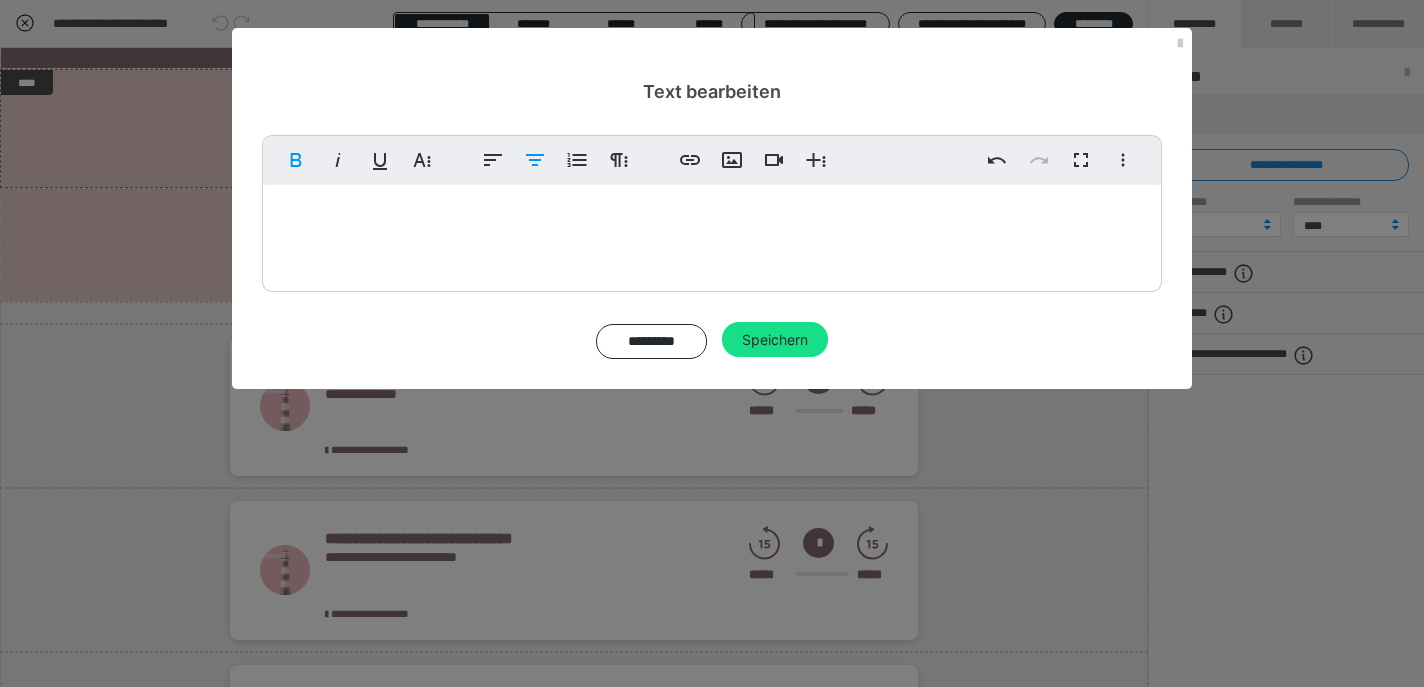 click on "Die Konsequez in der Erziehung" at bounding box center (712, 247) 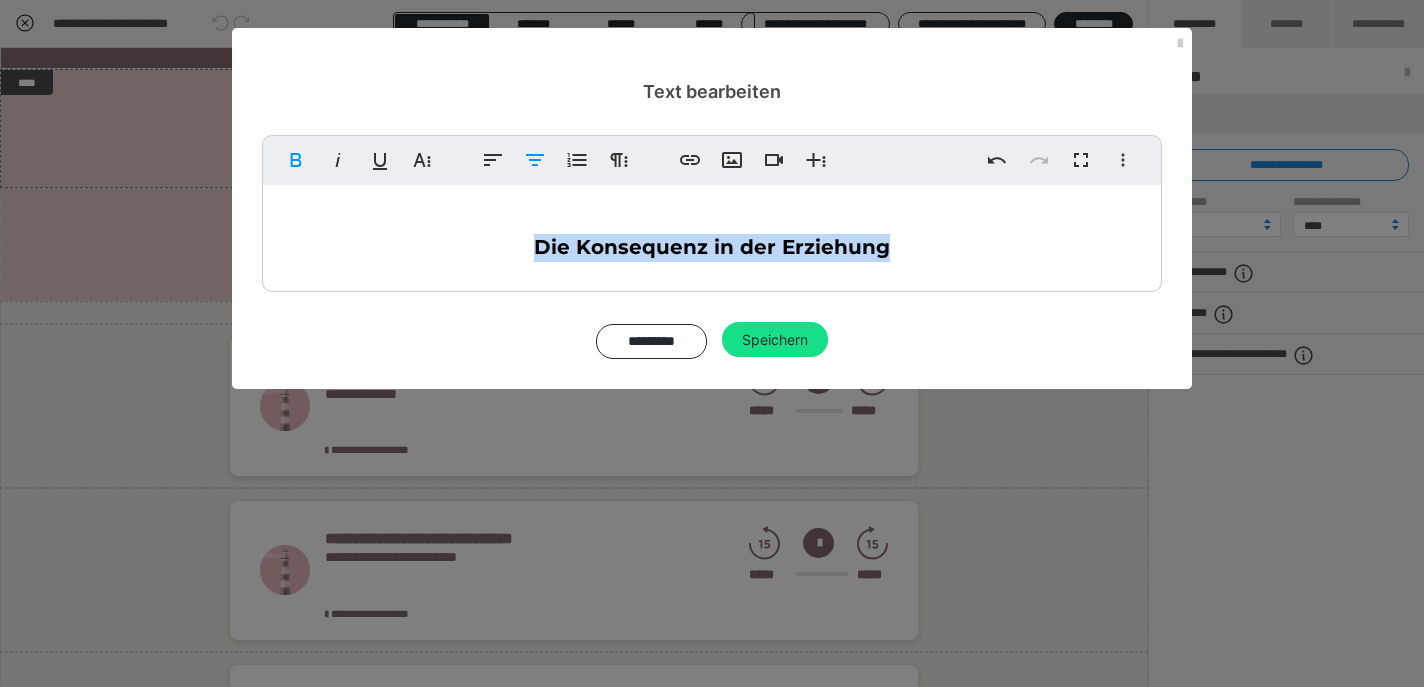 drag, startPoint x: 886, startPoint y: 244, endPoint x: 492, endPoint y: 244, distance: 394 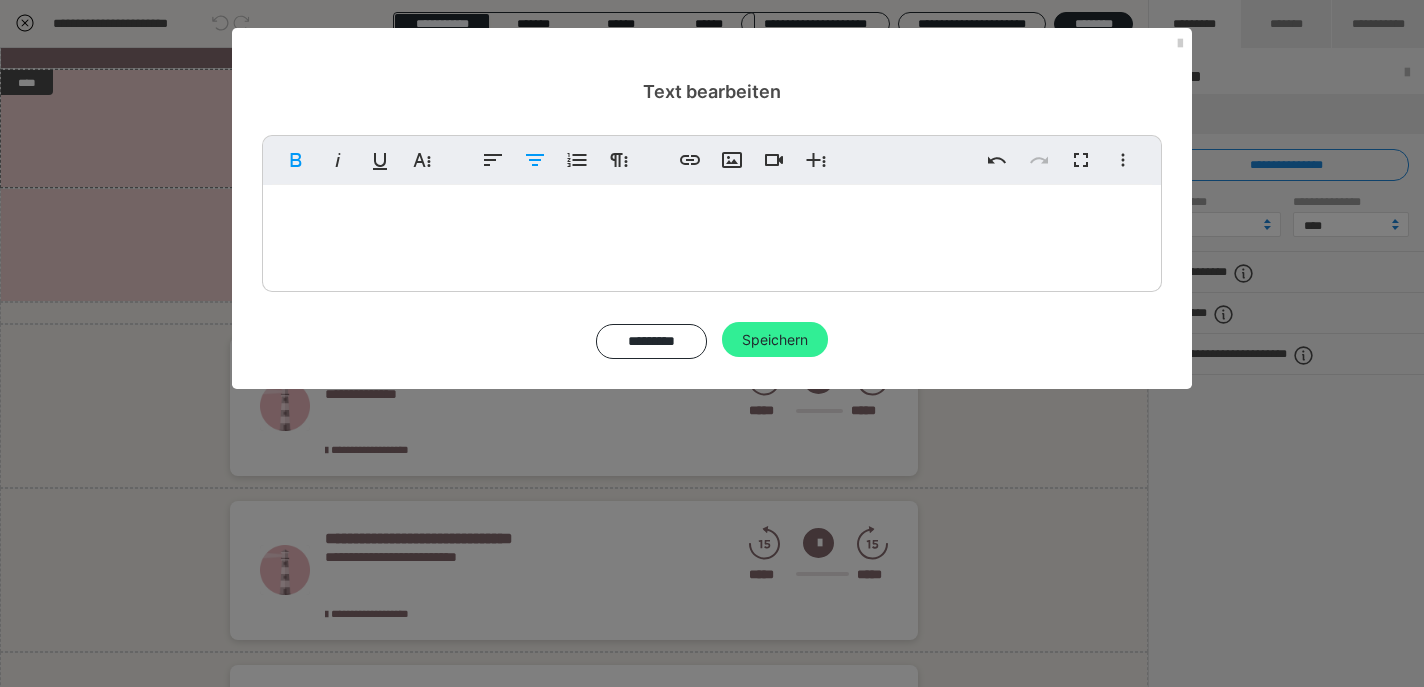 click on "Speichern" at bounding box center (775, 340) 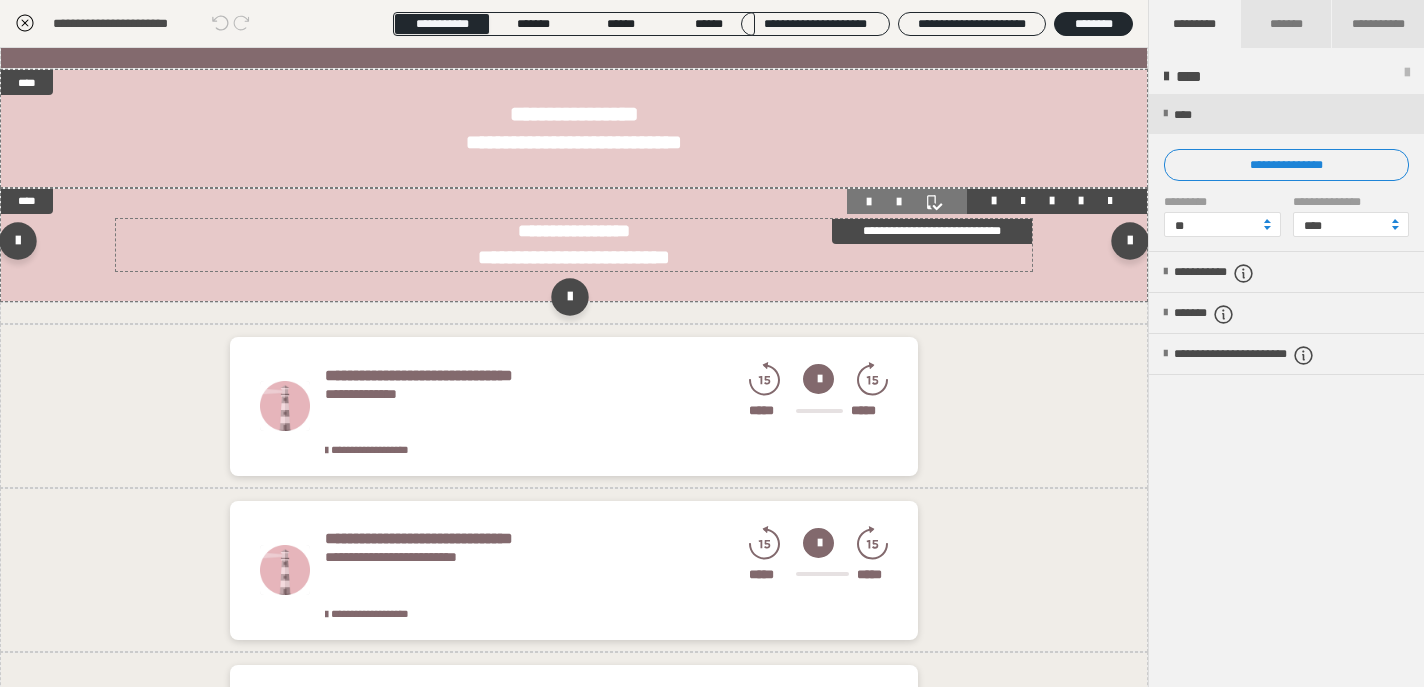 click on "**********" at bounding box center [574, 245] 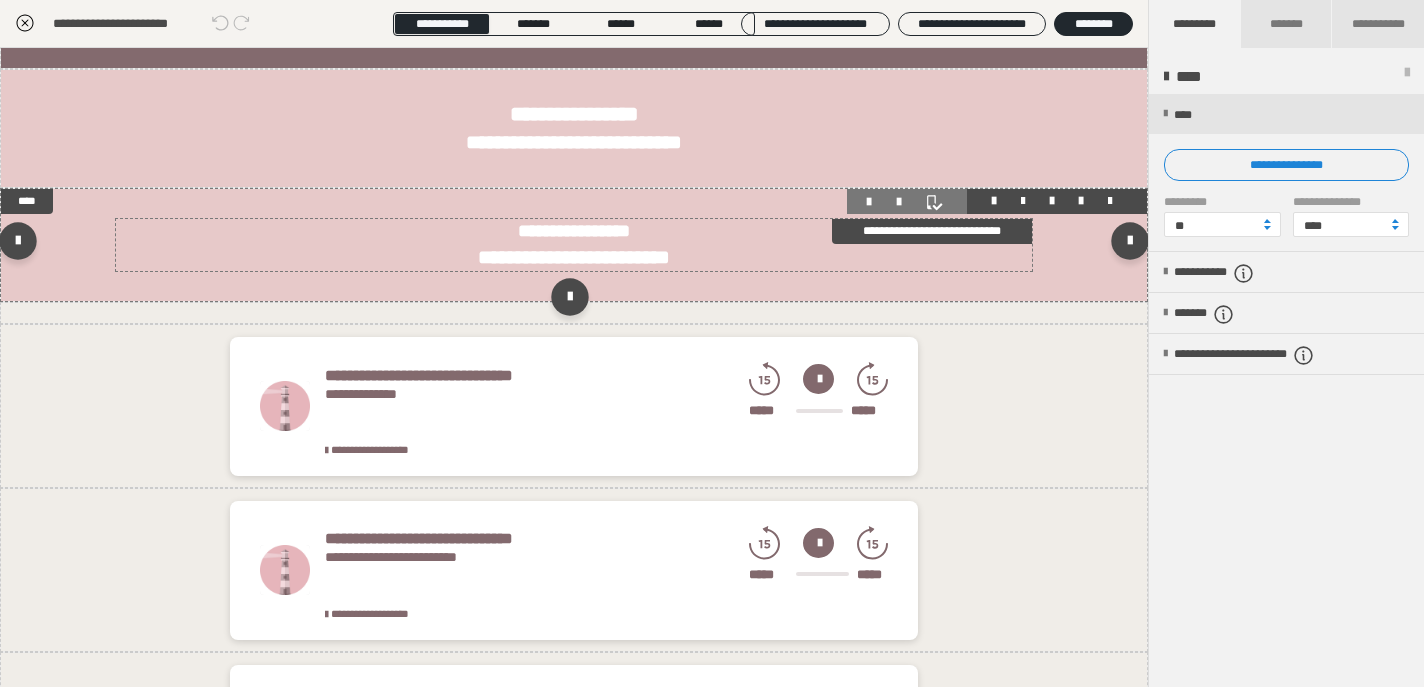 click on "**********" at bounding box center (574, 245) 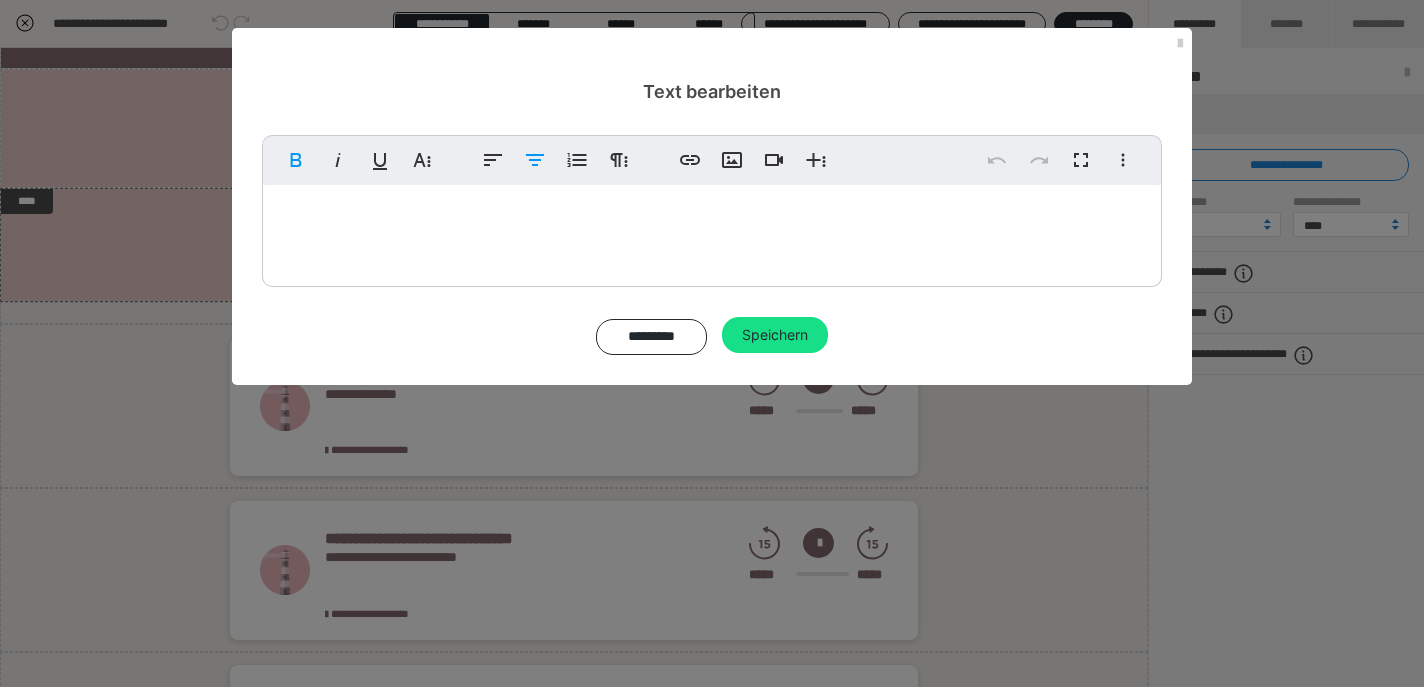 drag, startPoint x: 846, startPoint y: 217, endPoint x: 791, endPoint y: 215, distance: 55.03635 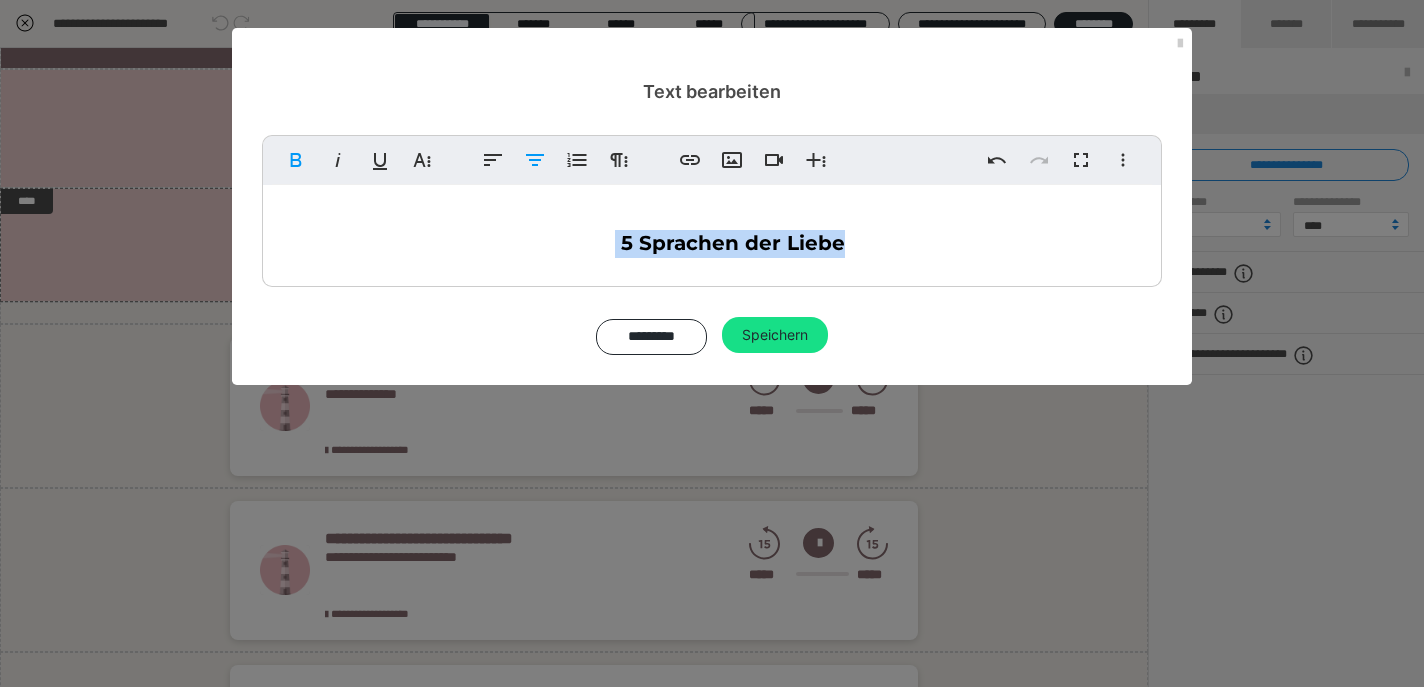 drag, startPoint x: 886, startPoint y: 246, endPoint x: 619, endPoint y: 246, distance: 267 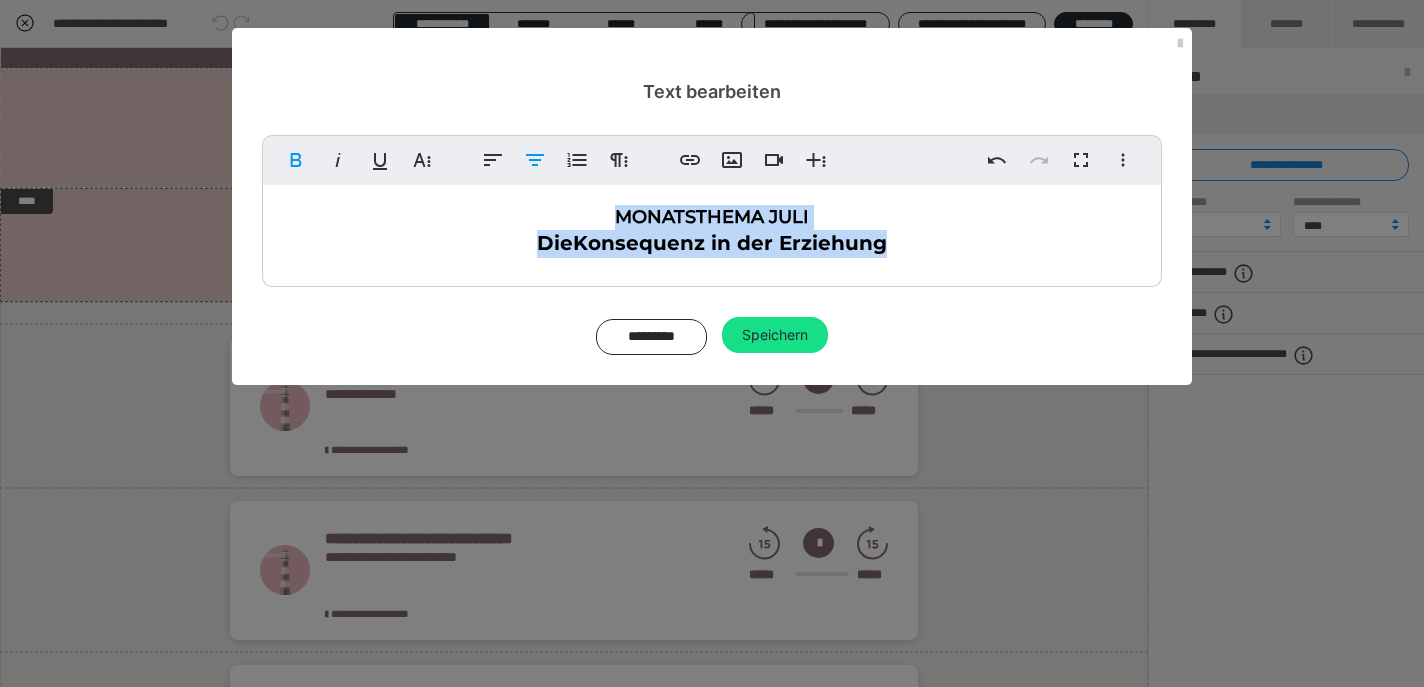 drag, startPoint x: 898, startPoint y: 230, endPoint x: 475, endPoint y: 228, distance: 423.00473 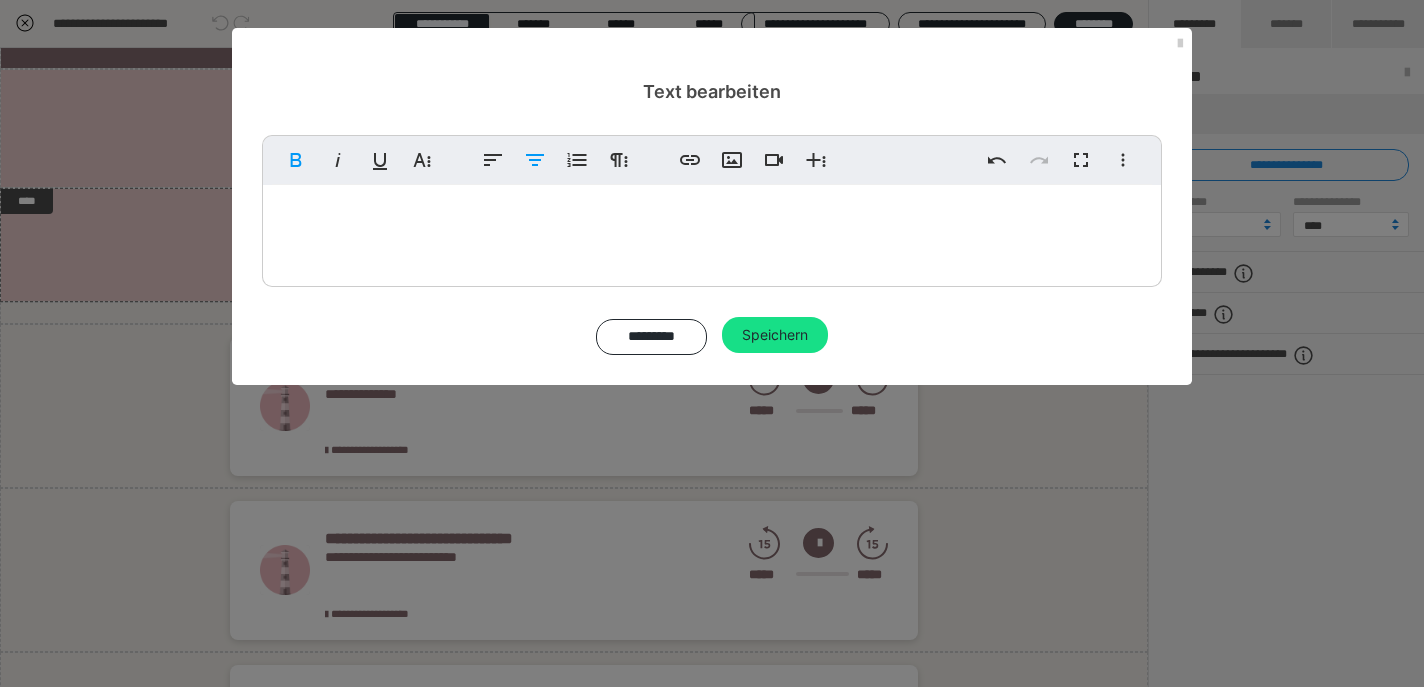 click on "DieKonsequenz in der Erziehung" at bounding box center (712, 243) 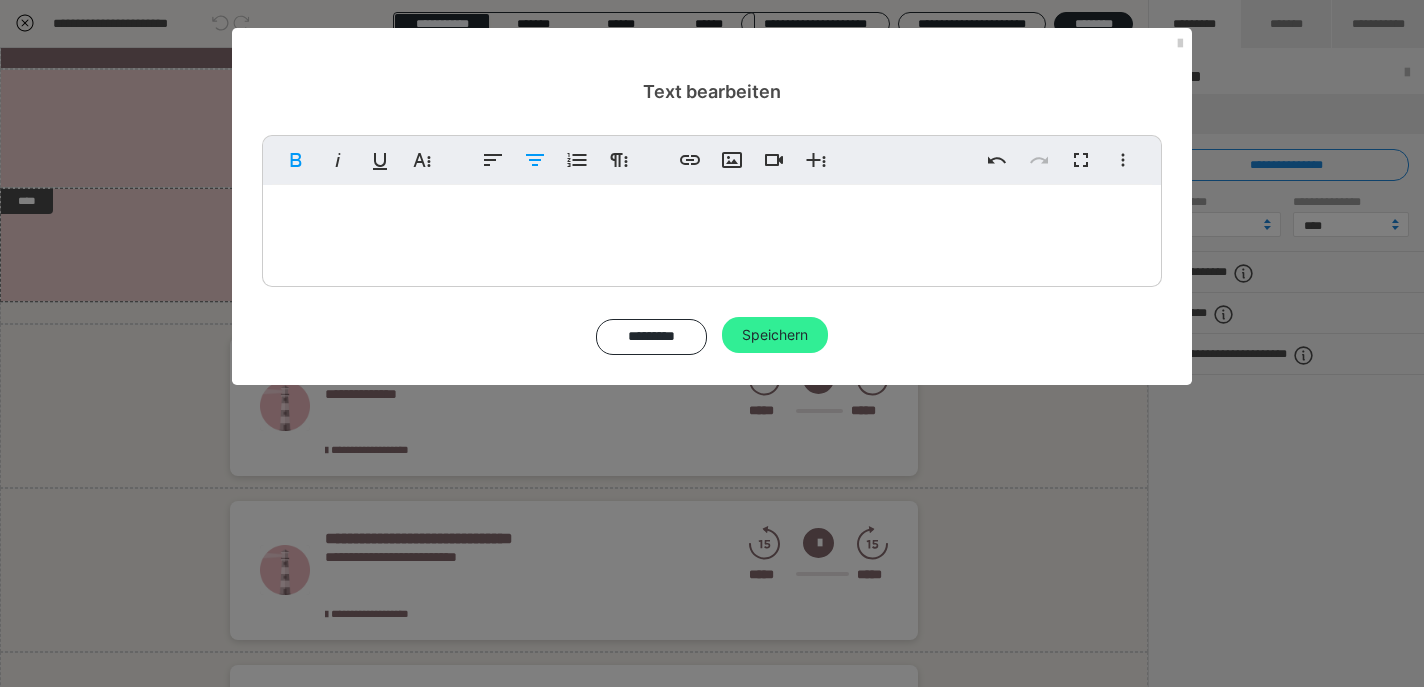 click on "Speichern" at bounding box center (775, 335) 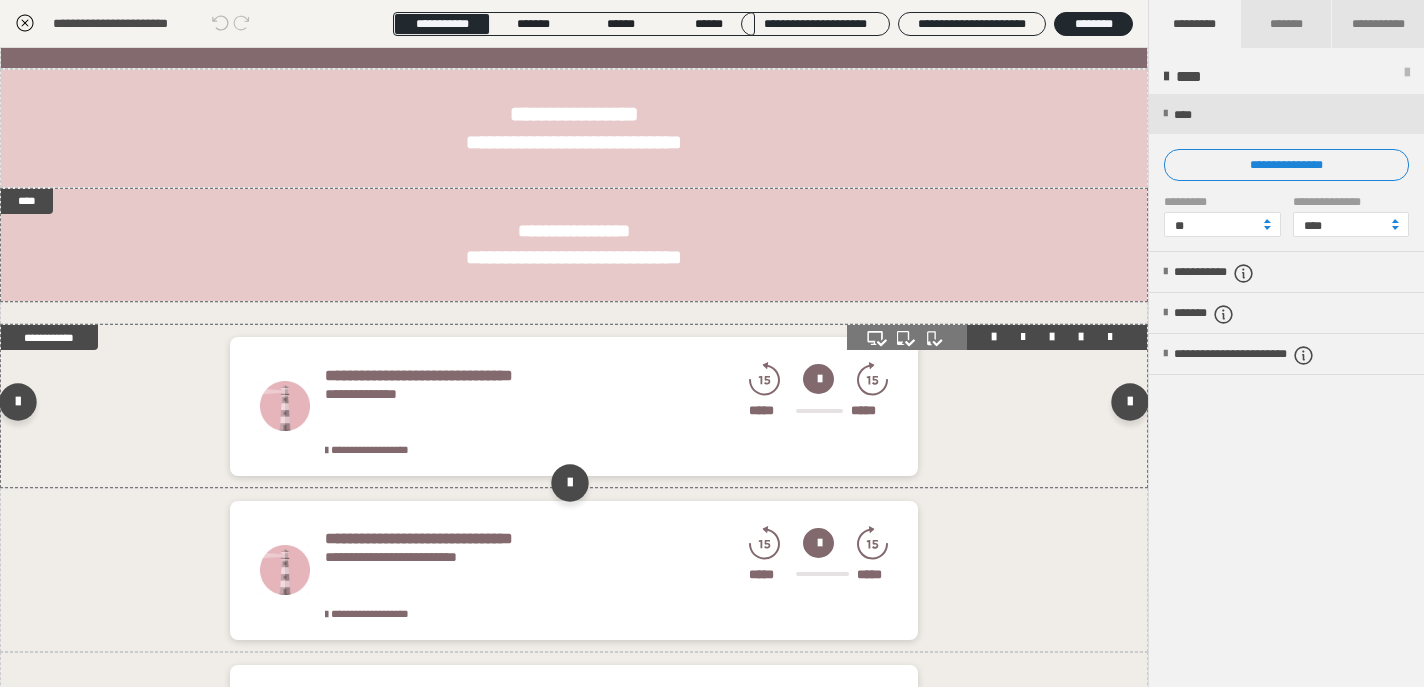 click on "**********" at bounding box center (574, 406) 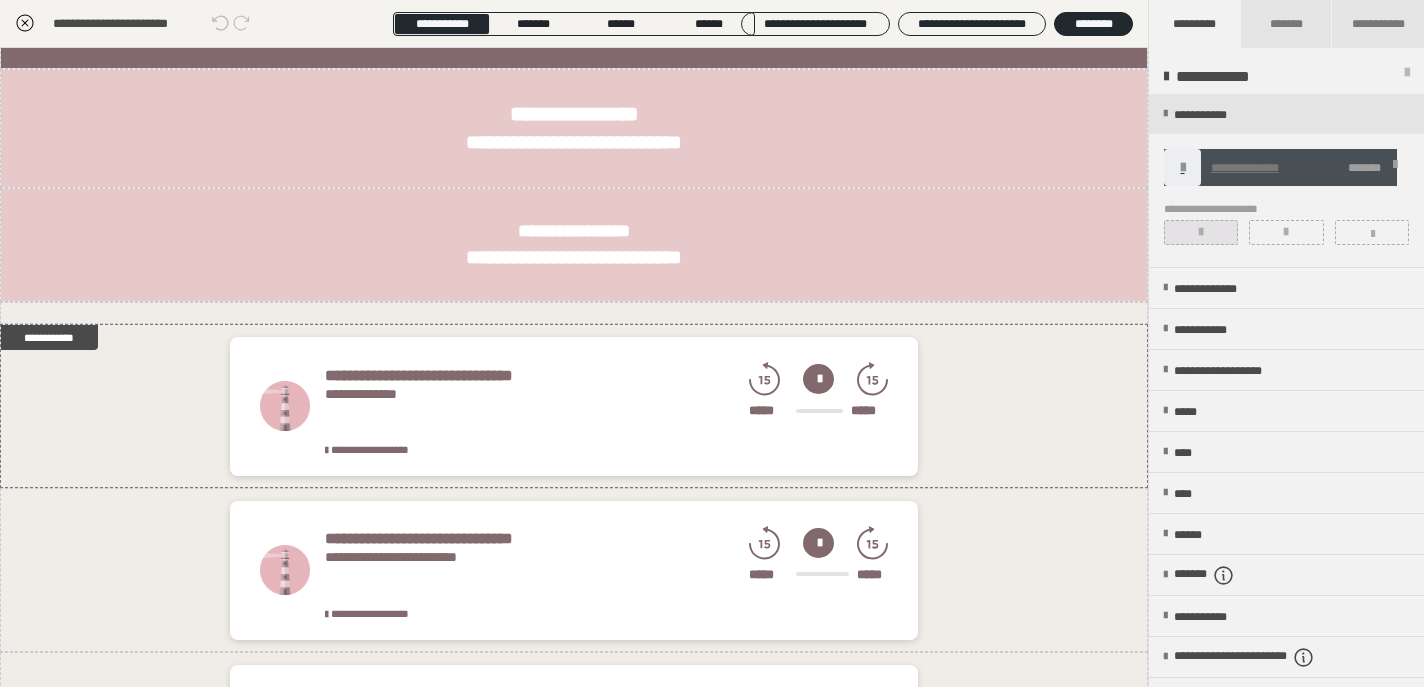 click on "**********" at bounding box center (1286, 181) 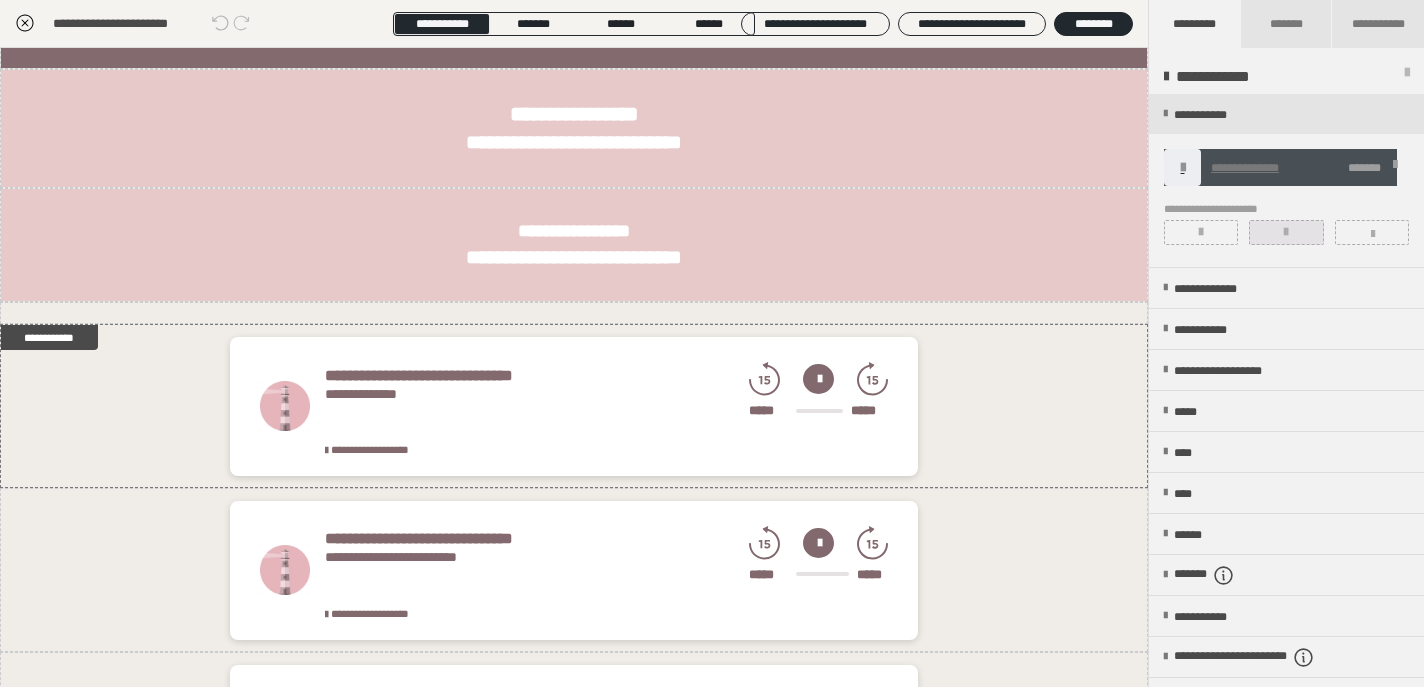 click at bounding box center [1286, 232] 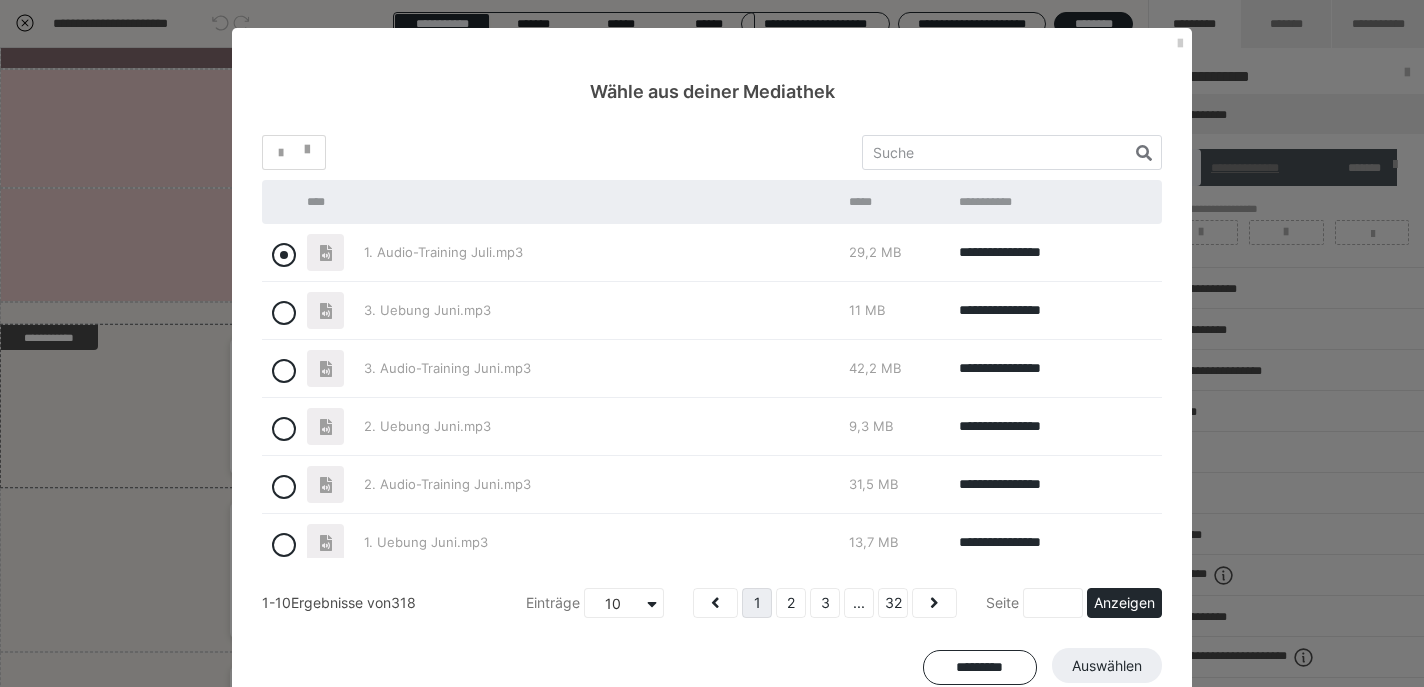 click at bounding box center (284, 255) 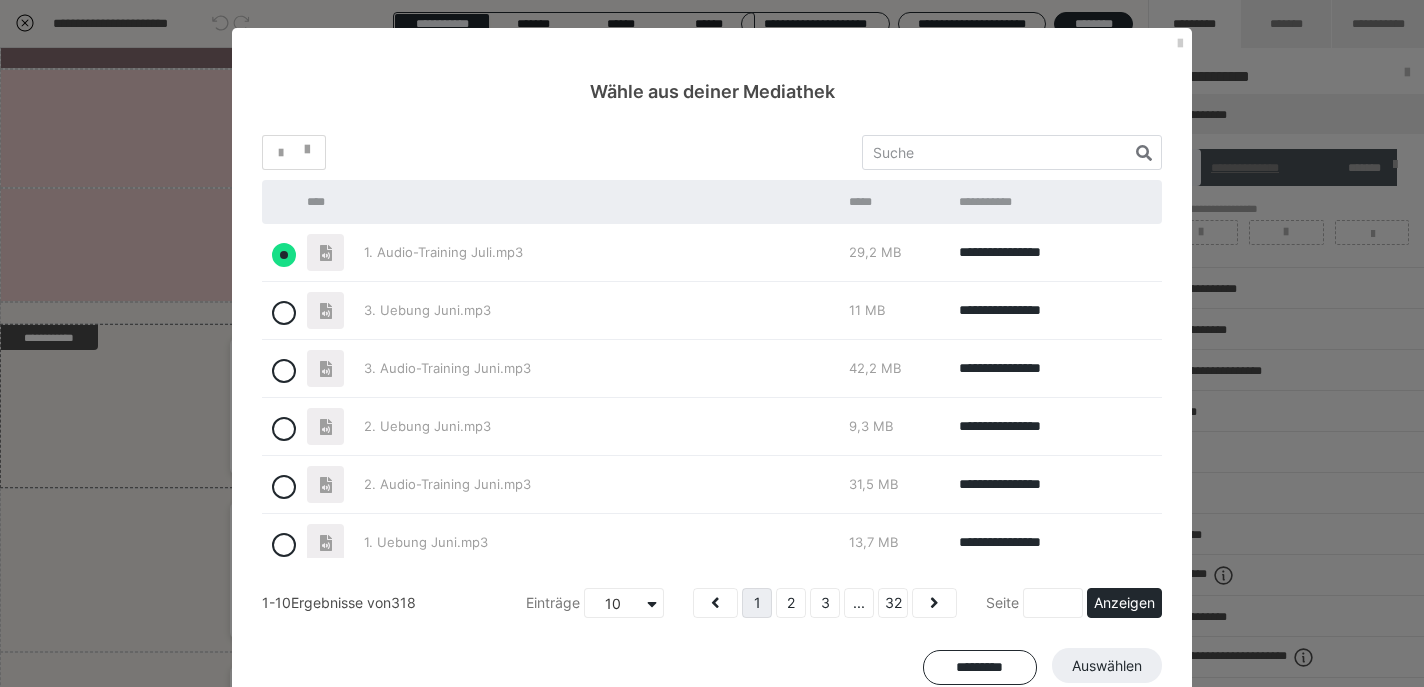 radio on "true" 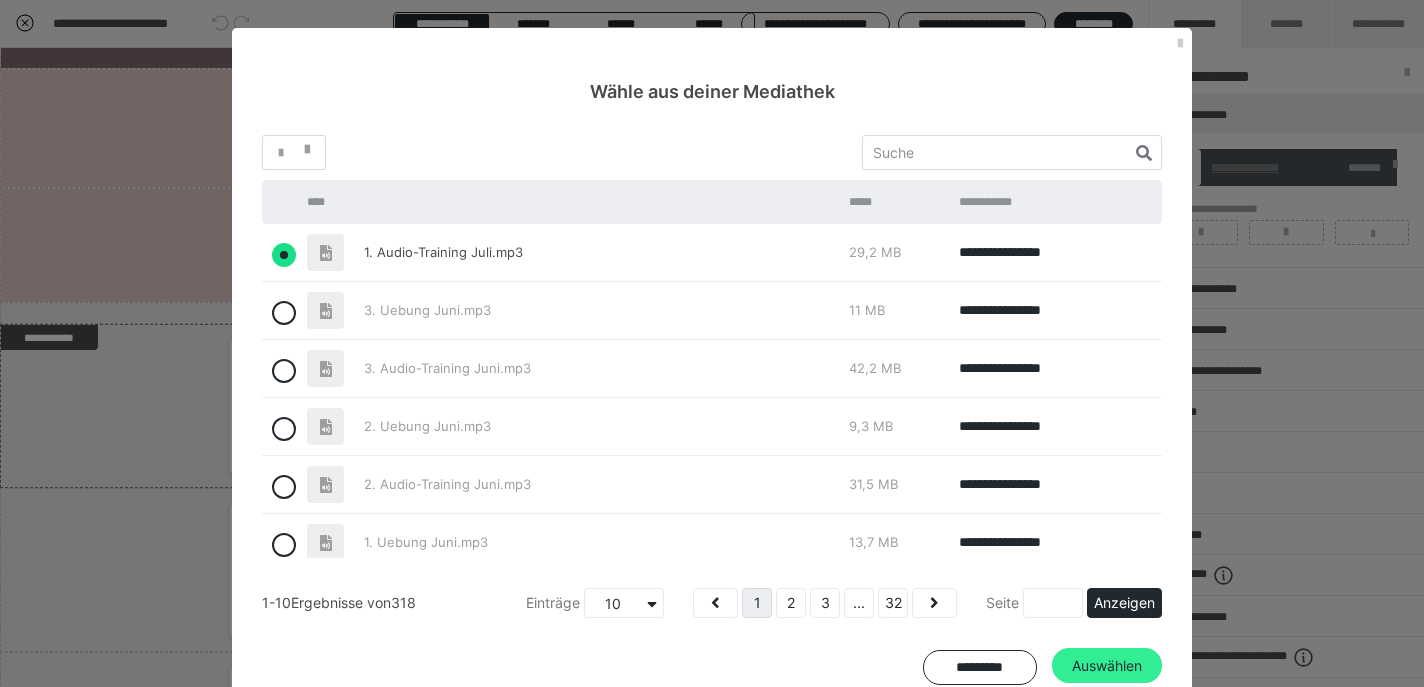 click on "Auswählen" at bounding box center (1107, 666) 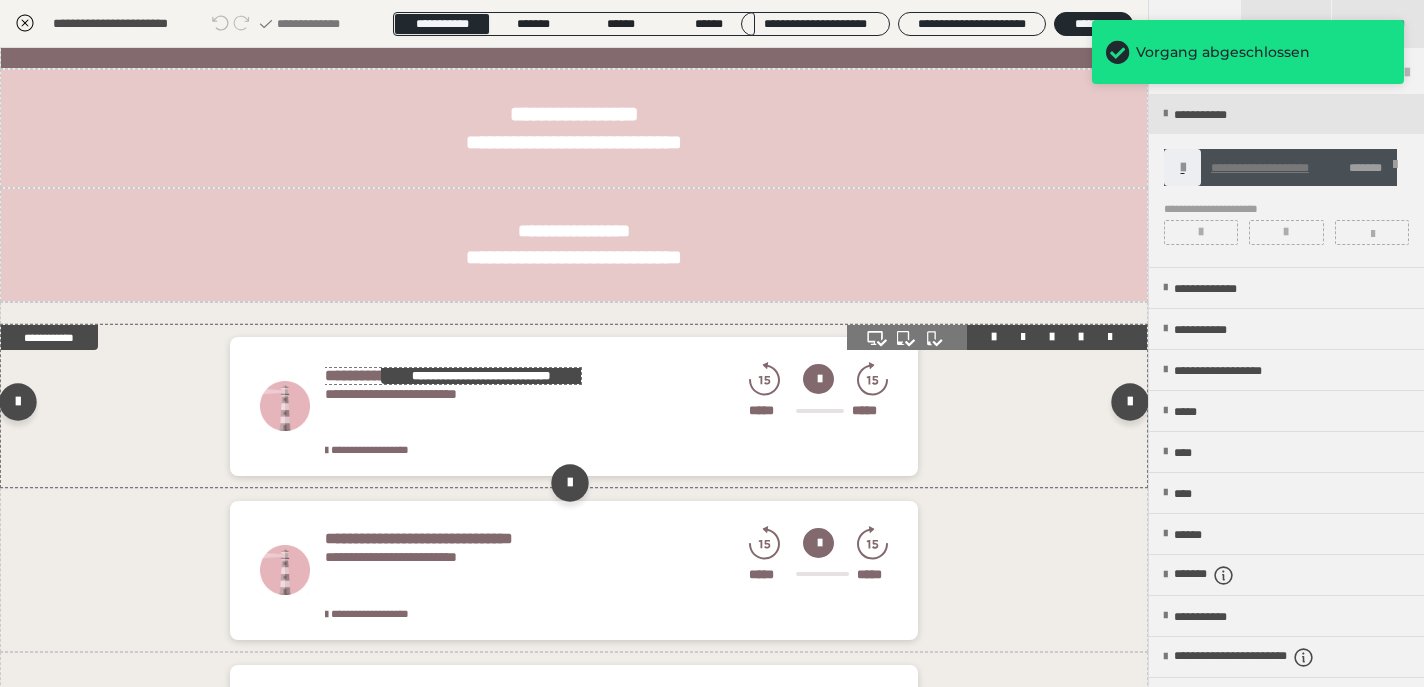 click on "**********" at bounding box center (481, 376) 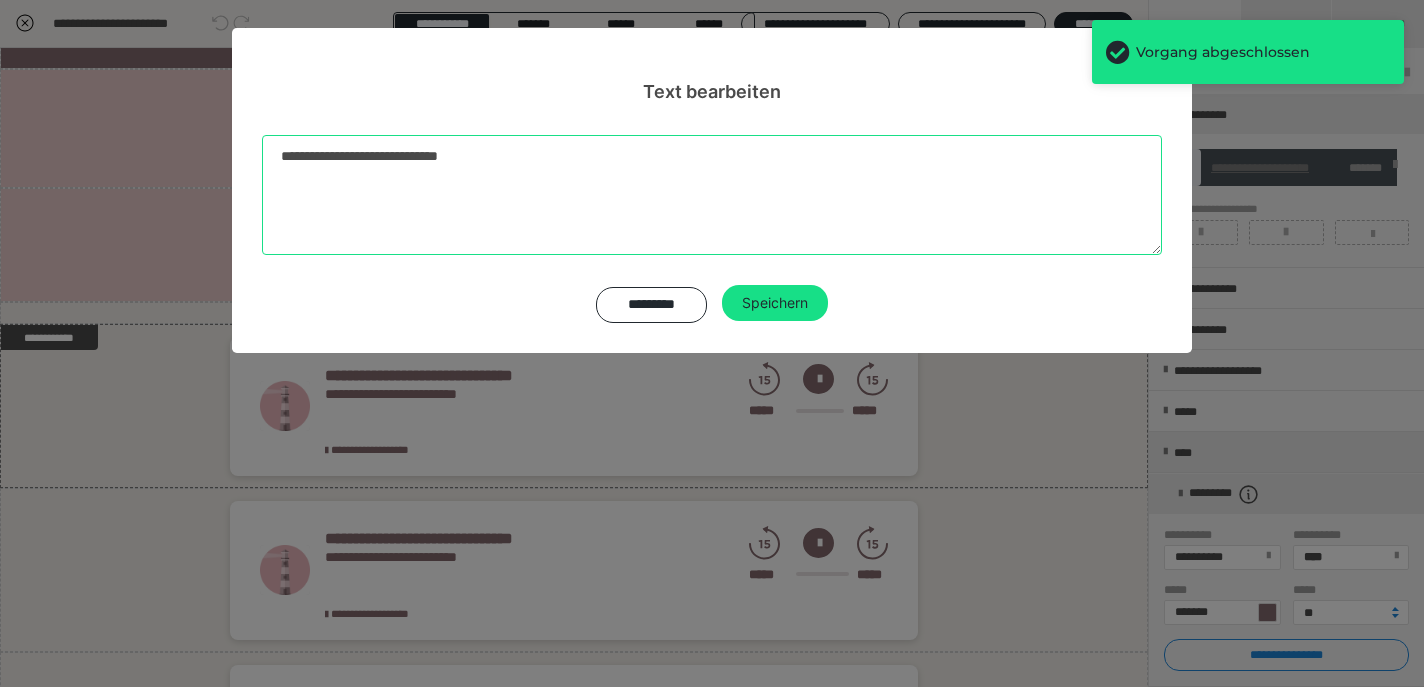 drag, startPoint x: 506, startPoint y: 160, endPoint x: 280, endPoint y: 157, distance: 226.01991 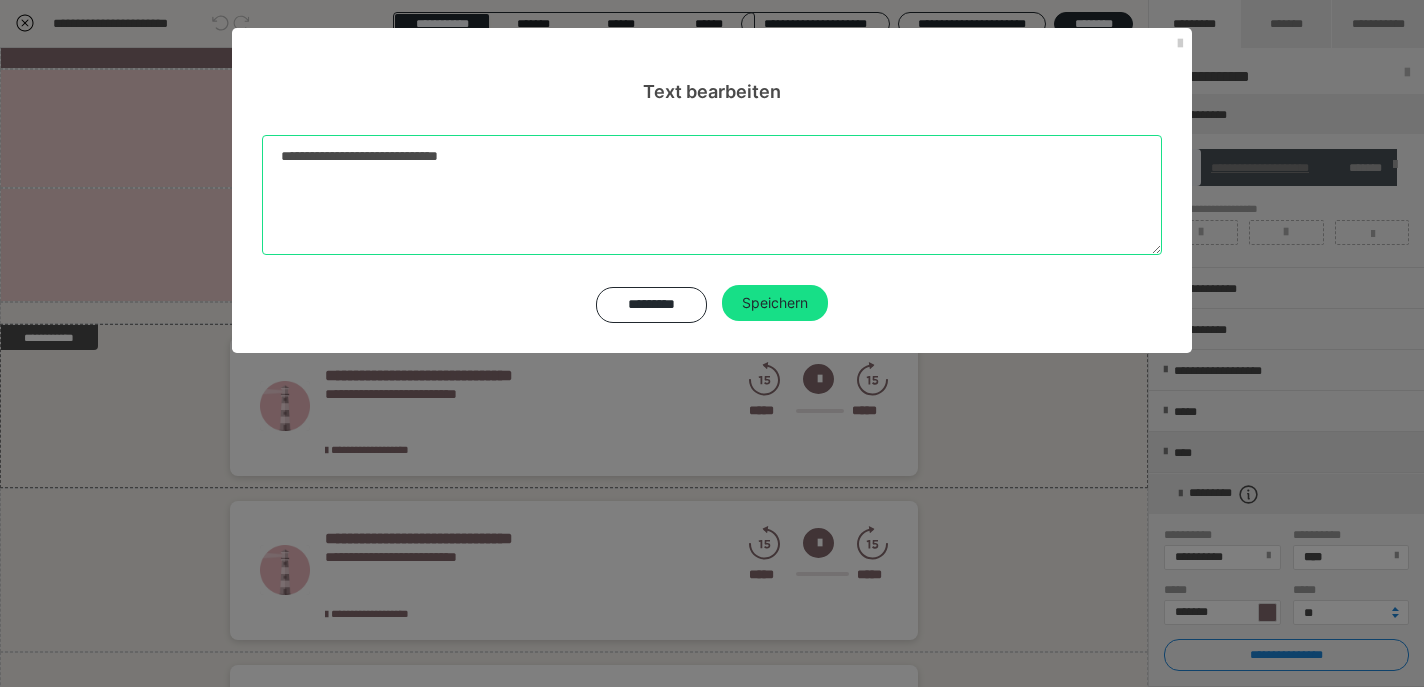 paste on "**********" 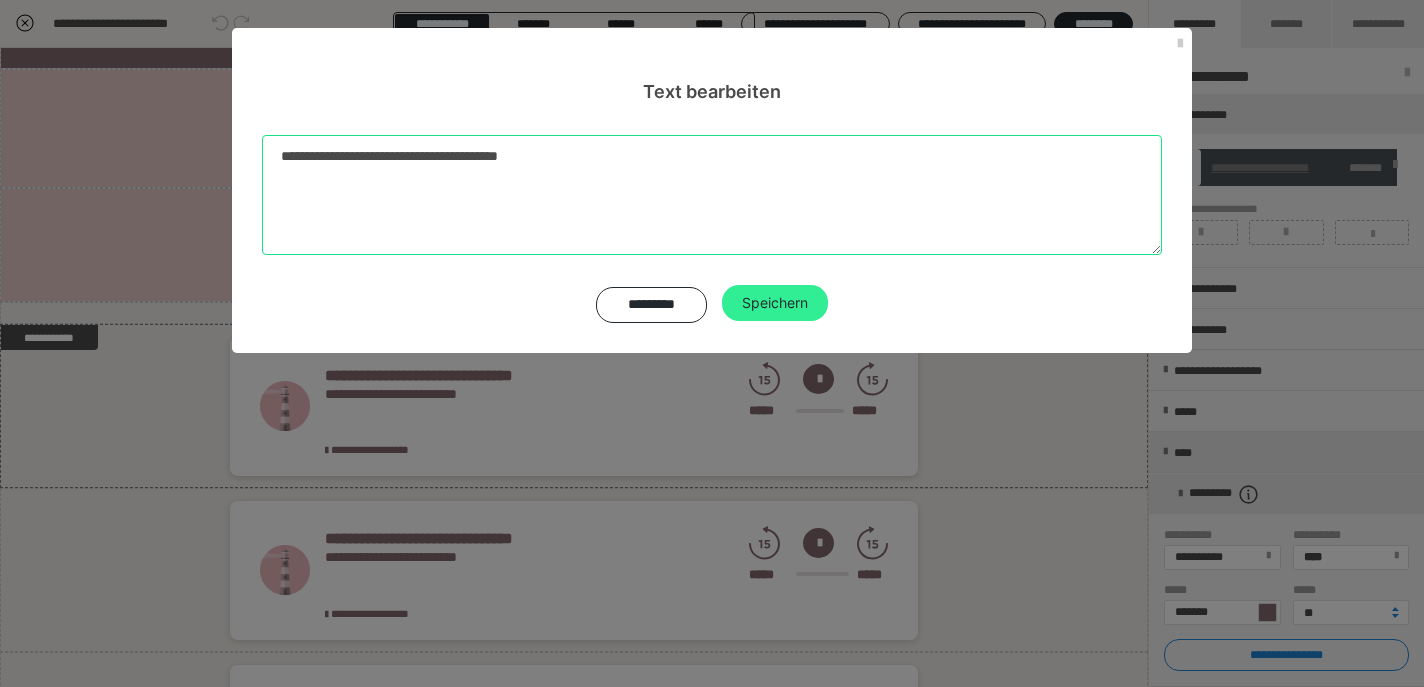 type on "**********" 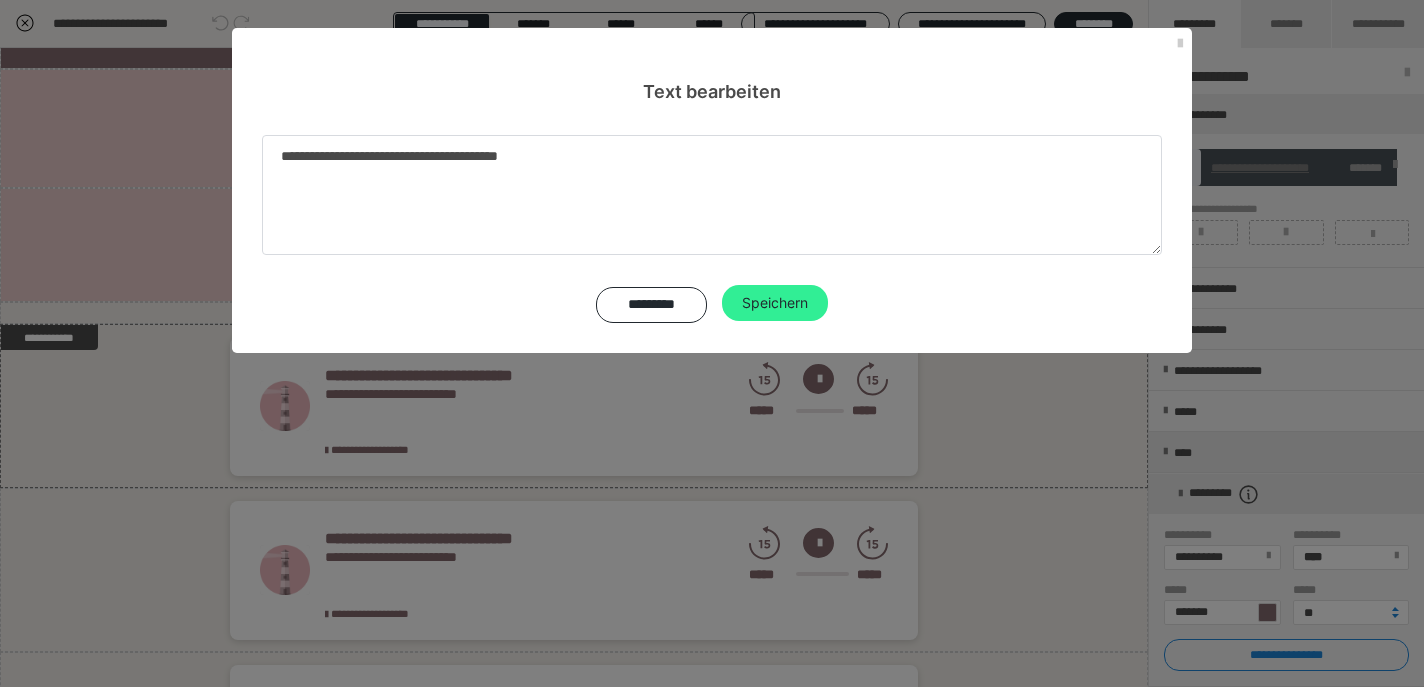 click on "Speichern" at bounding box center (775, 303) 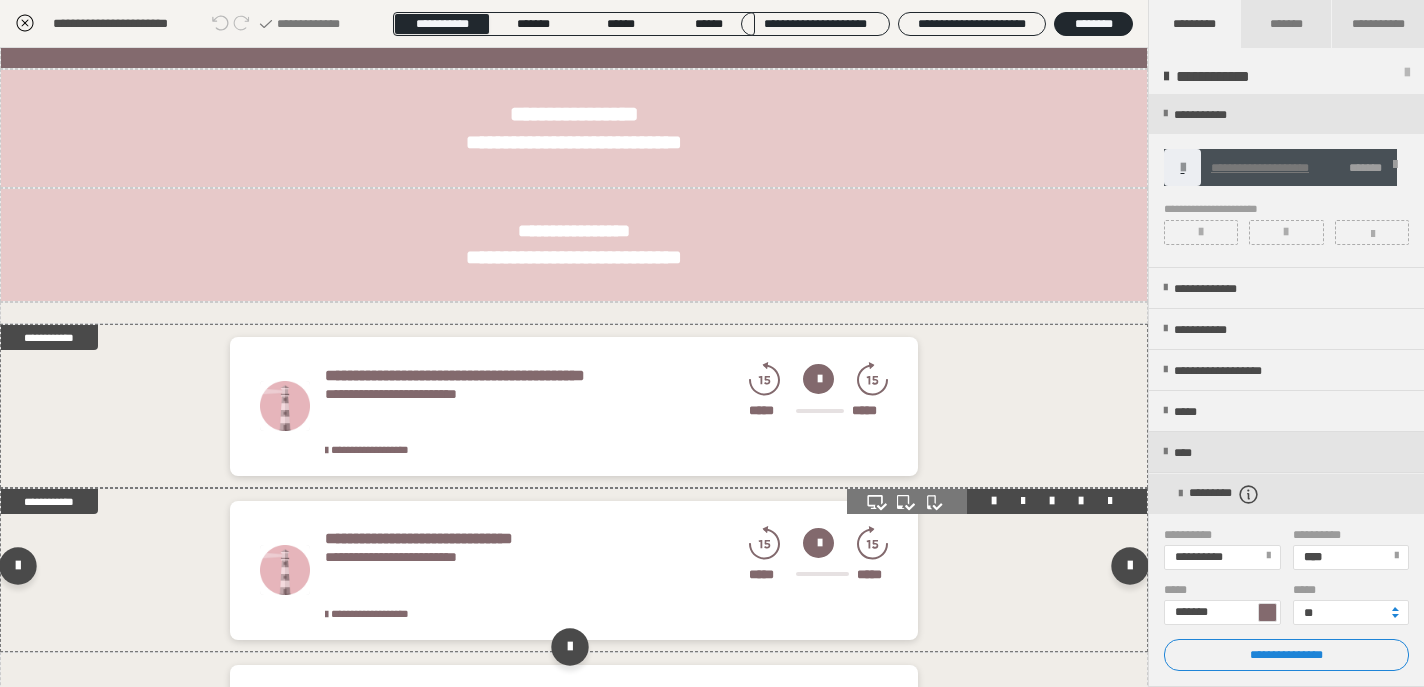 click 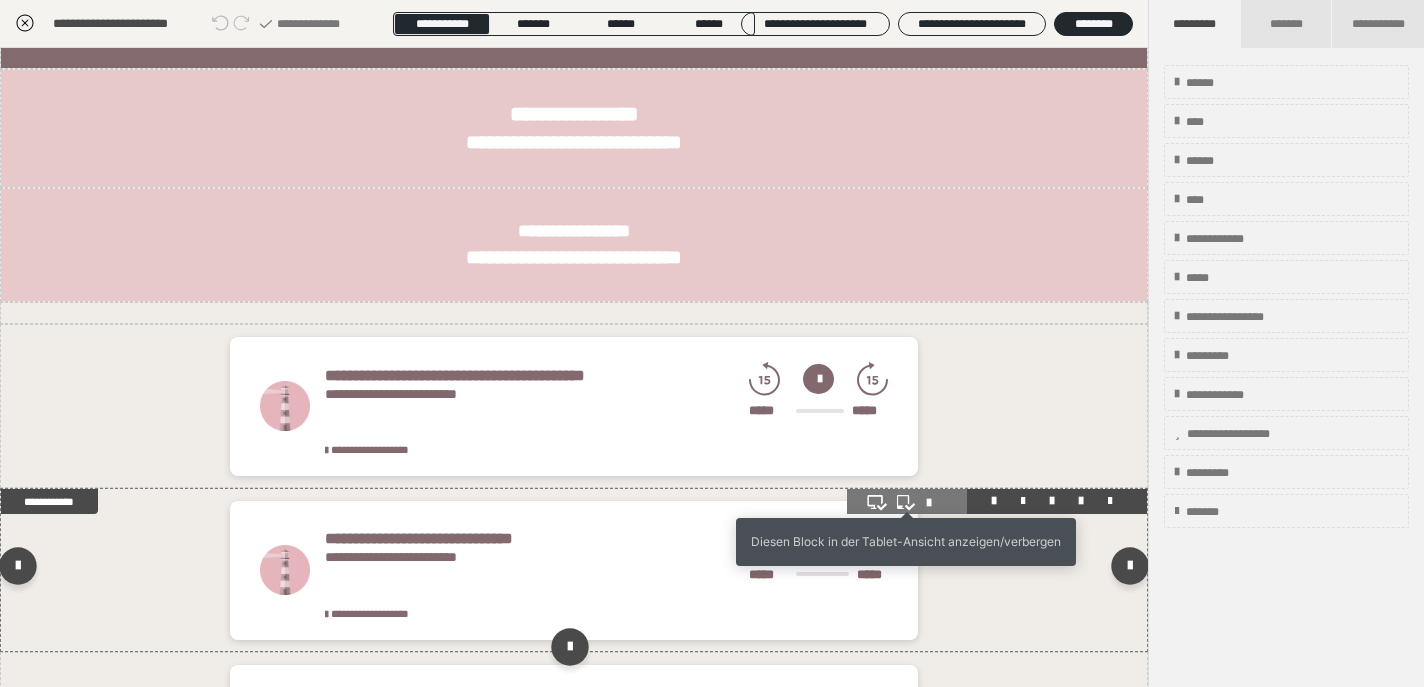 click 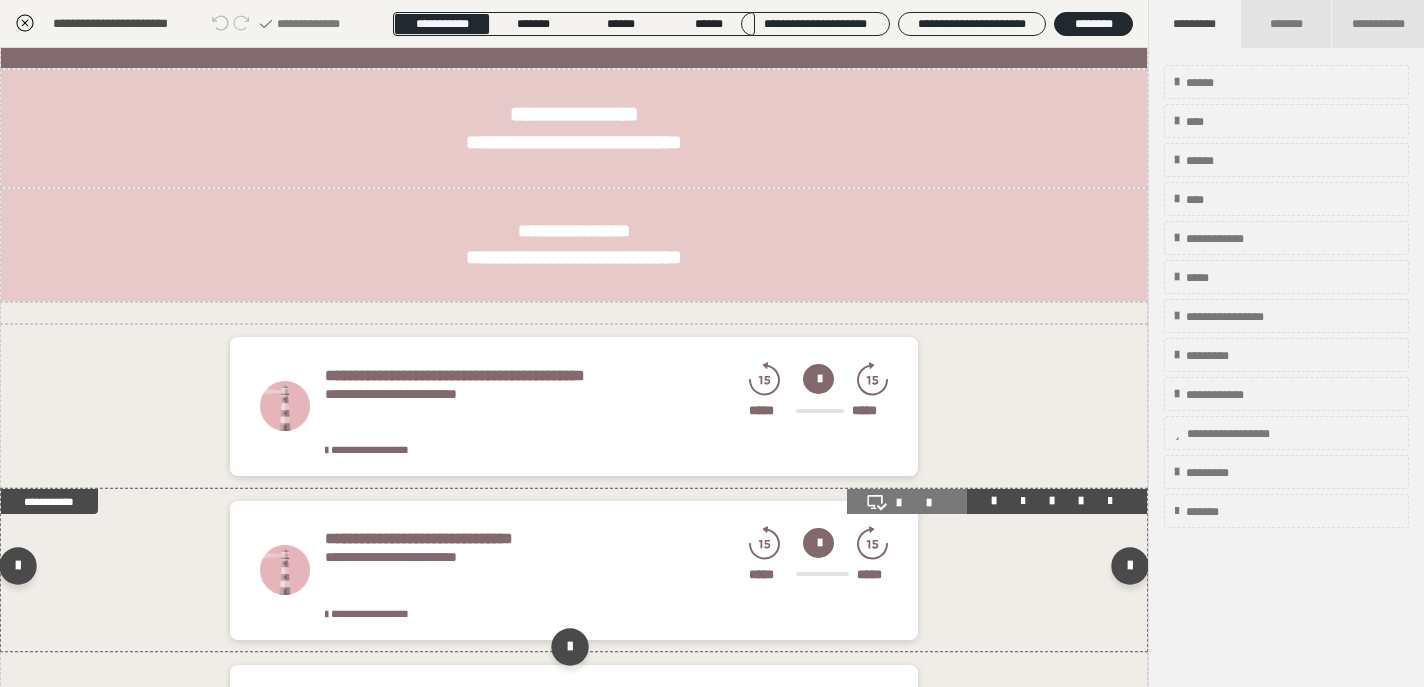 click 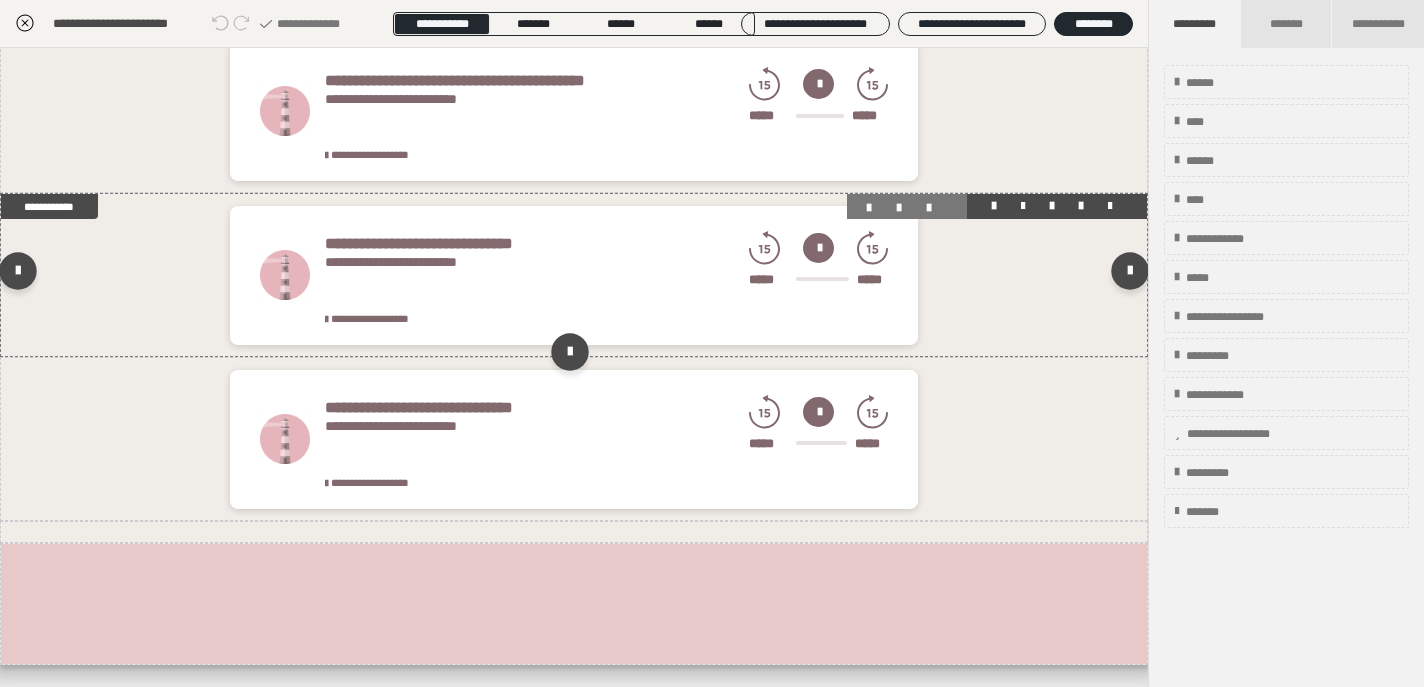 scroll, scrollTop: 826, scrollLeft: 0, axis: vertical 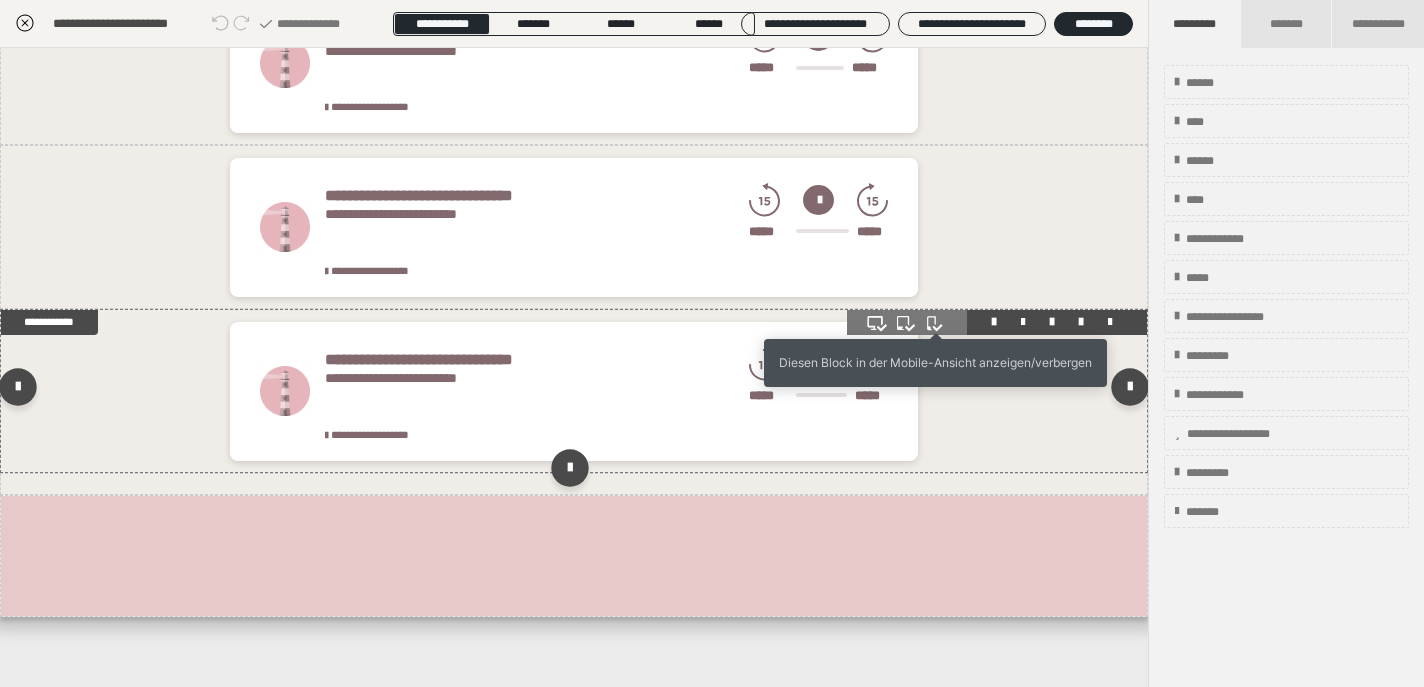 click 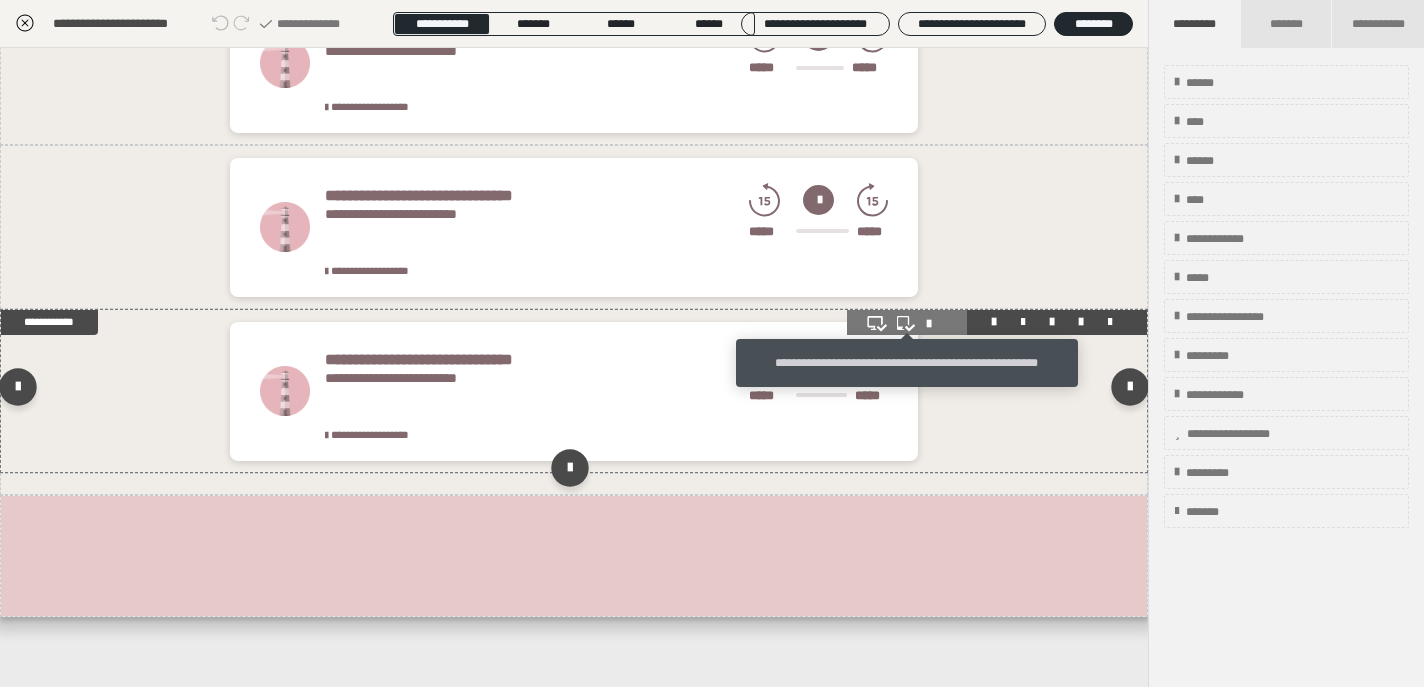click 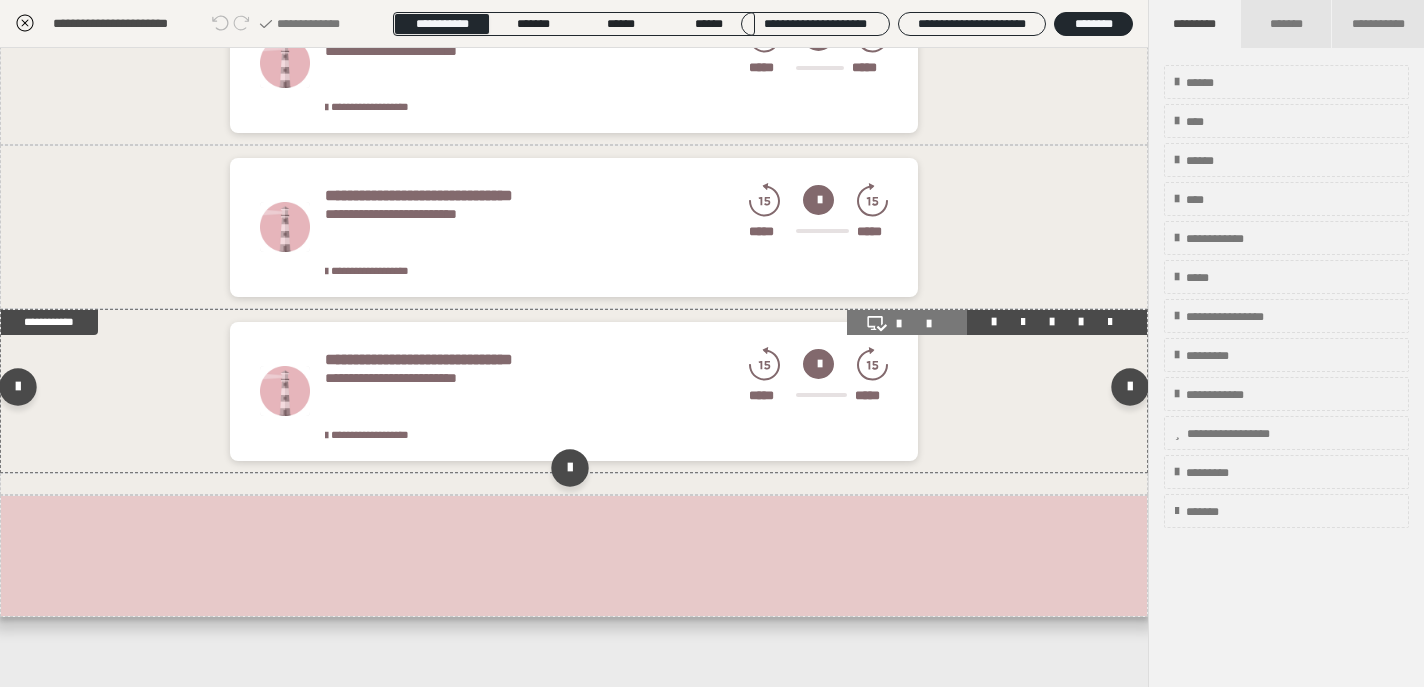 click 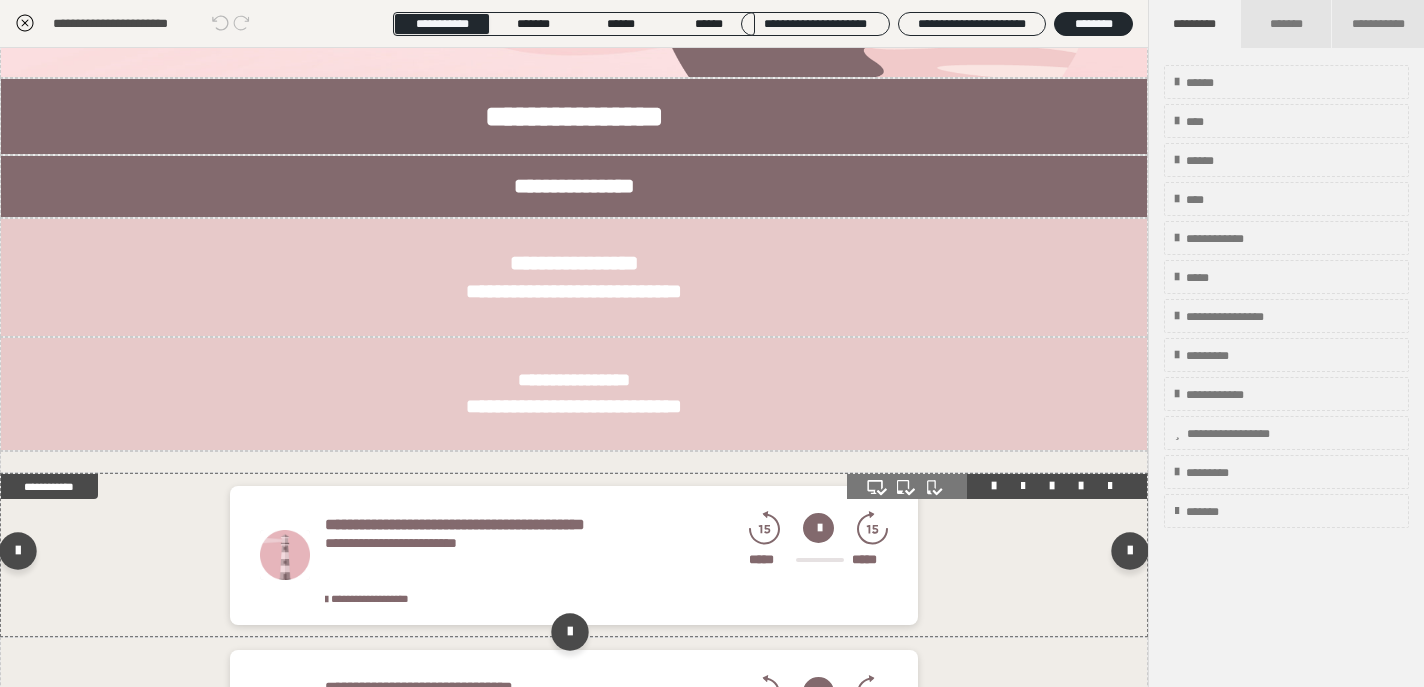 scroll, scrollTop: 288, scrollLeft: 0, axis: vertical 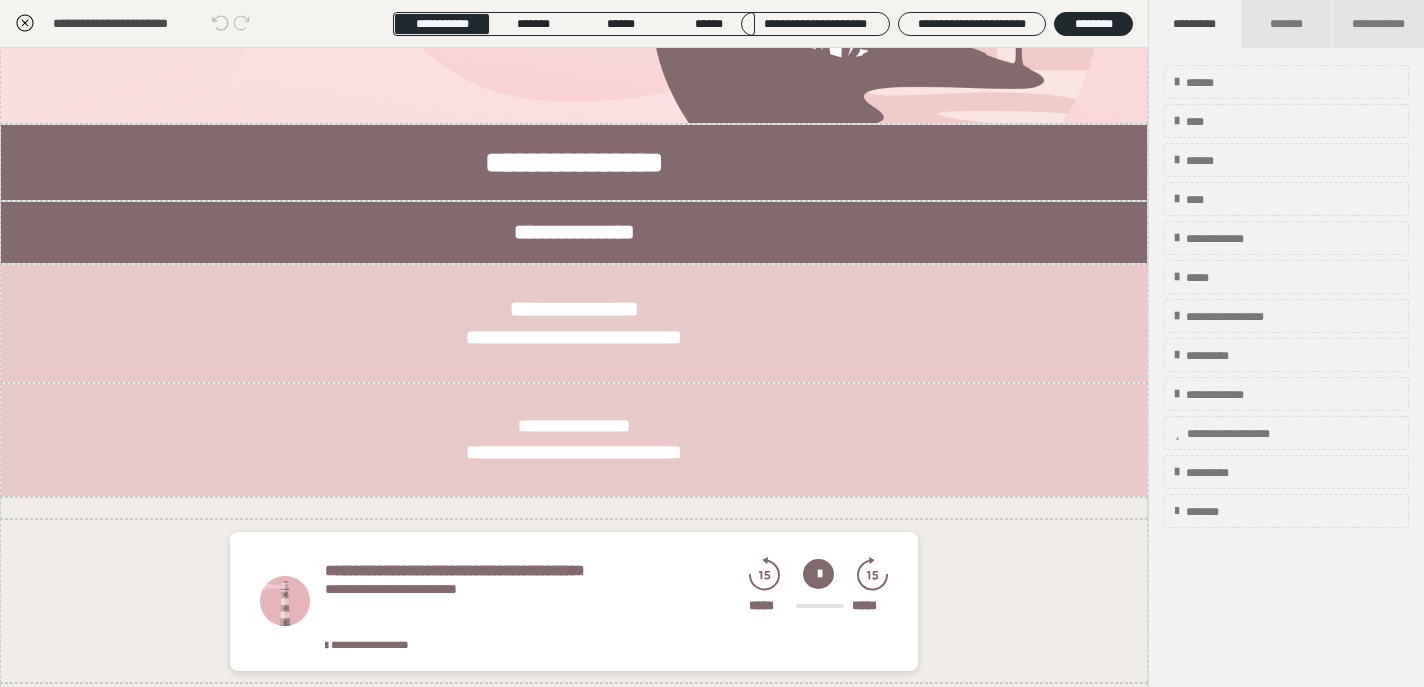 click 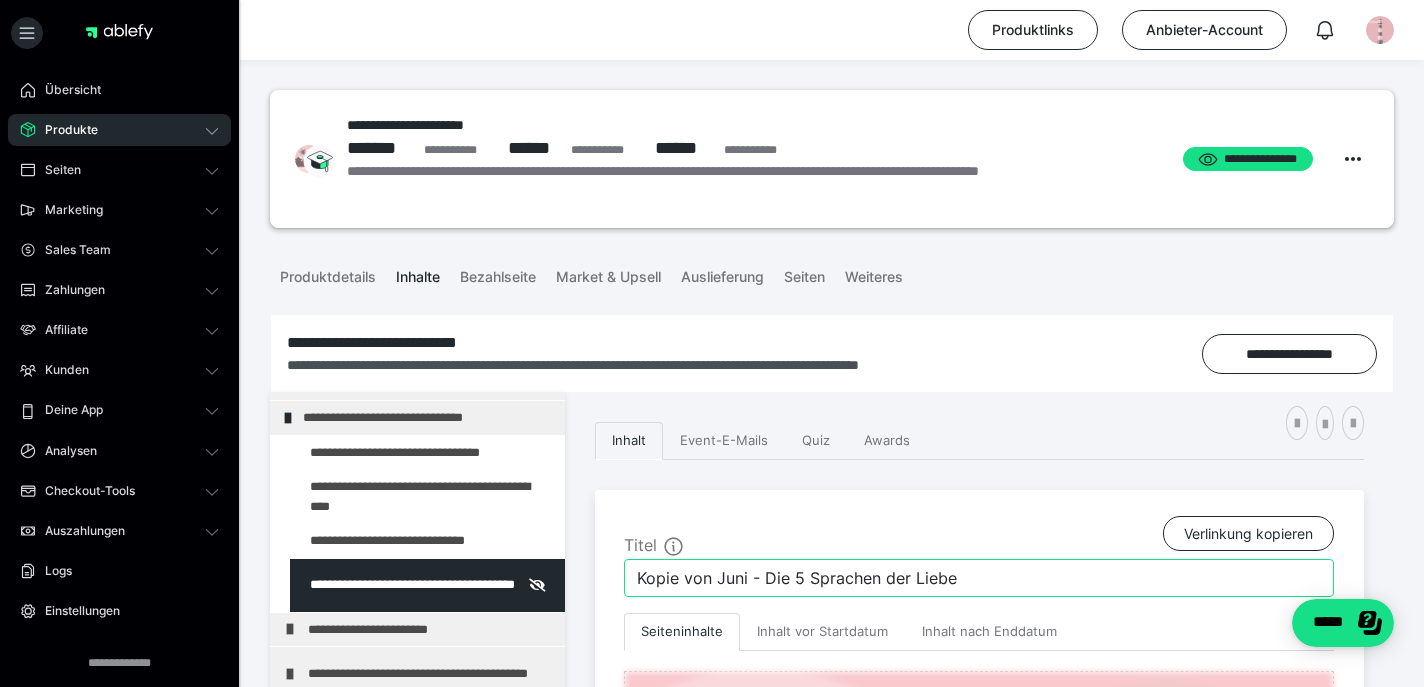 drag, startPoint x: 722, startPoint y: 580, endPoint x: 611, endPoint y: 577, distance: 111.040535 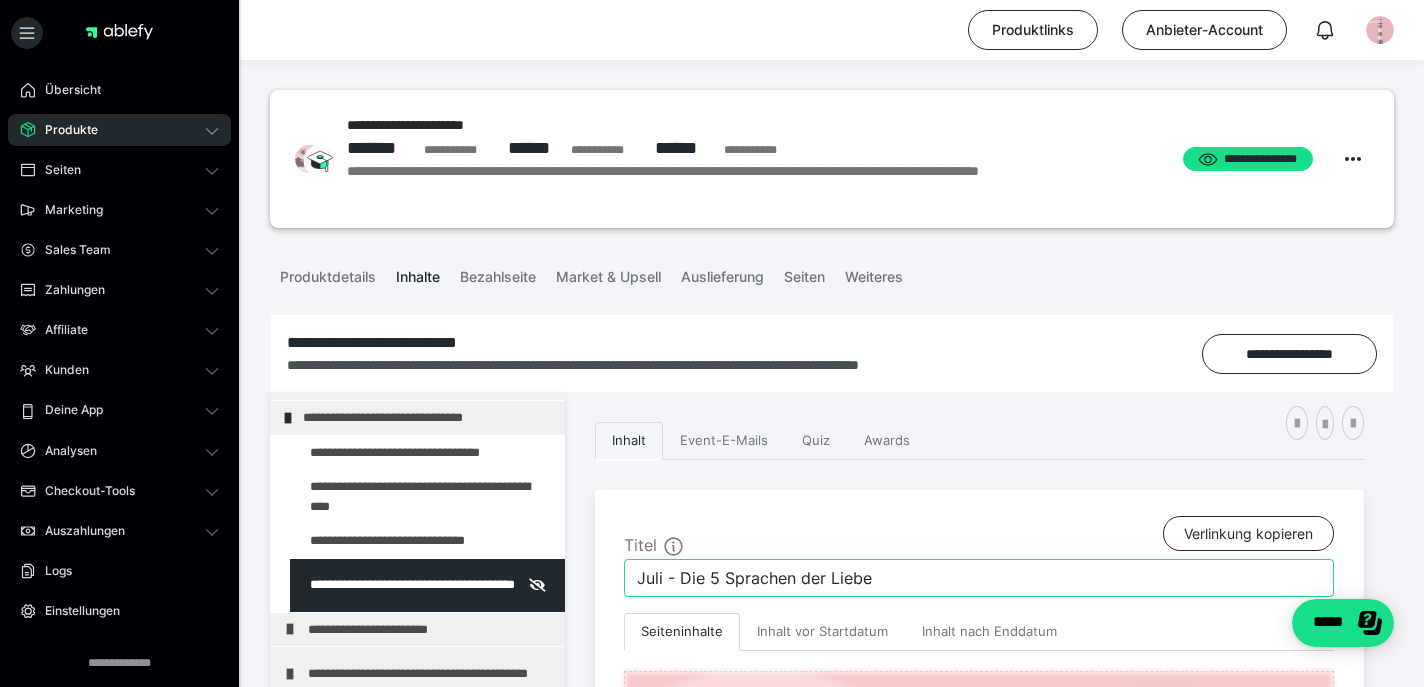 drag, startPoint x: 679, startPoint y: 573, endPoint x: 929, endPoint y: 573, distance: 250 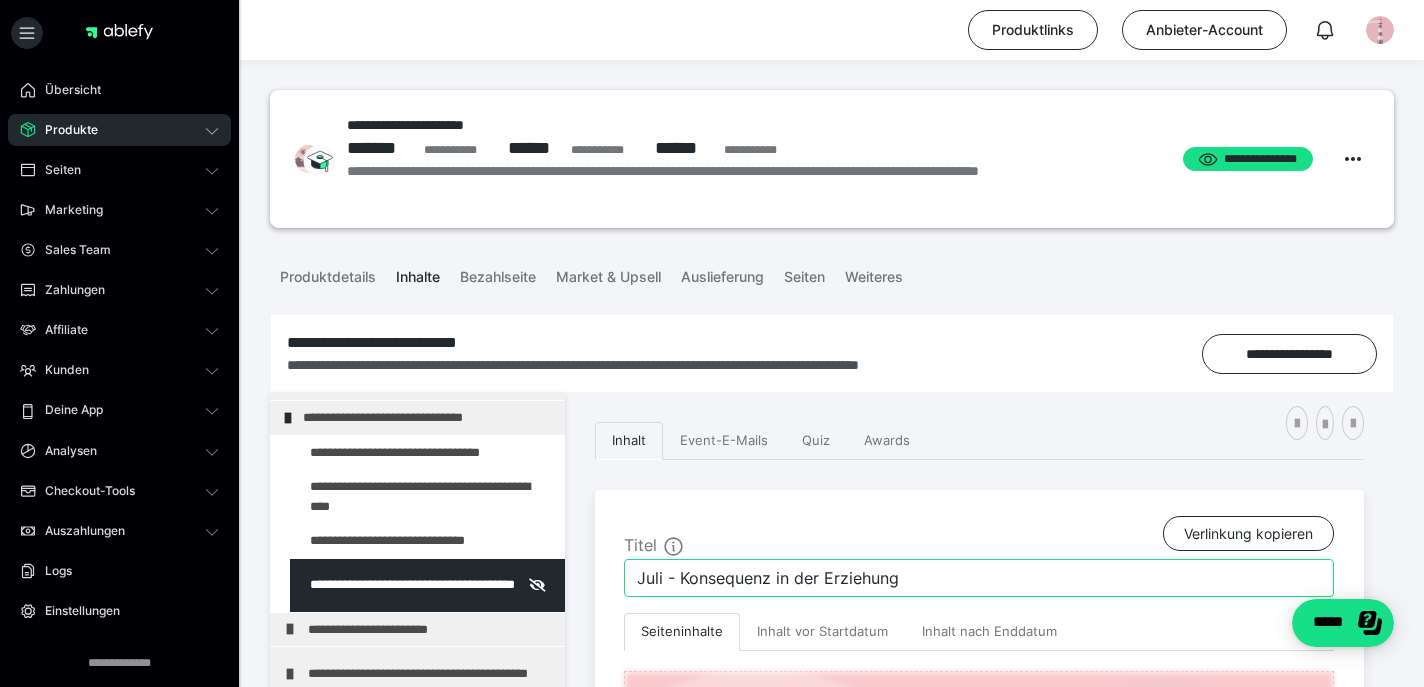 type on "Juli - Konsequenz in der Erziehung" 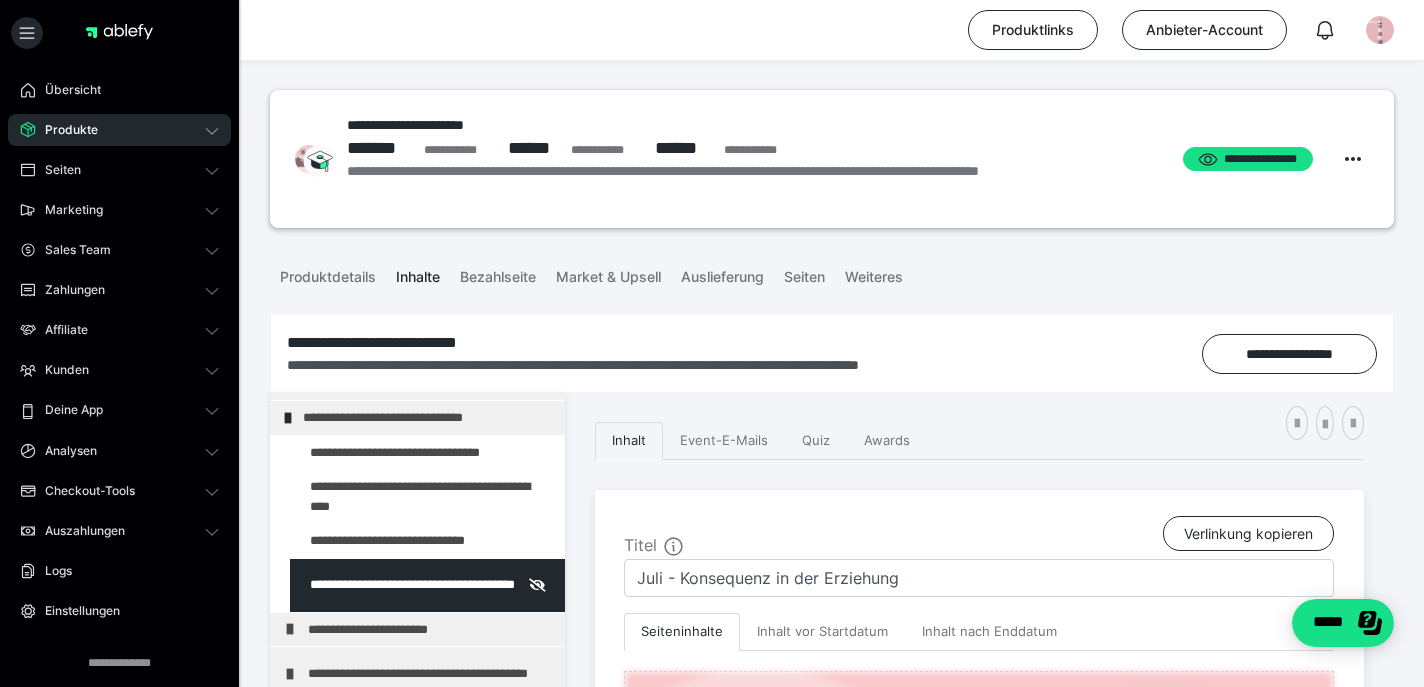 click on "**********" at bounding box center (979, 974) 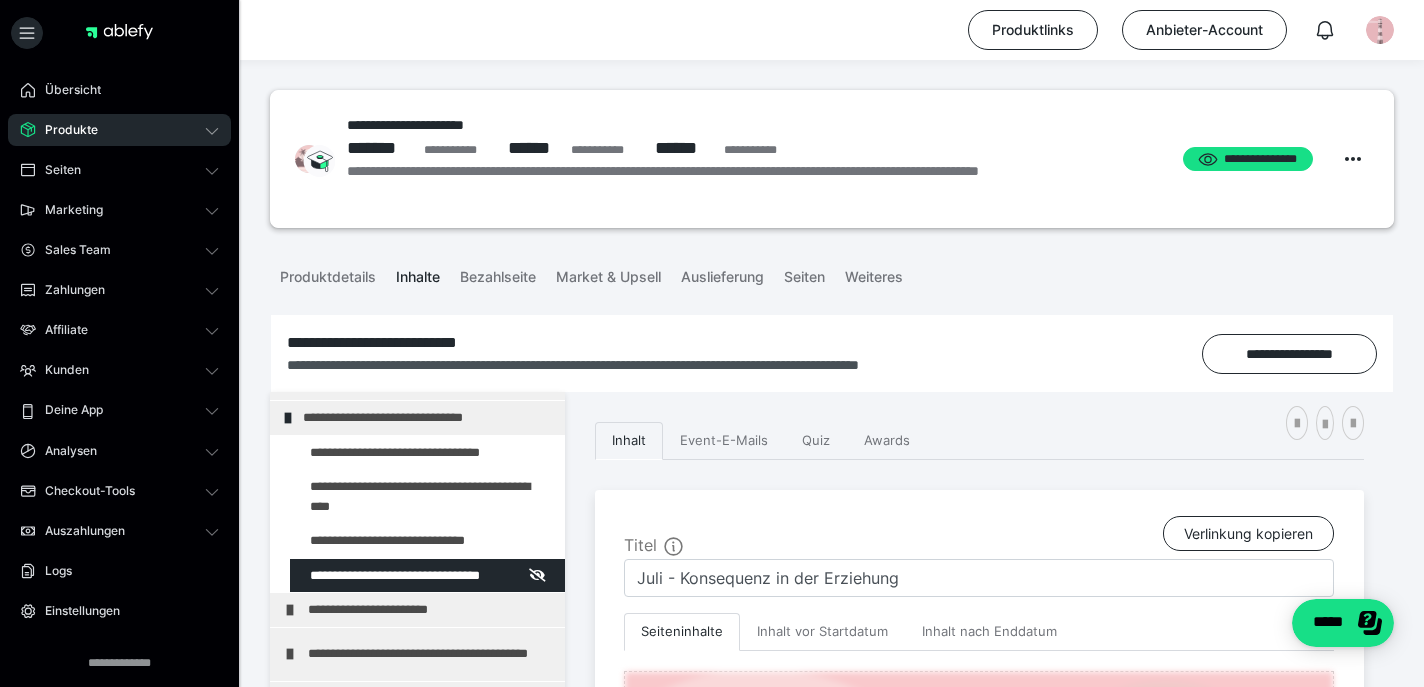 scroll, scrollTop: 40, scrollLeft: 0, axis: vertical 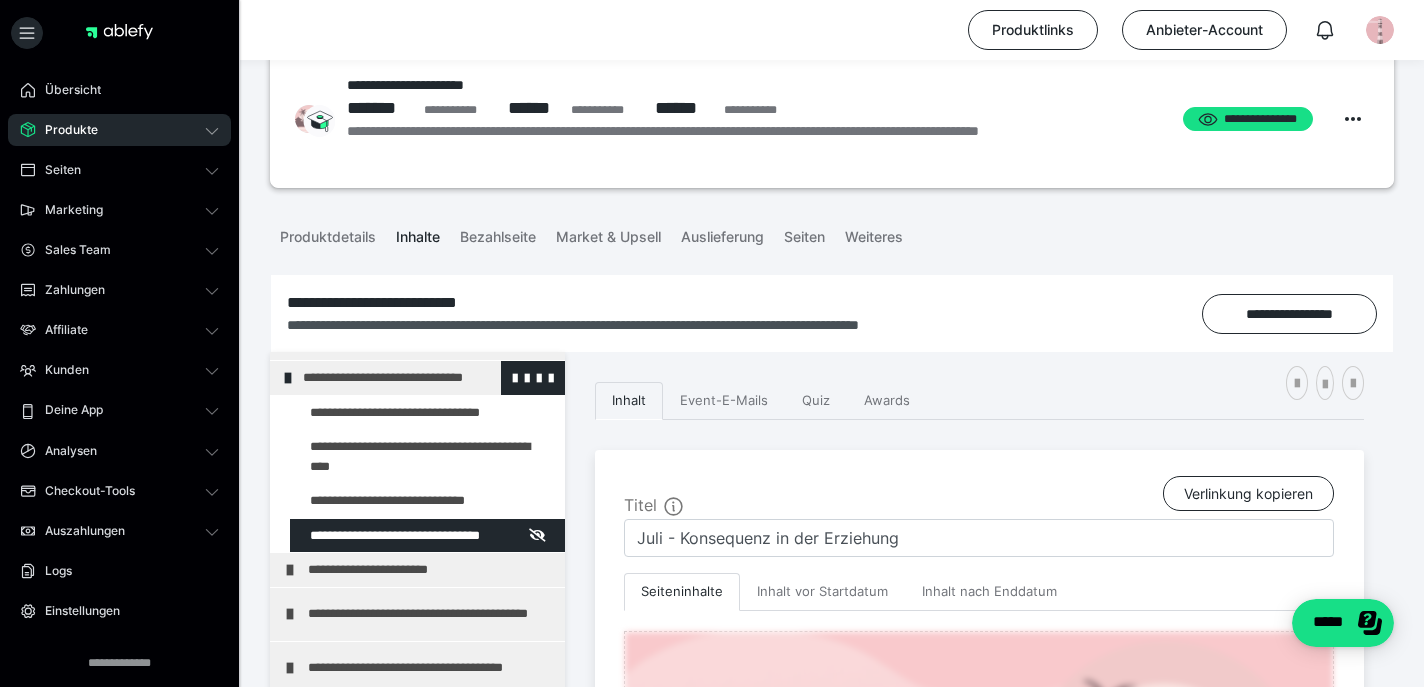click at bounding box center [288, 378] 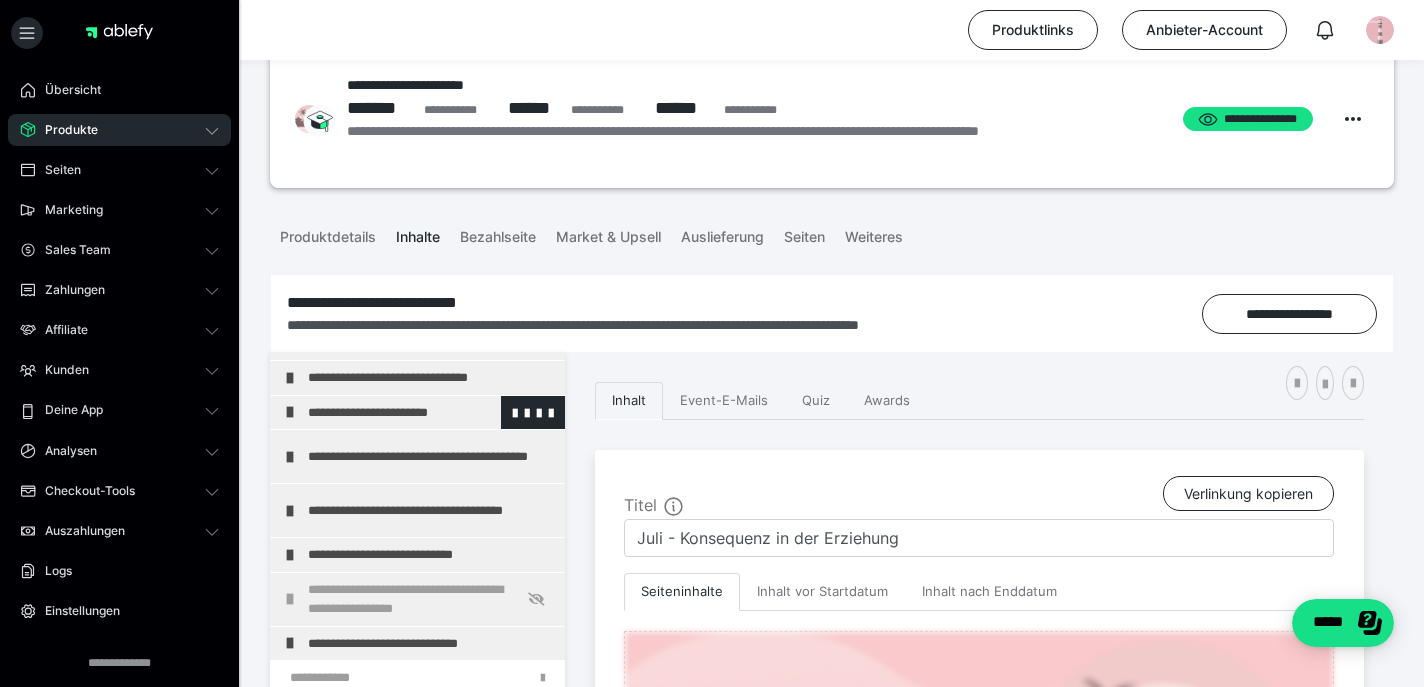 click at bounding box center [290, 412] 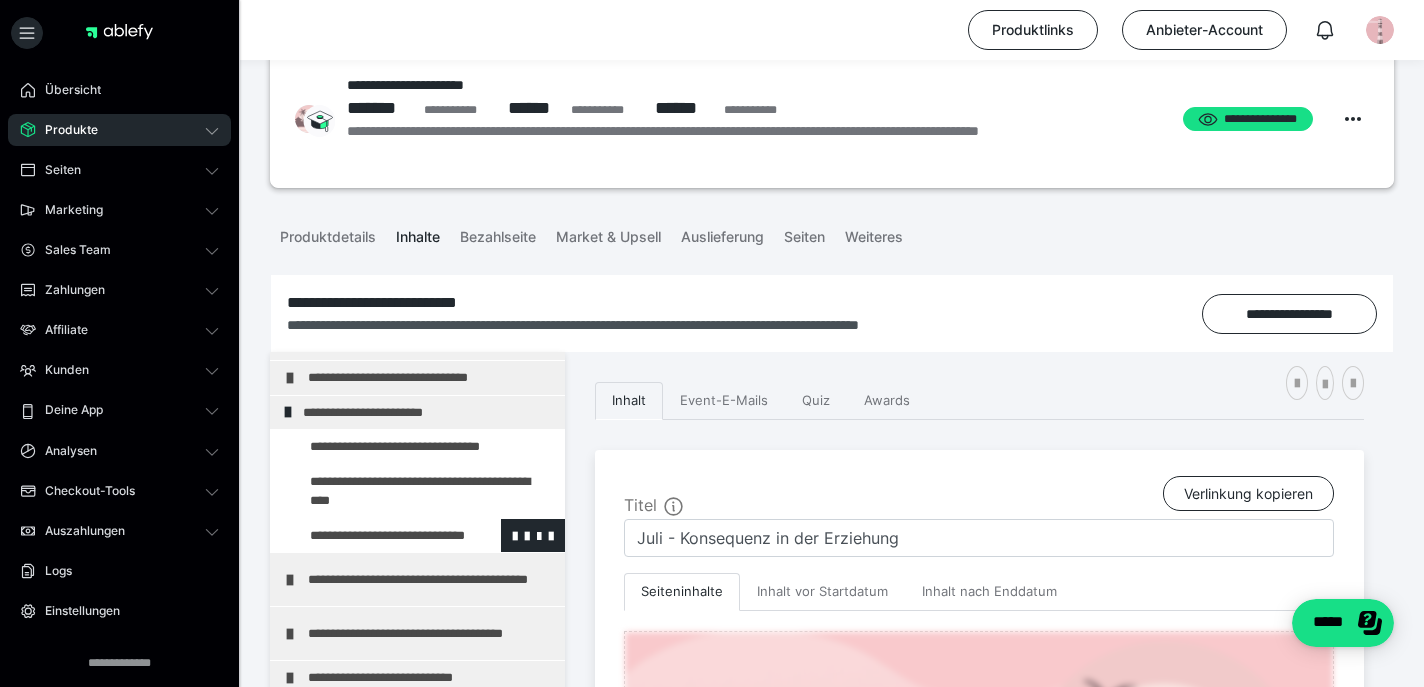 click at bounding box center [375, 536] 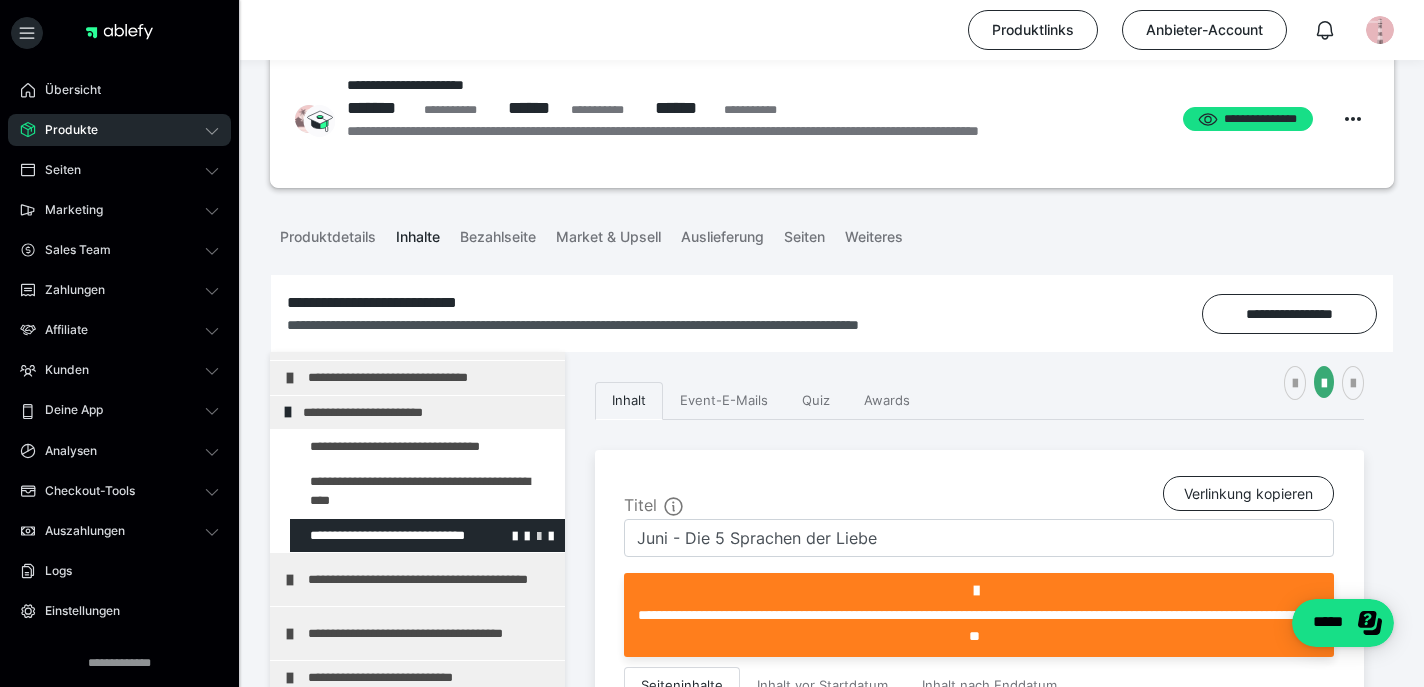 click at bounding box center [539, 535] 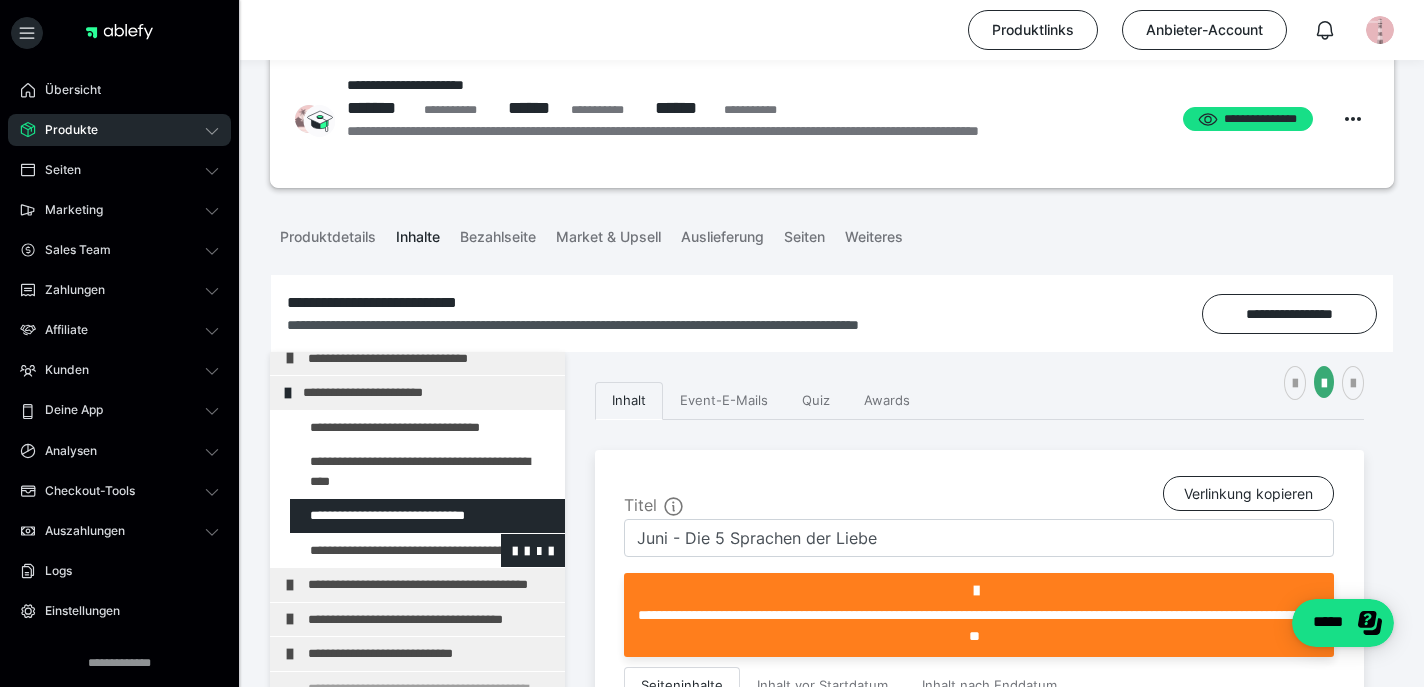 click at bounding box center [375, 551] 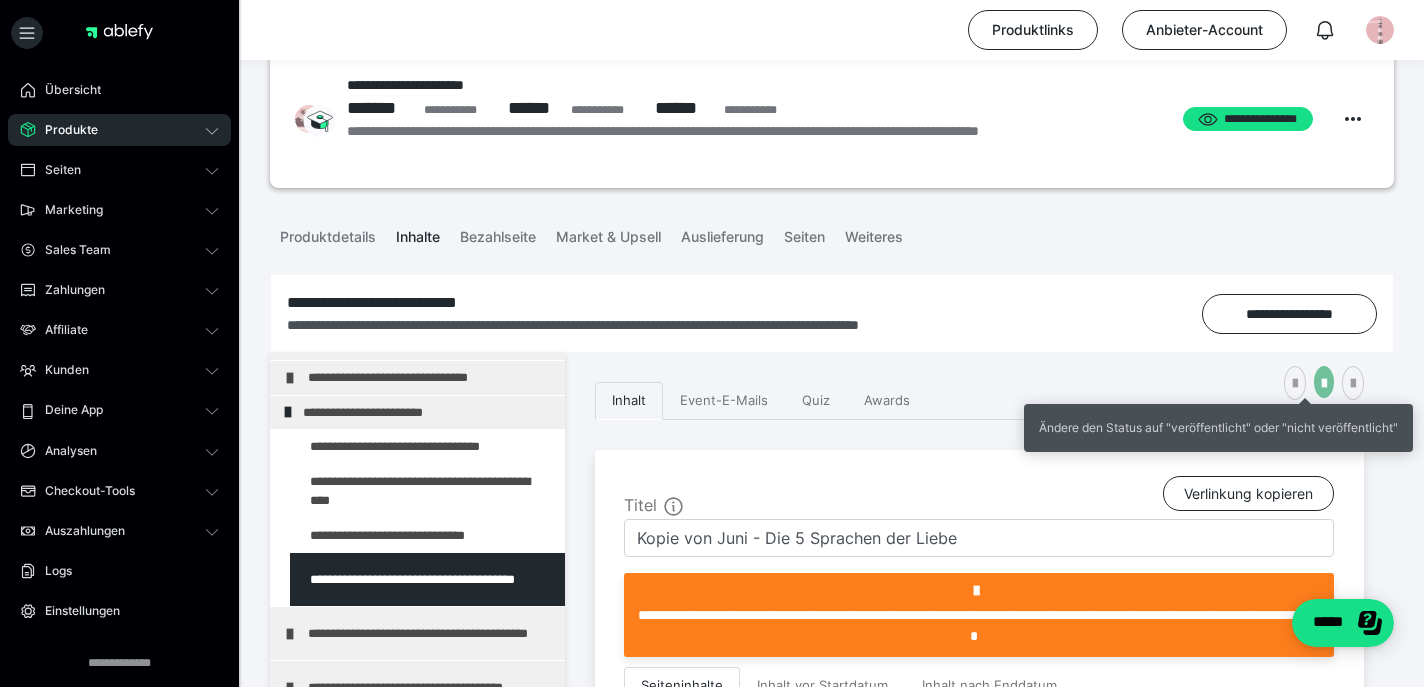 click at bounding box center (1324, 382) 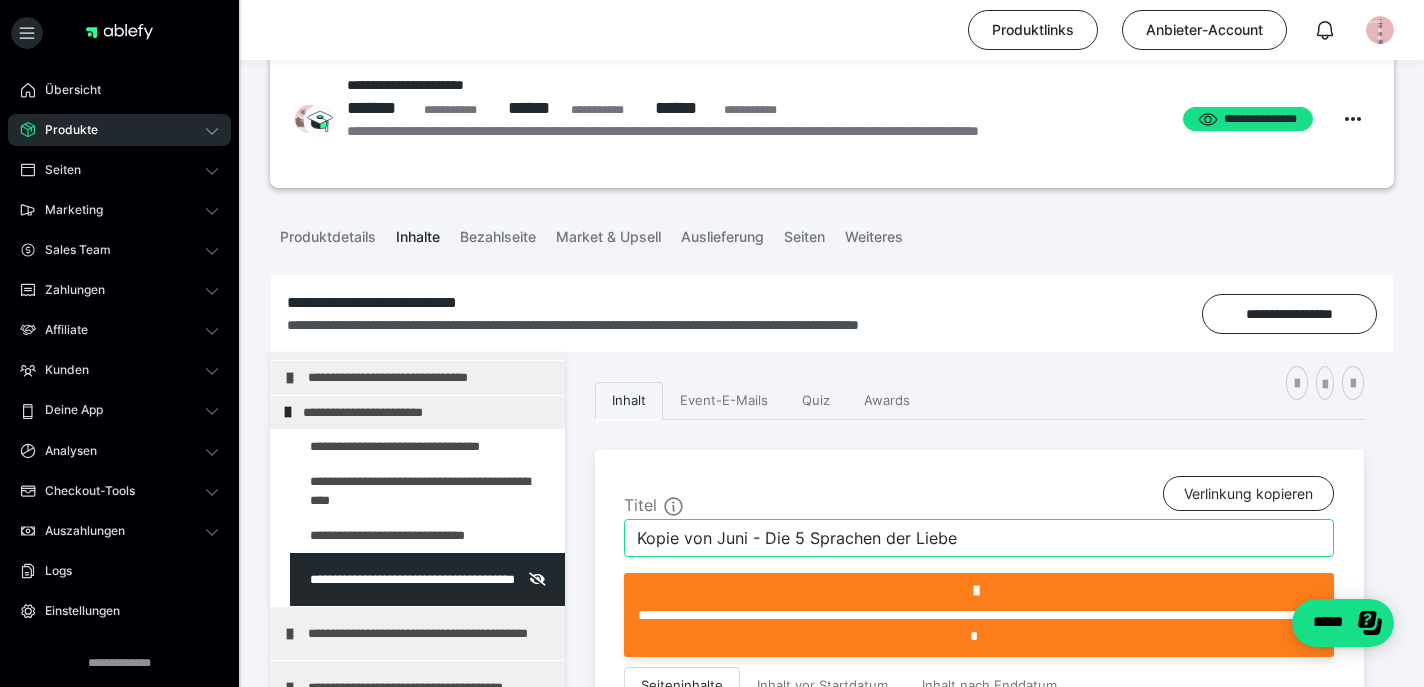 drag, startPoint x: 741, startPoint y: 540, endPoint x: 571, endPoint y: 540, distance: 170 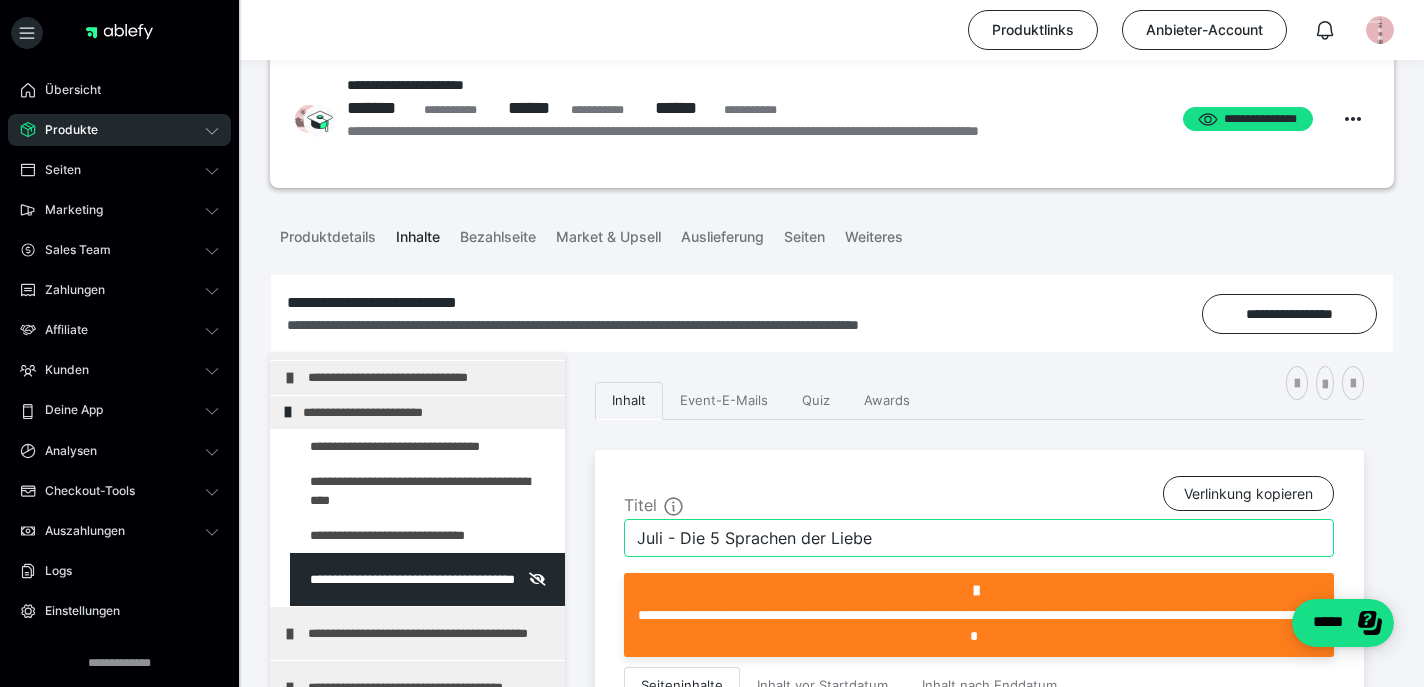 drag, startPoint x: 682, startPoint y: 539, endPoint x: 881, endPoint y: 545, distance: 199.09044 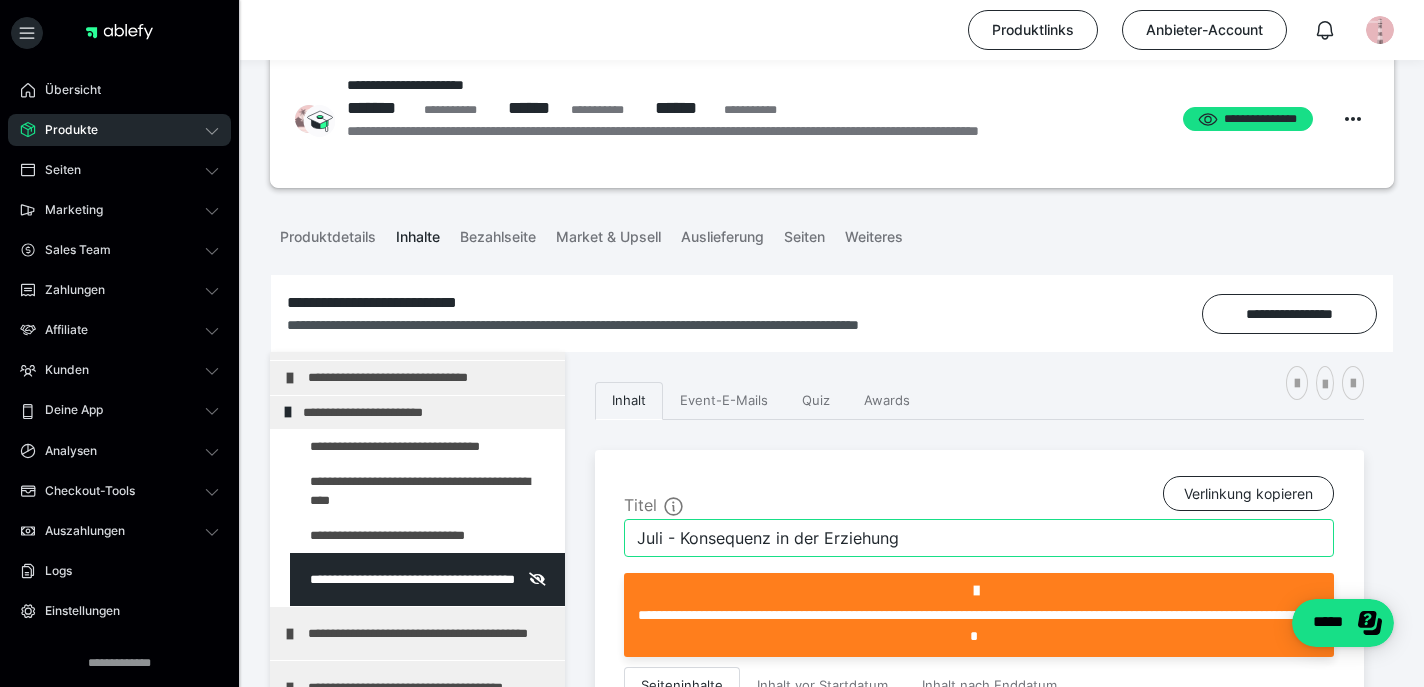 type on "Juli - Konsequenz in der Erziehung" 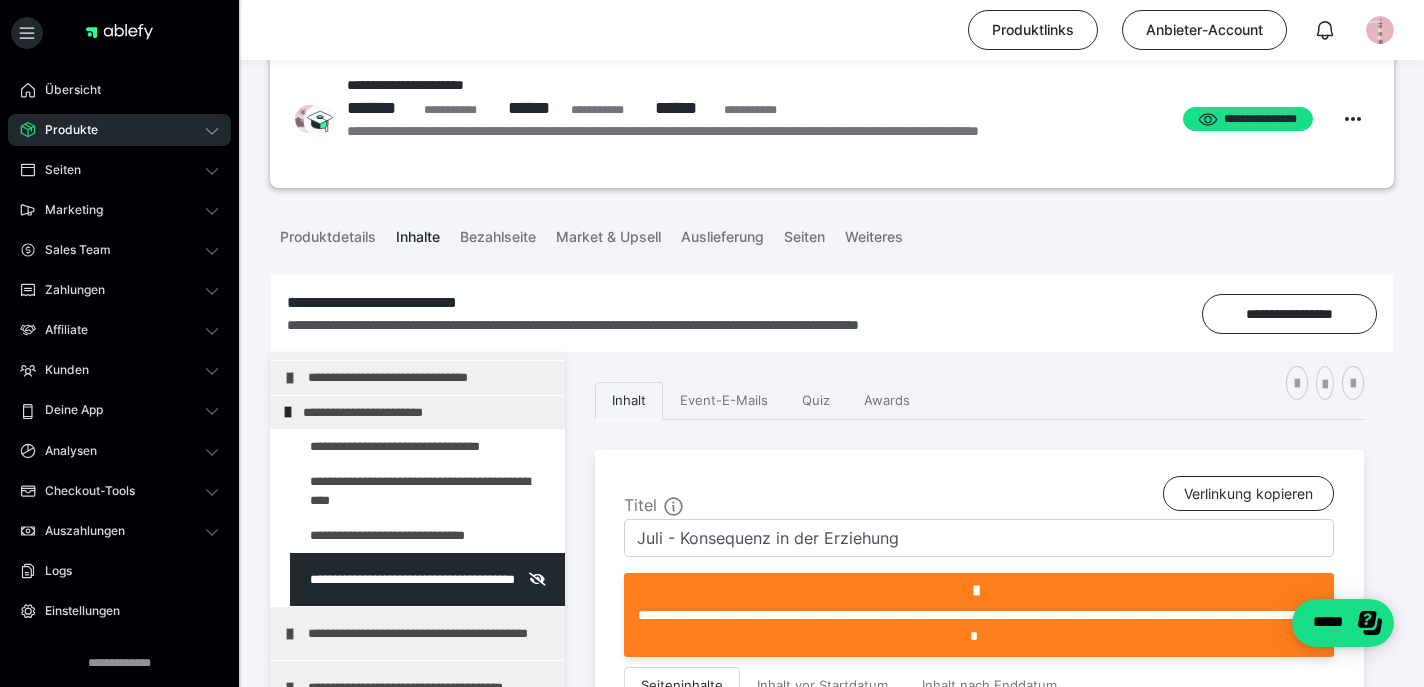 click on "Titel Verlinkung kopieren" at bounding box center (979, 497) 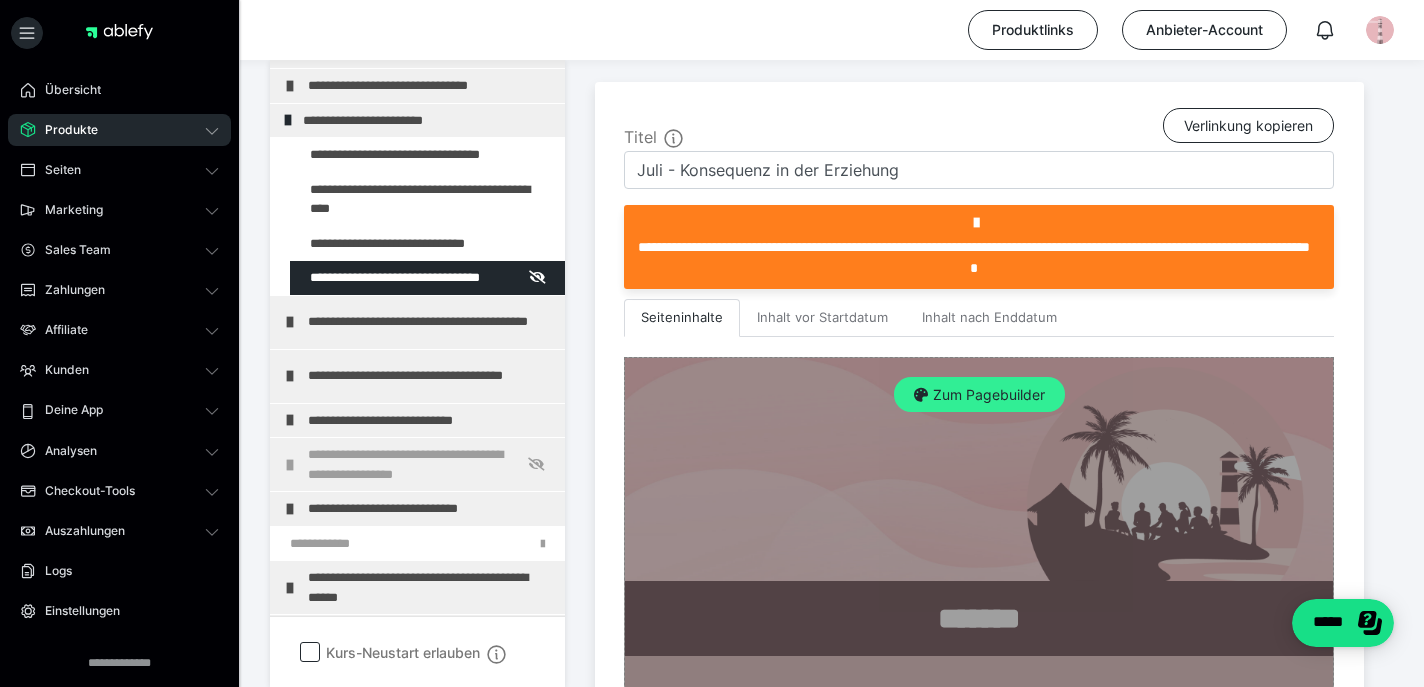 click on "Zum Pagebuilder" at bounding box center [979, 395] 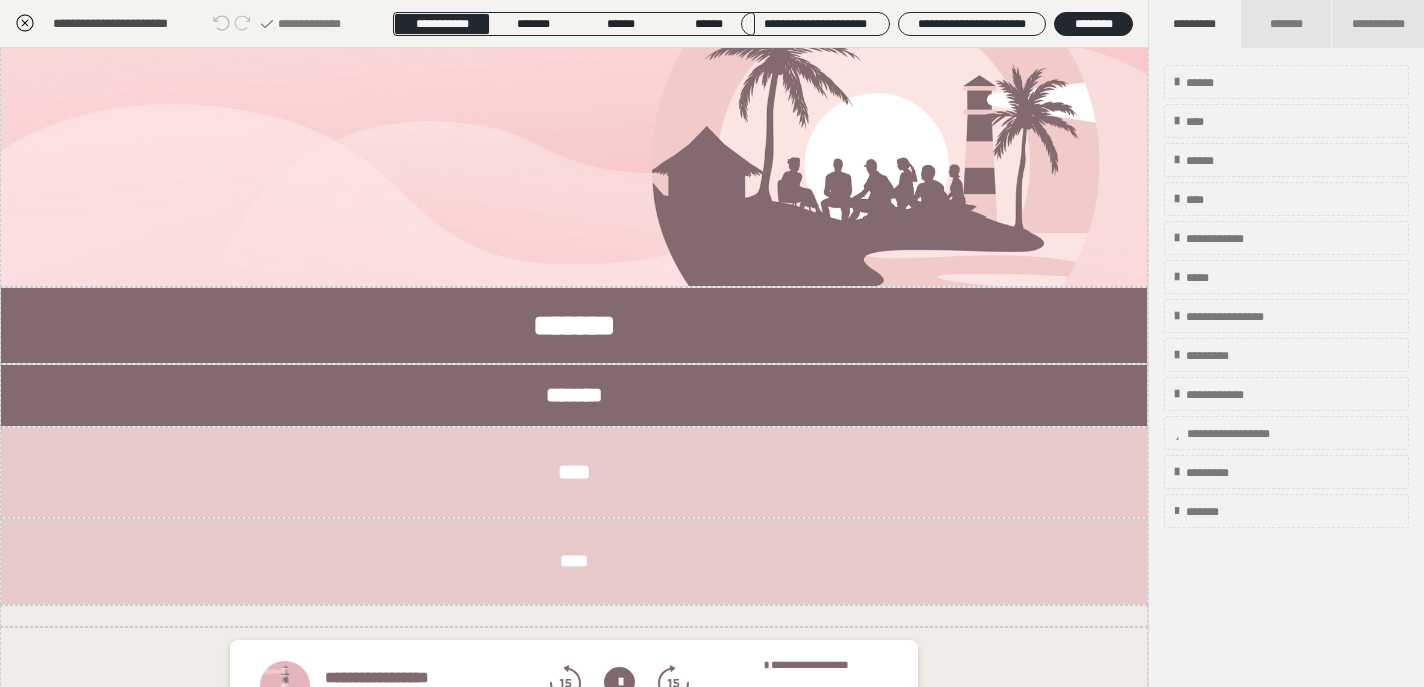 scroll, scrollTop: 152, scrollLeft: 0, axis: vertical 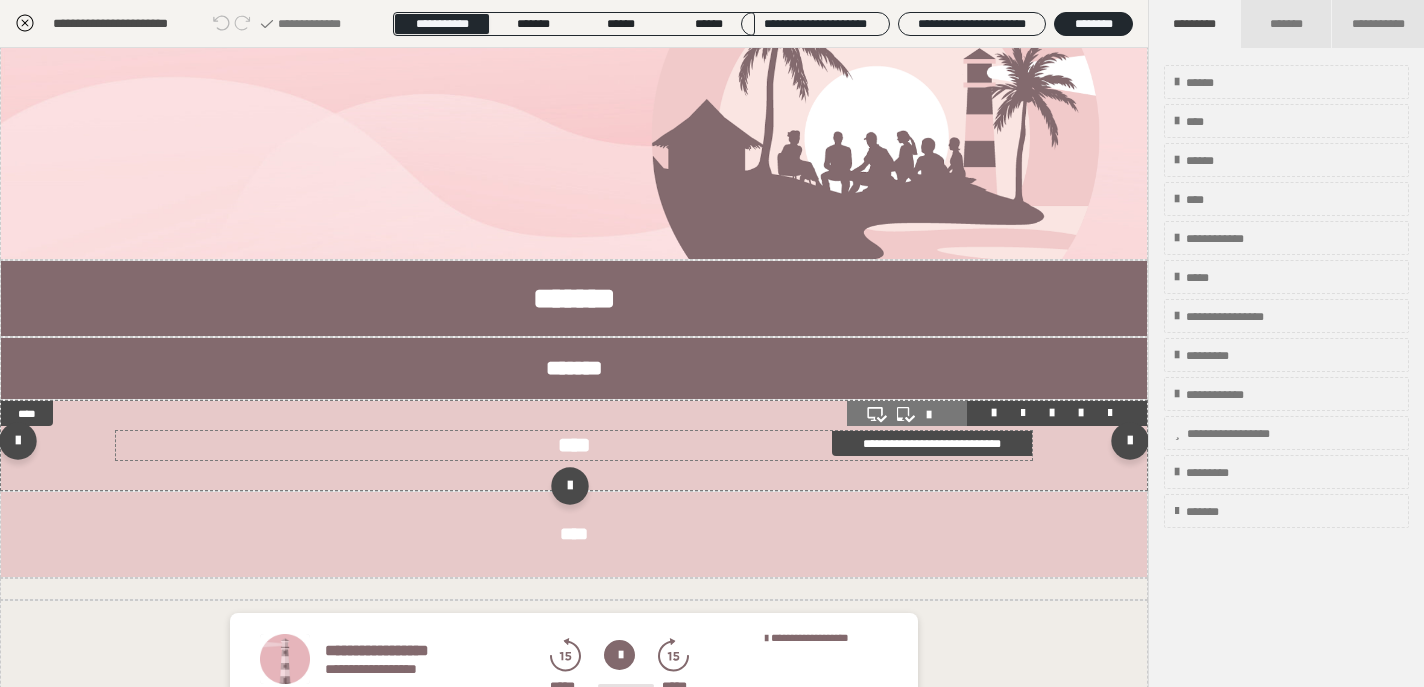 click on "****" at bounding box center [574, 445] 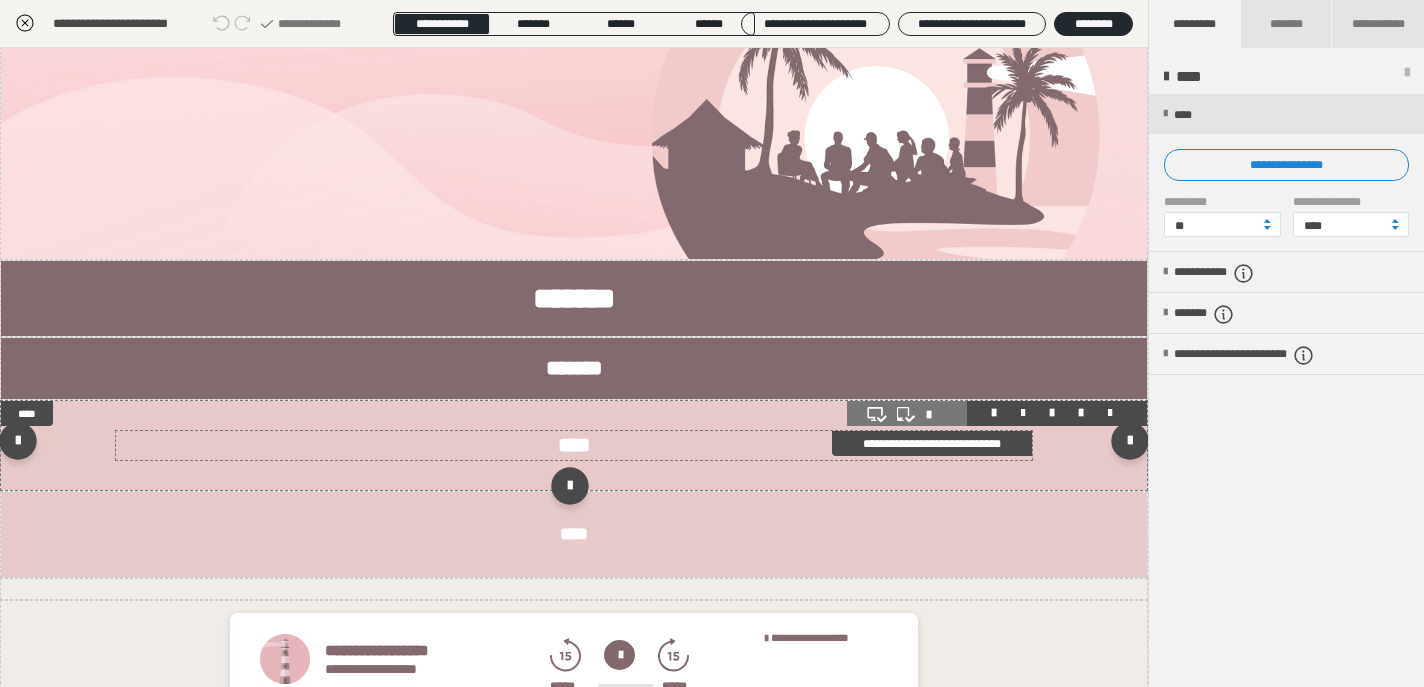 click on "****" at bounding box center (574, 445) 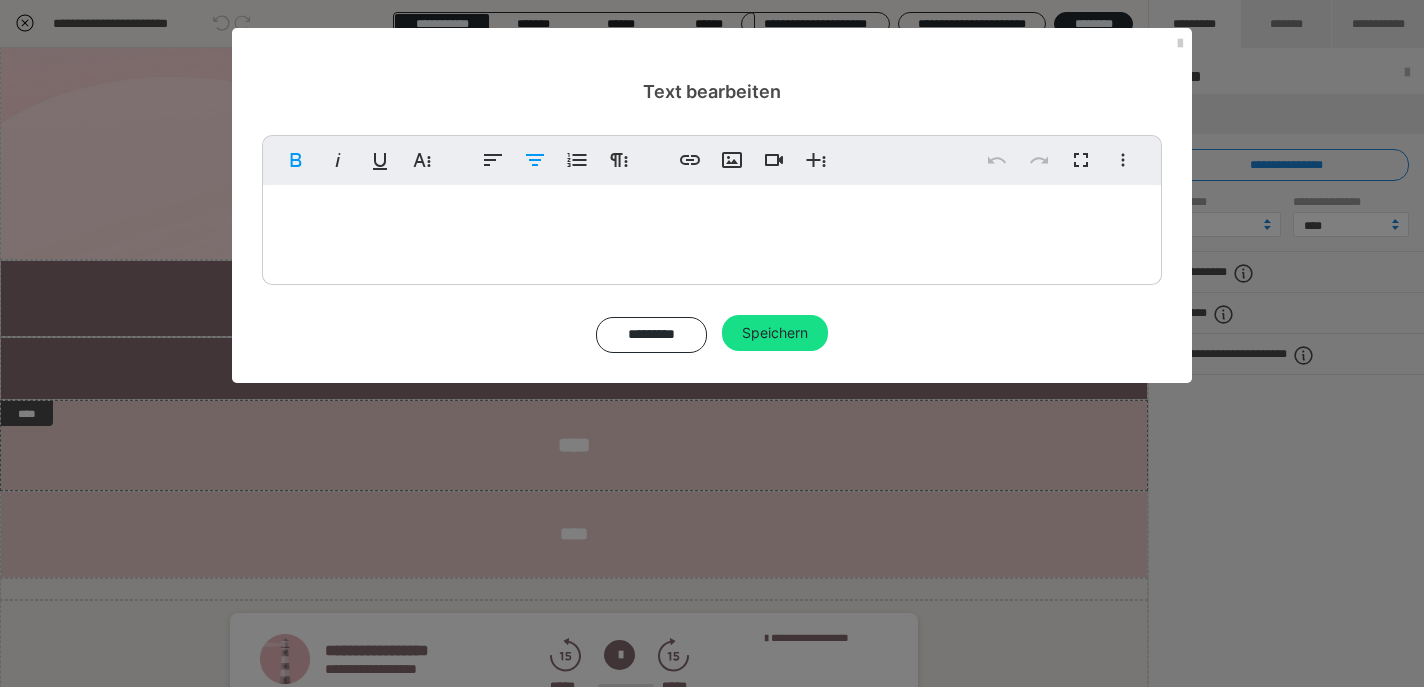 drag, startPoint x: 768, startPoint y: 220, endPoint x: 793, endPoint y: 239, distance: 31.400637 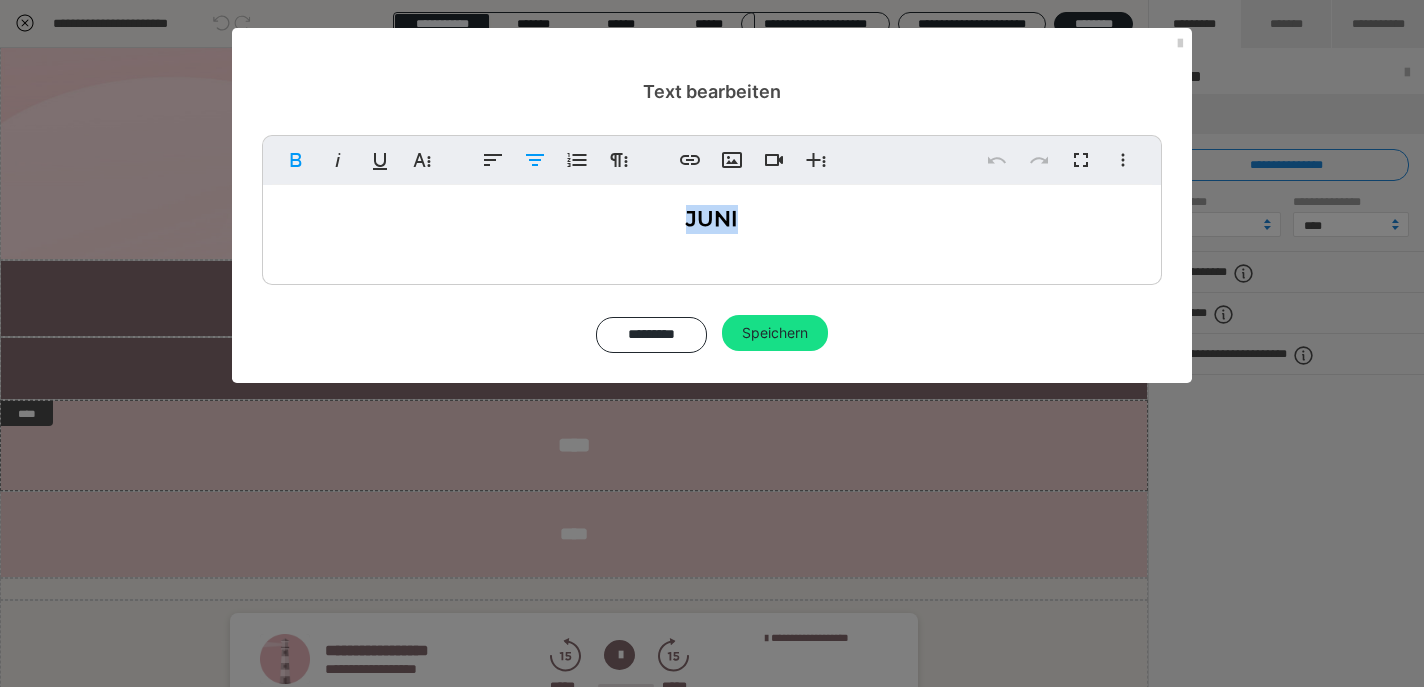 click on "JUNI" at bounding box center (712, 218) 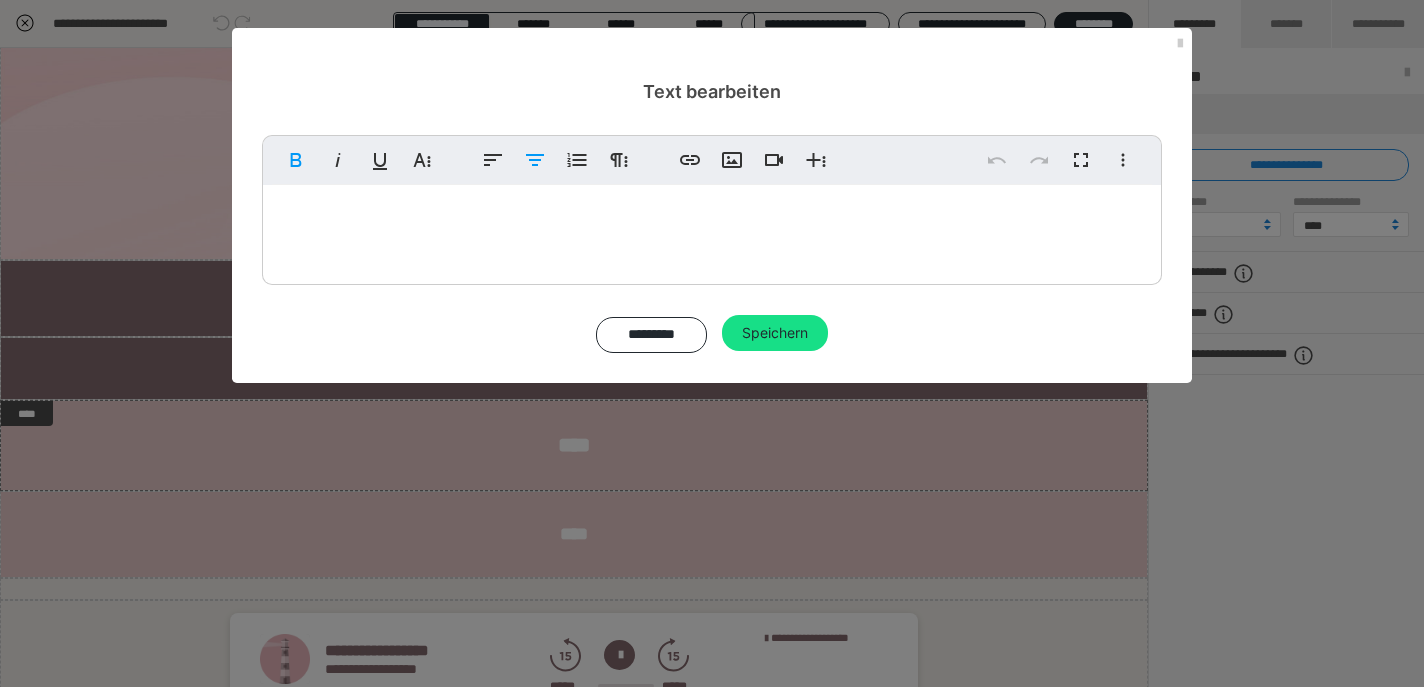 type 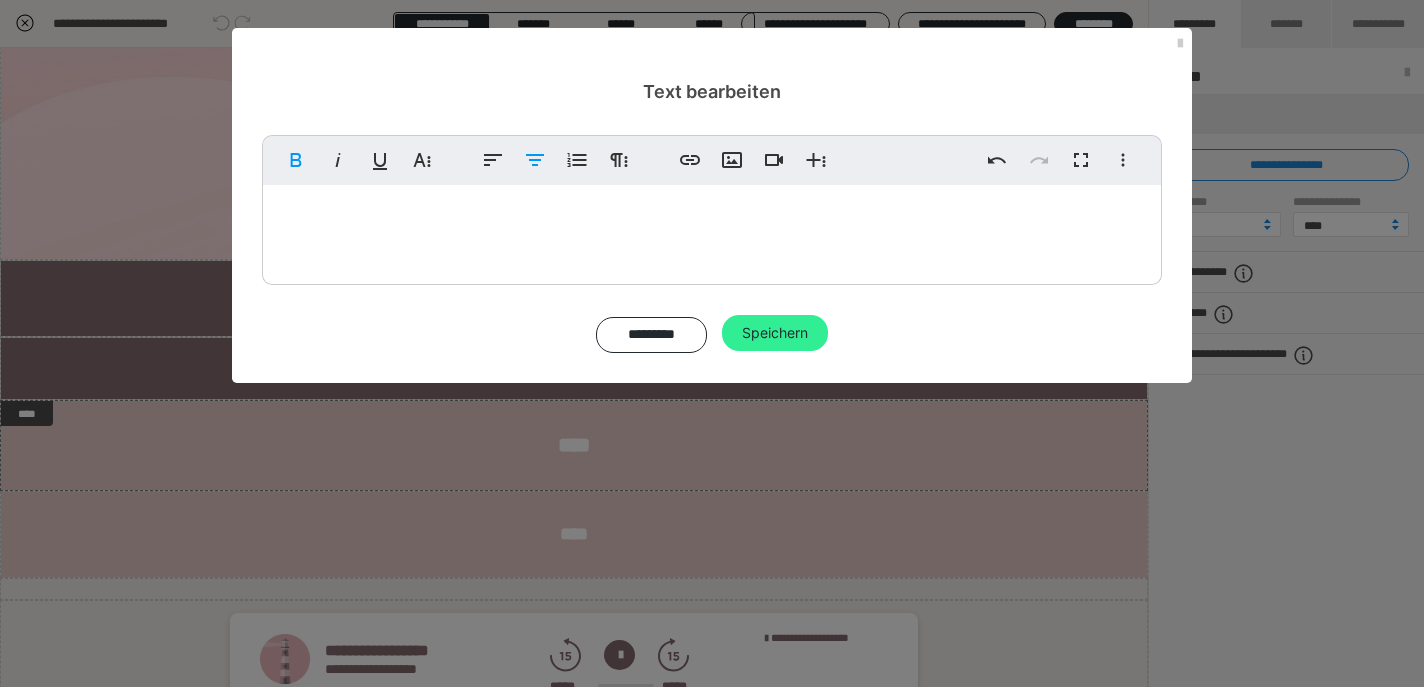 click on "Speichern" at bounding box center (775, 333) 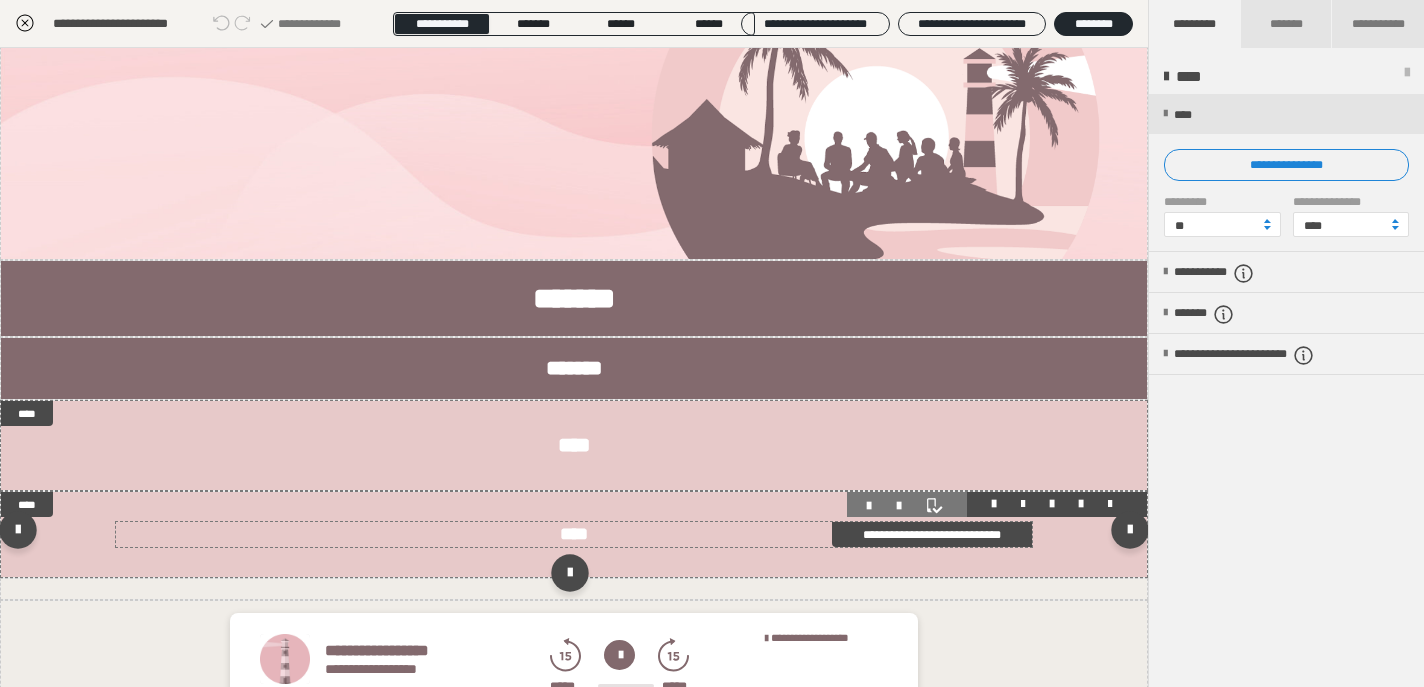click on "****" at bounding box center (574, 534) 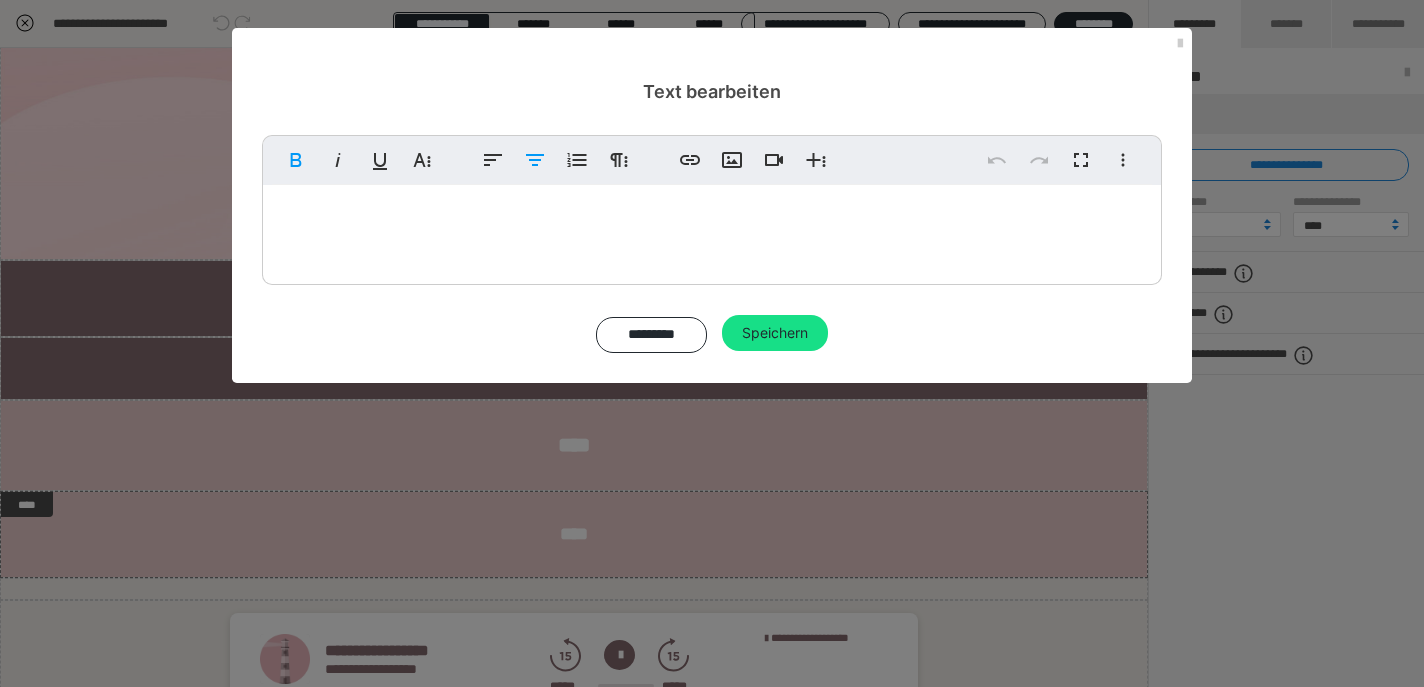 drag, startPoint x: 769, startPoint y: 222, endPoint x: 735, endPoint y: 215, distance: 34.713108 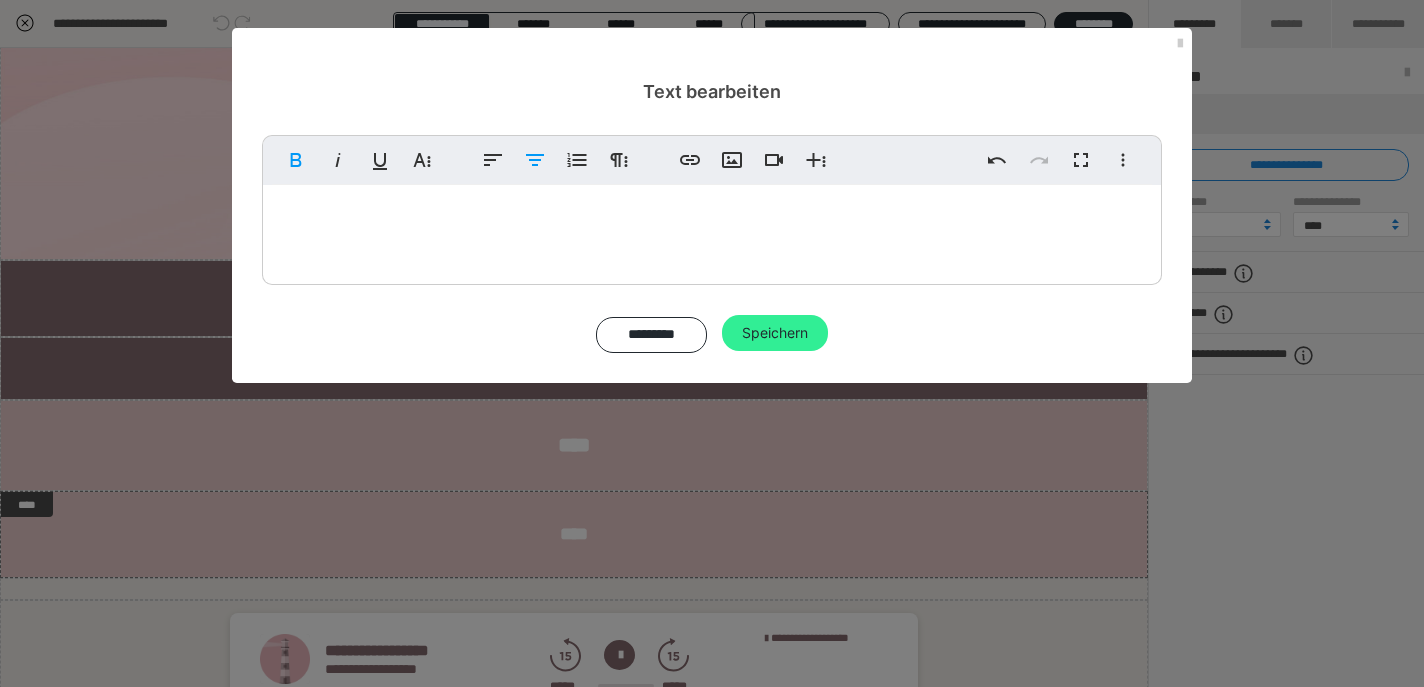 click on "Speichern" at bounding box center [775, 333] 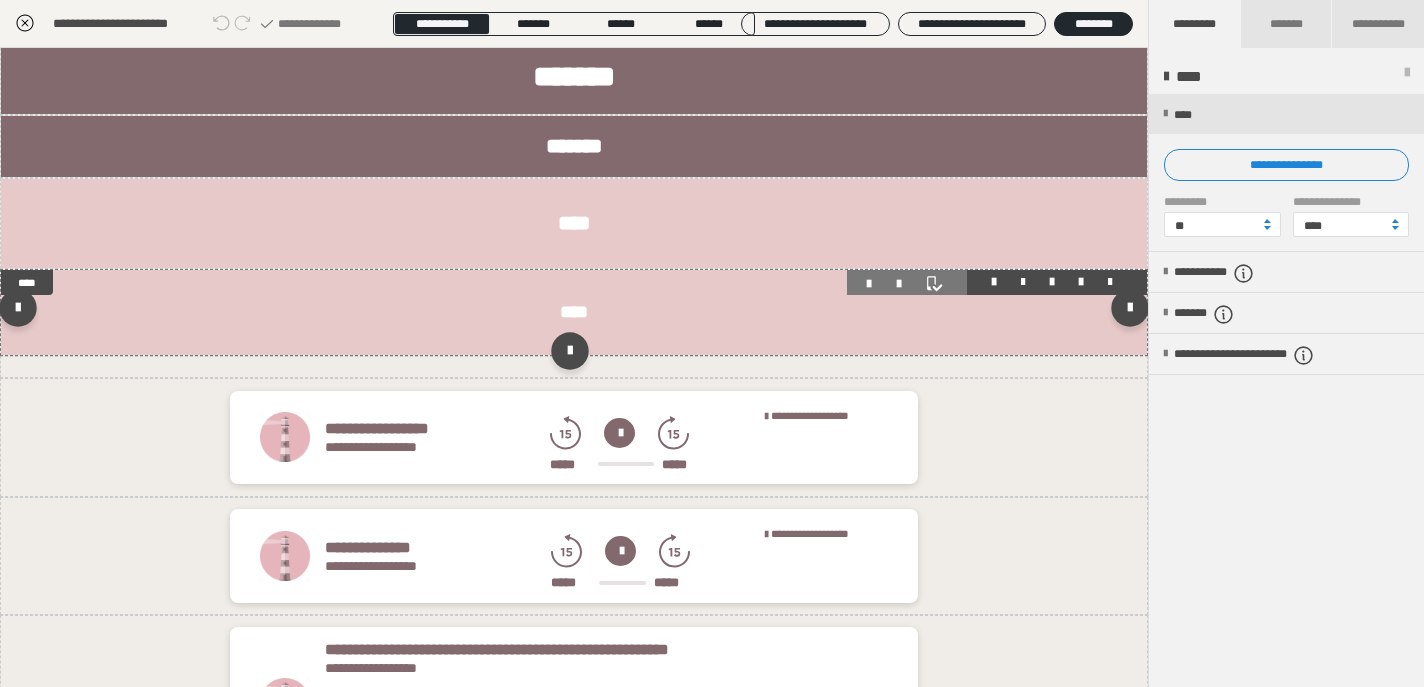 scroll, scrollTop: 378, scrollLeft: 0, axis: vertical 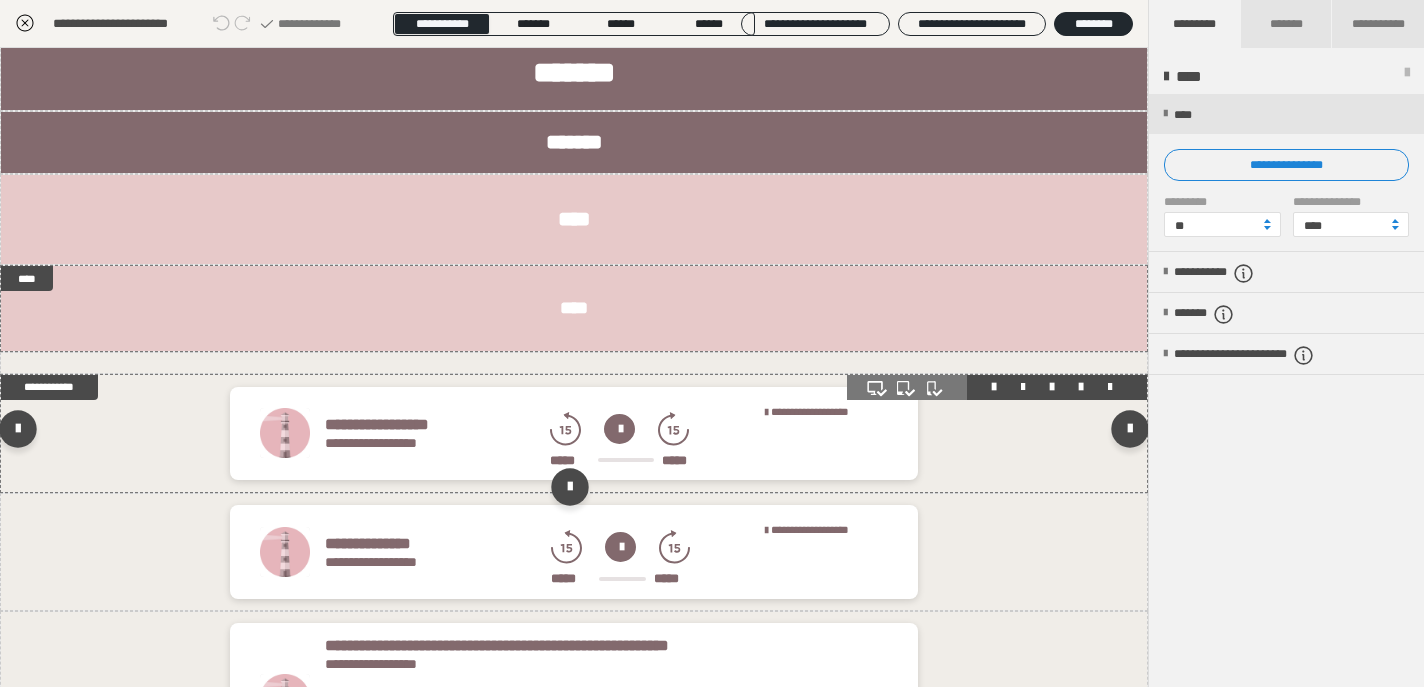 click on "**********" at bounding box center [606, 436] 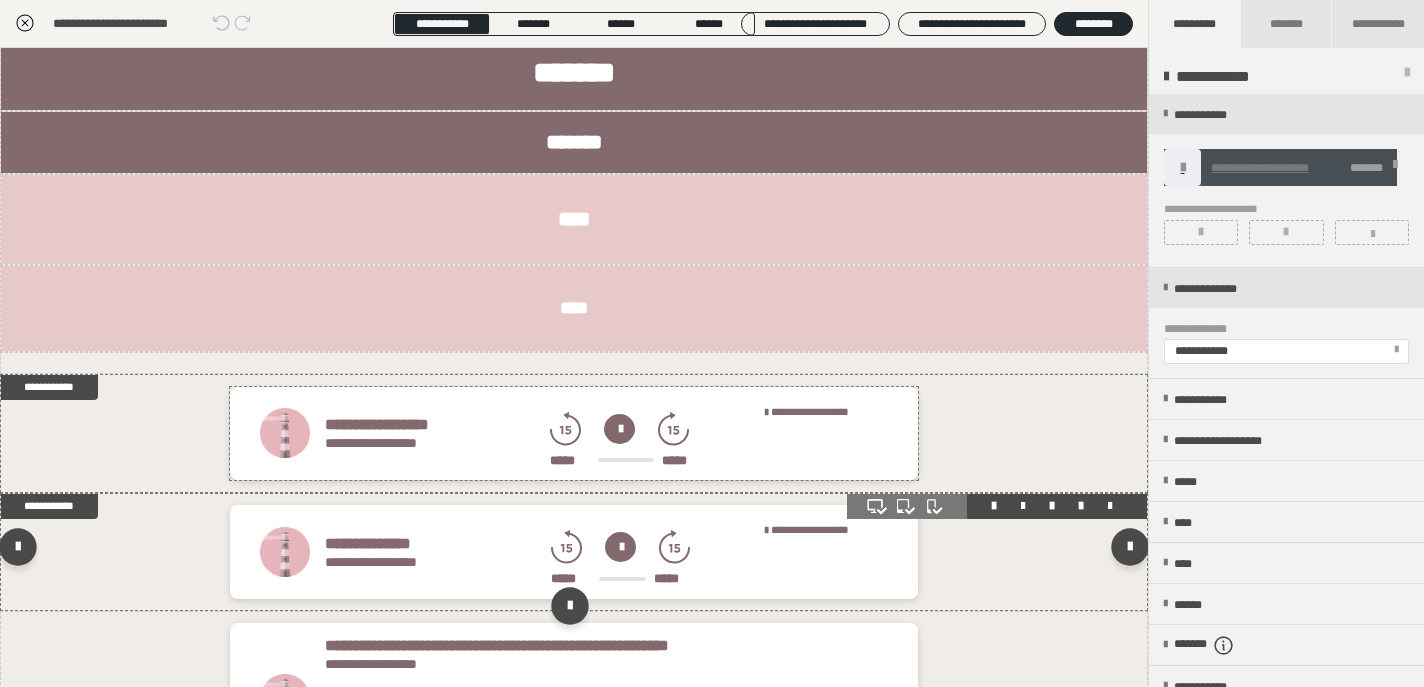 scroll, scrollTop: 439, scrollLeft: 0, axis: vertical 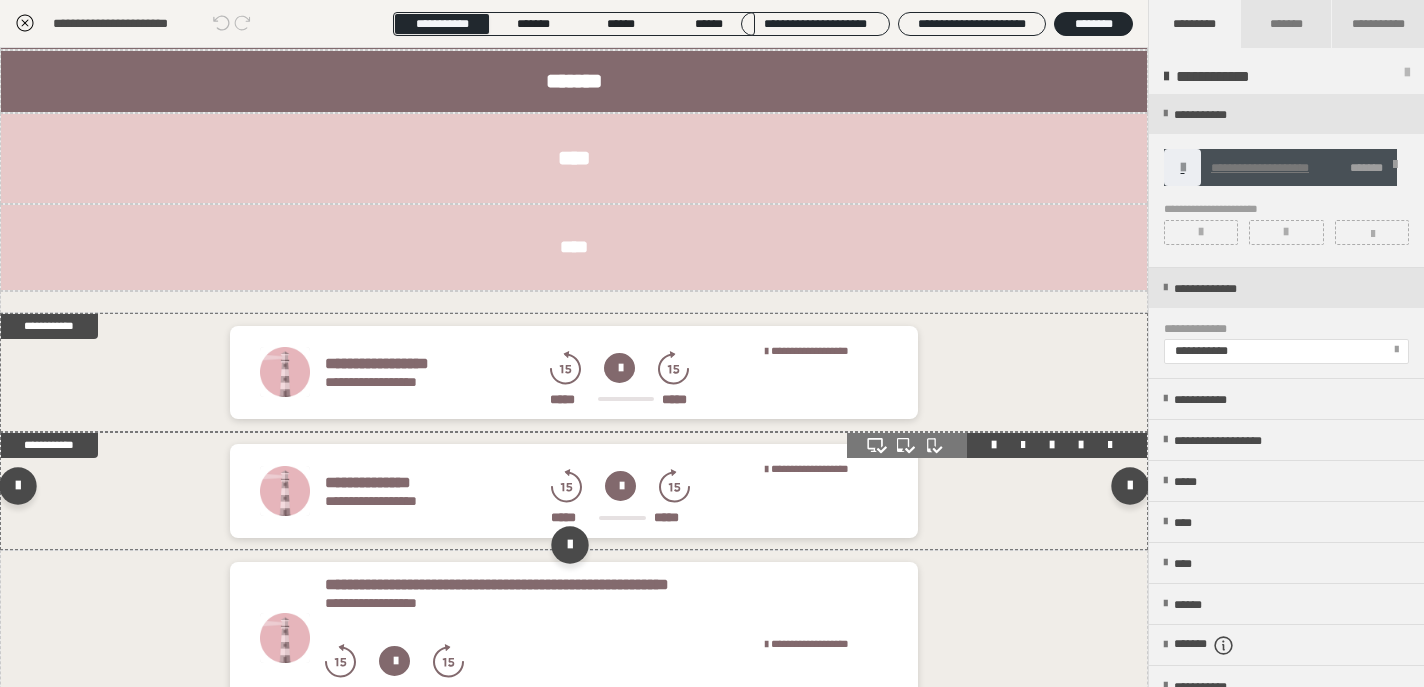 click 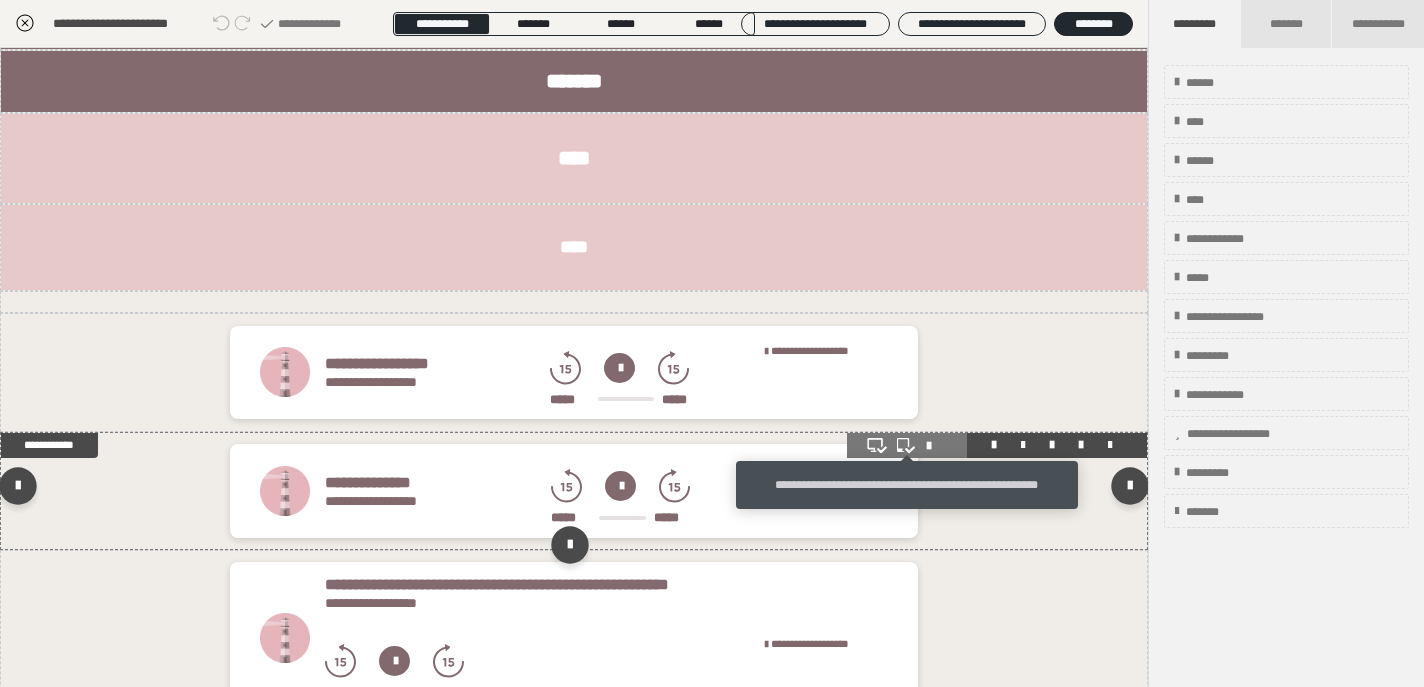 click 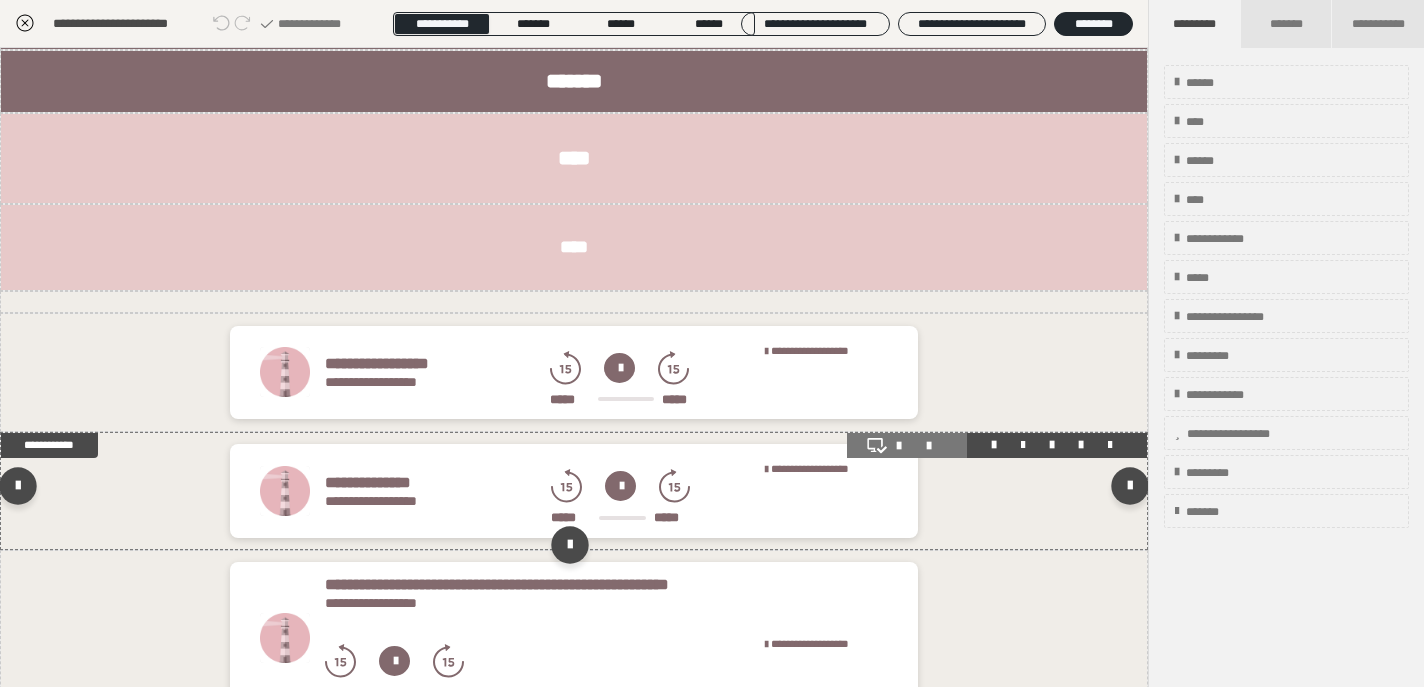 click 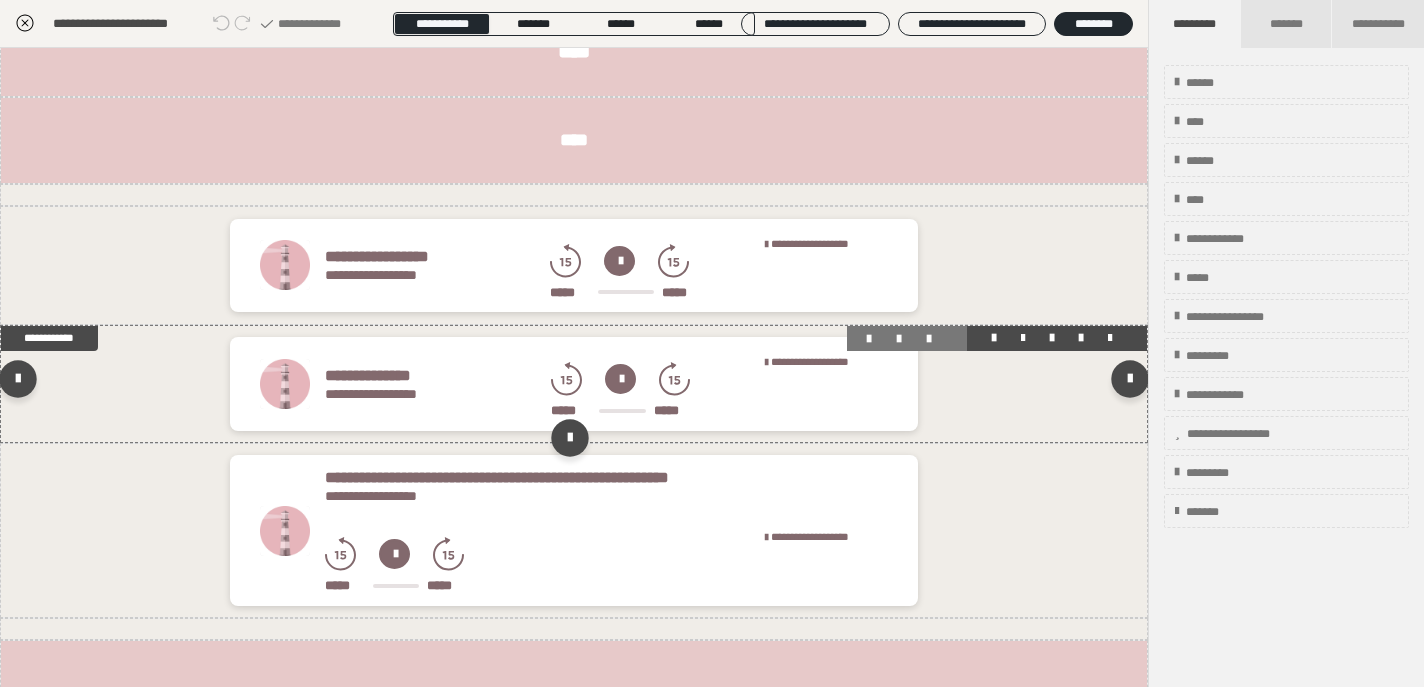 scroll, scrollTop: 620, scrollLeft: 0, axis: vertical 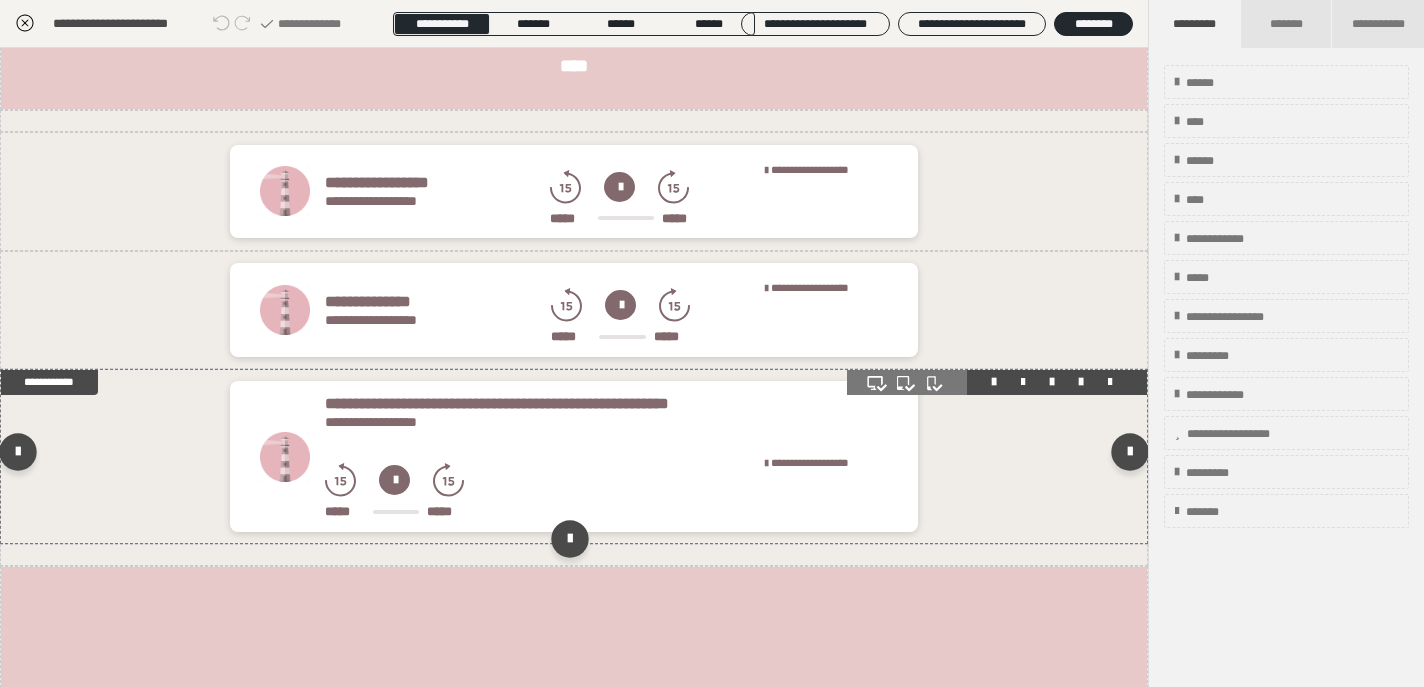 click 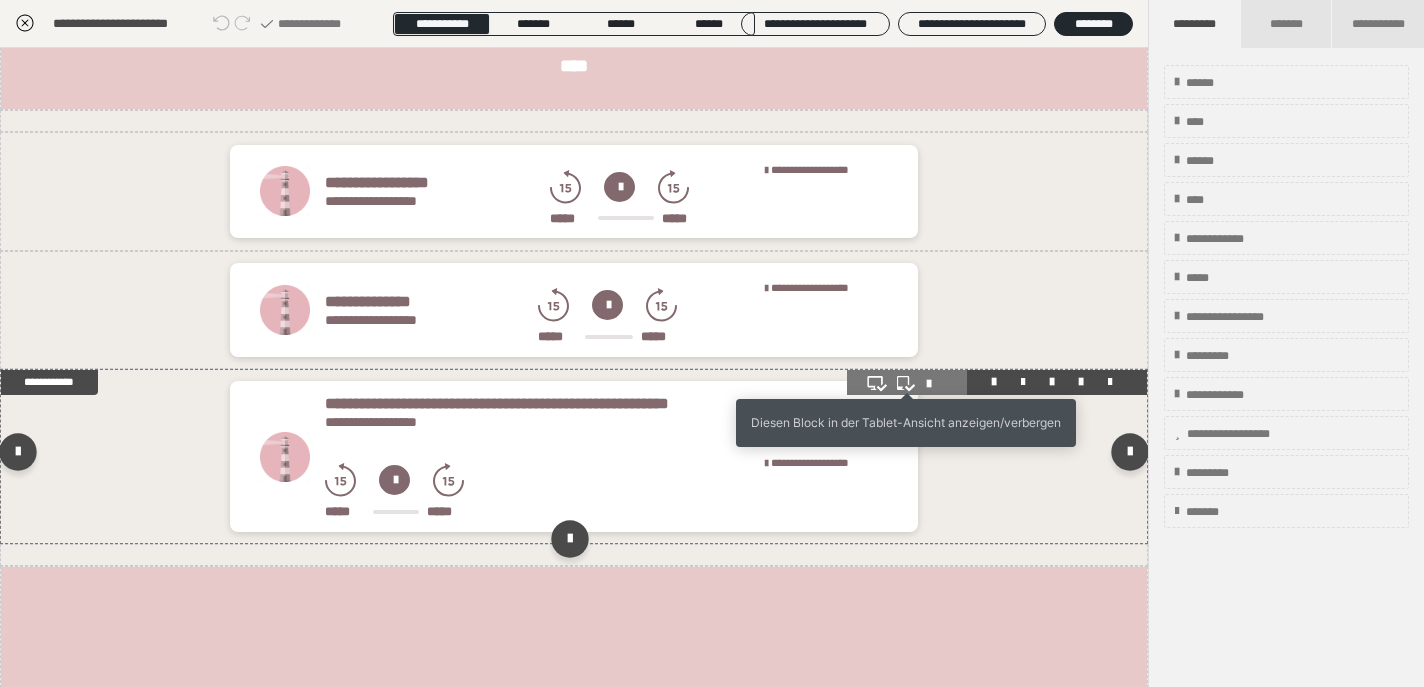 click 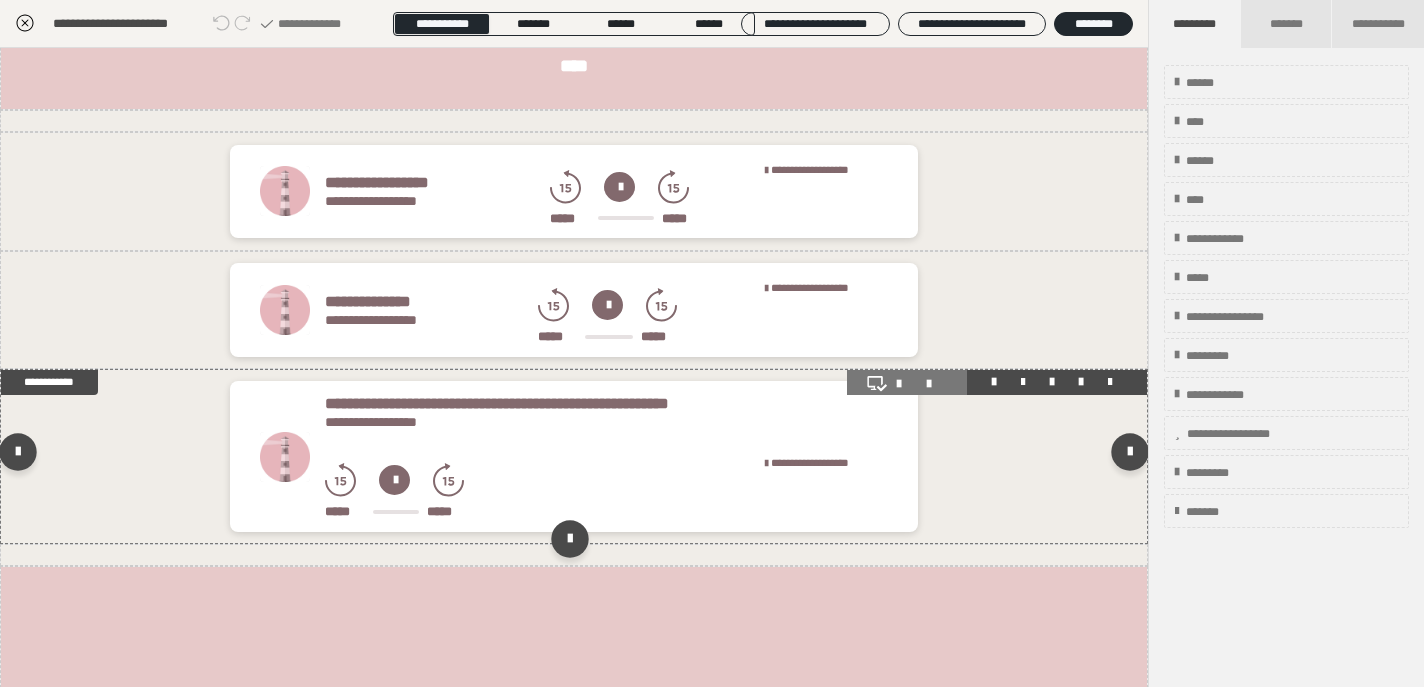 click 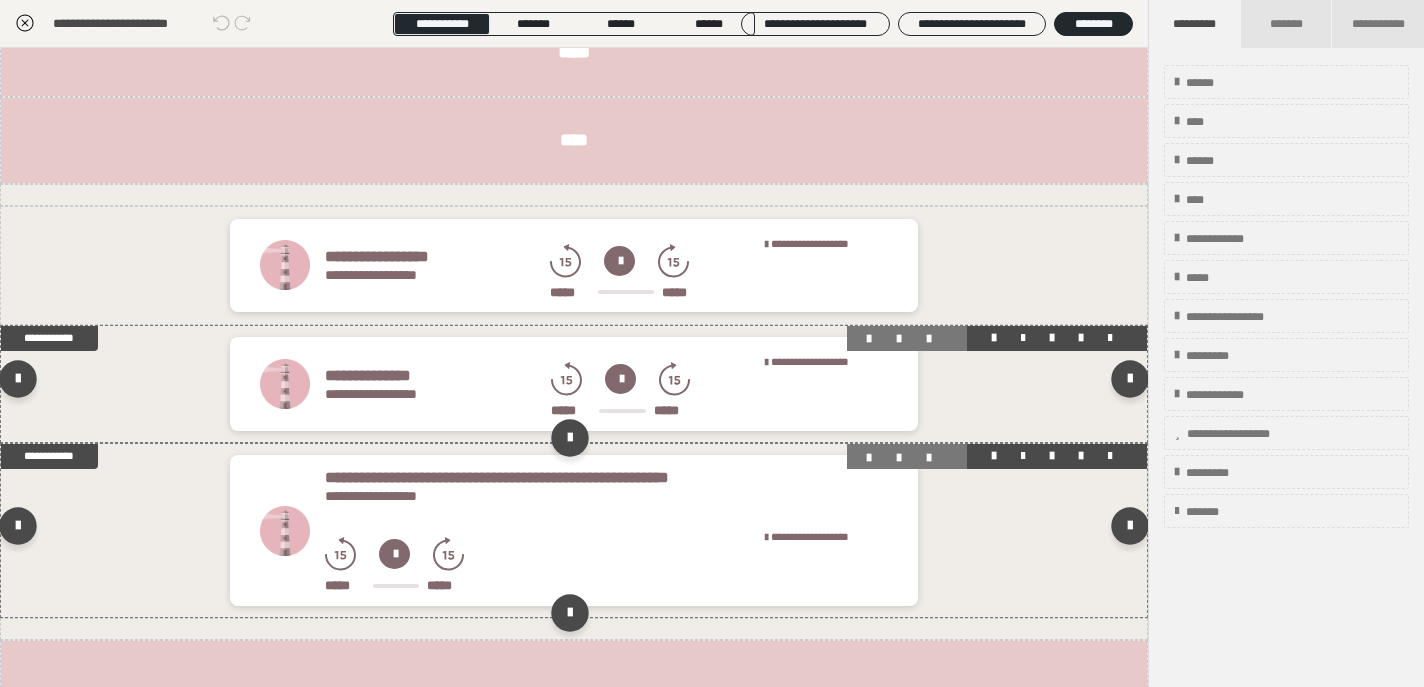 scroll, scrollTop: 480, scrollLeft: 0, axis: vertical 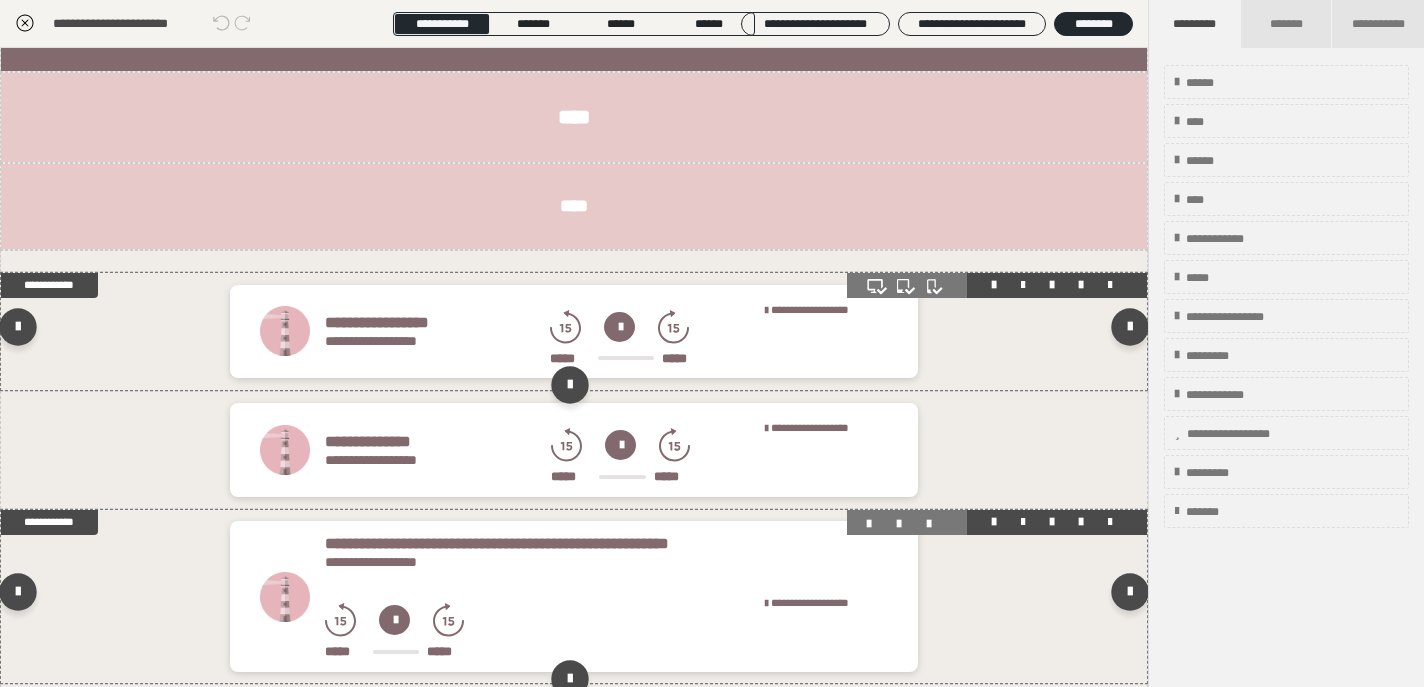 click on "**********" at bounding box center [606, 334] 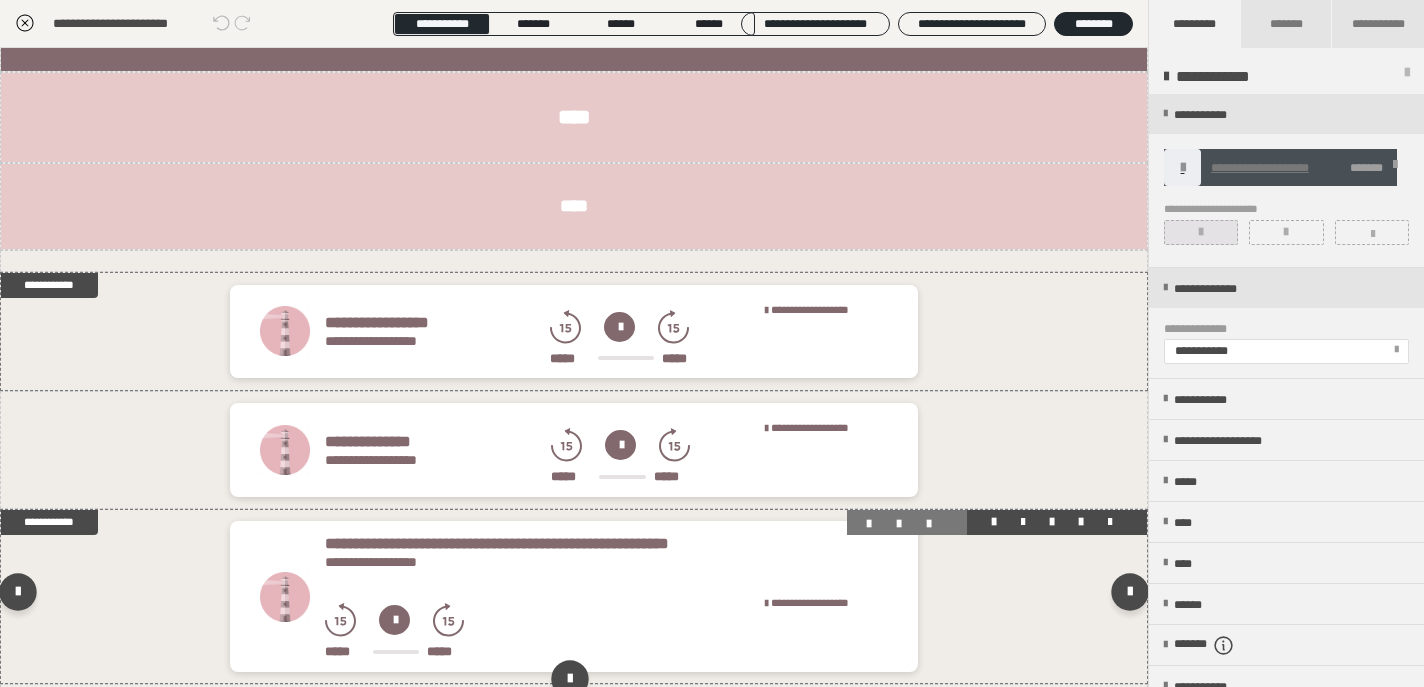 click at bounding box center [1201, 232] 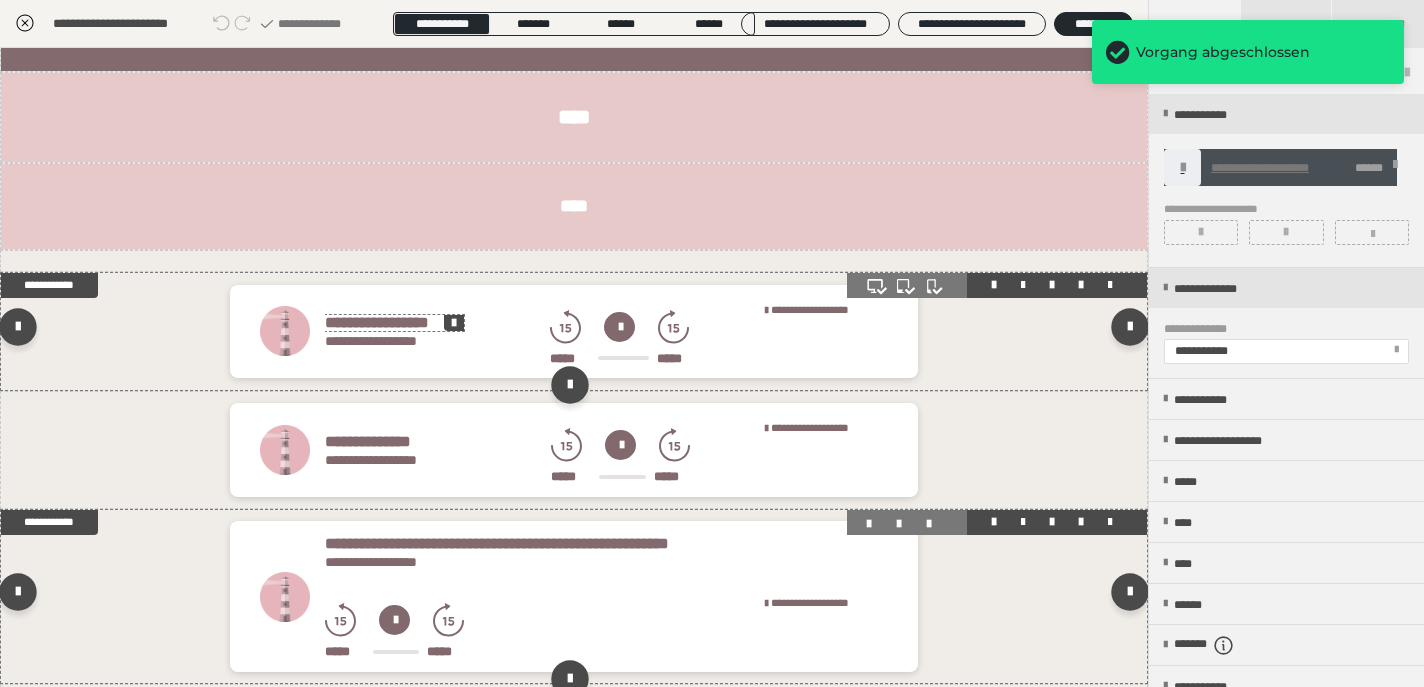 click at bounding box center [454, 323] 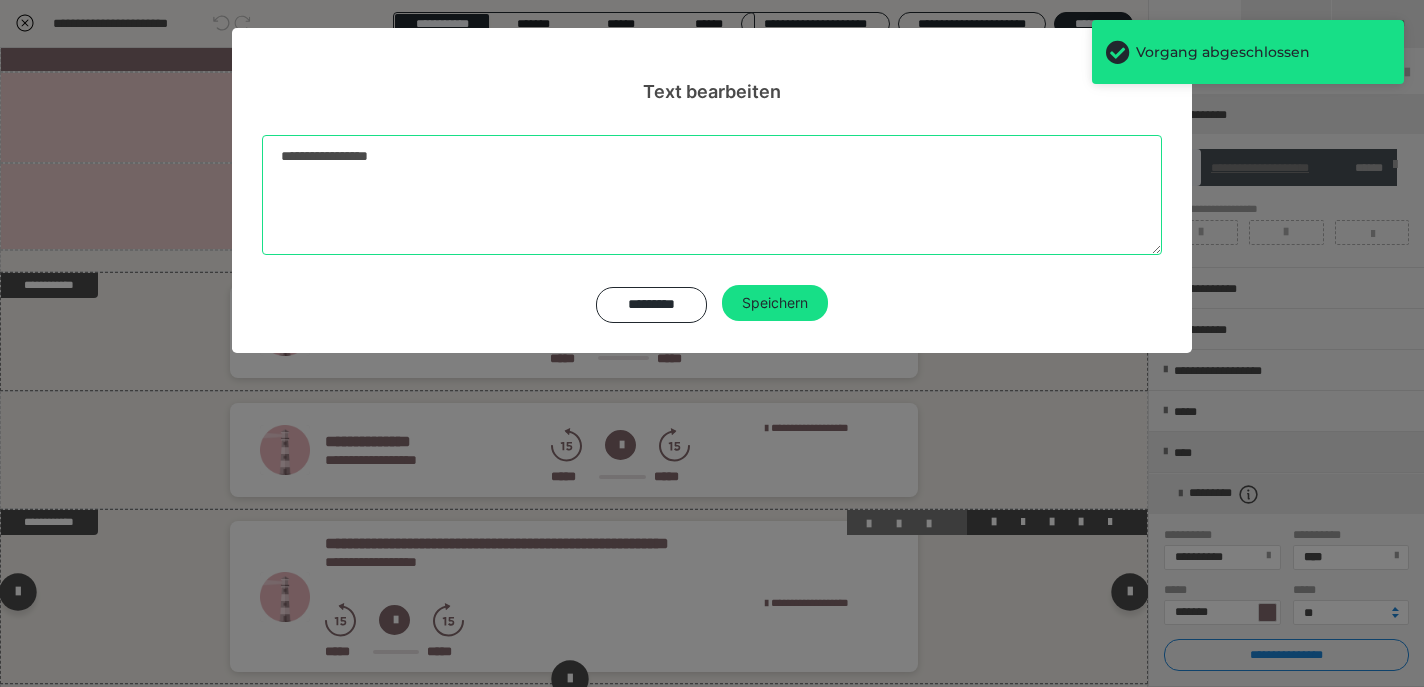 drag, startPoint x: 422, startPoint y: 148, endPoint x: 239, endPoint y: 148, distance: 183 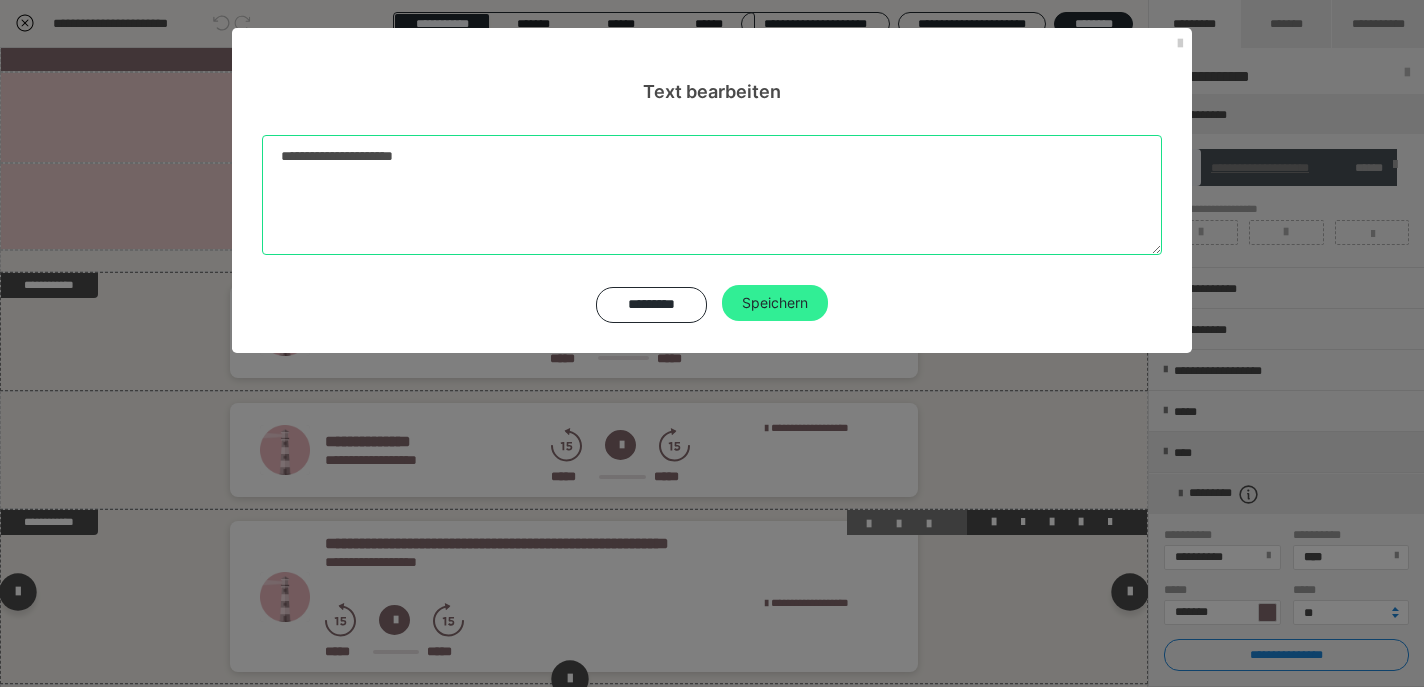 type on "**********" 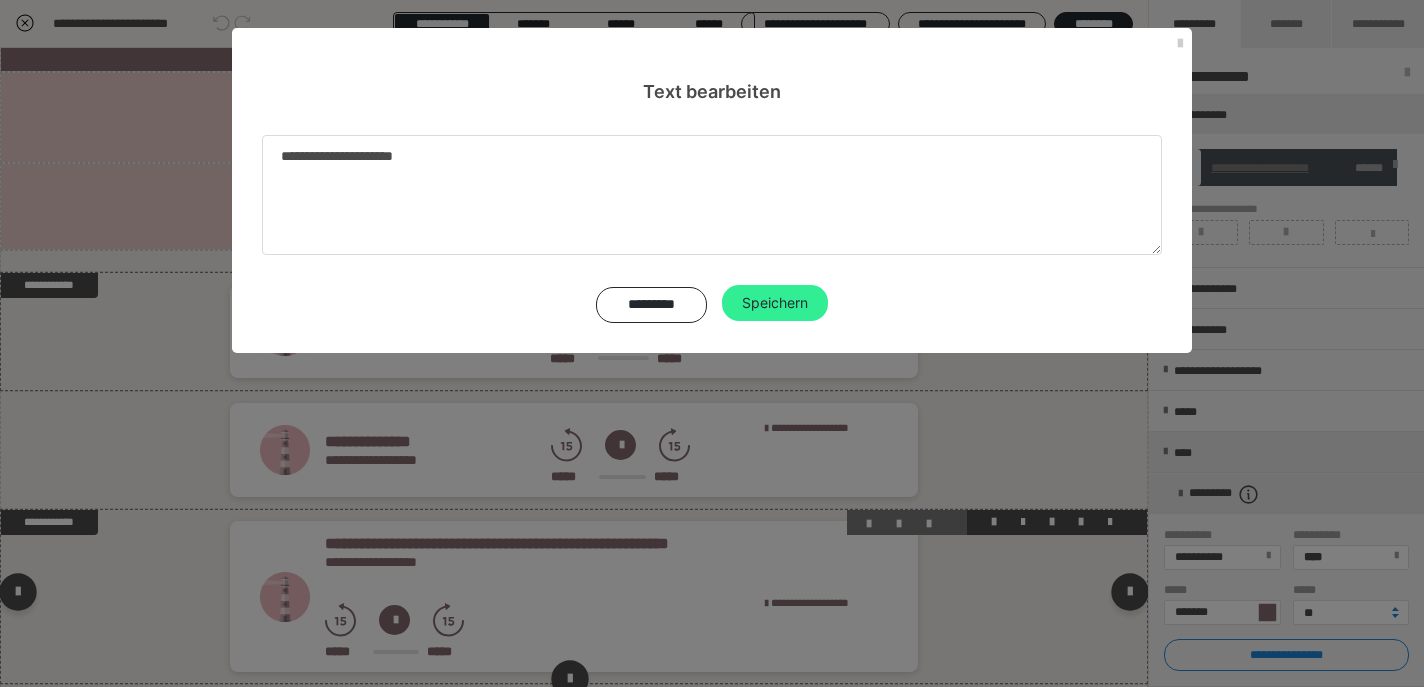 click on "Speichern" at bounding box center (775, 303) 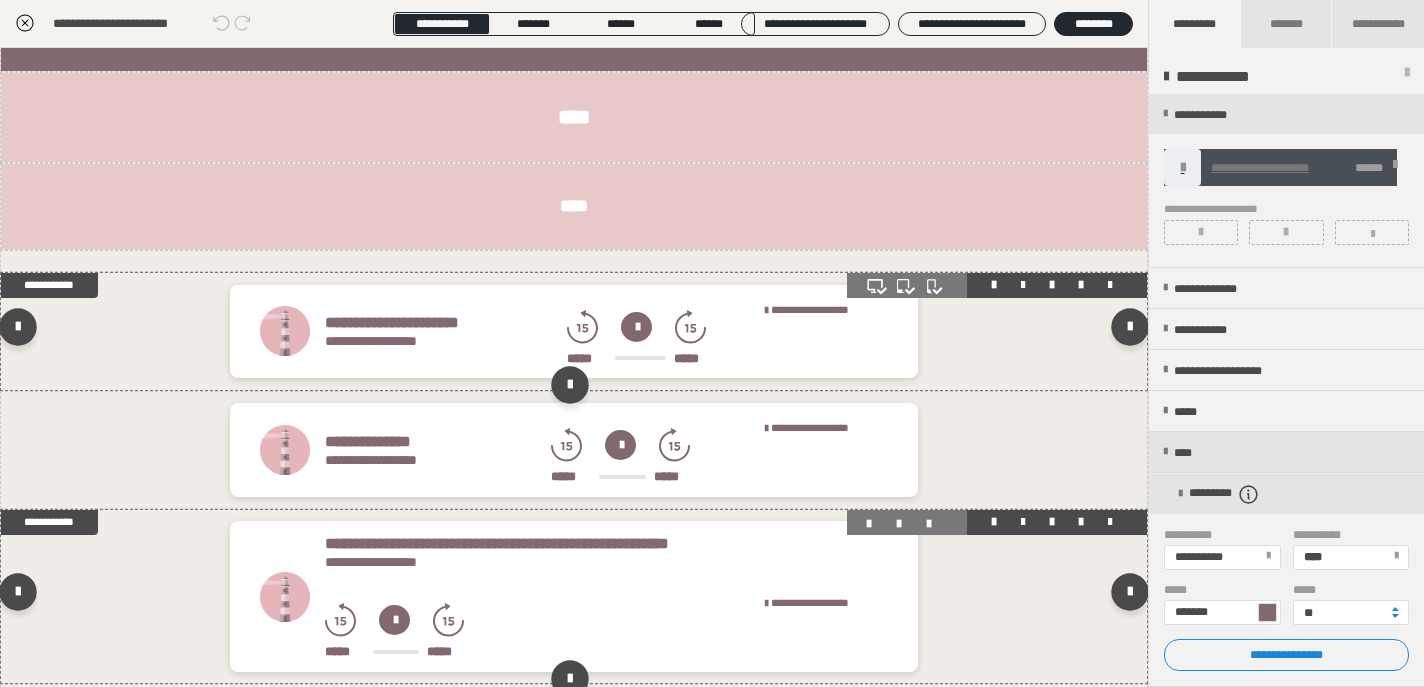 click at bounding box center (636, 327) 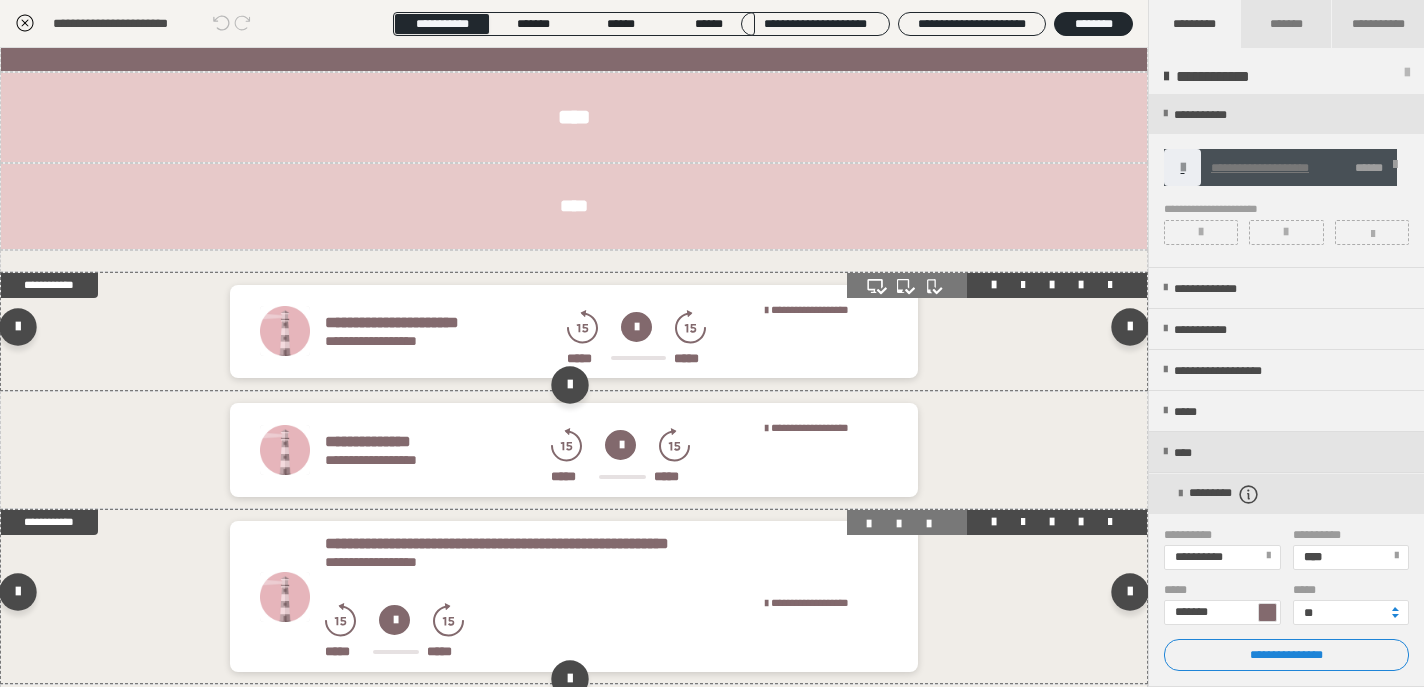 click 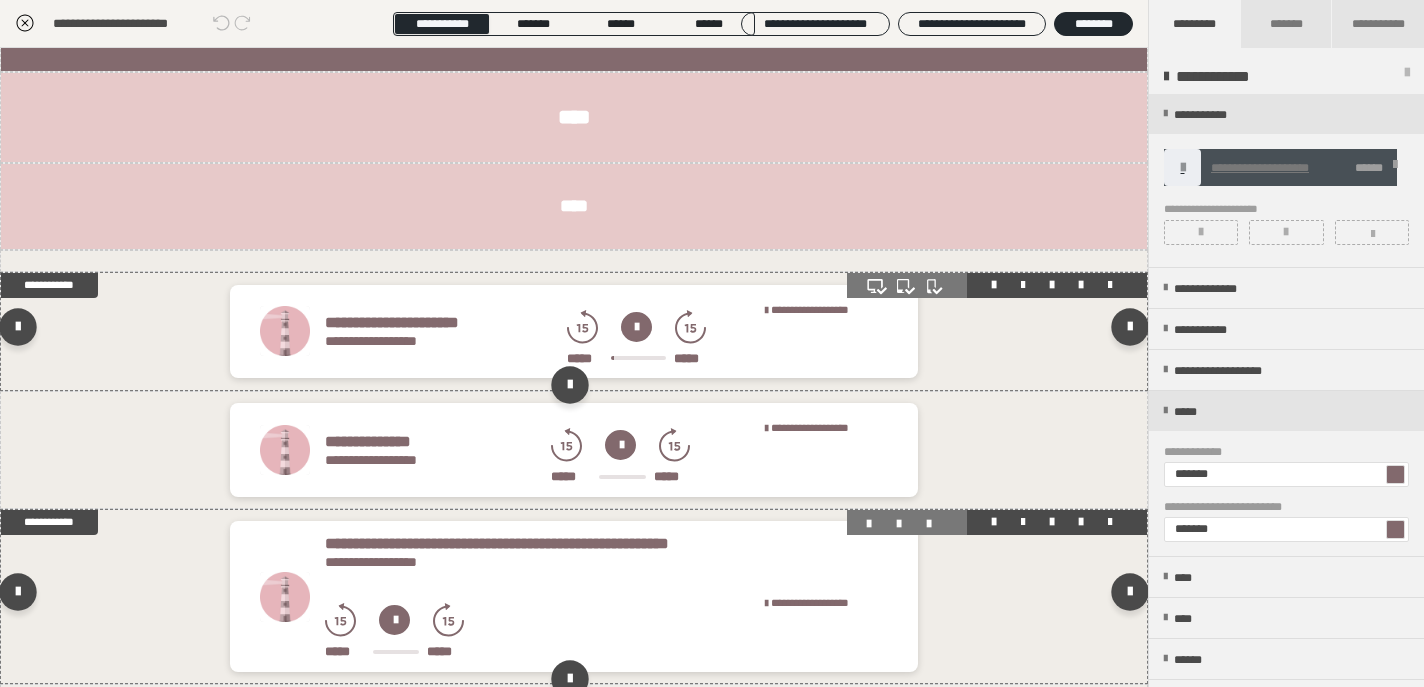 click 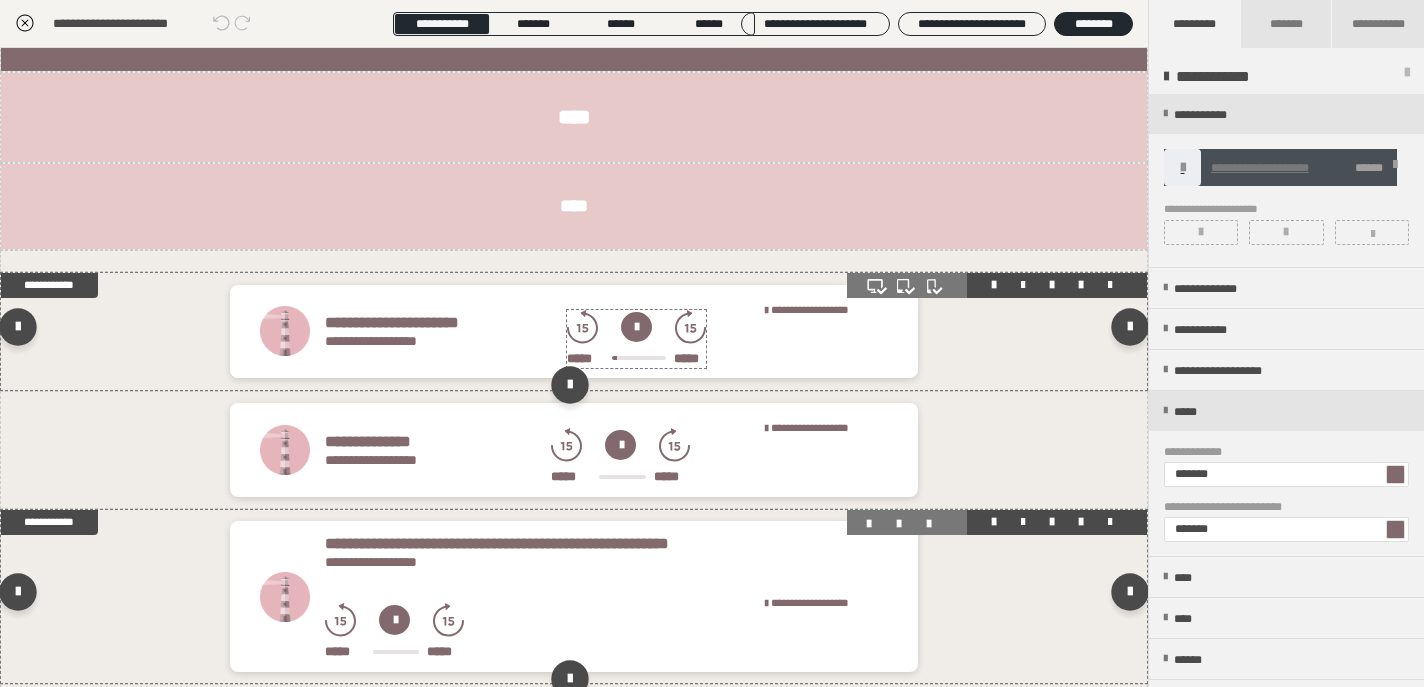 click 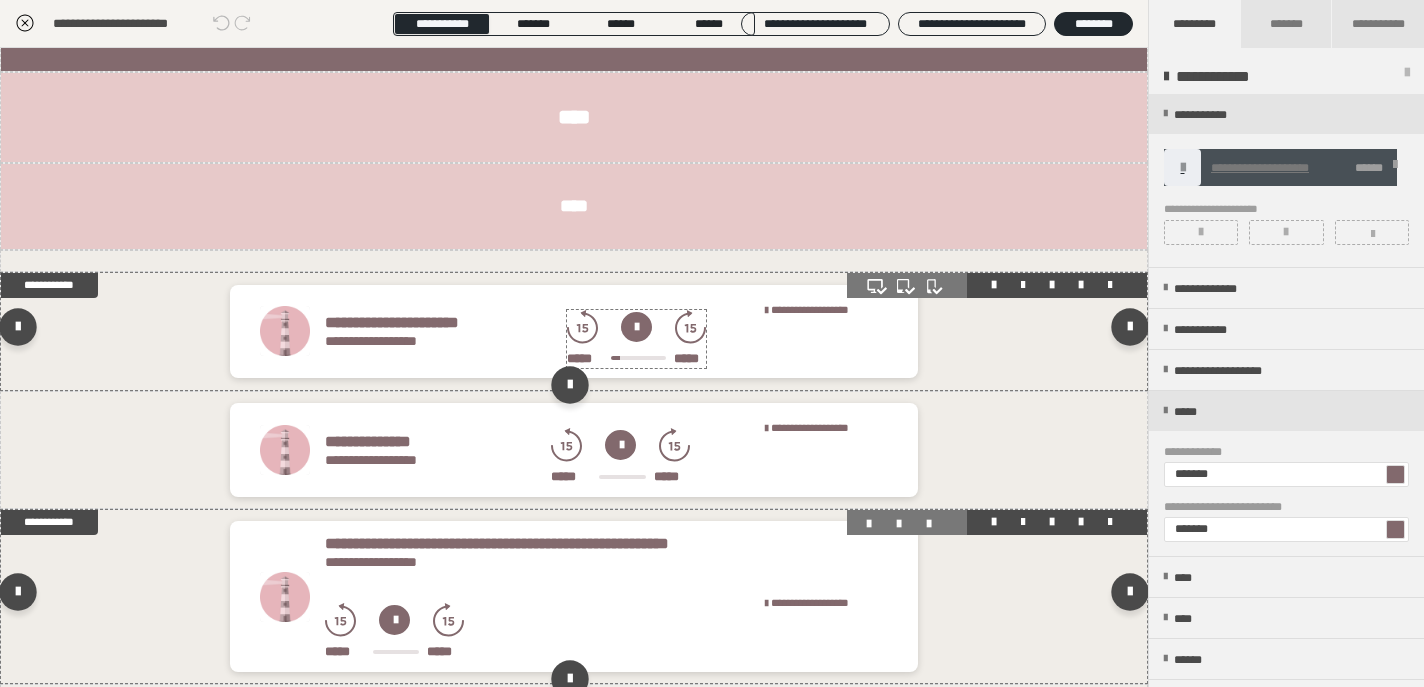 click 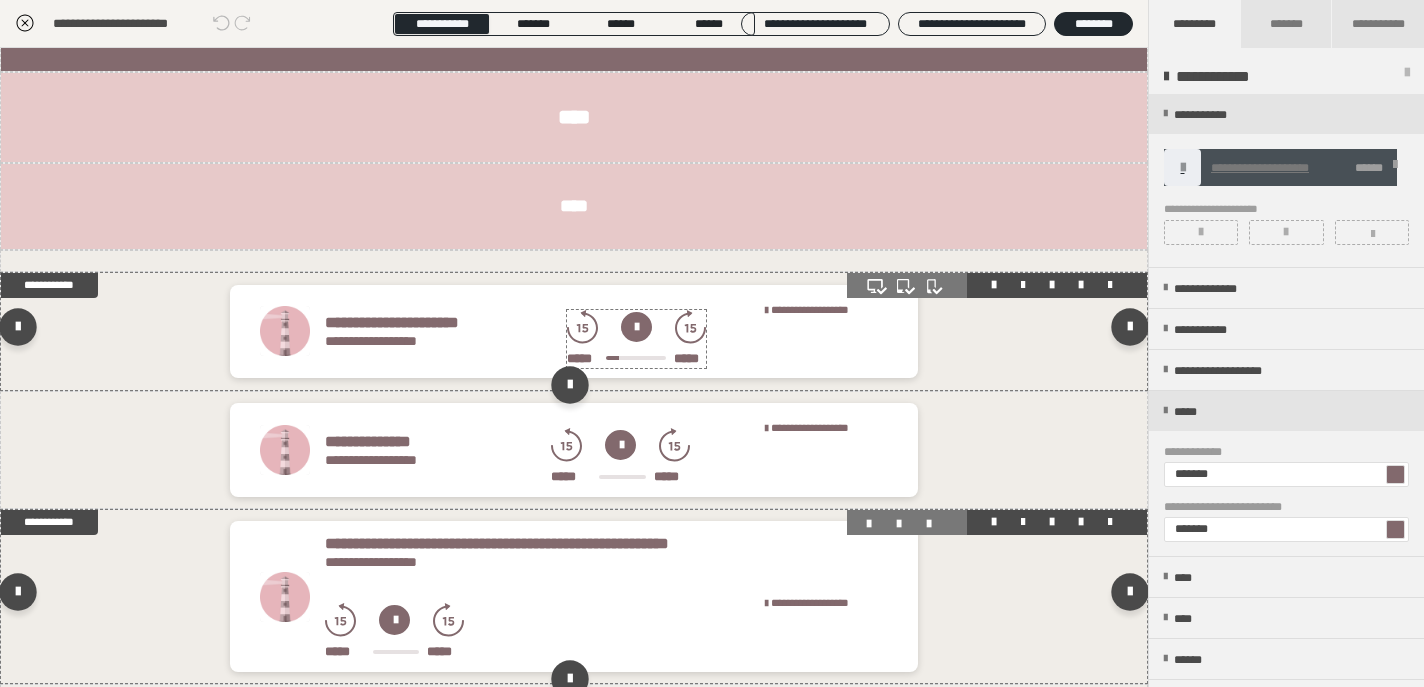 click 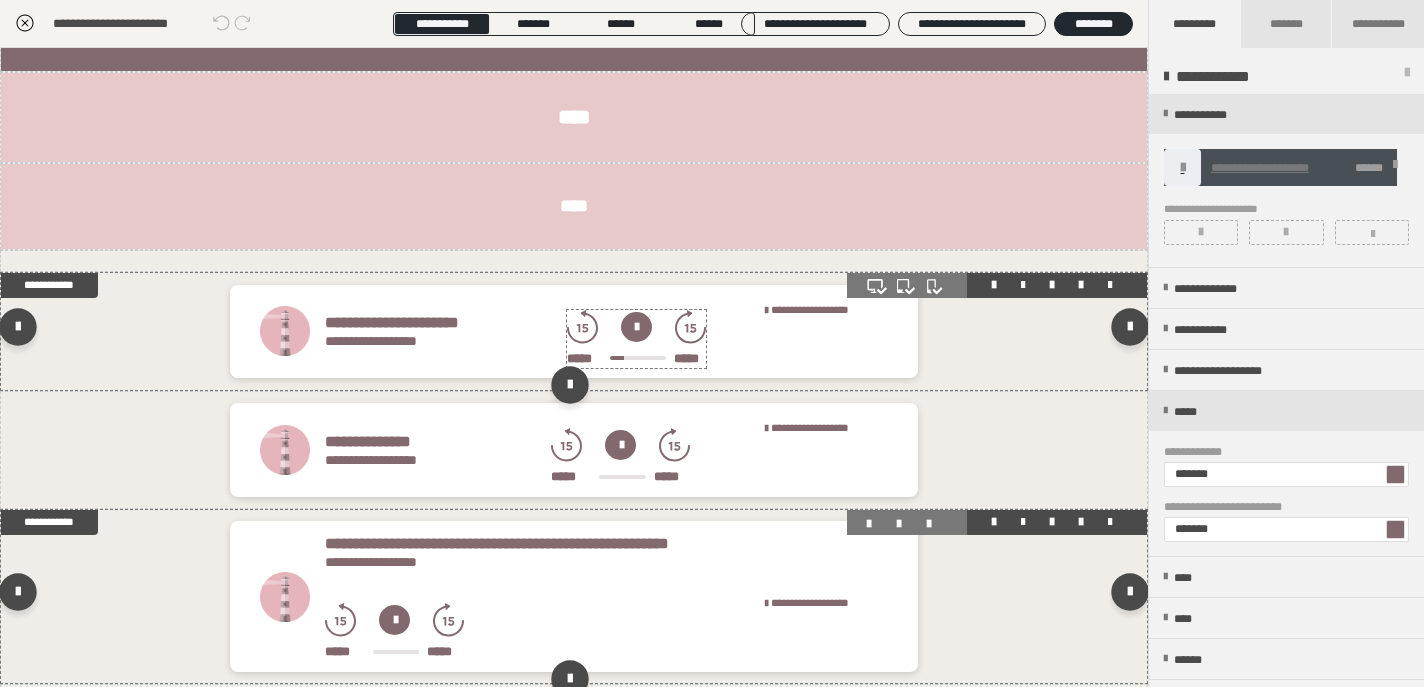 click 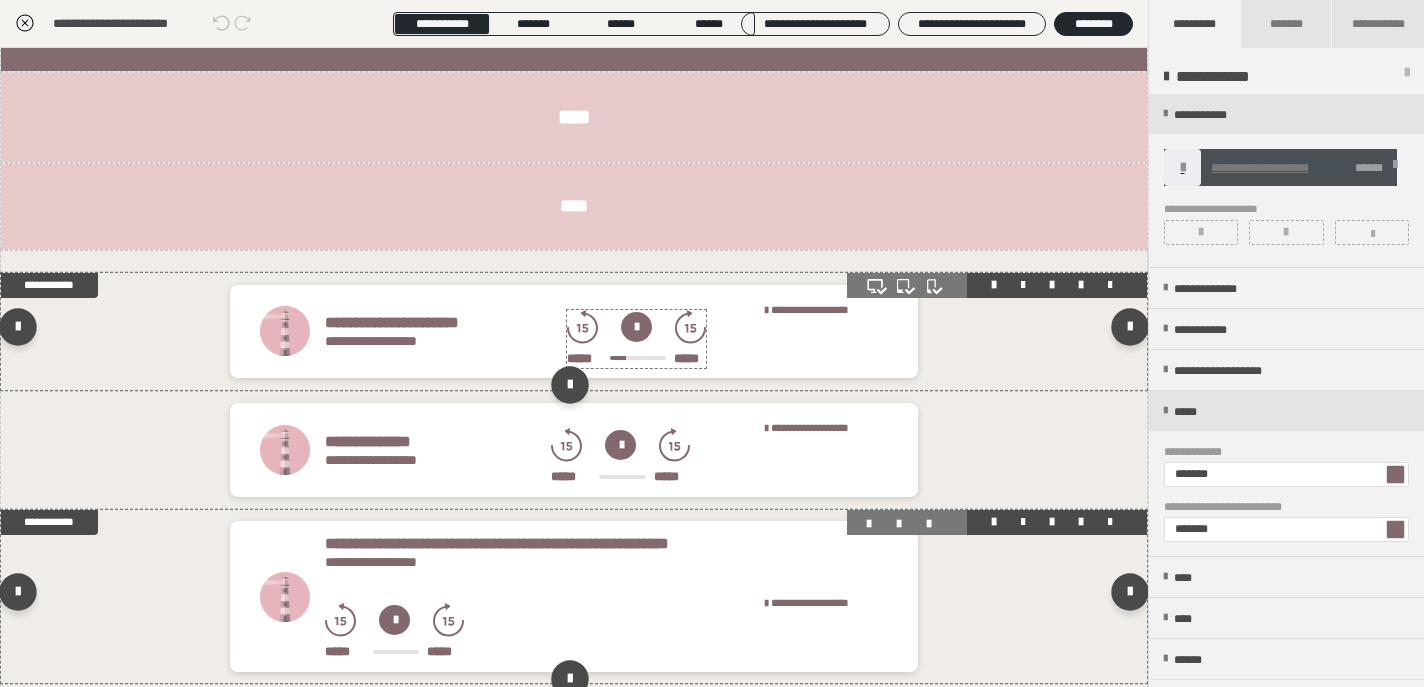 click 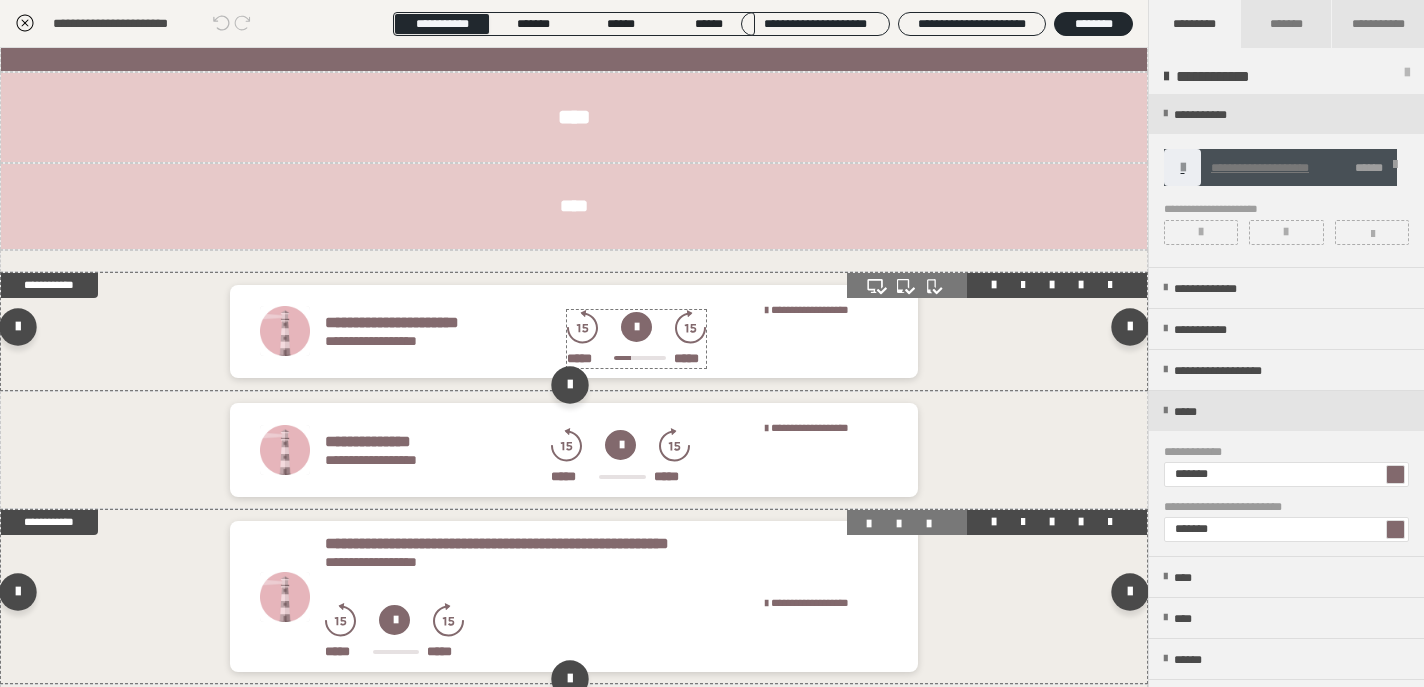 click 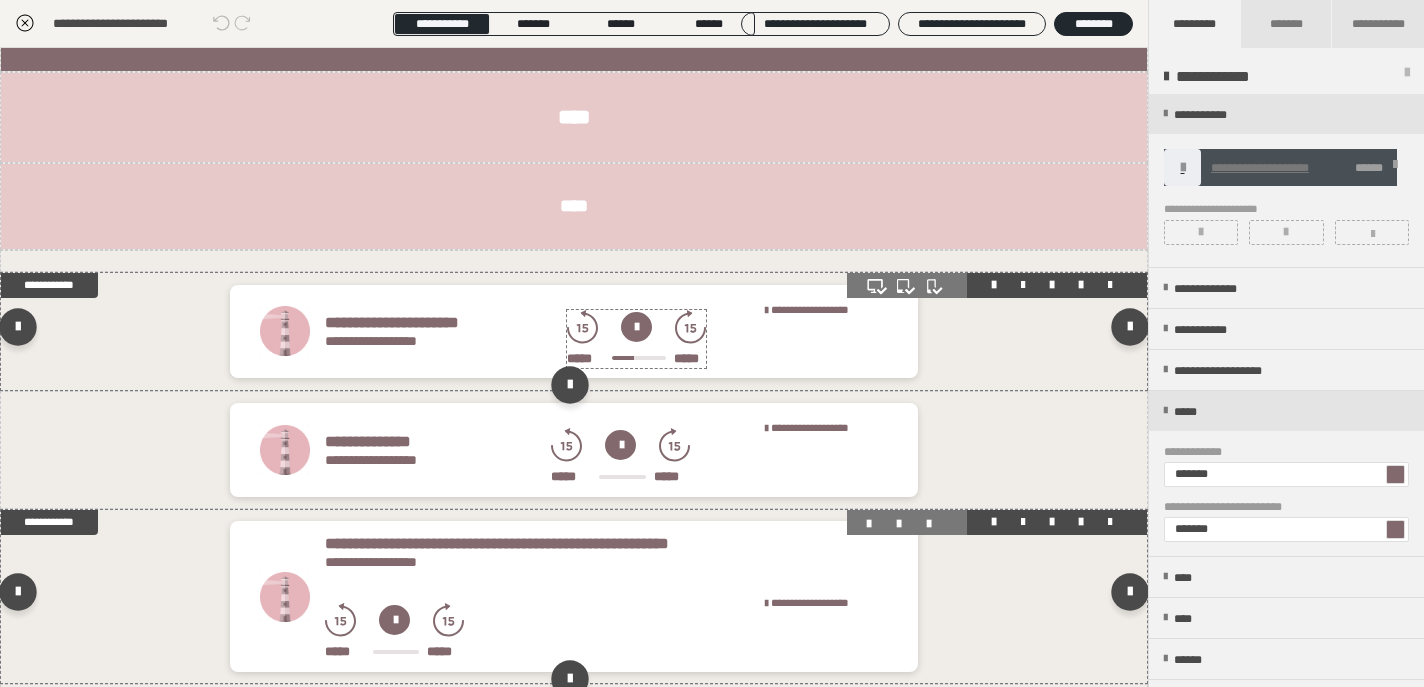 click 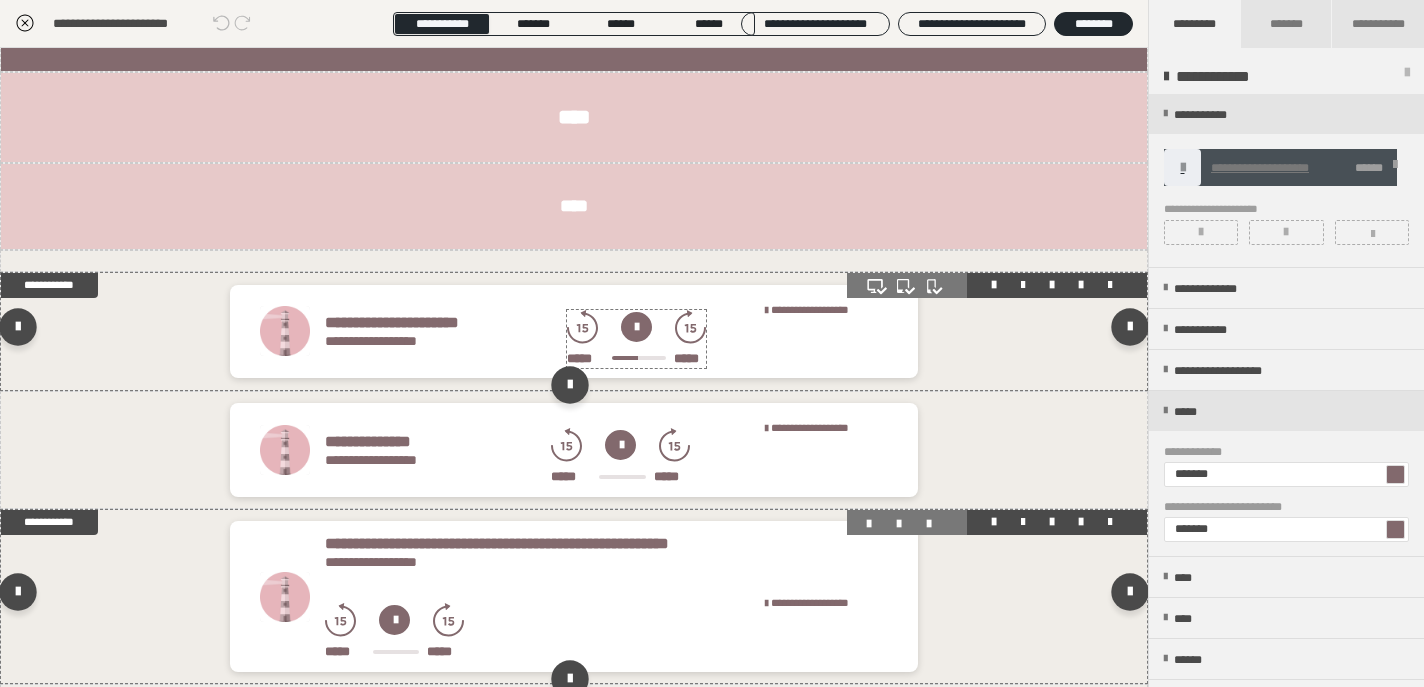 click 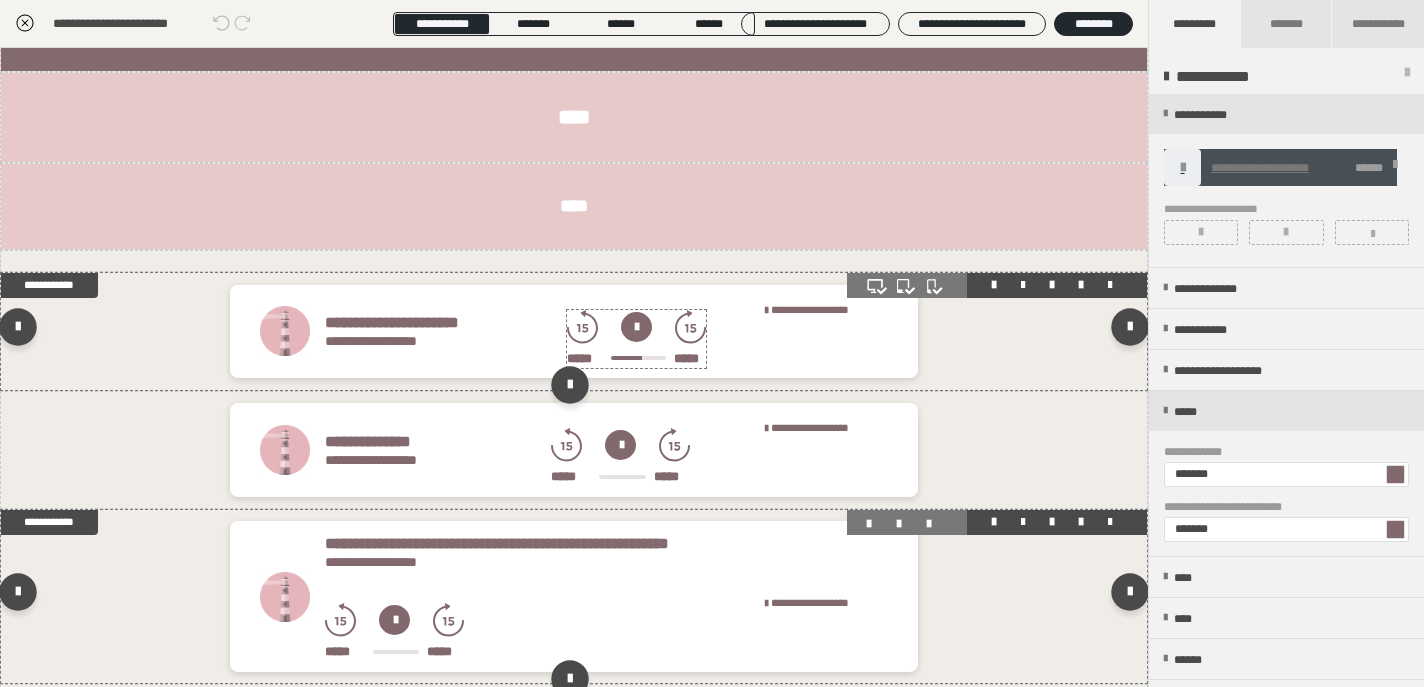 click 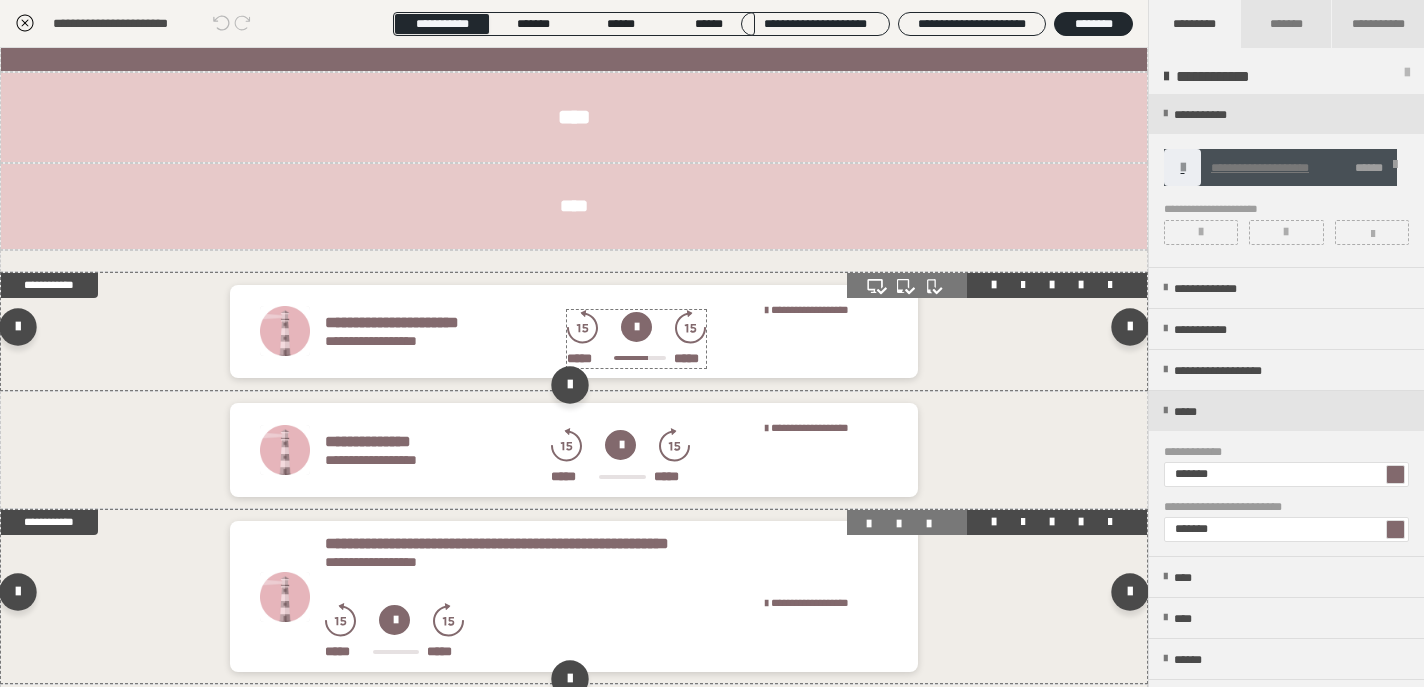 click 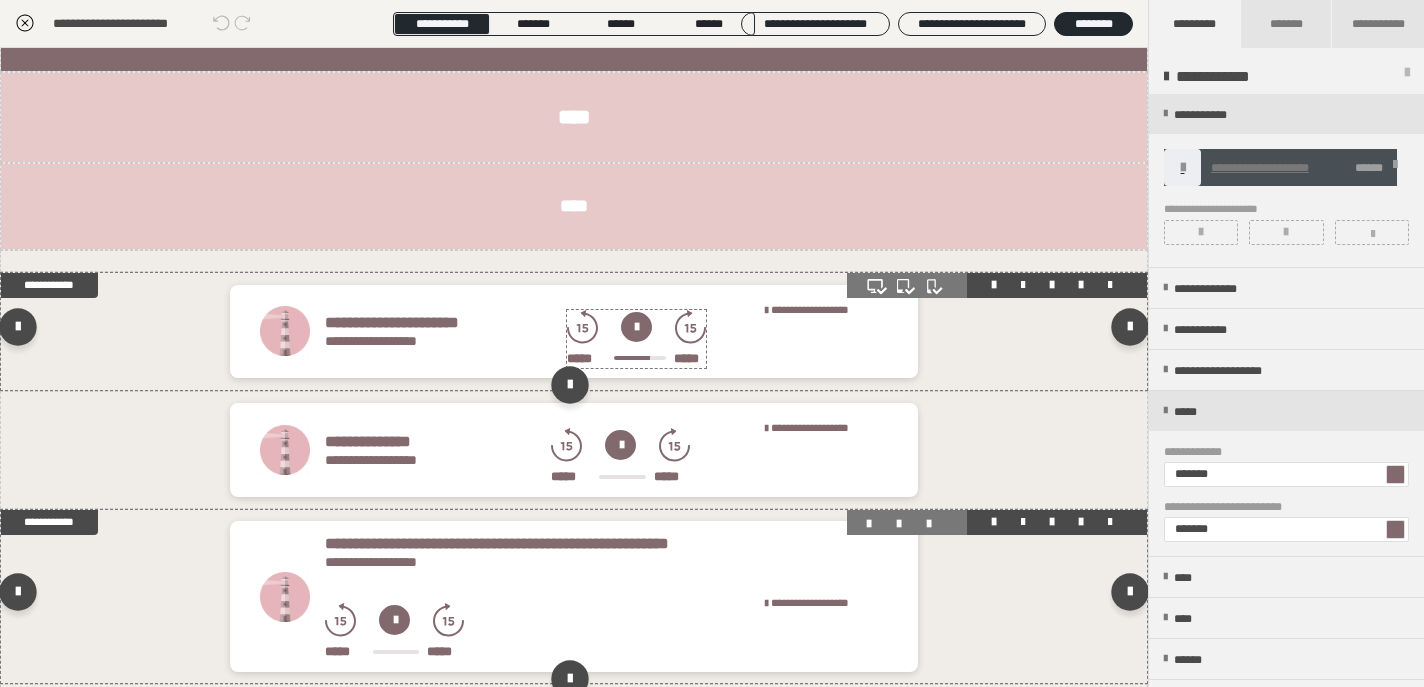 click 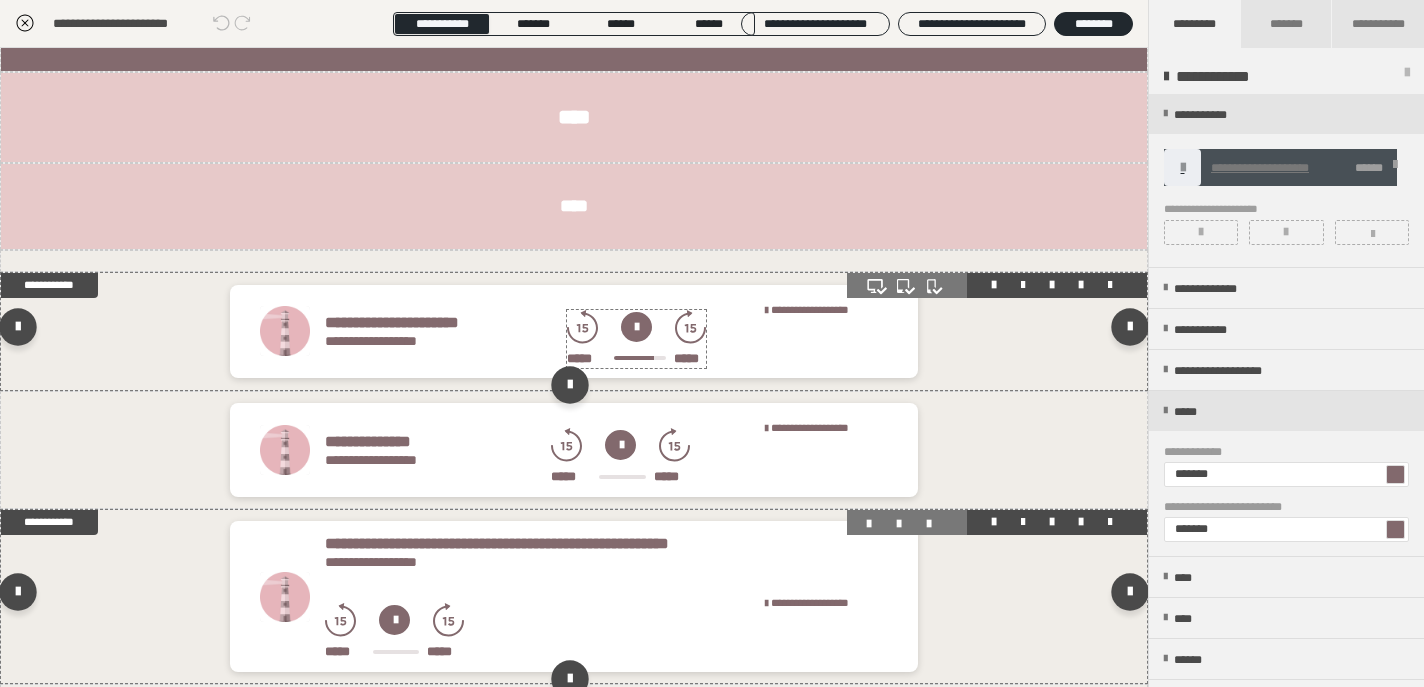 click 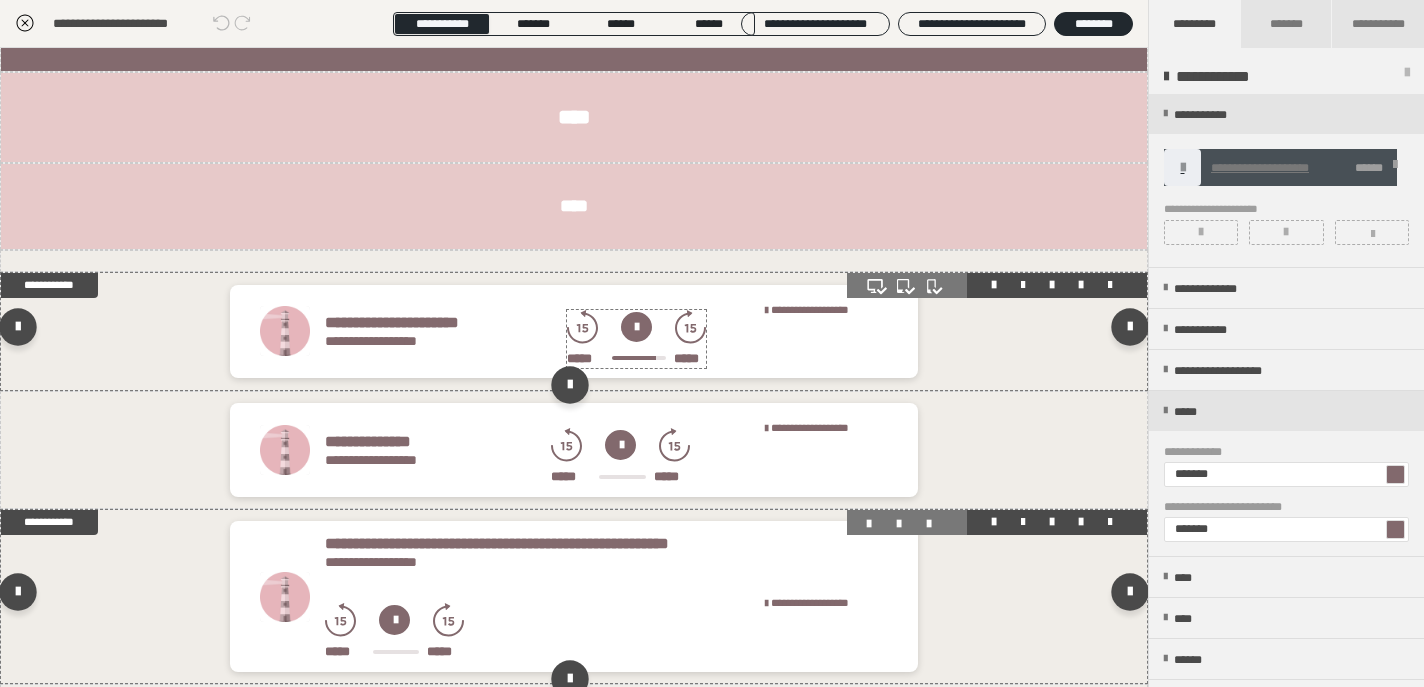 click 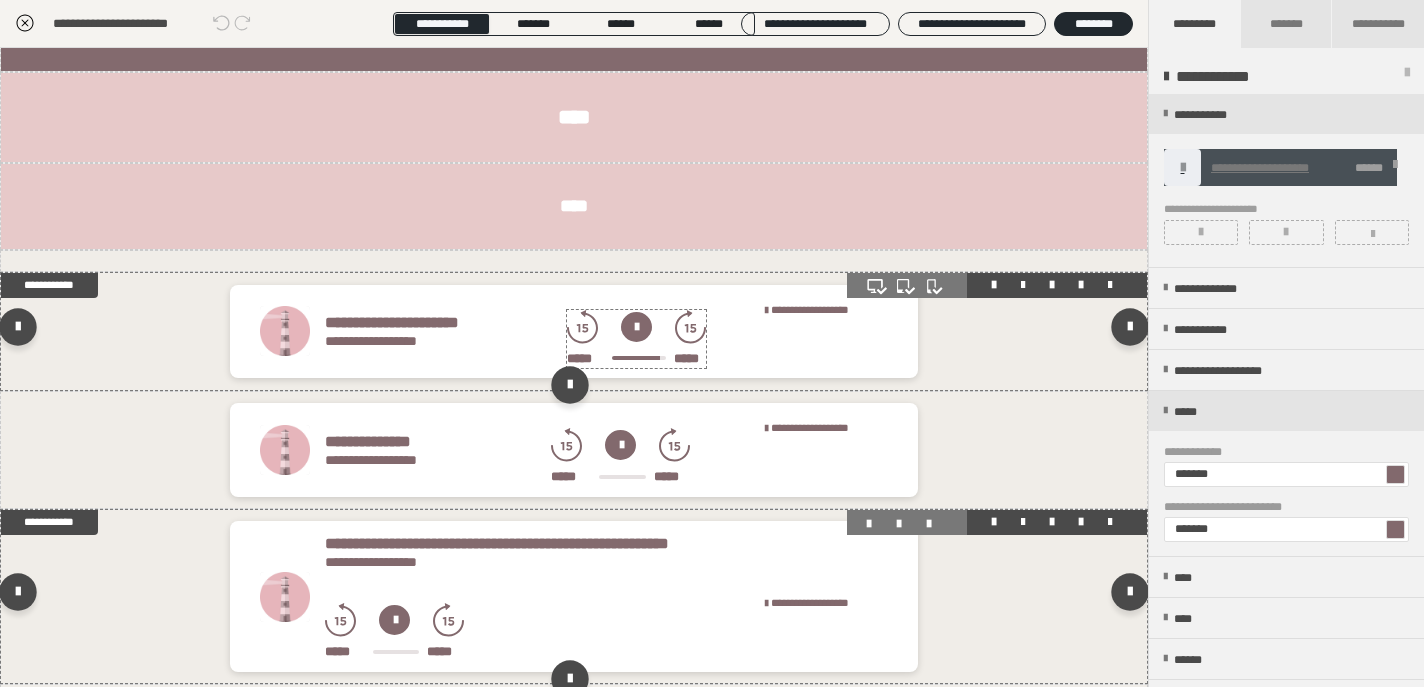 click 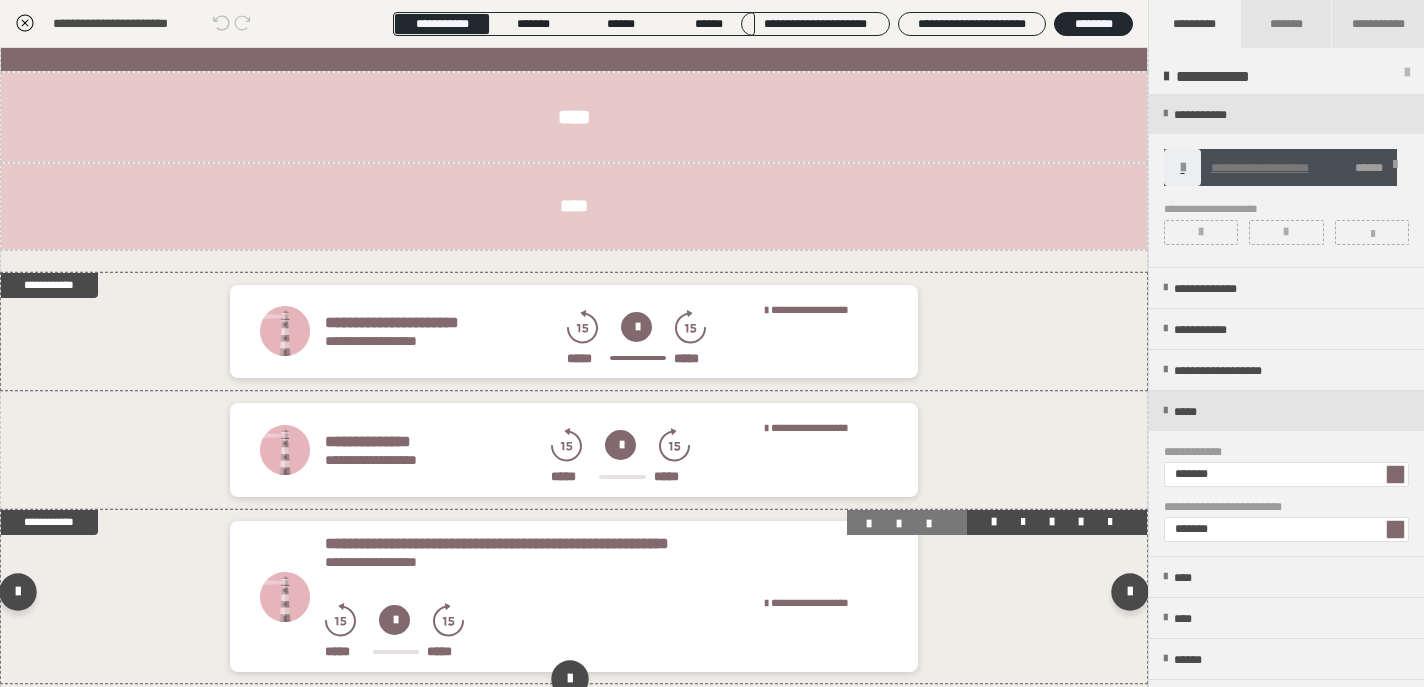 click 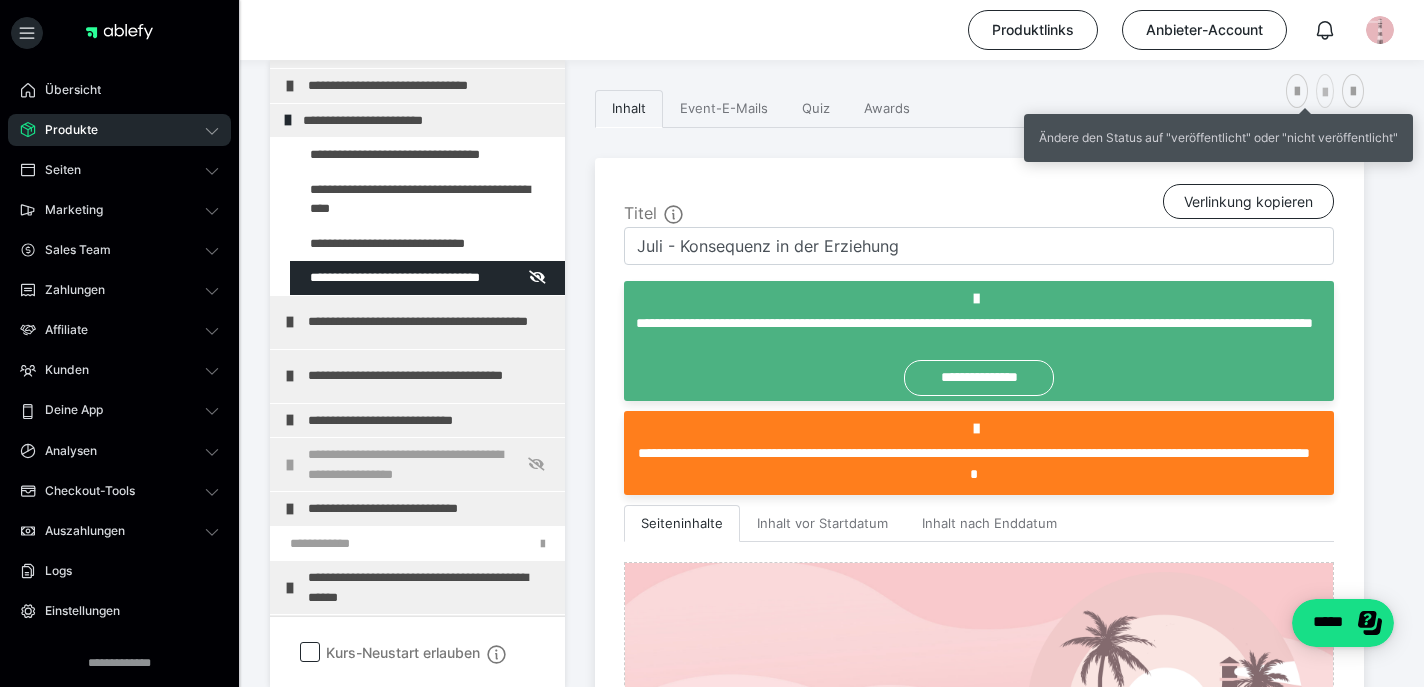 click at bounding box center (1325, 93) 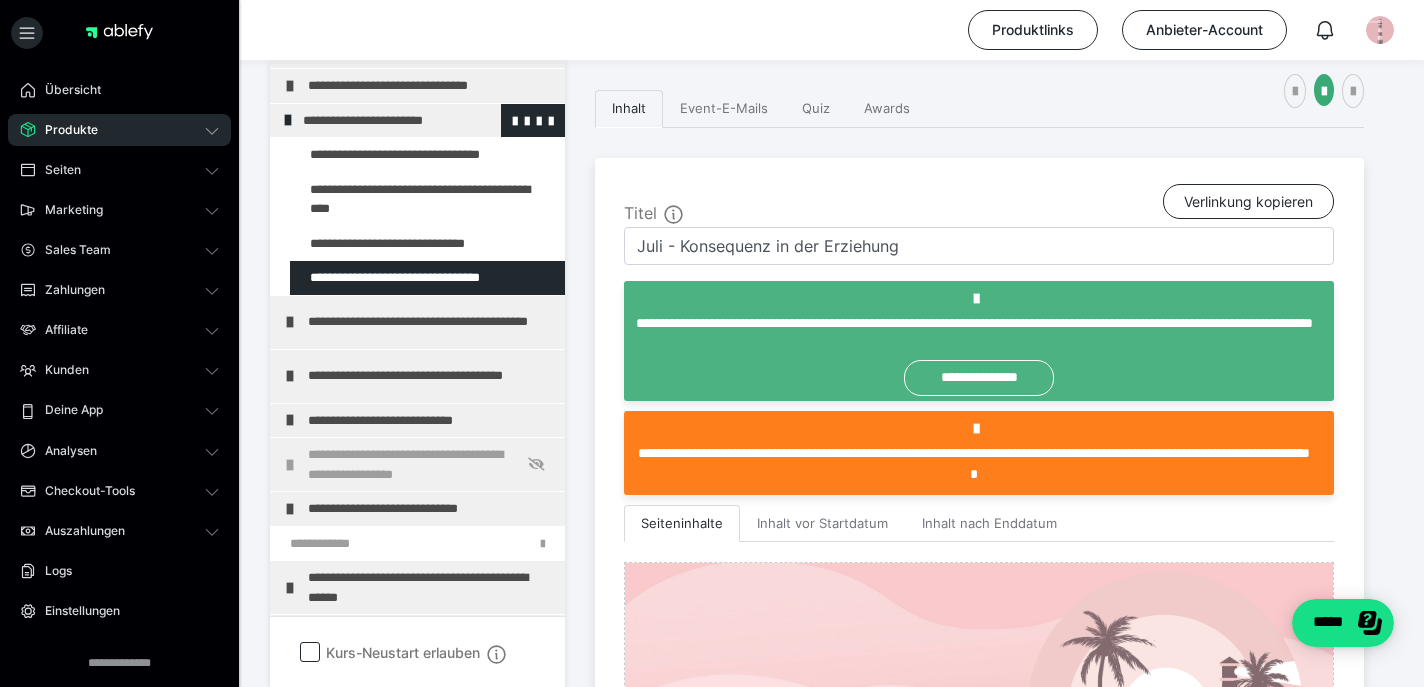 click at bounding box center [288, 120] 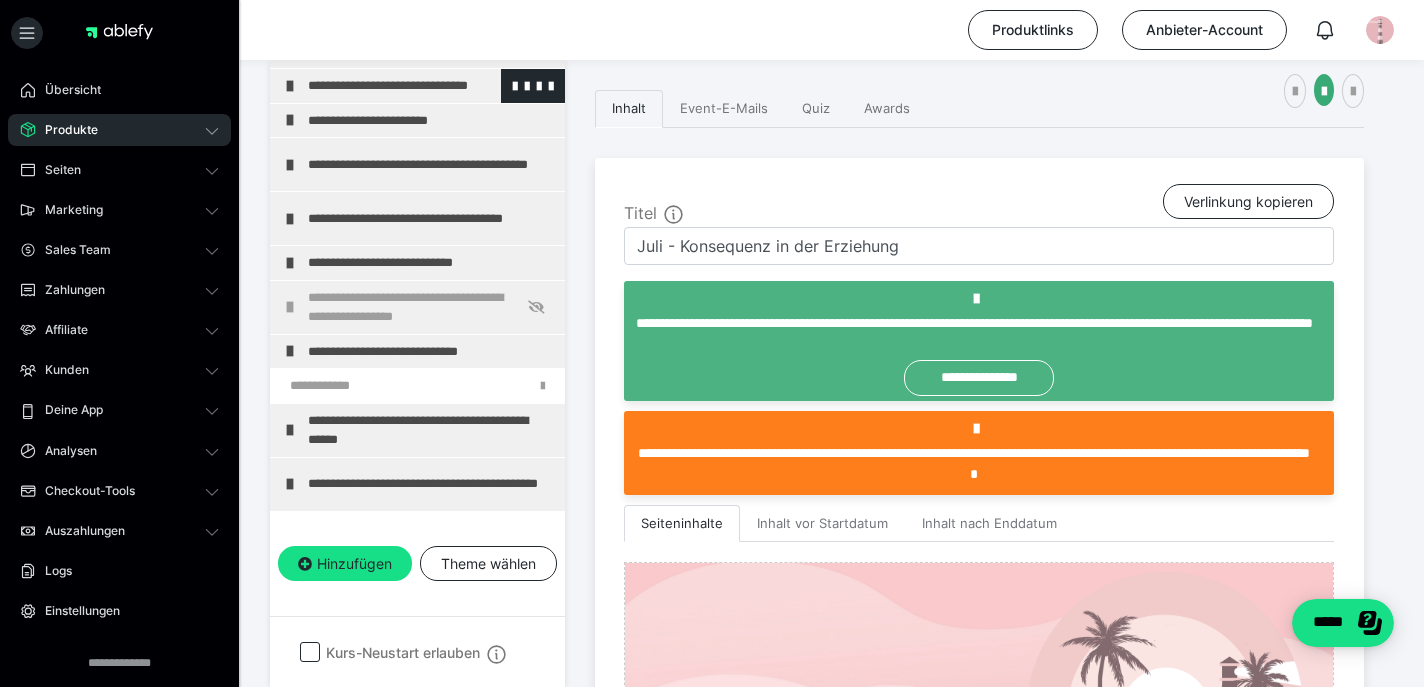 click at bounding box center (290, 86) 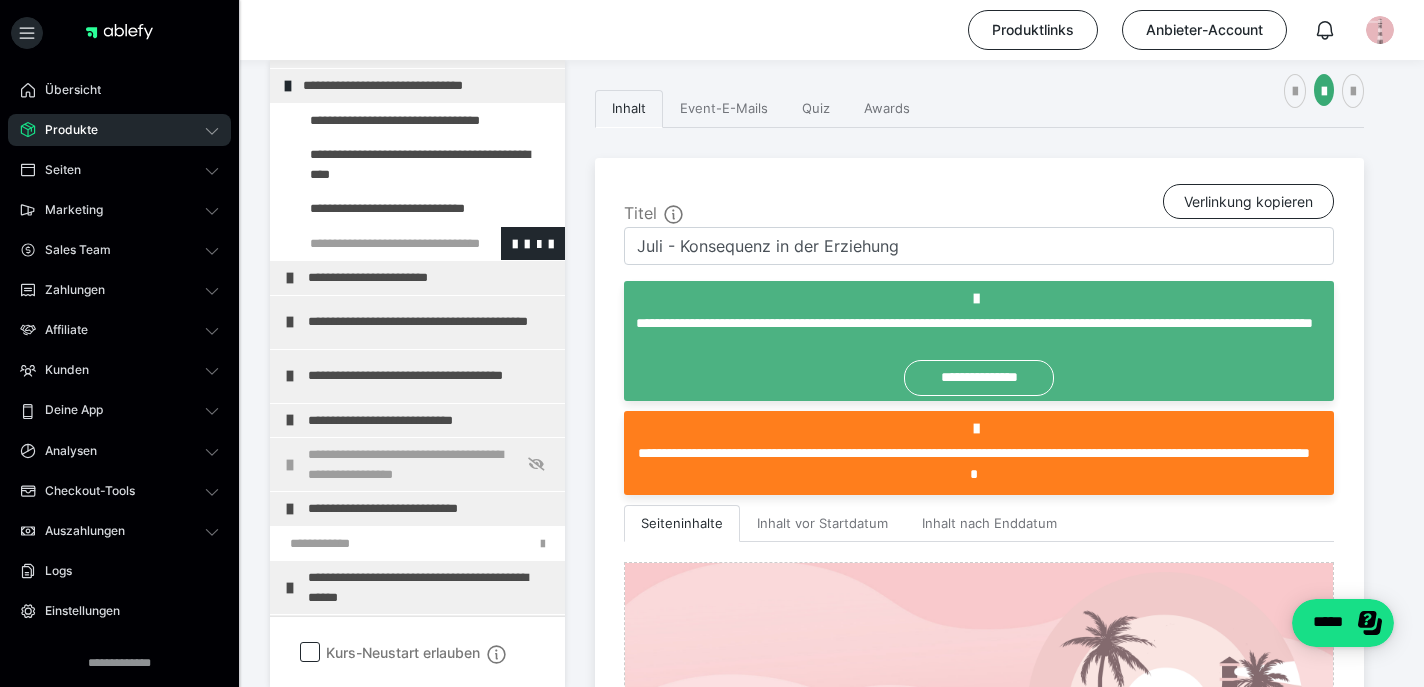 click at bounding box center (375, 244) 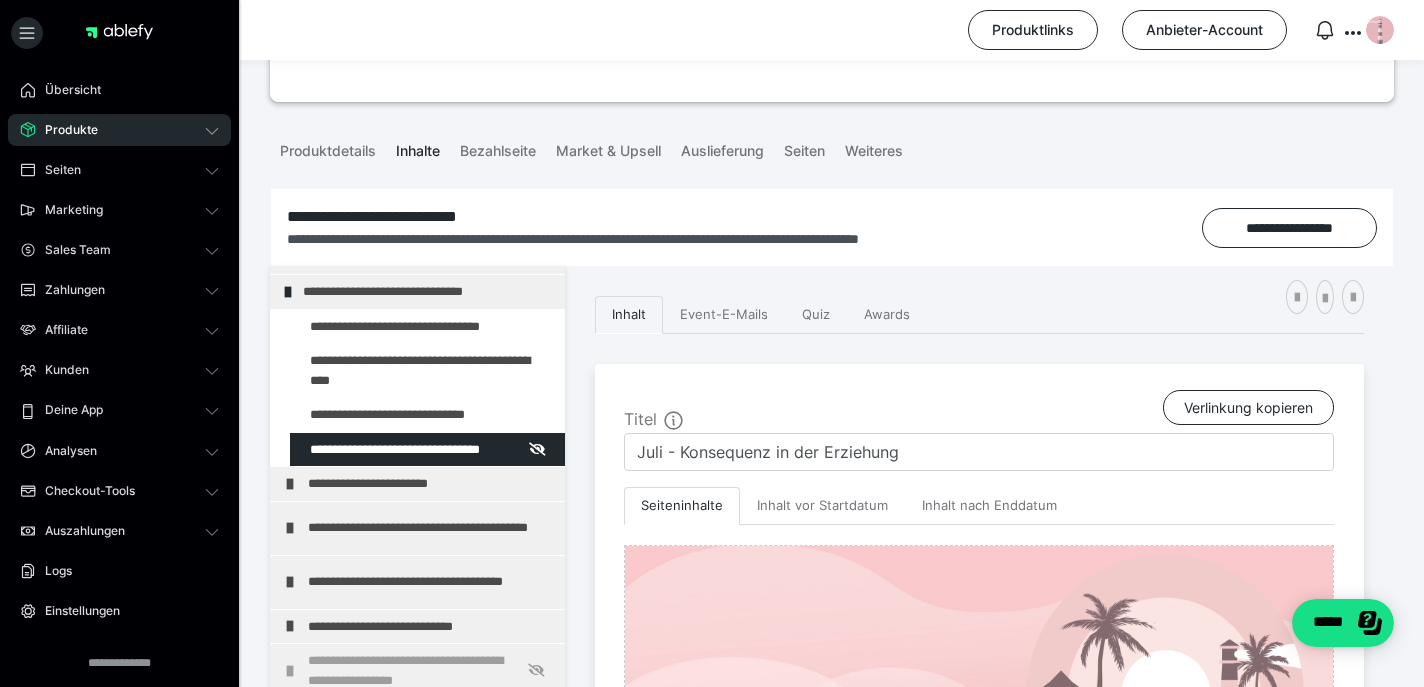 scroll, scrollTop: 41, scrollLeft: 0, axis: vertical 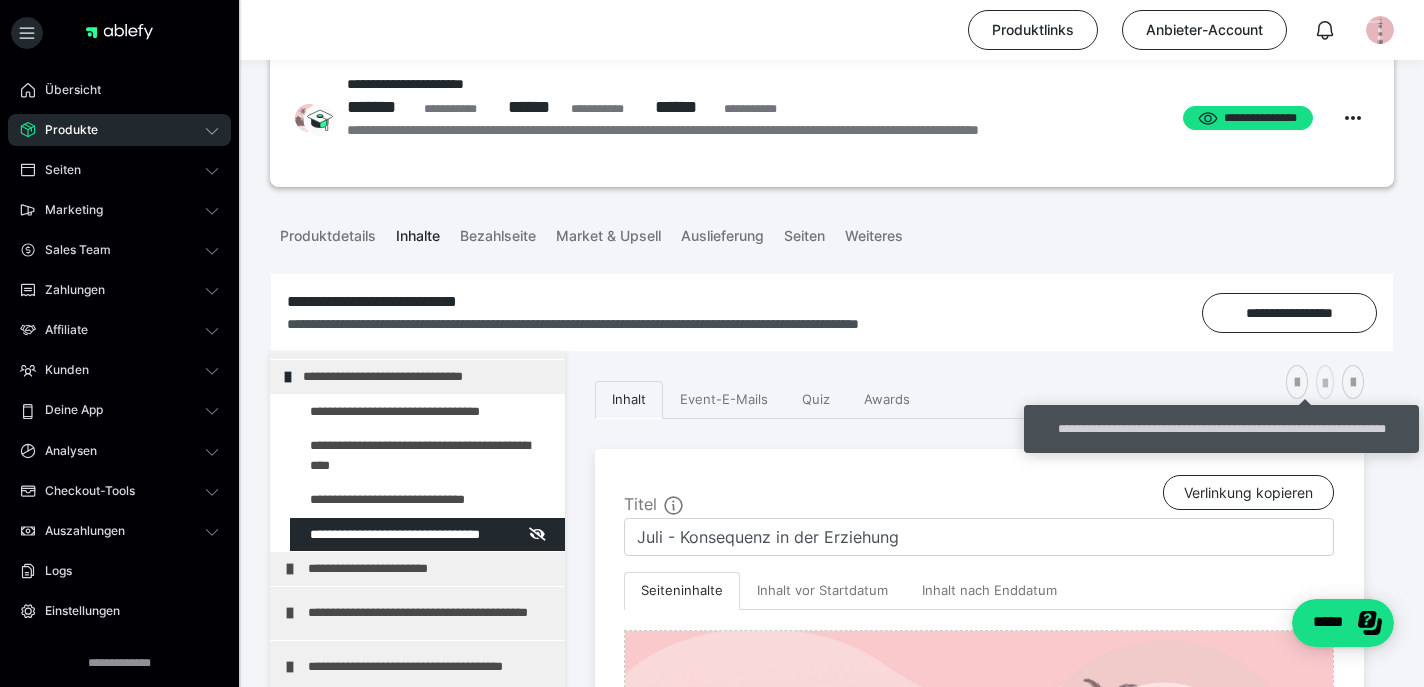 click at bounding box center [1325, 384] 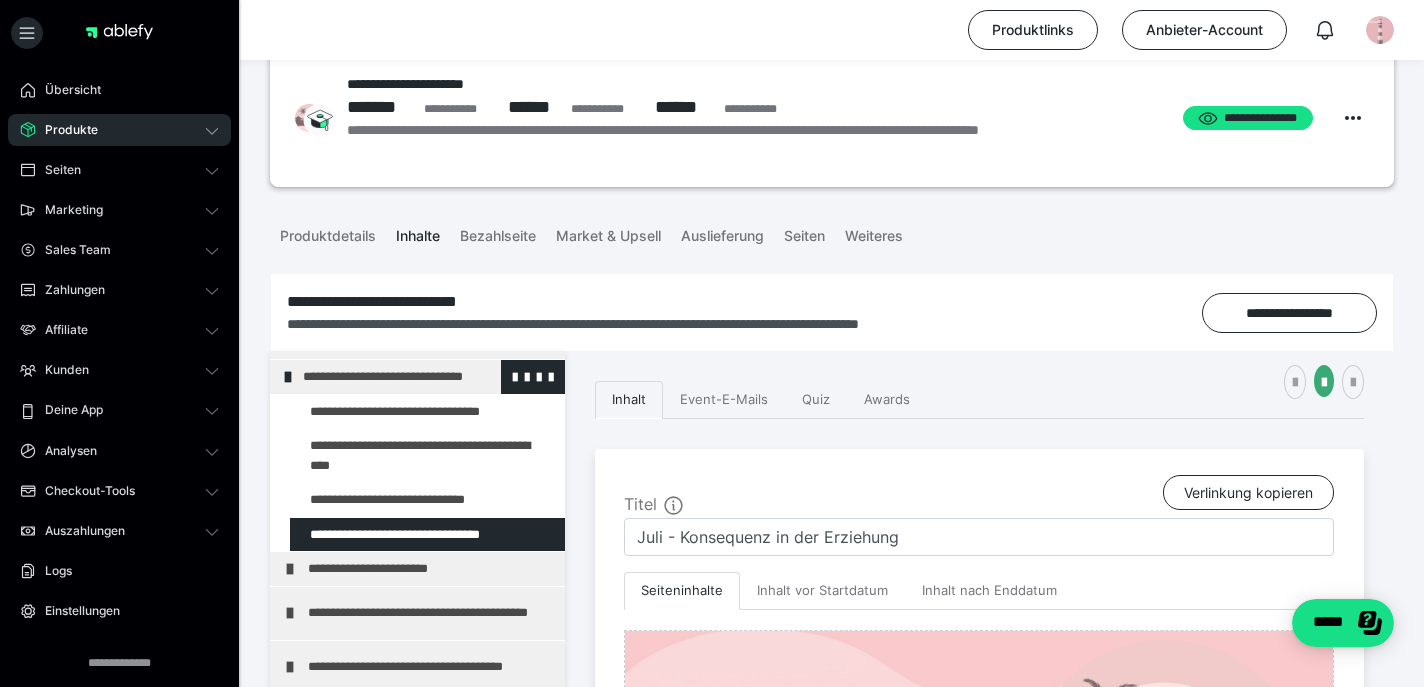 click at bounding box center [288, 377] 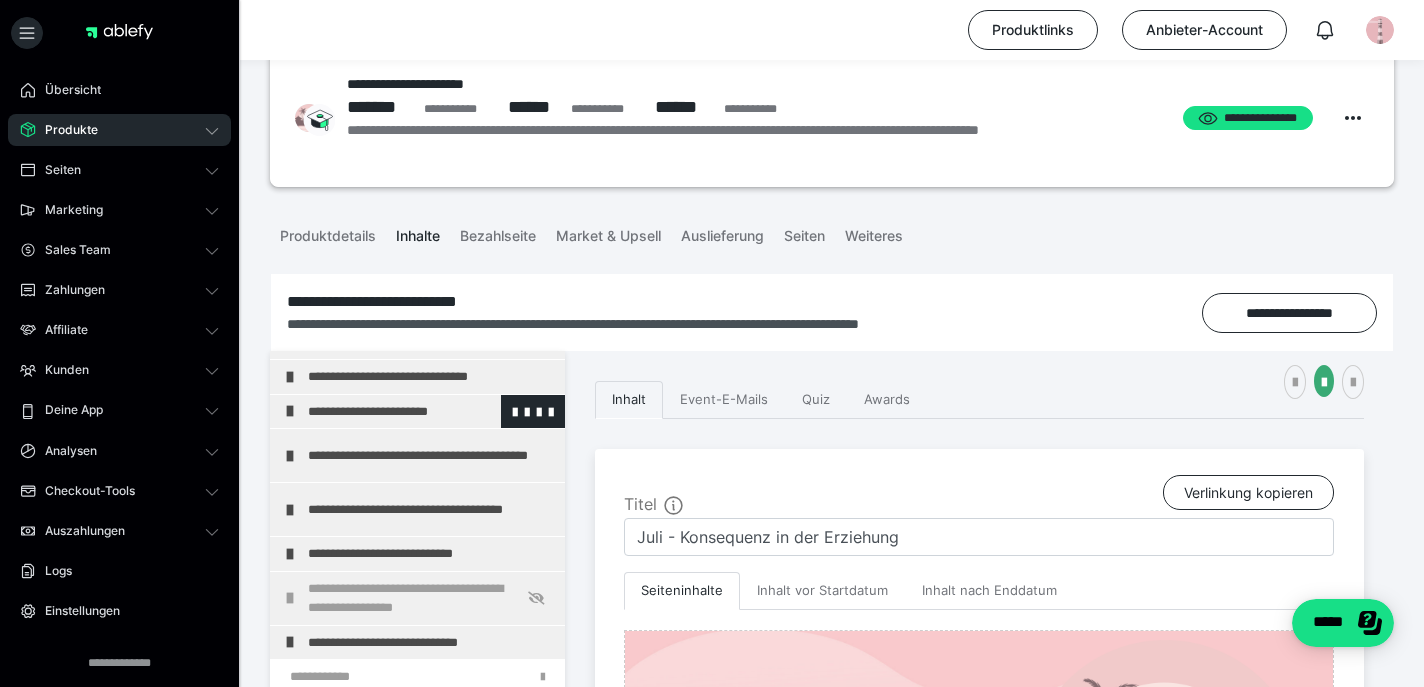 scroll, scrollTop: 0, scrollLeft: 0, axis: both 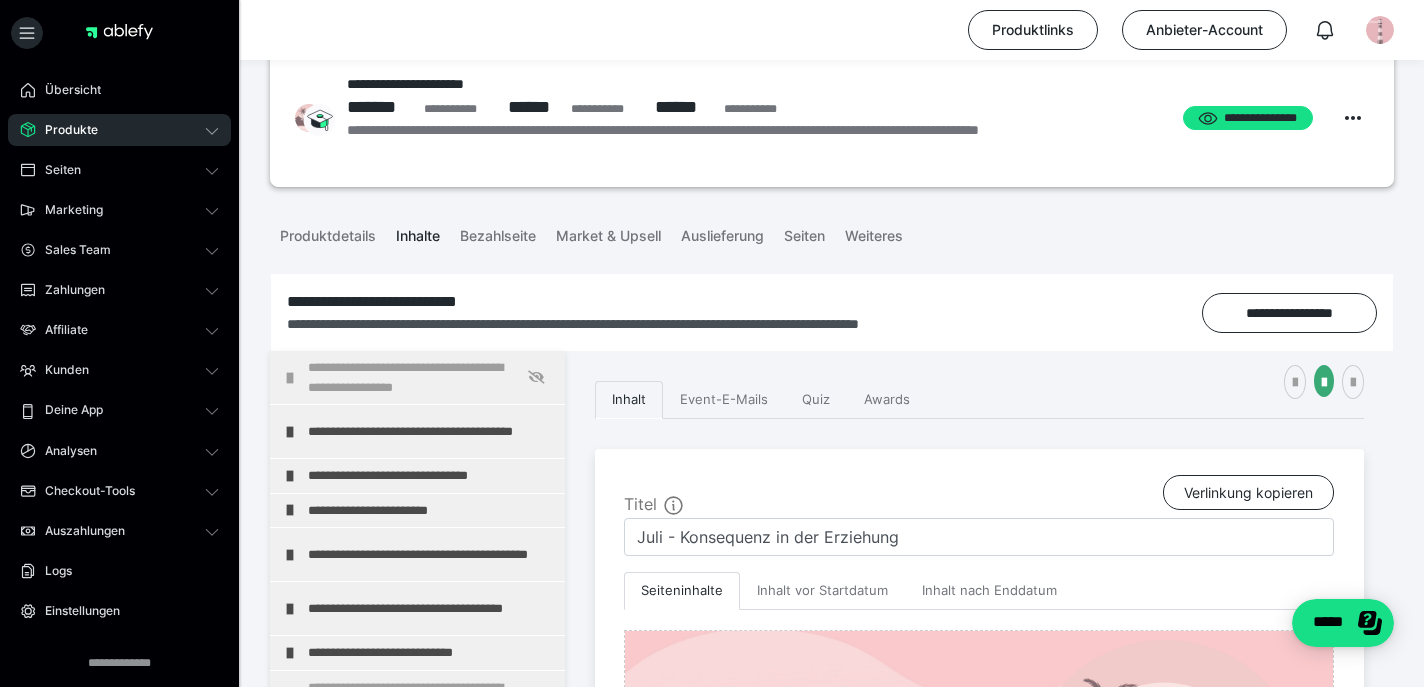 click on "Produkte" at bounding box center (64, 130) 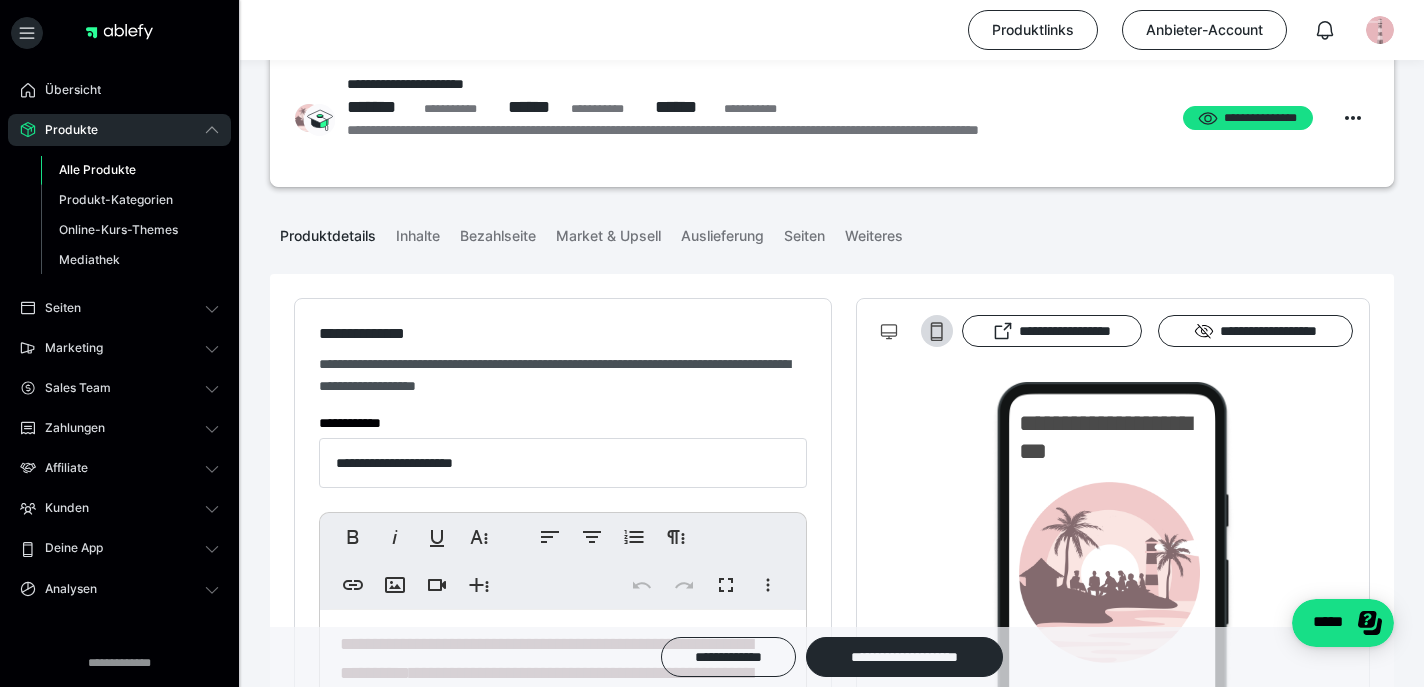 click on "Alle Produkte" at bounding box center (97, 169) 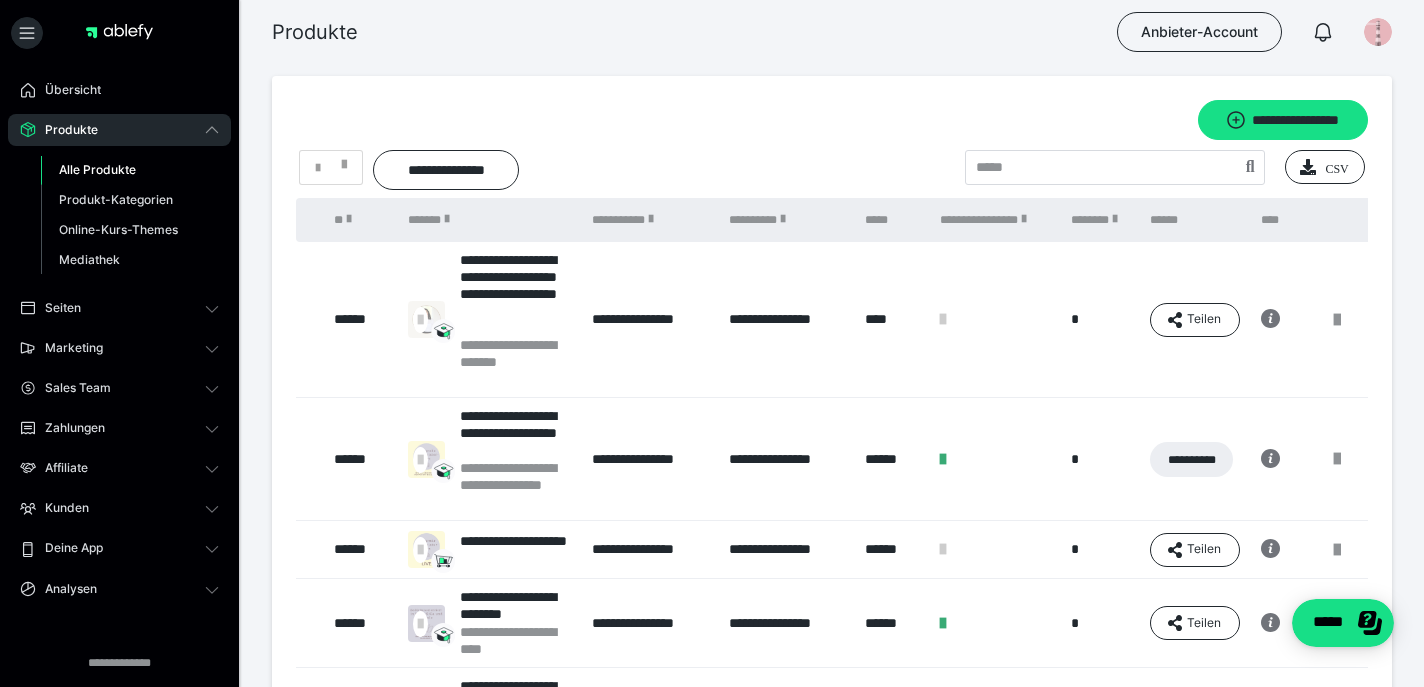 scroll, scrollTop: 742, scrollLeft: 0, axis: vertical 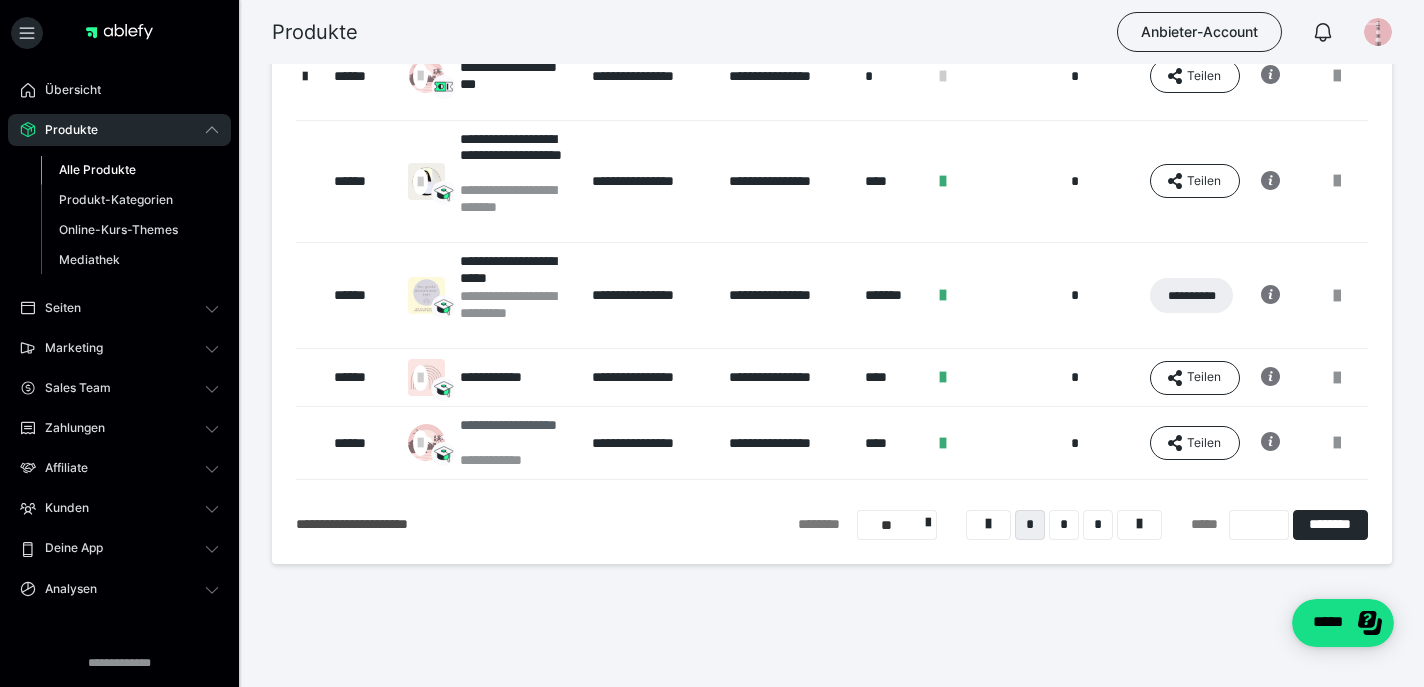 click on "**********" at bounding box center [516, 434] 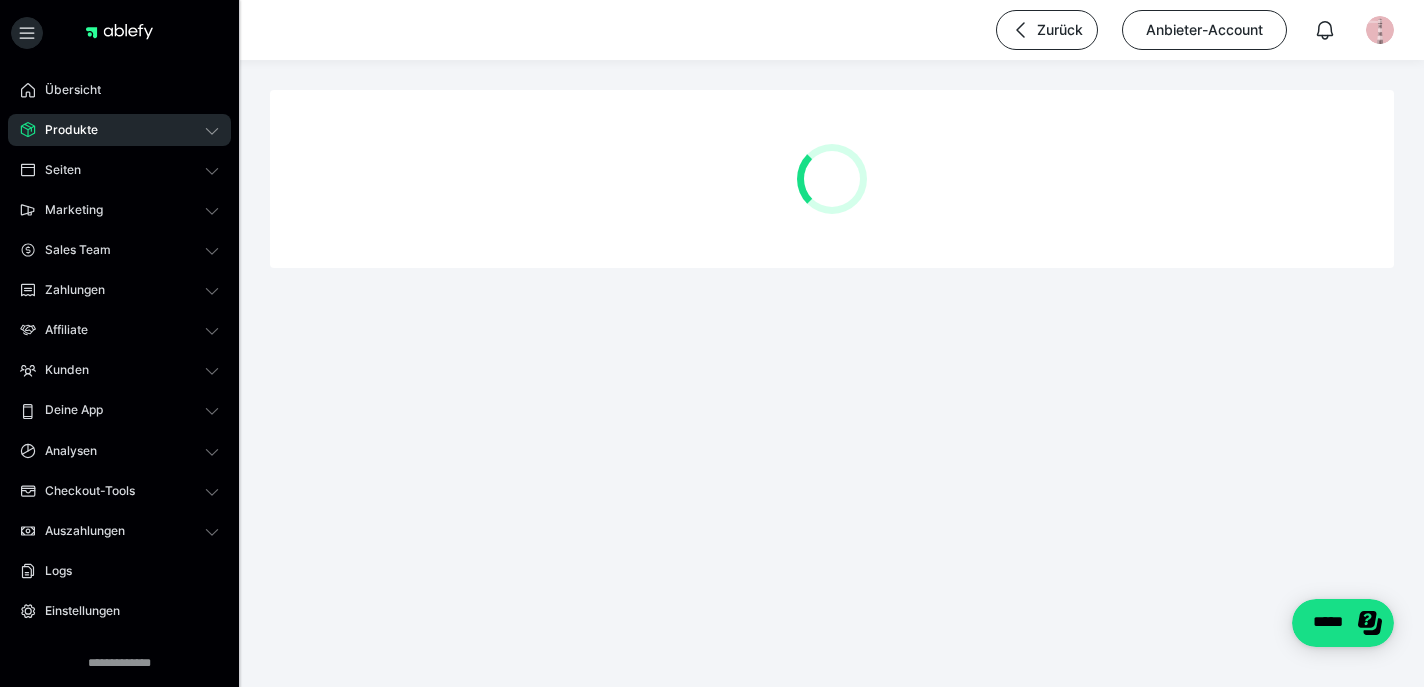 scroll, scrollTop: 0, scrollLeft: 0, axis: both 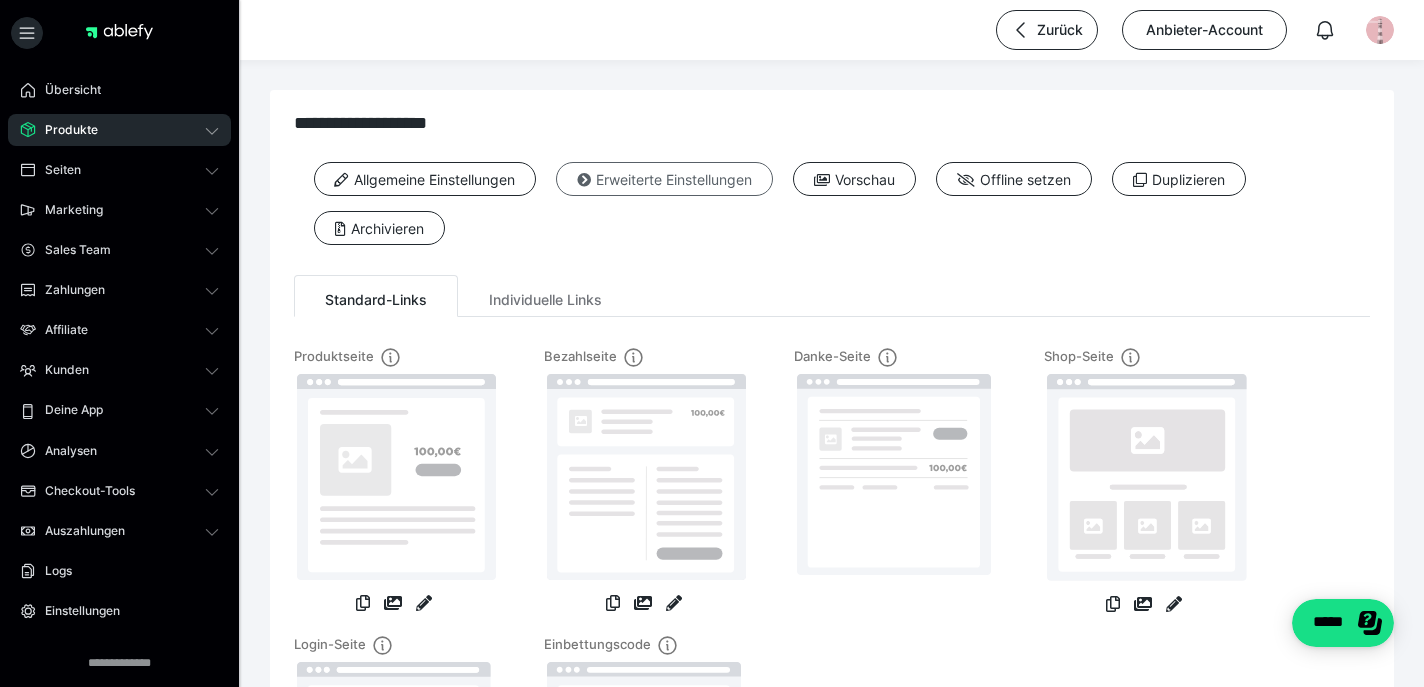 click on "Erweiterte Einstellungen" at bounding box center [664, 179] 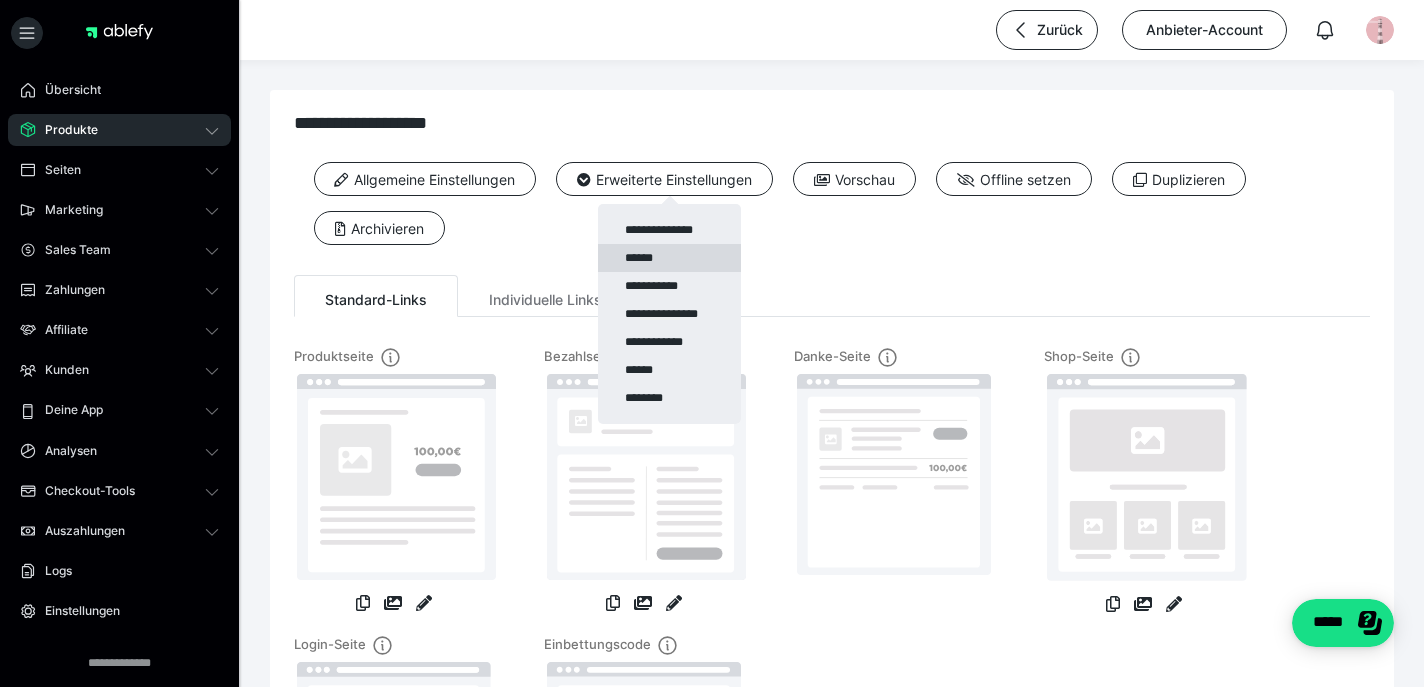 click on "******" at bounding box center (669, 258) 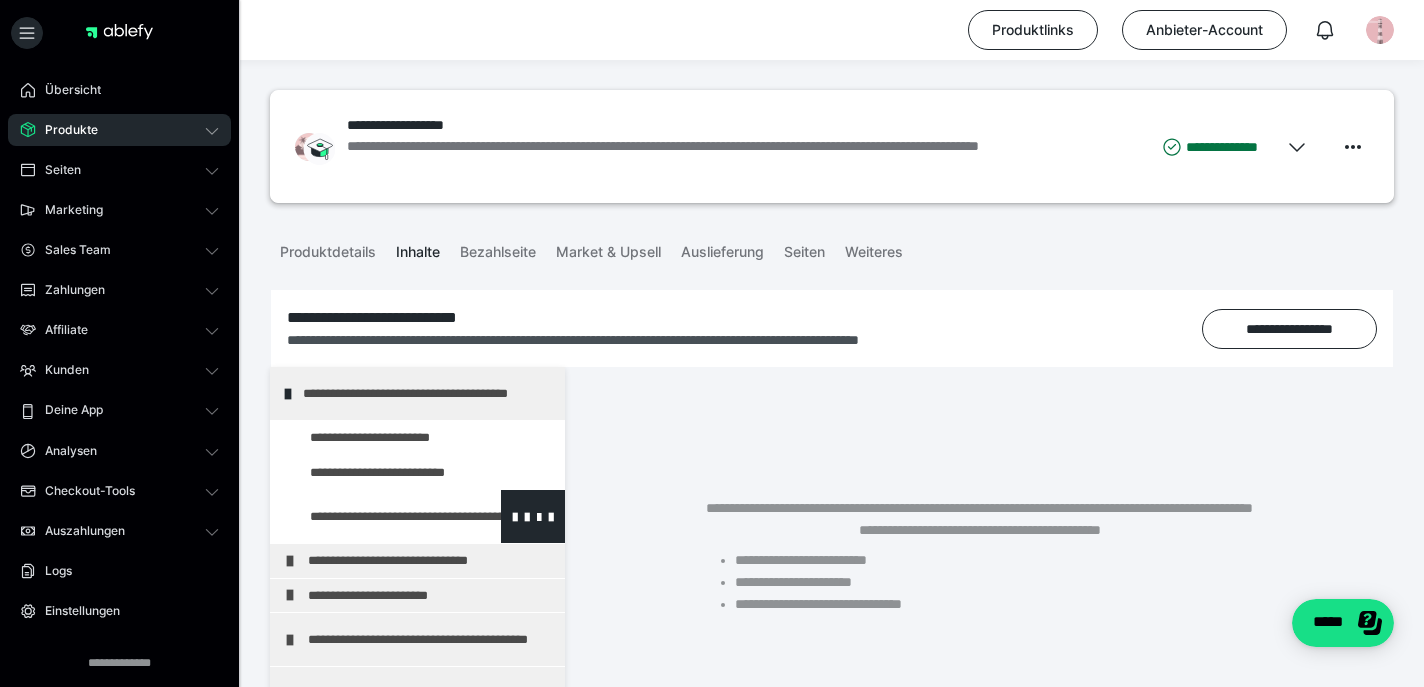 scroll, scrollTop: 148, scrollLeft: 0, axis: vertical 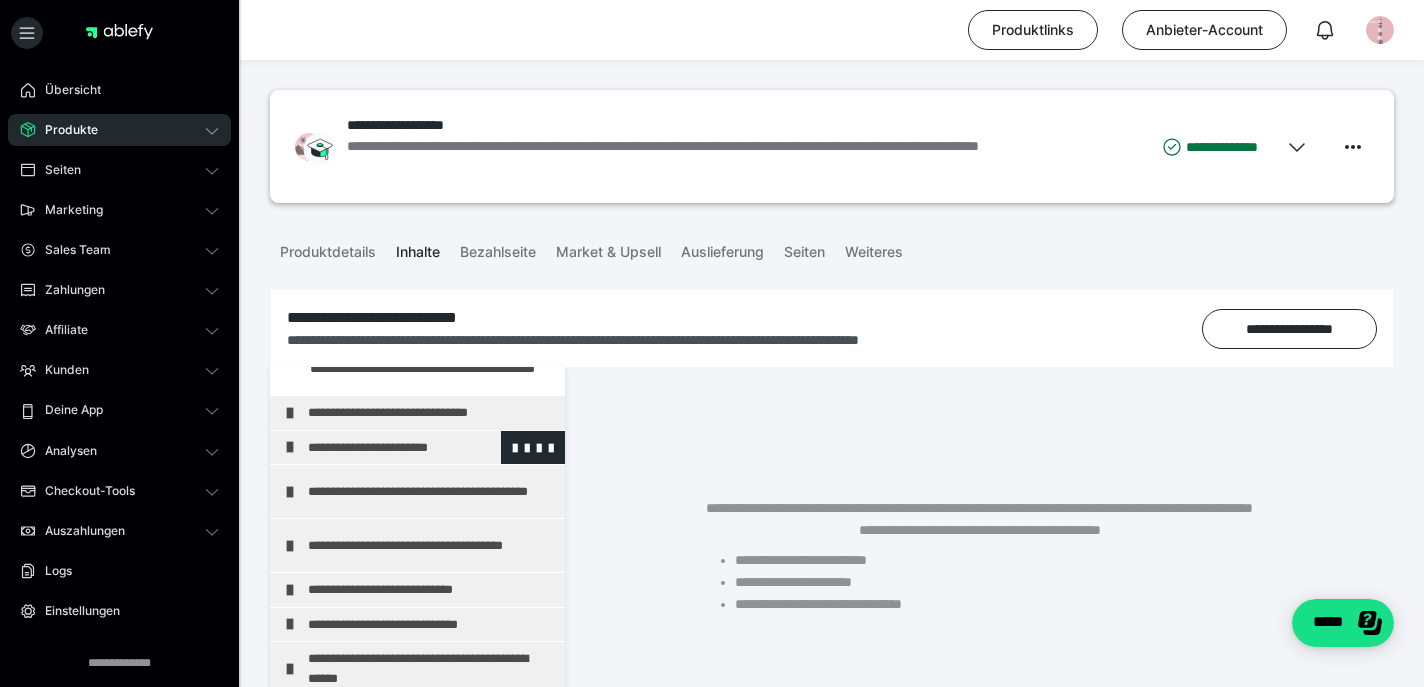 click on "**********" at bounding box center (417, 448) 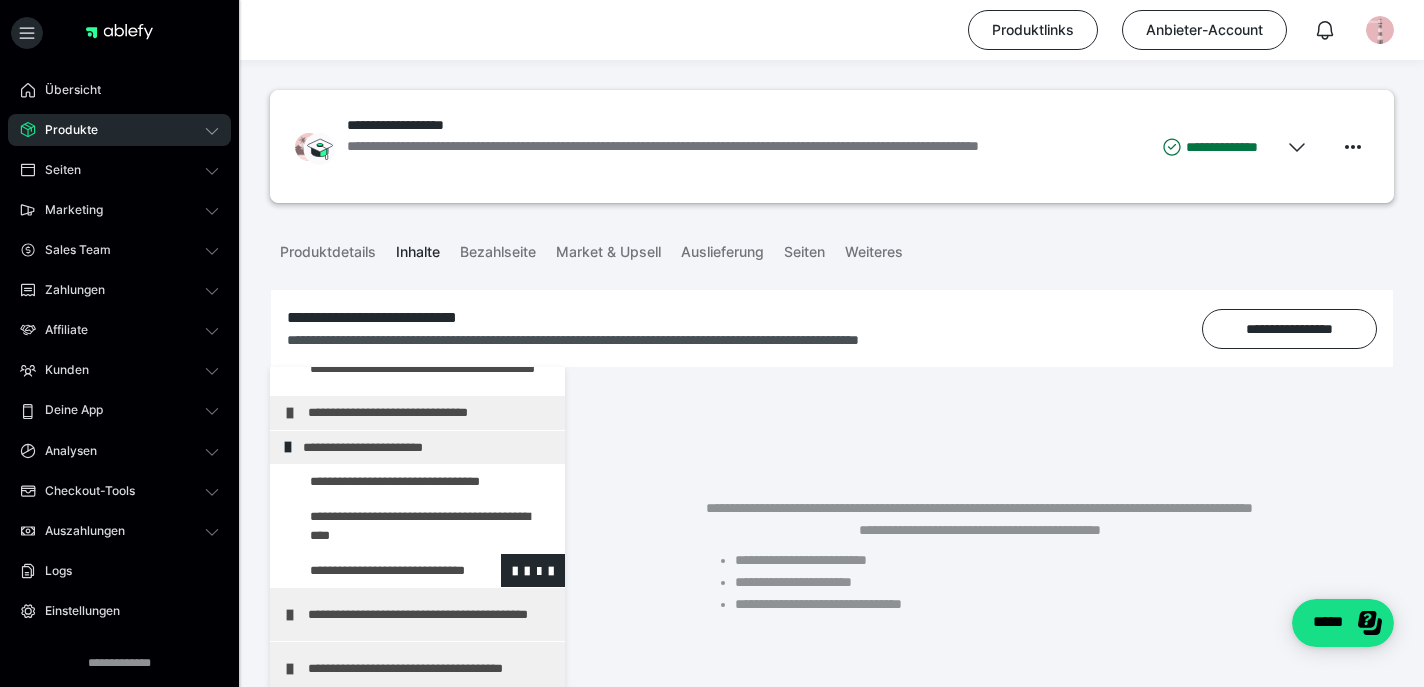 click at bounding box center [375, 571] 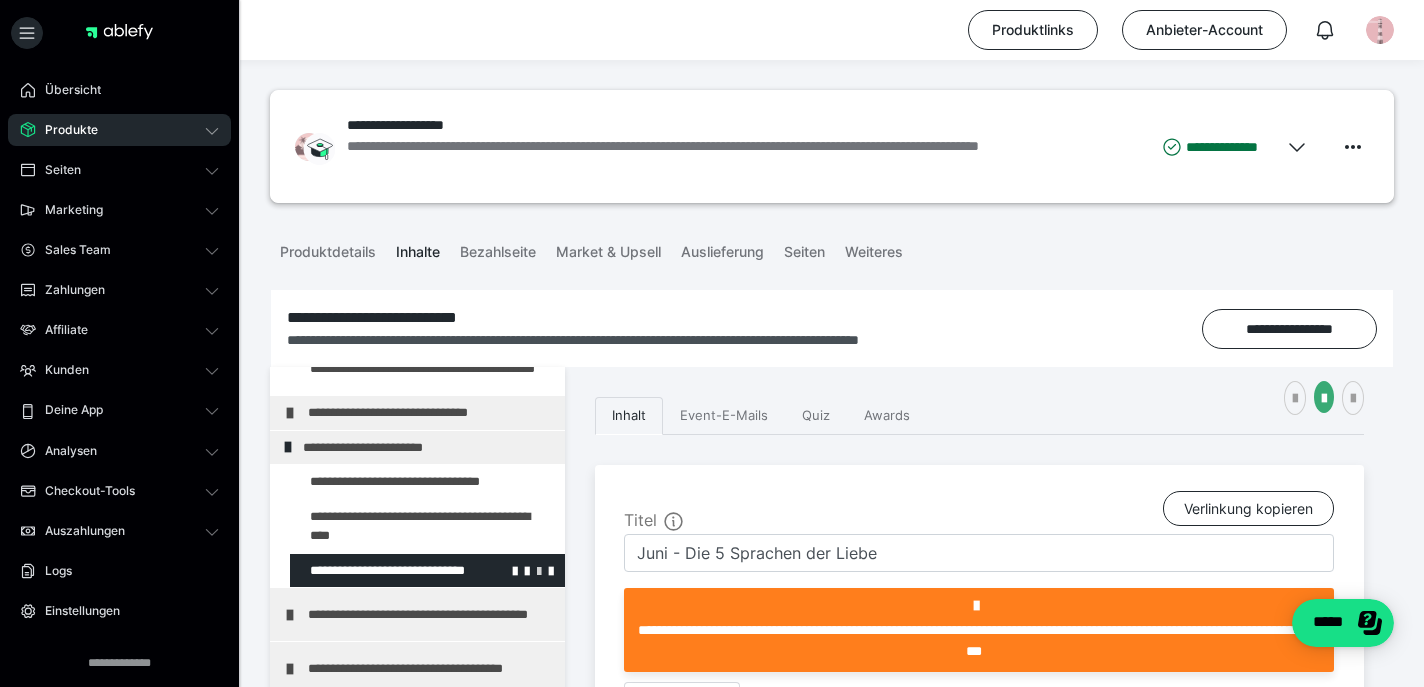 click at bounding box center (539, 570) 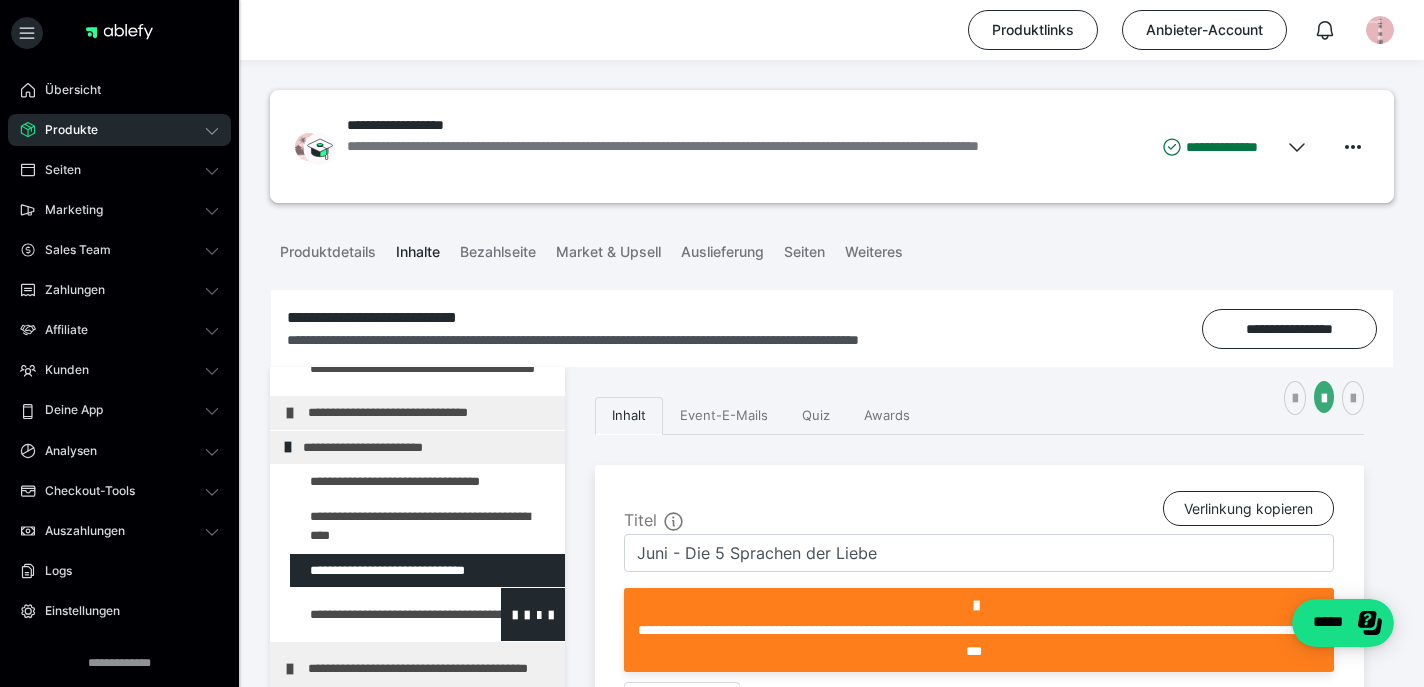 click at bounding box center [375, 614] 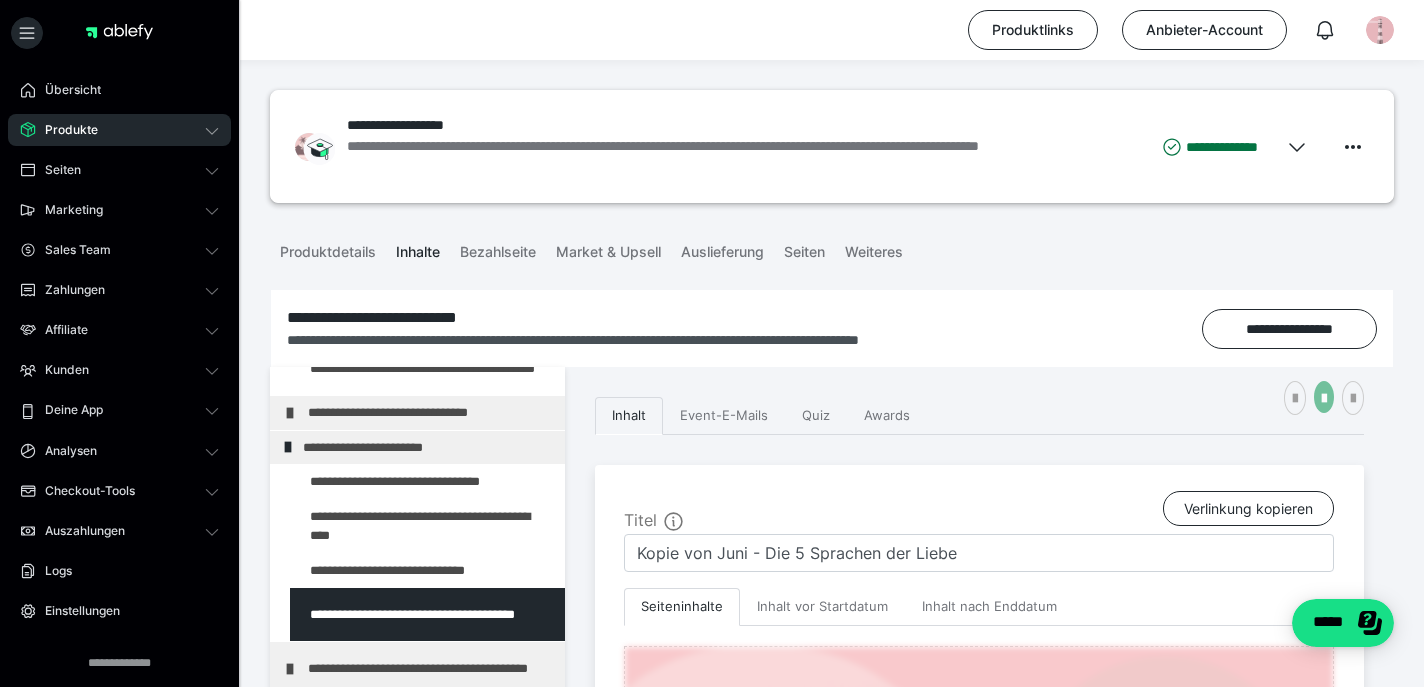 click at bounding box center [1324, 399] 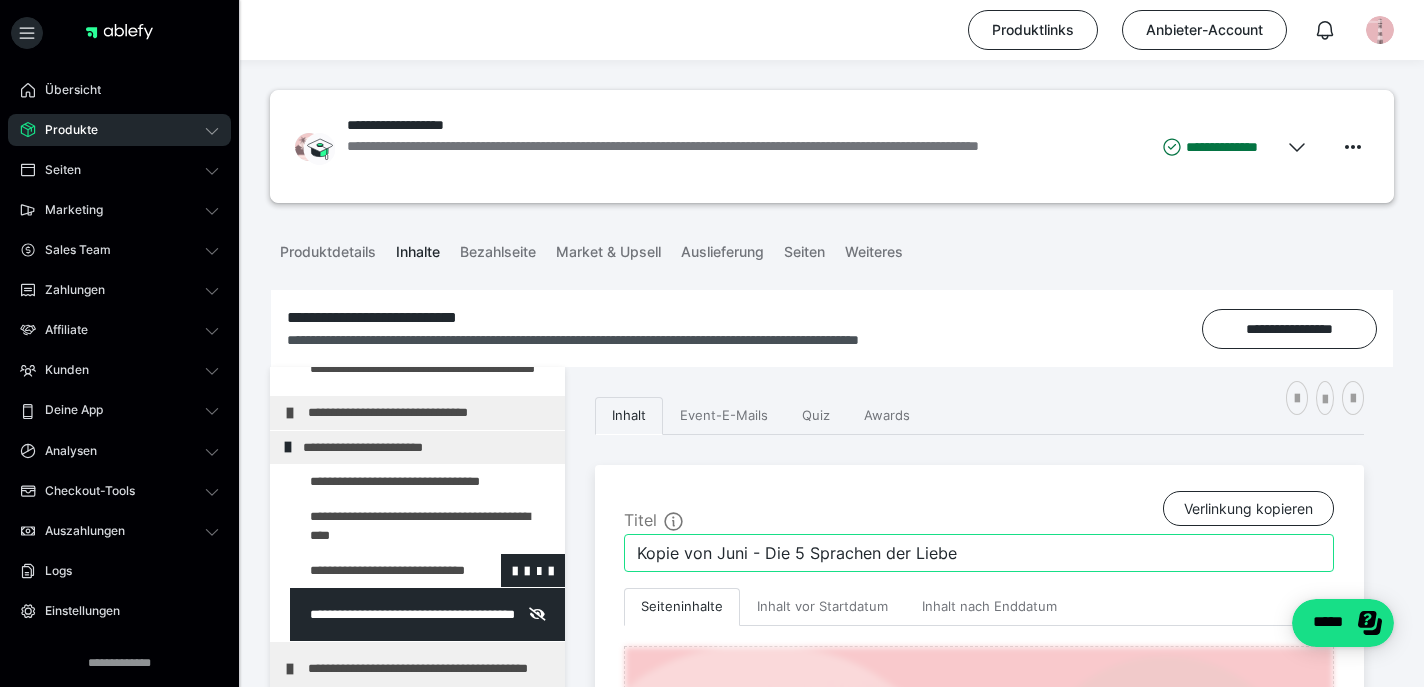 drag, startPoint x: 739, startPoint y: 553, endPoint x: 507, endPoint y: 553, distance: 232 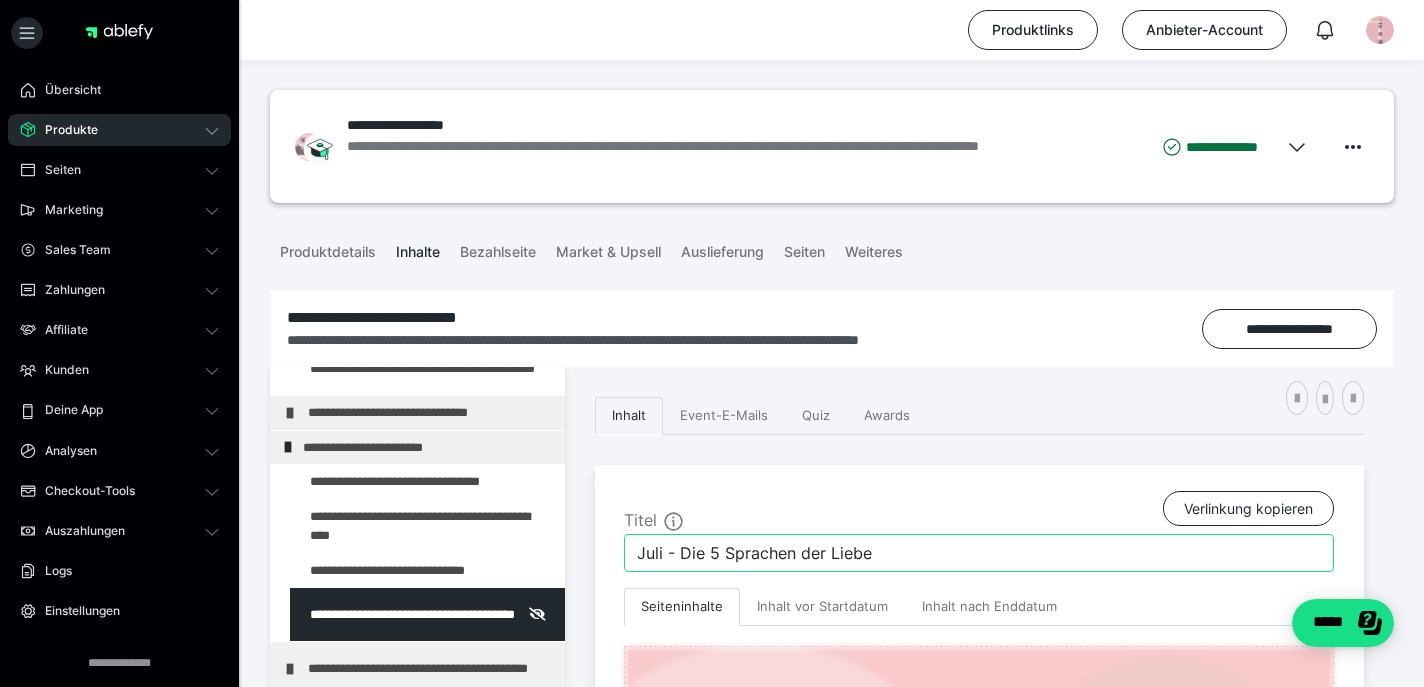 drag, startPoint x: 682, startPoint y: 550, endPoint x: 1007, endPoint y: 550, distance: 325 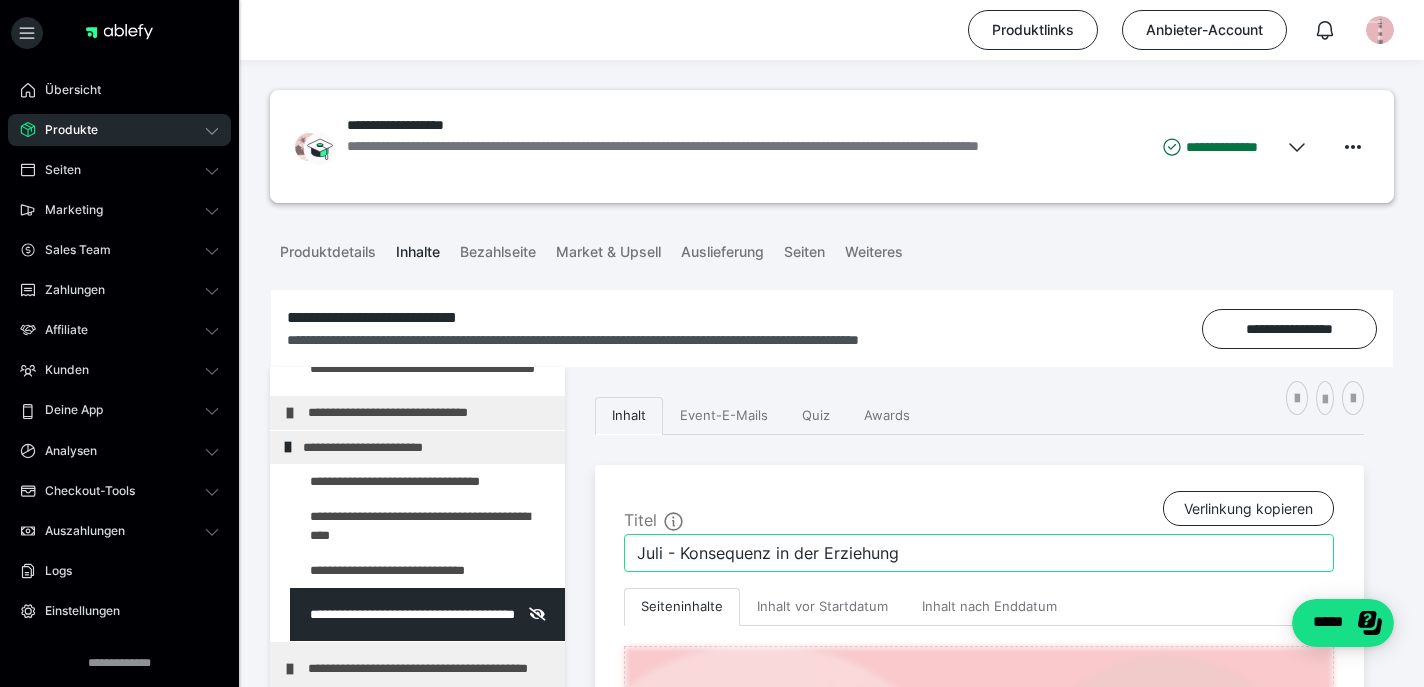 type on "Juli - Konsequenz in der Erziehung" 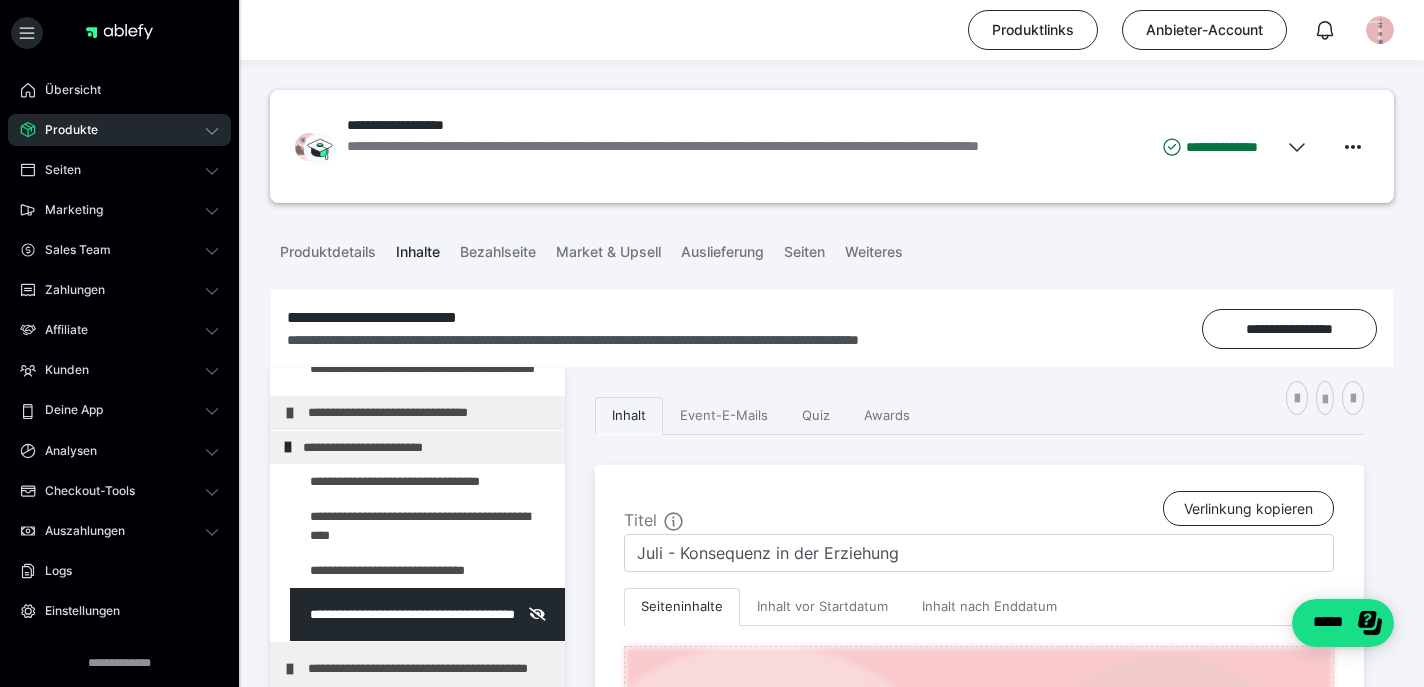 click on "**********" at bounding box center [979, 1118] 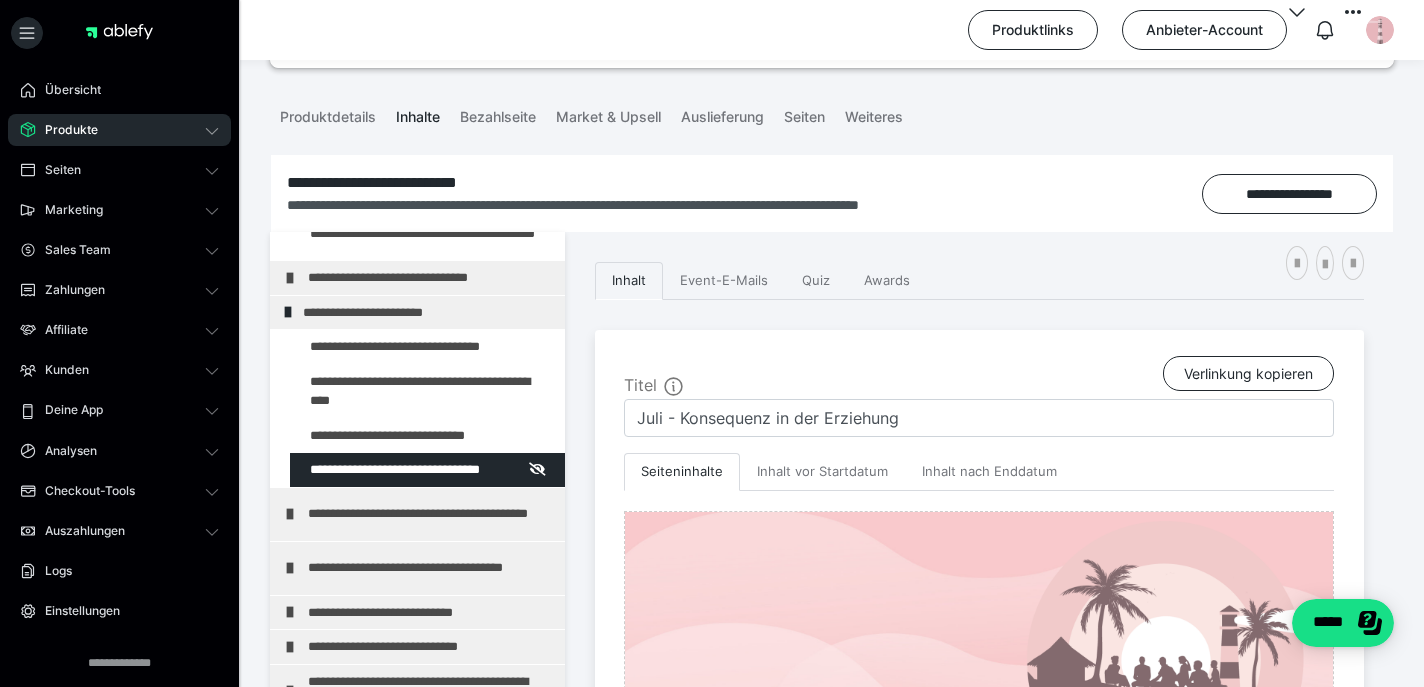 scroll, scrollTop: 208, scrollLeft: 0, axis: vertical 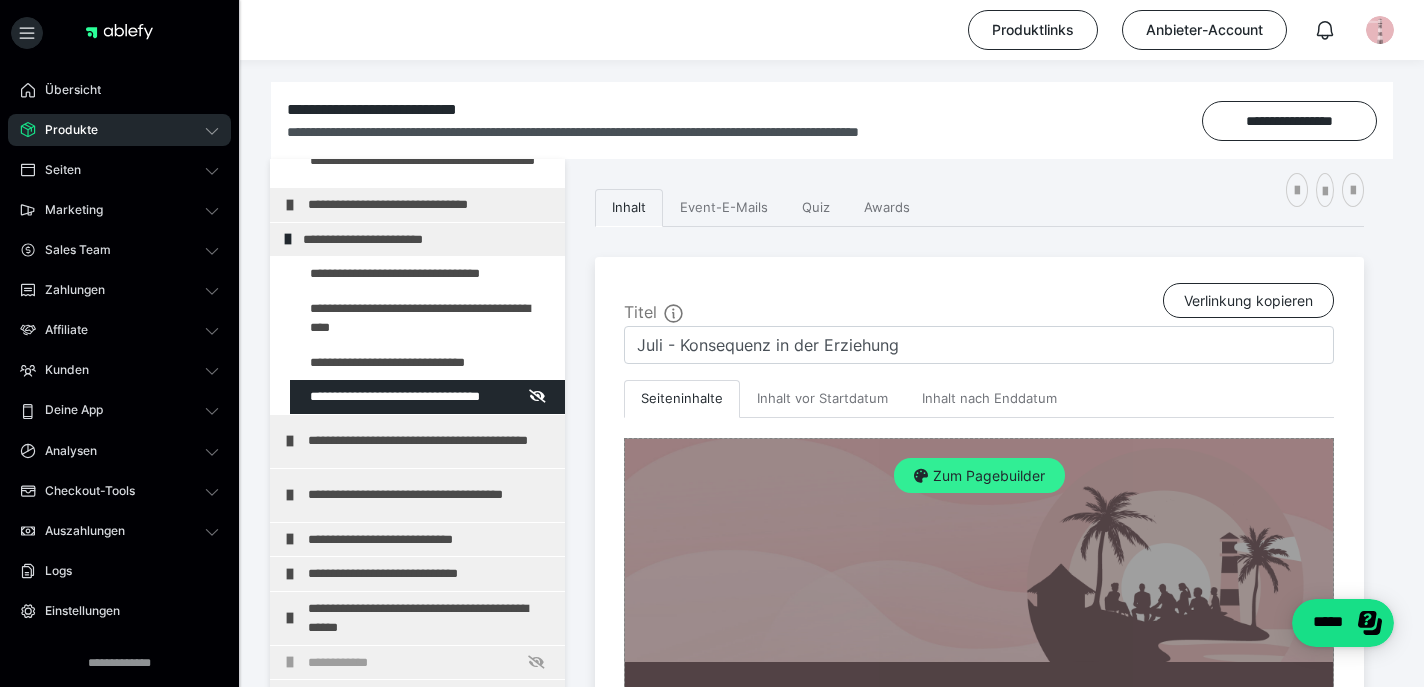 click on "Zum Pagebuilder" at bounding box center (979, 476) 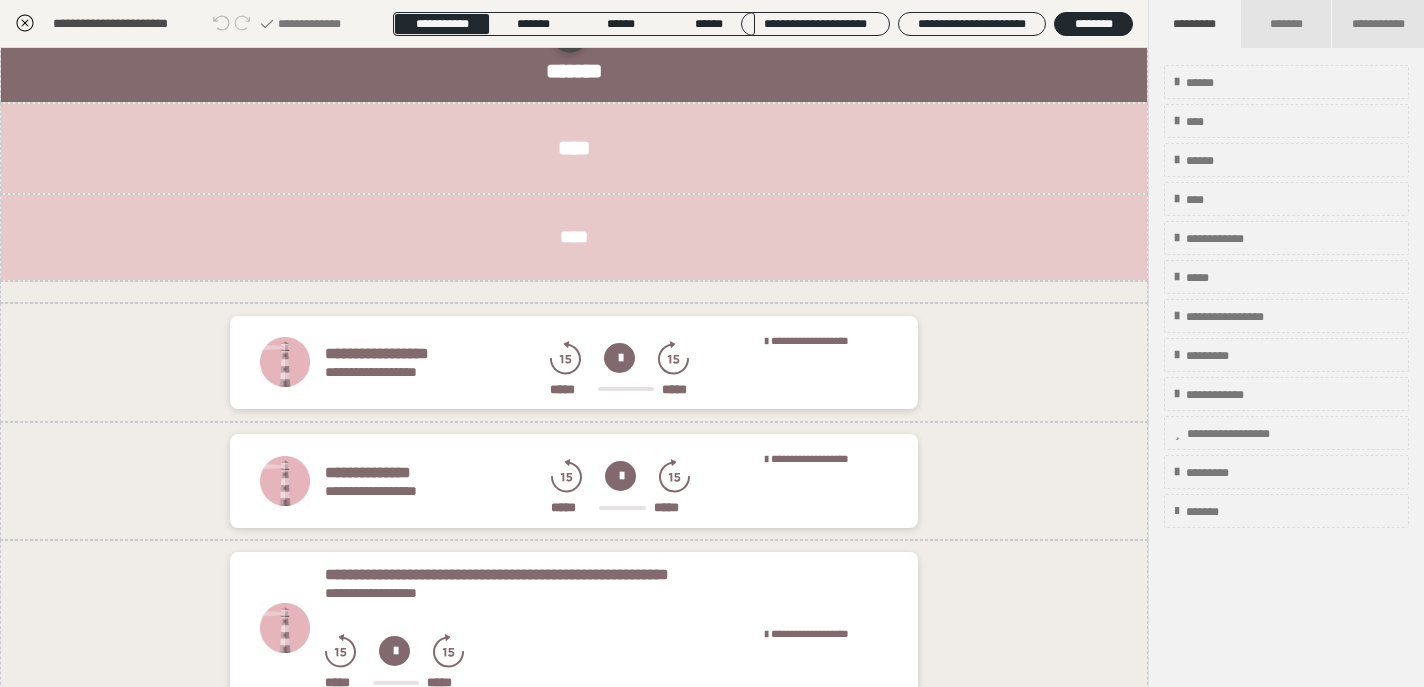 scroll, scrollTop: 494, scrollLeft: 0, axis: vertical 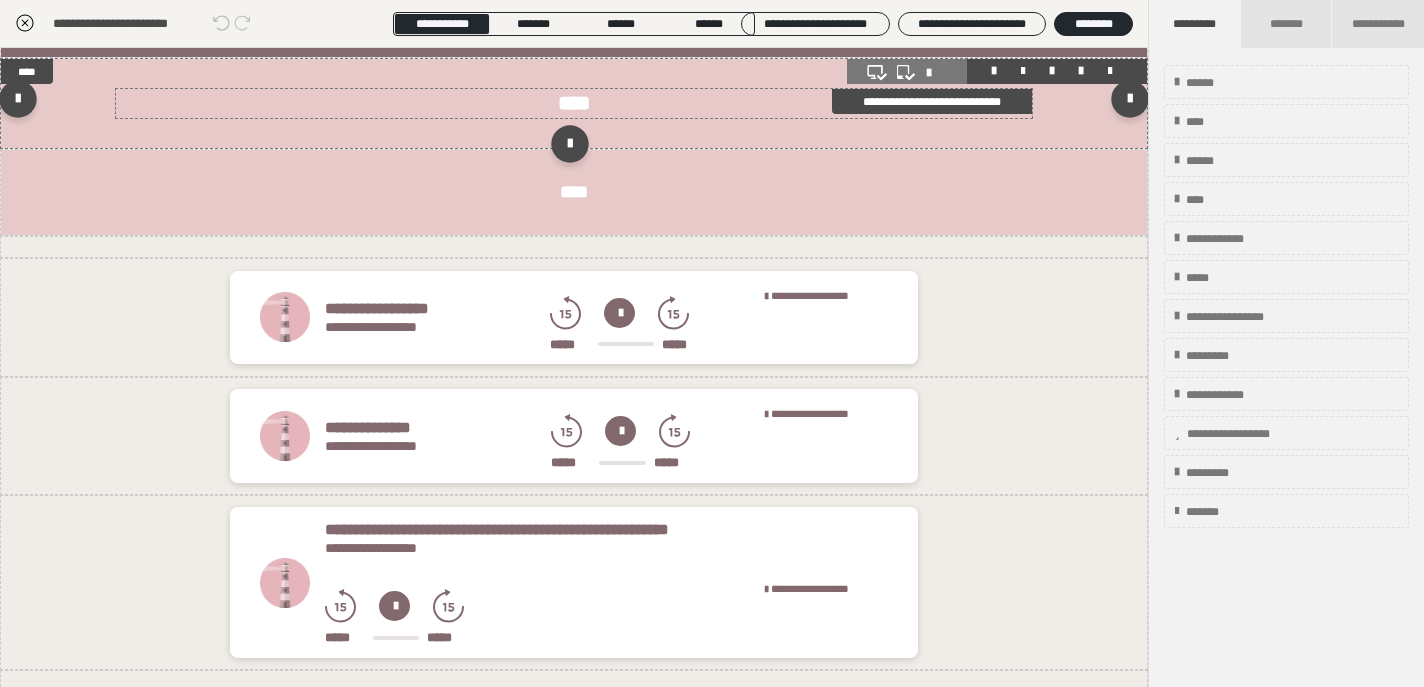 click on "****" at bounding box center [574, 103] 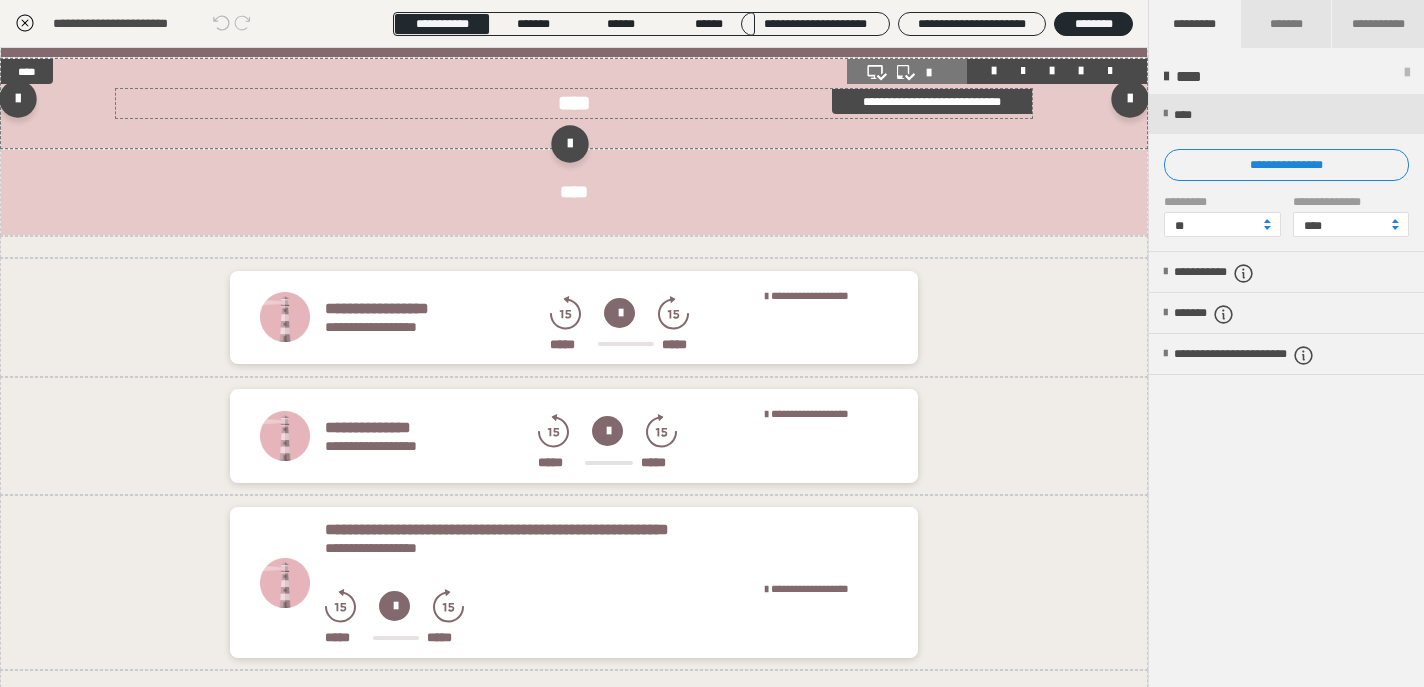 click on "****" at bounding box center [574, 103] 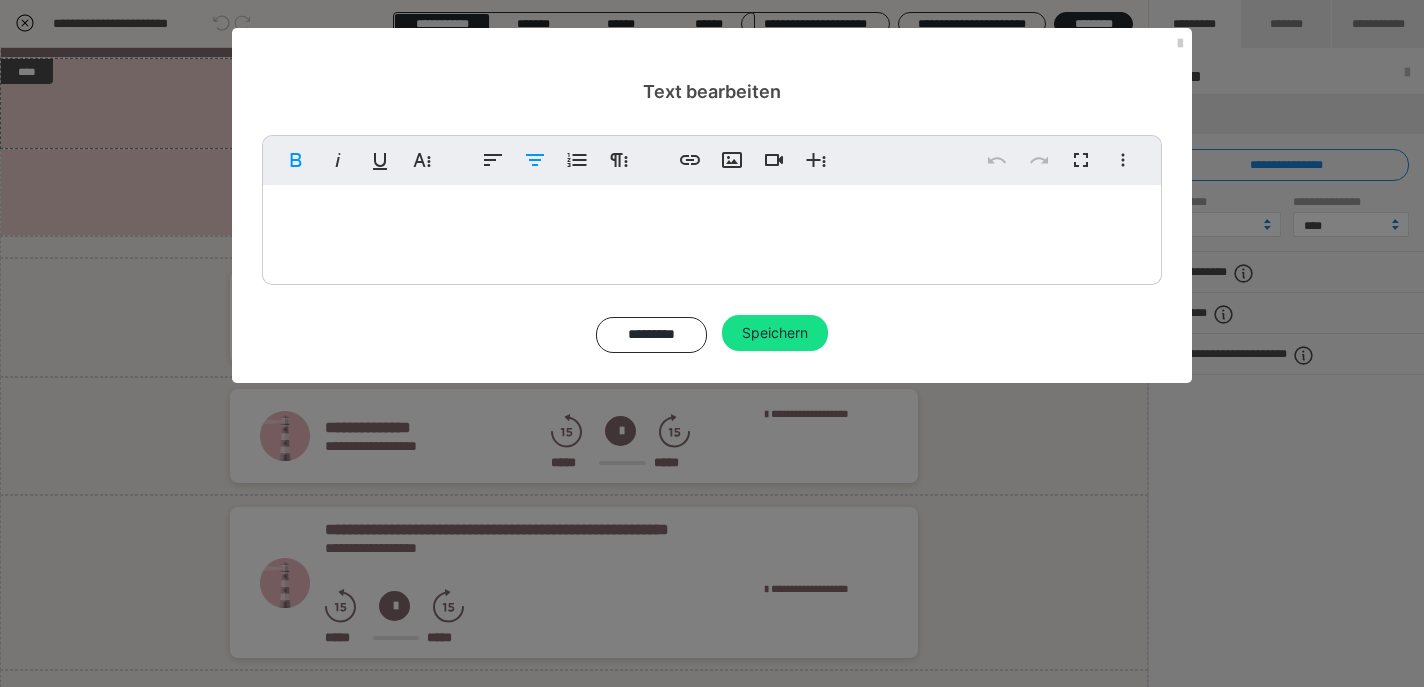 drag, startPoint x: 818, startPoint y: 215, endPoint x: 742, endPoint y: 205, distance: 76.655075 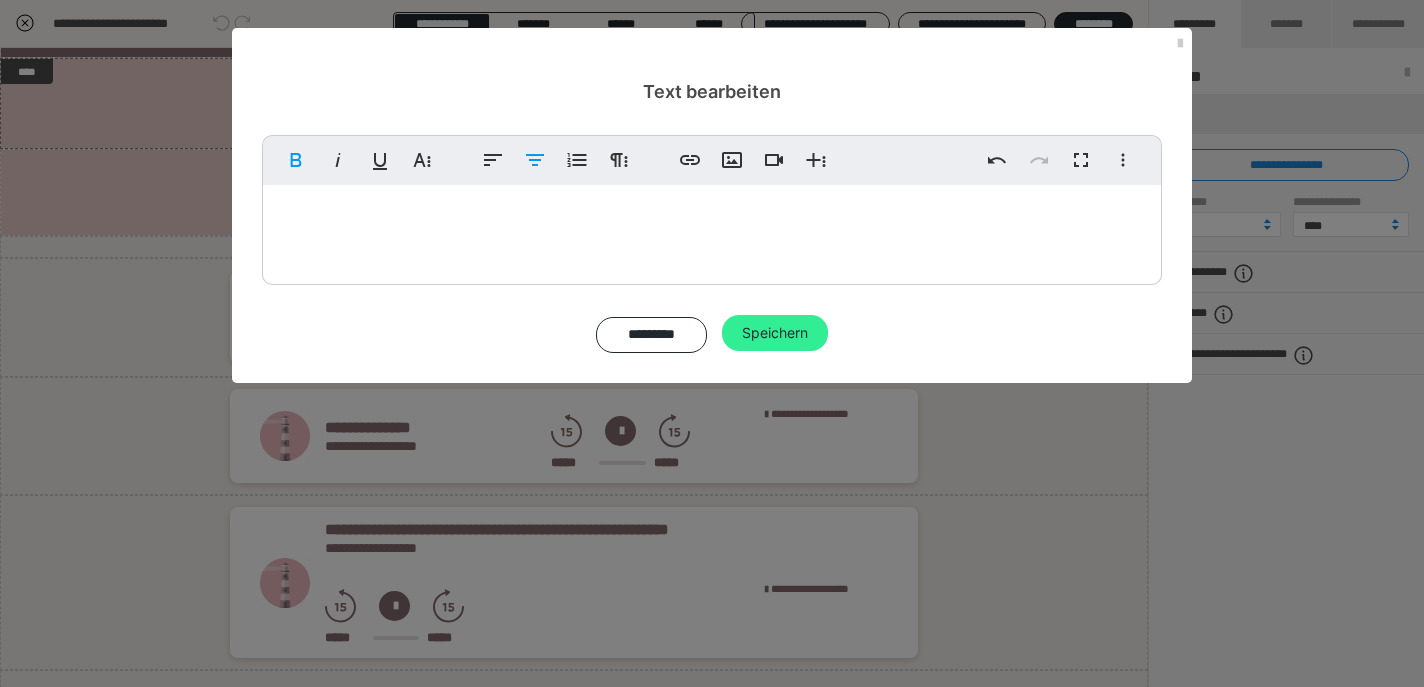 click on "Speichern" at bounding box center [775, 333] 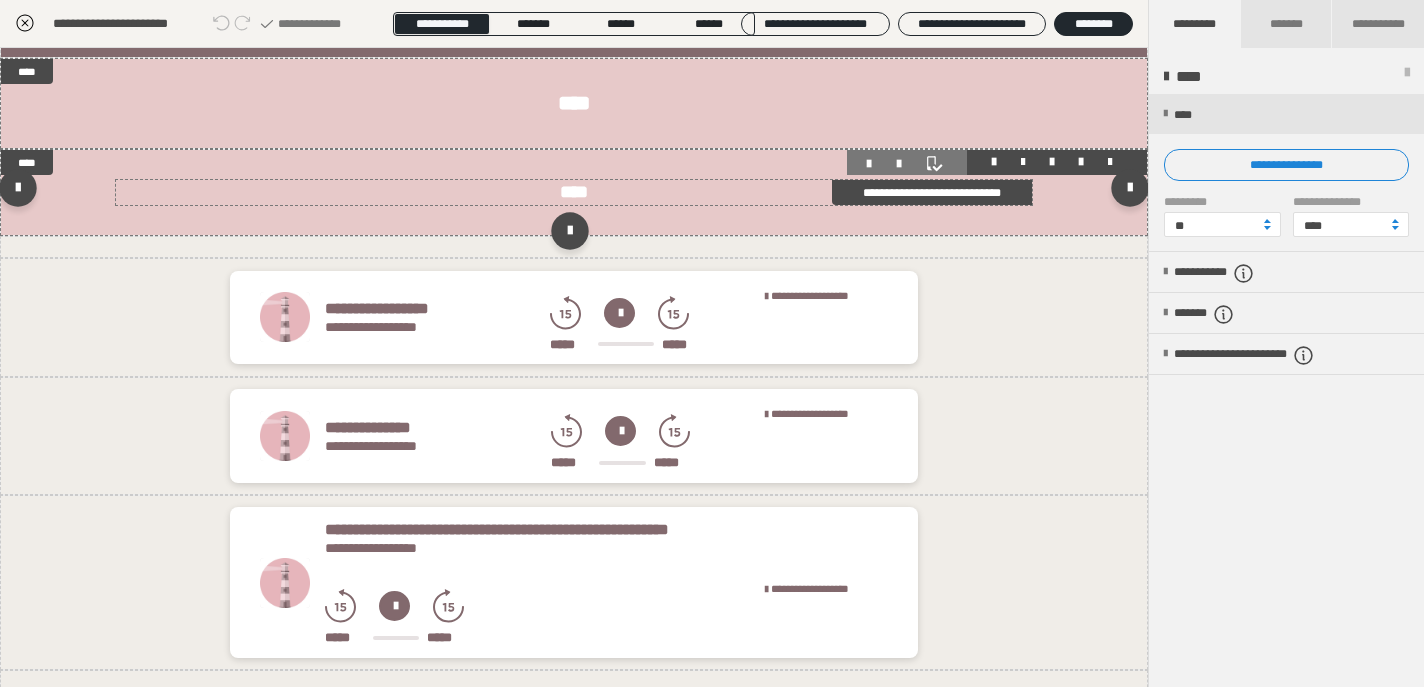 click on "****" at bounding box center [574, 192] 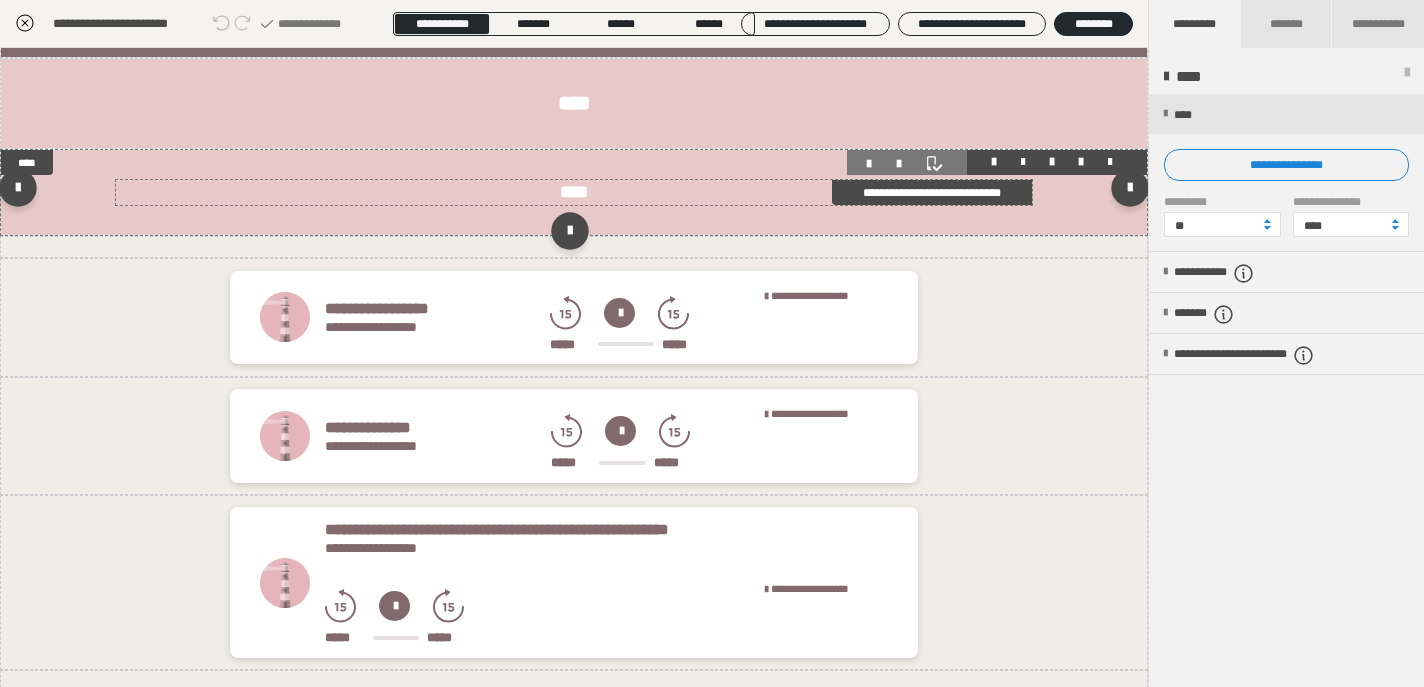 click on "****" at bounding box center [574, 192] 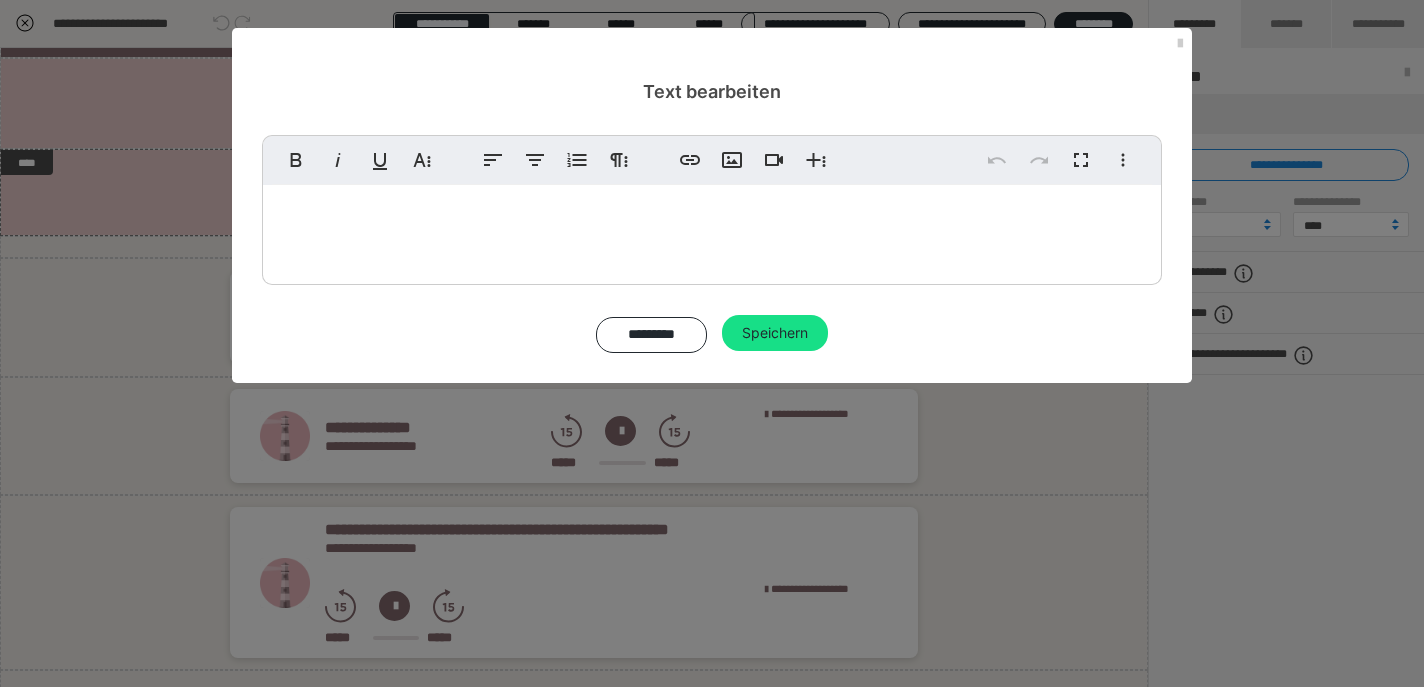 drag, startPoint x: 832, startPoint y: 214, endPoint x: 629, endPoint y: 224, distance: 203.24615 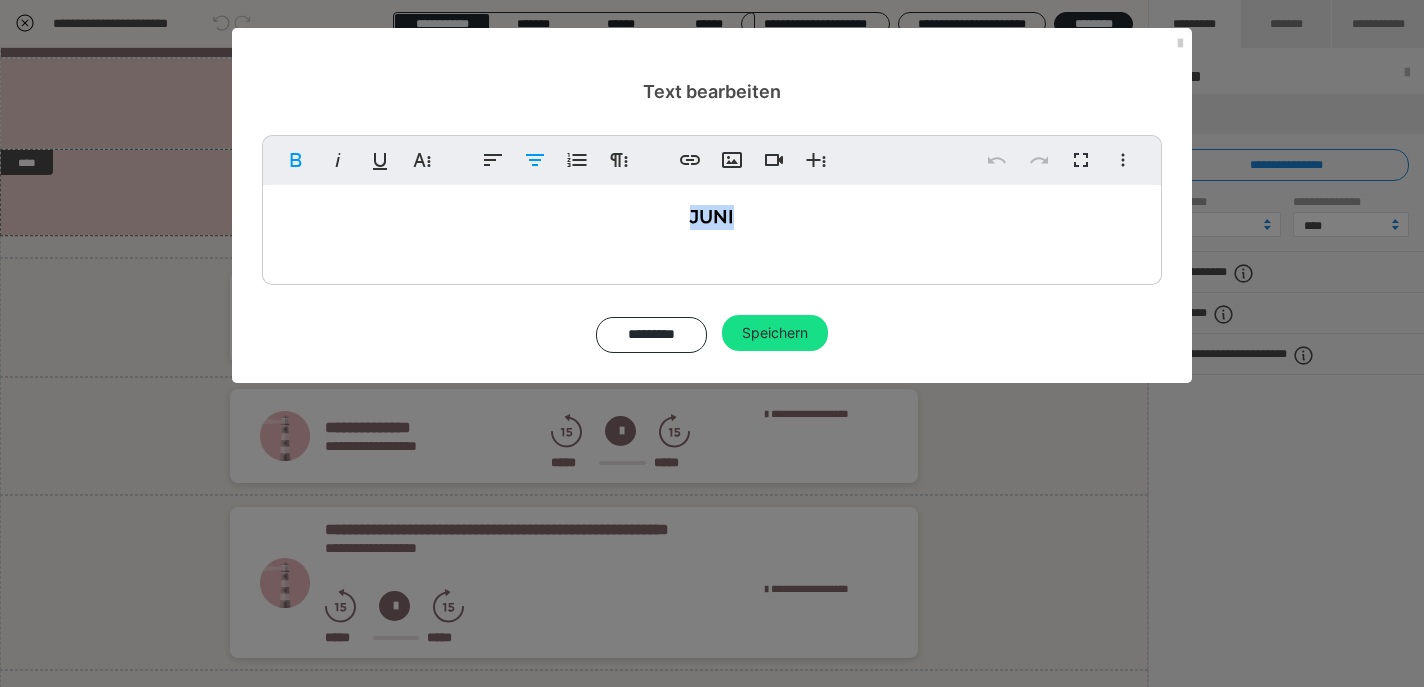 click on "JUNI" at bounding box center [712, 217] 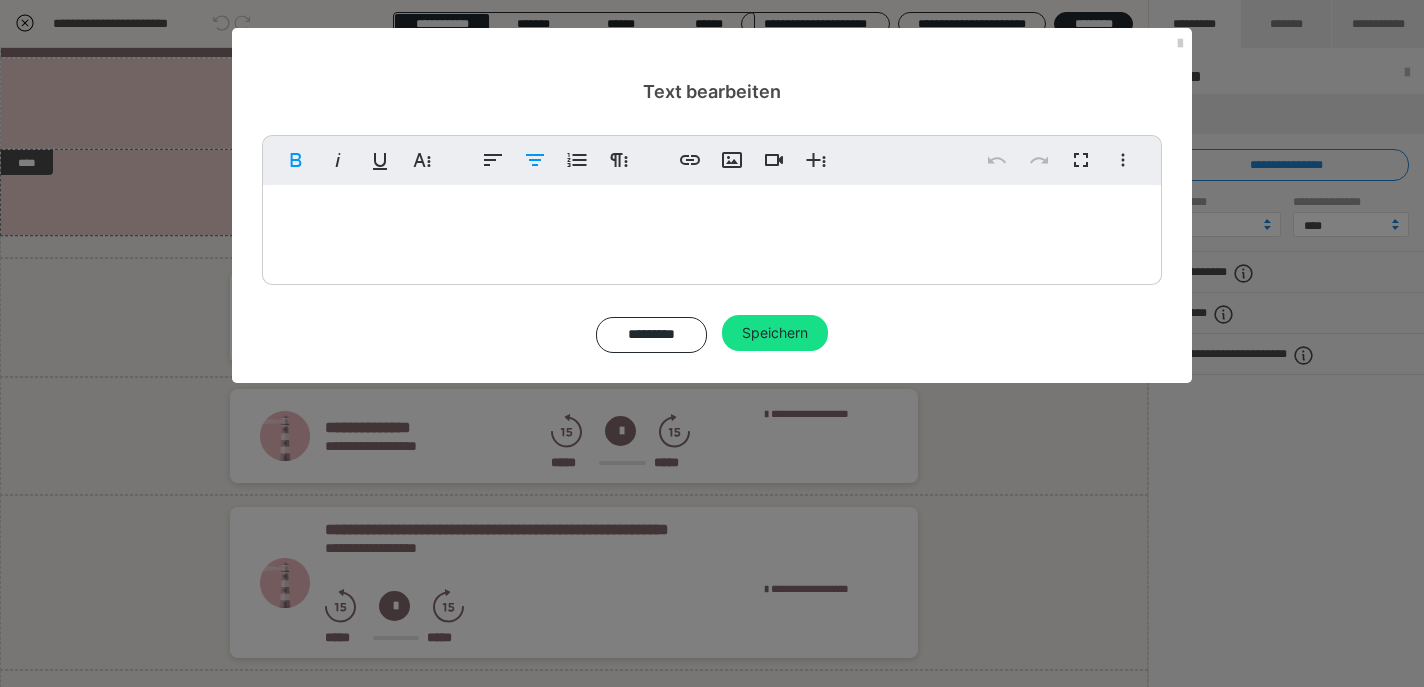 click on "JUNI" at bounding box center (712, 217) 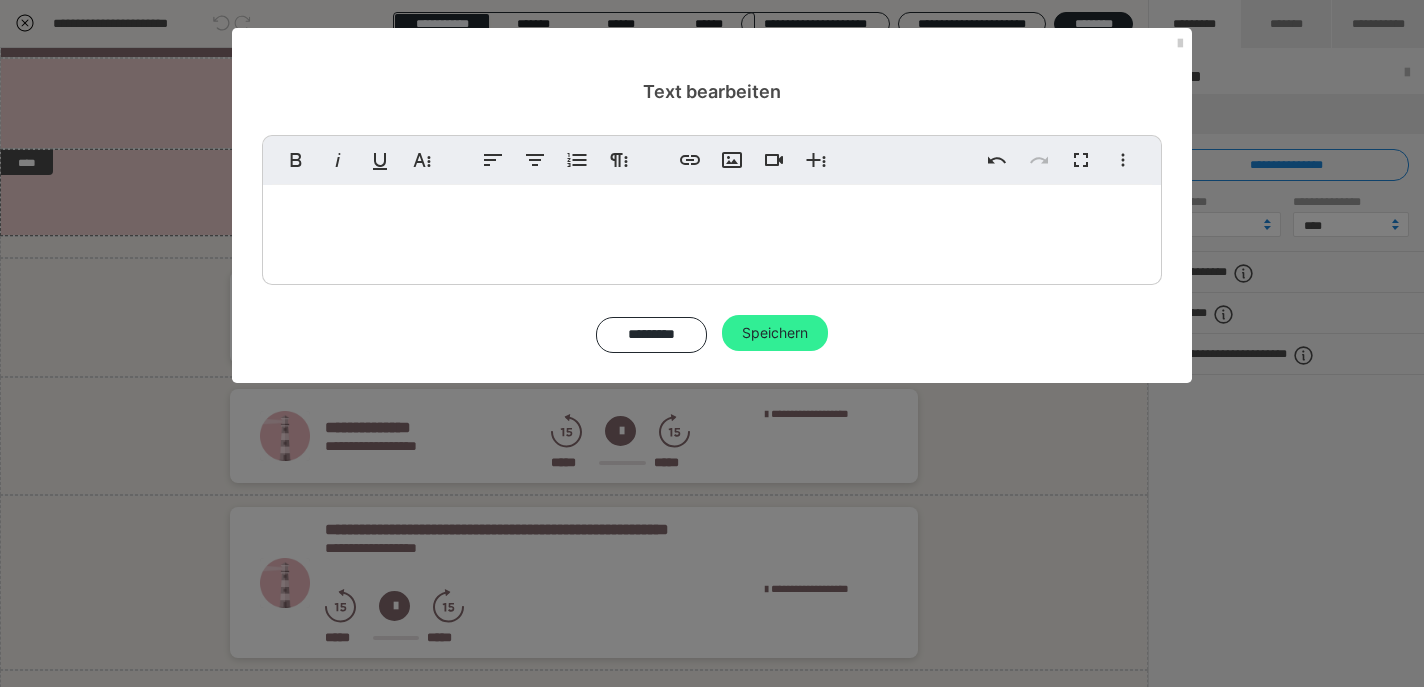 click on "Speichern" at bounding box center [775, 333] 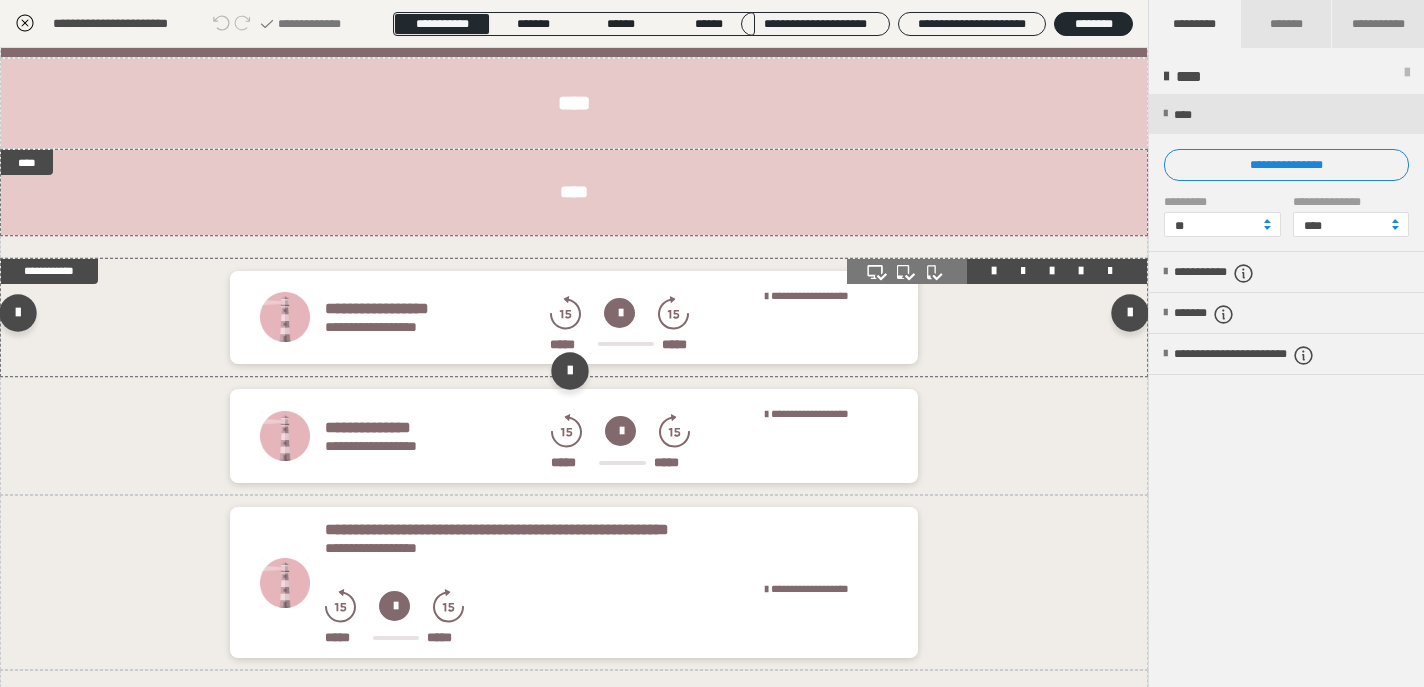 click on "**********" at bounding box center [606, 320] 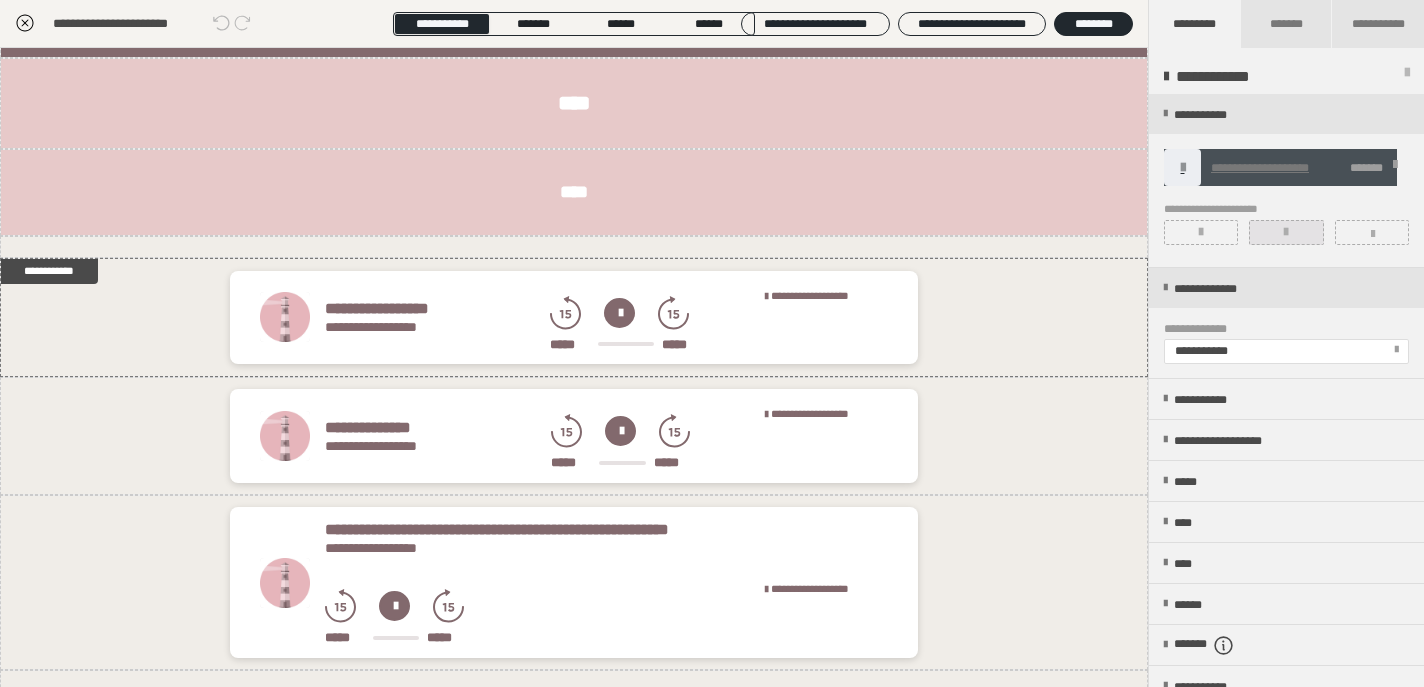 click at bounding box center [1286, 232] 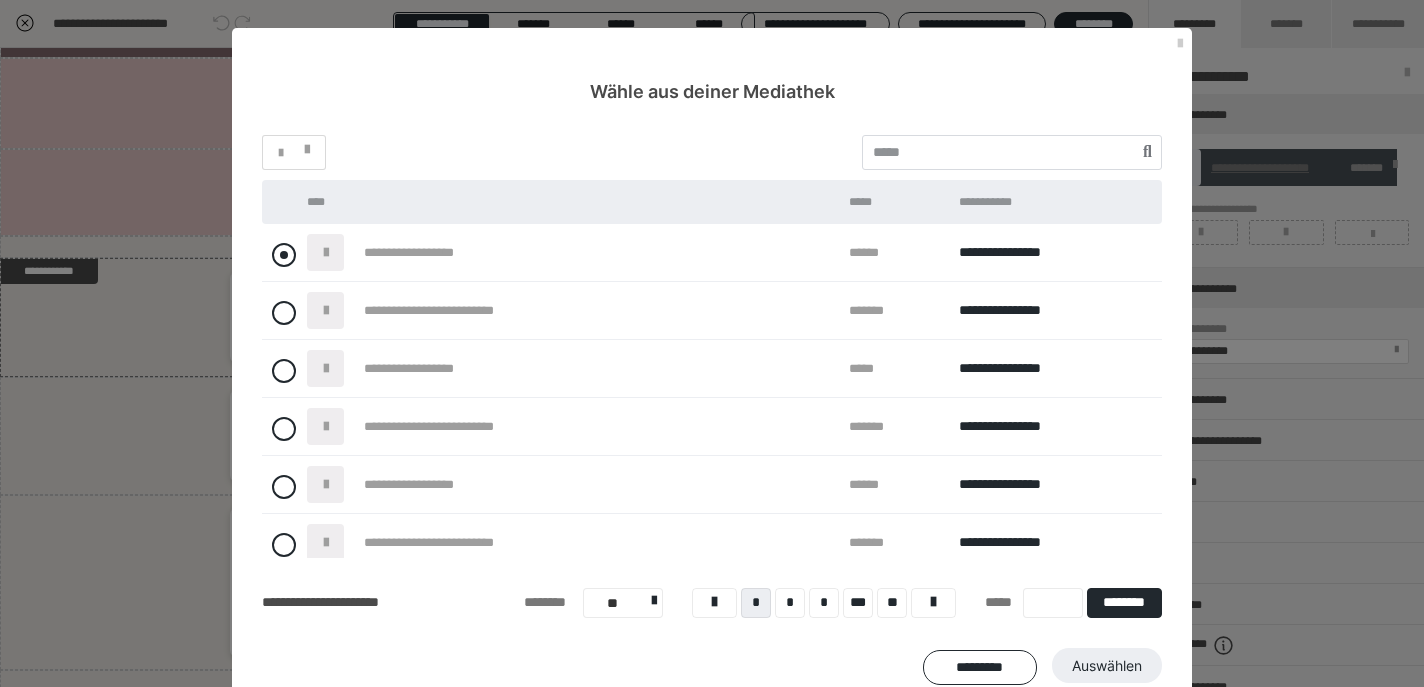 click at bounding box center [284, 255] 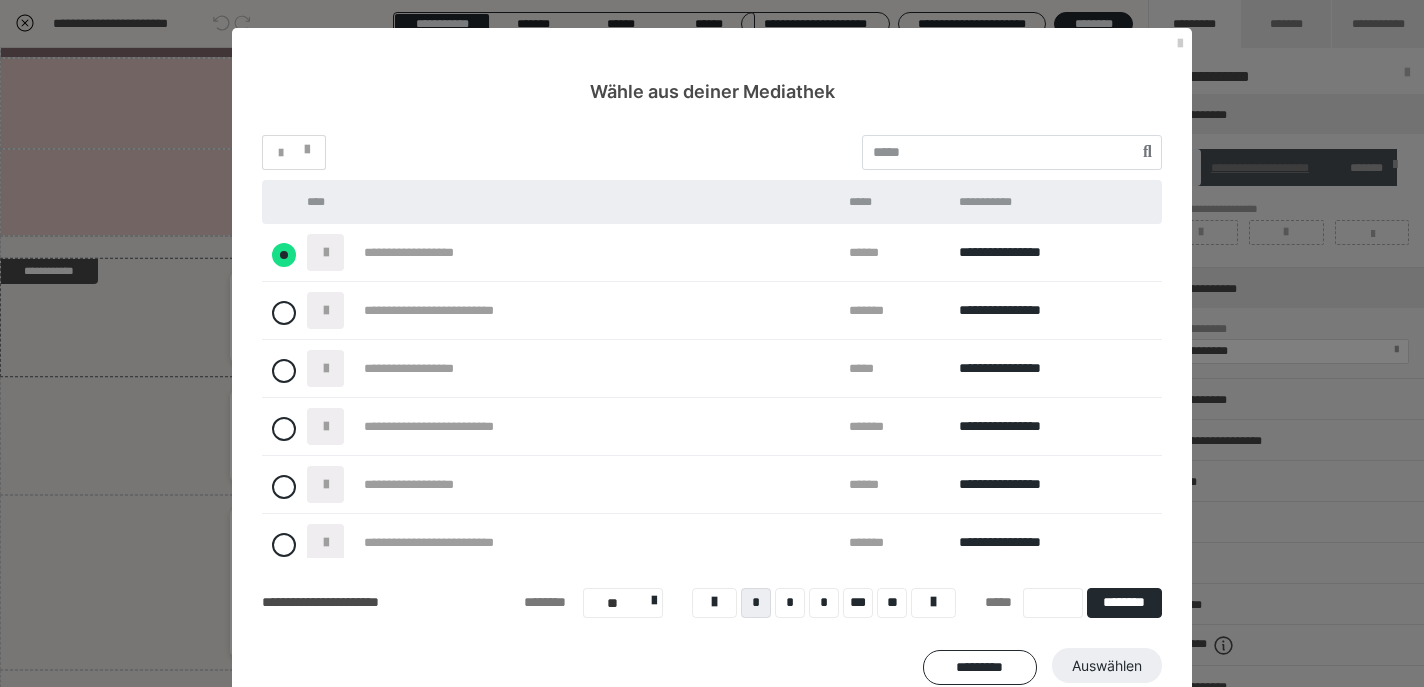radio on "****" 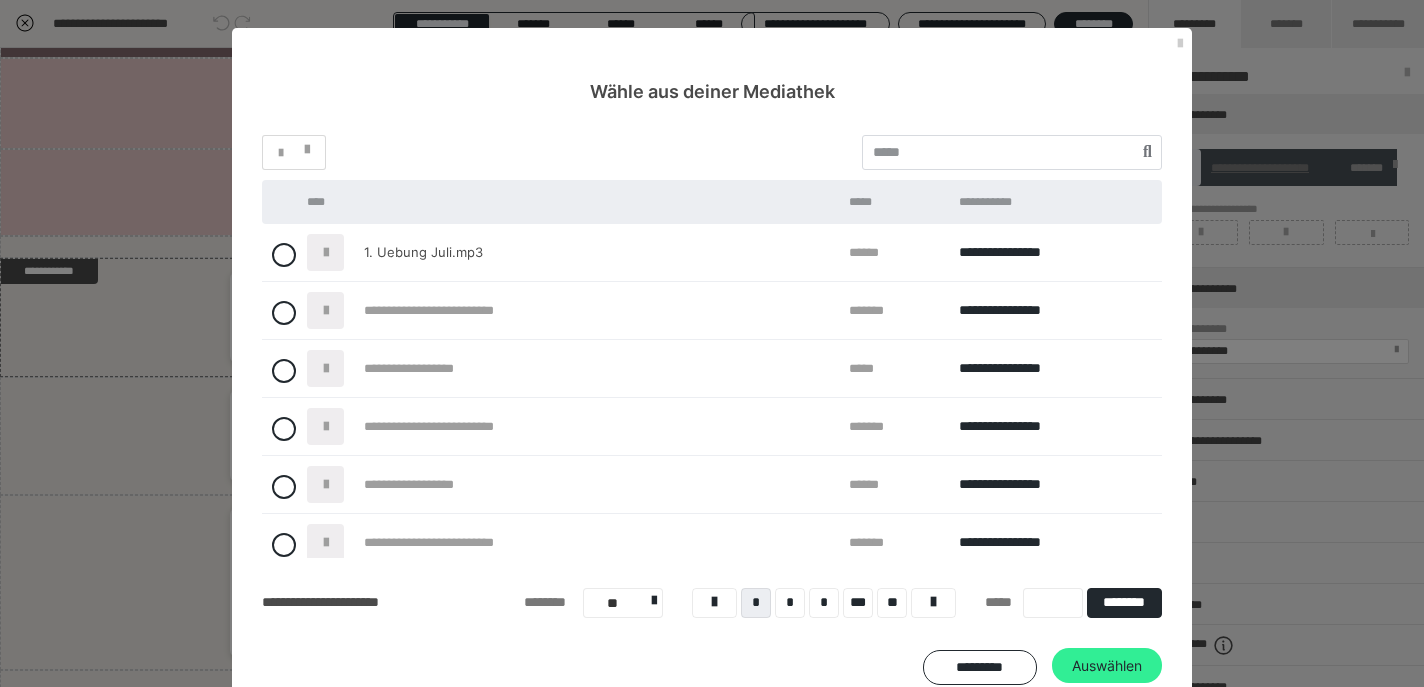 click on "Auswählen" at bounding box center [1107, 666] 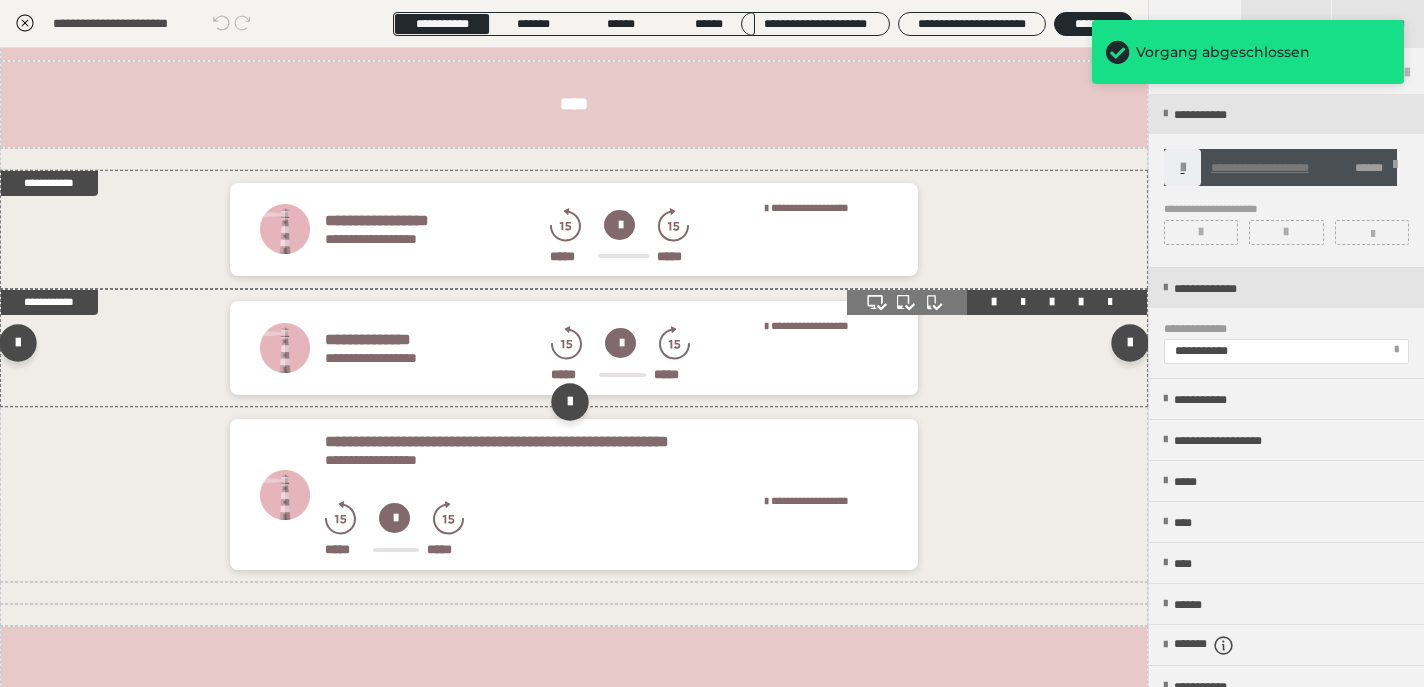 scroll, scrollTop: 604, scrollLeft: 0, axis: vertical 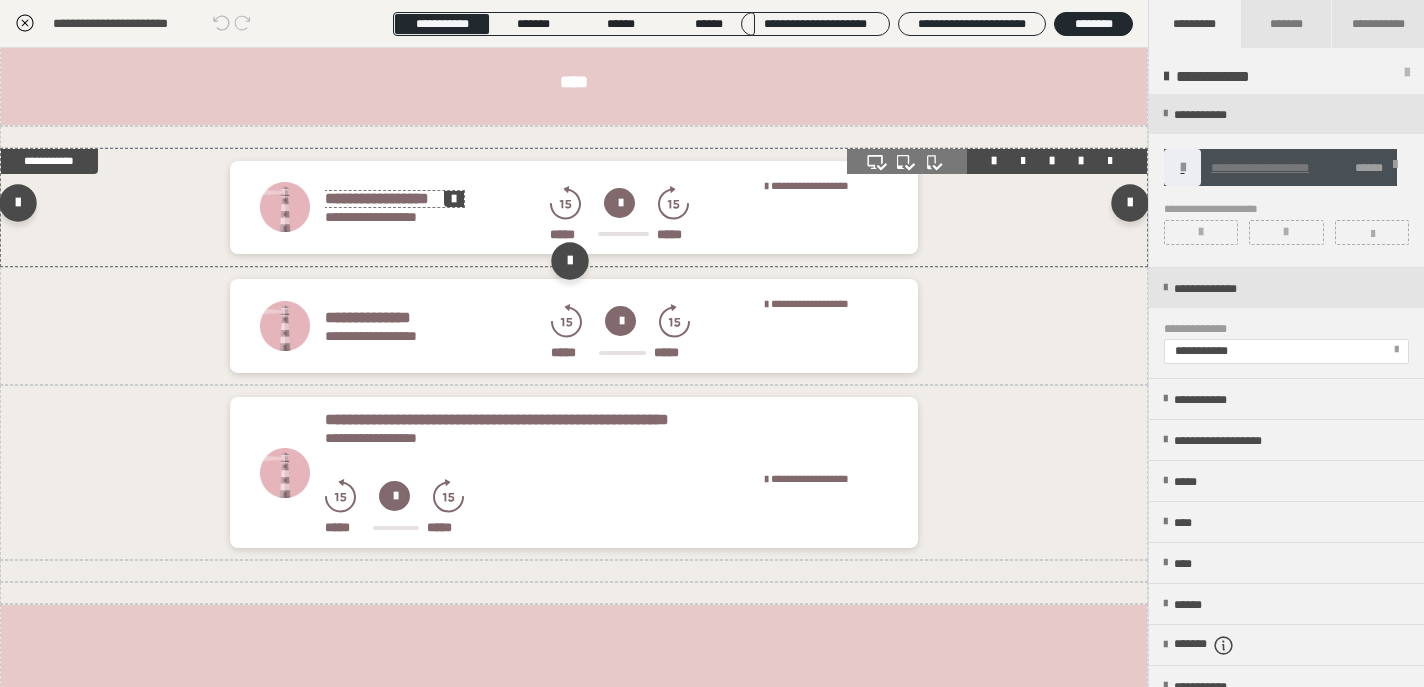 click on "**********" at bounding box center [394, 199] 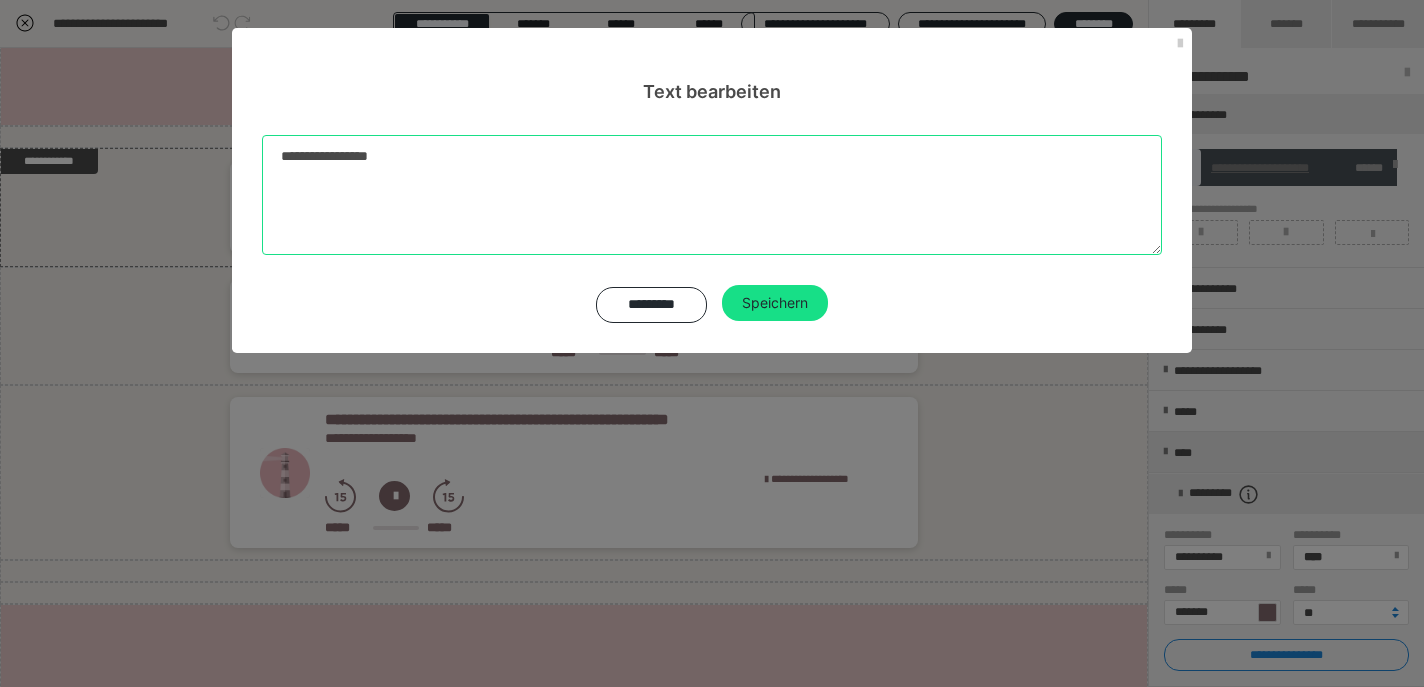 drag, startPoint x: 404, startPoint y: 159, endPoint x: 230, endPoint y: 154, distance: 174.07182 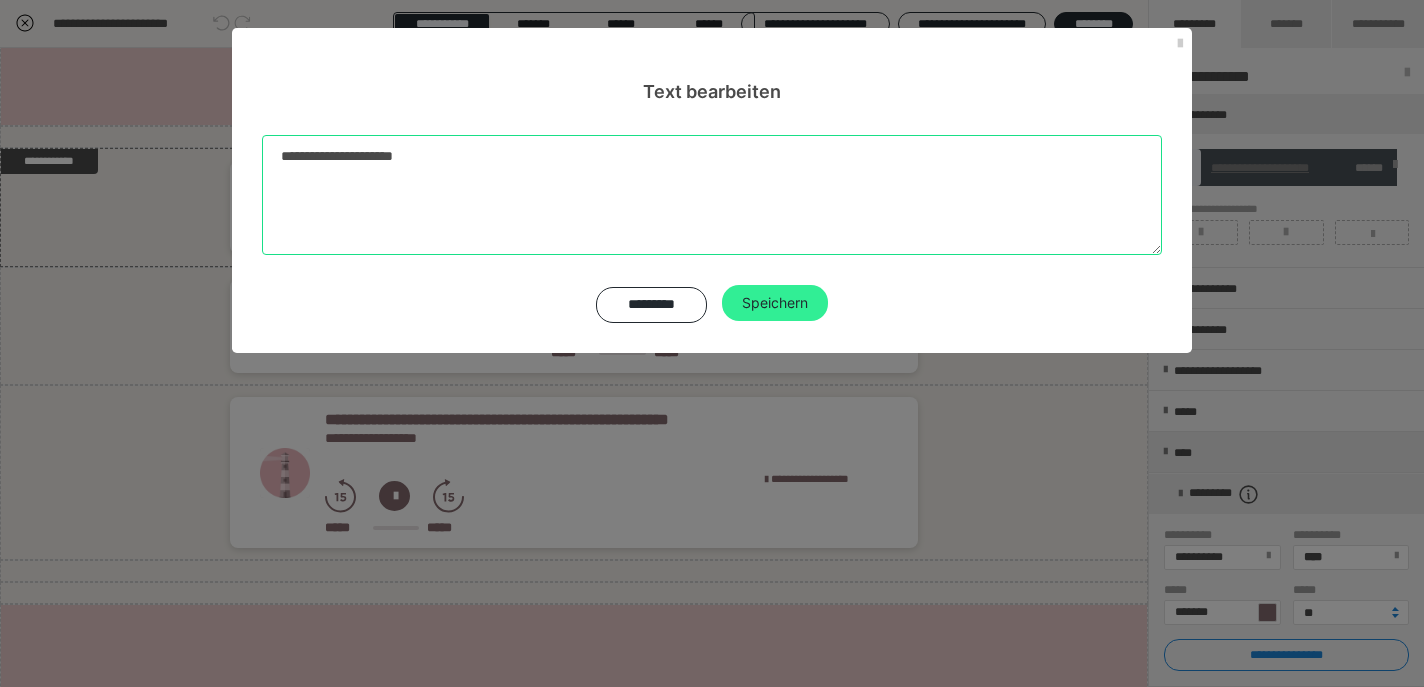 type on "**********" 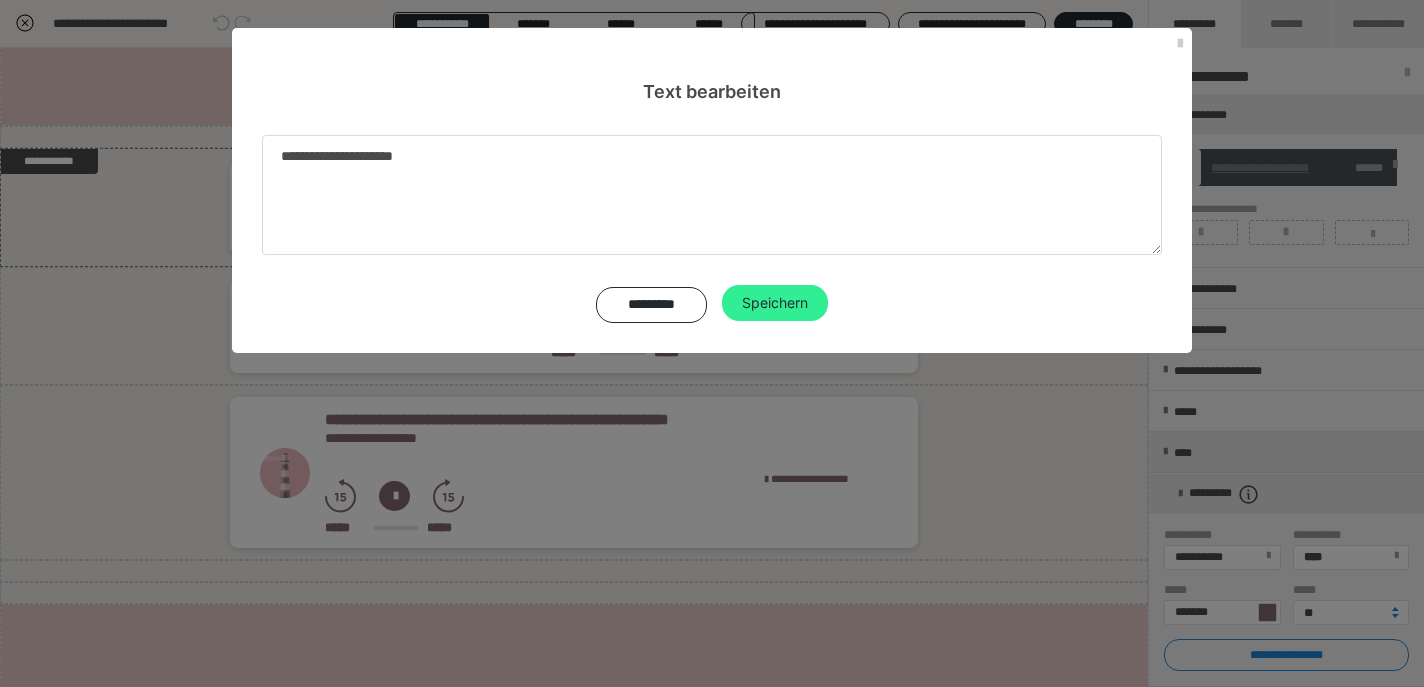 click on "Speichern" at bounding box center (775, 303) 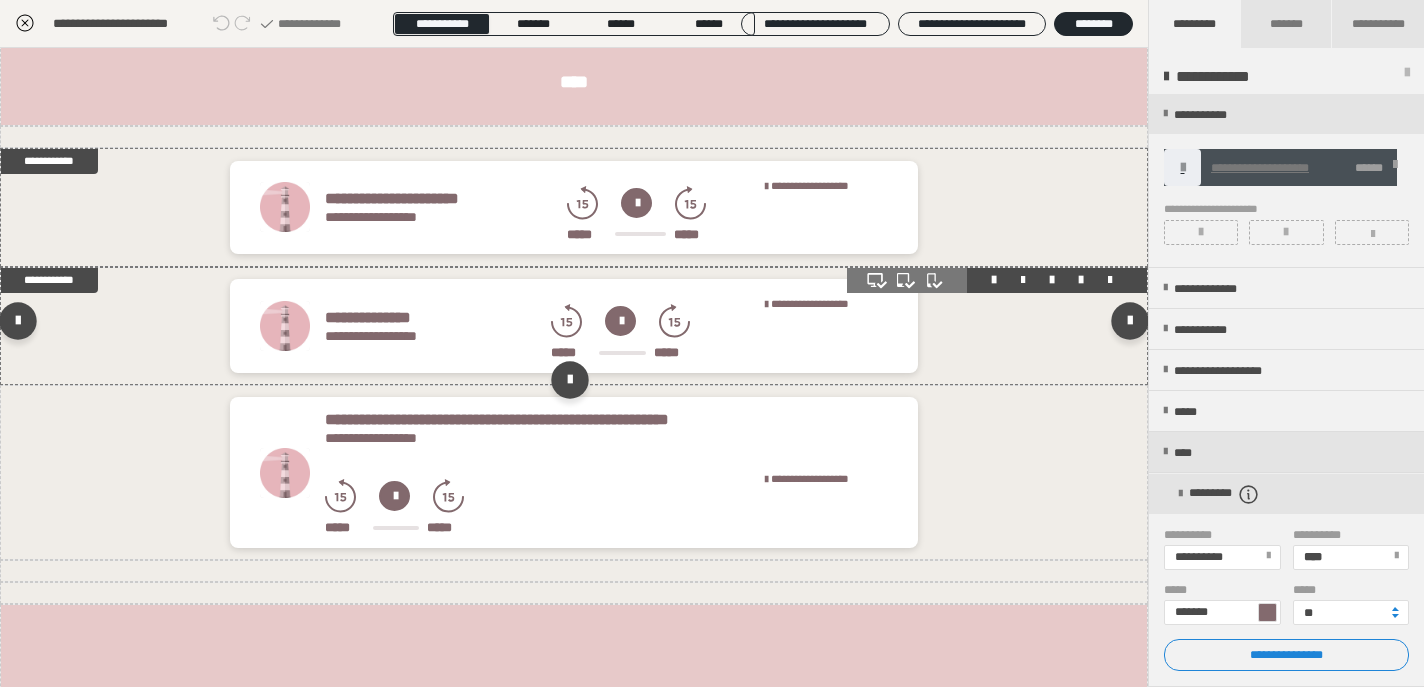 click 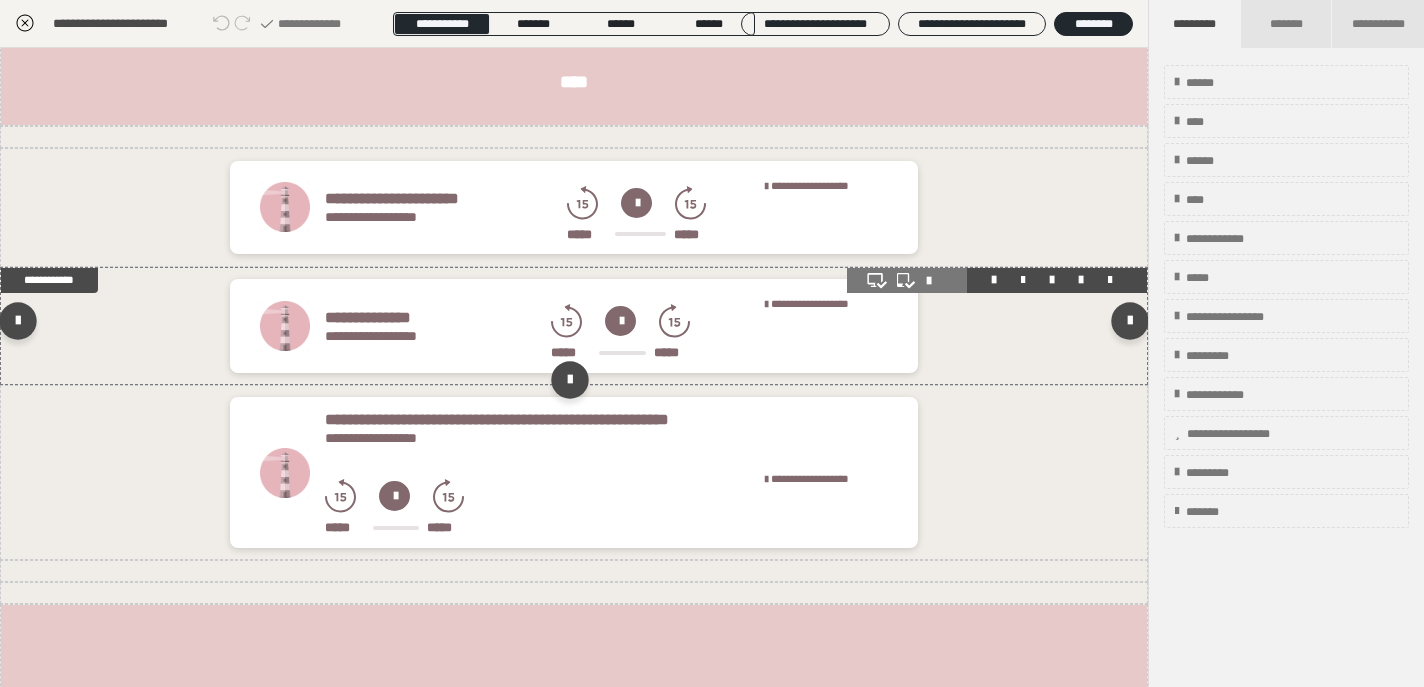 click 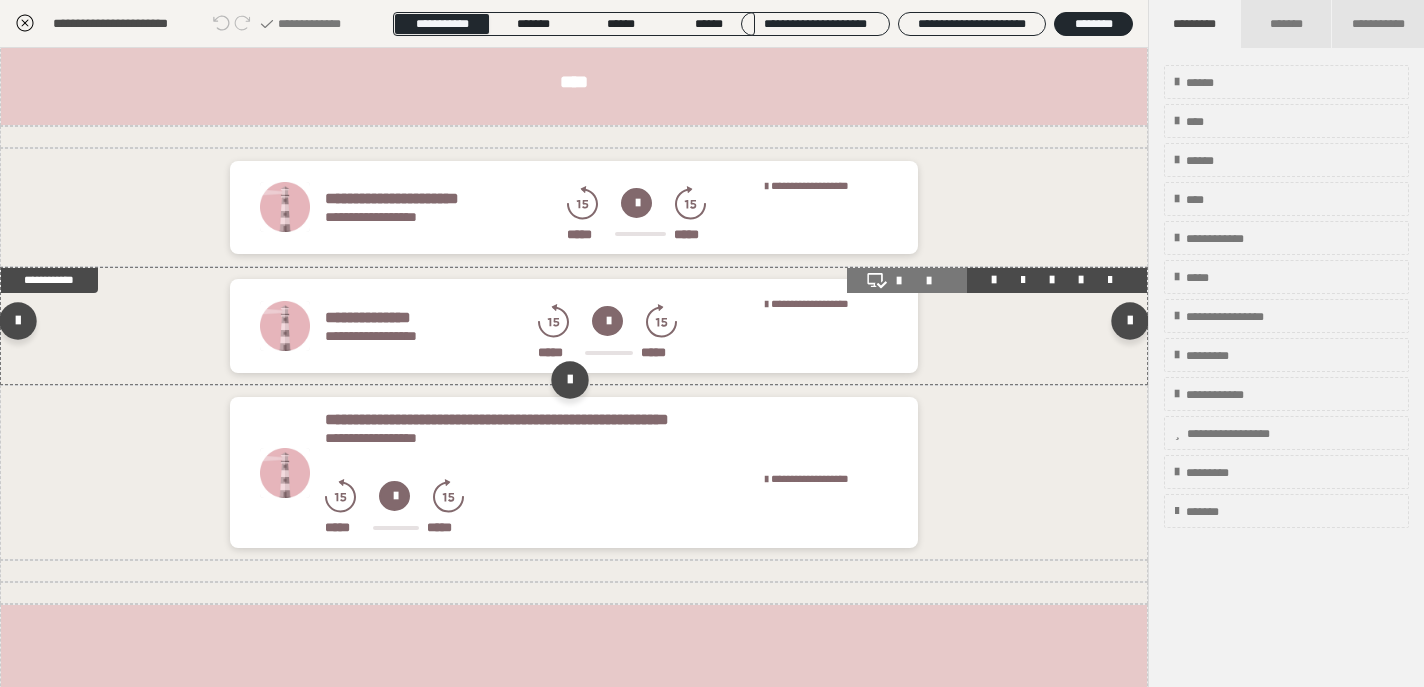 click 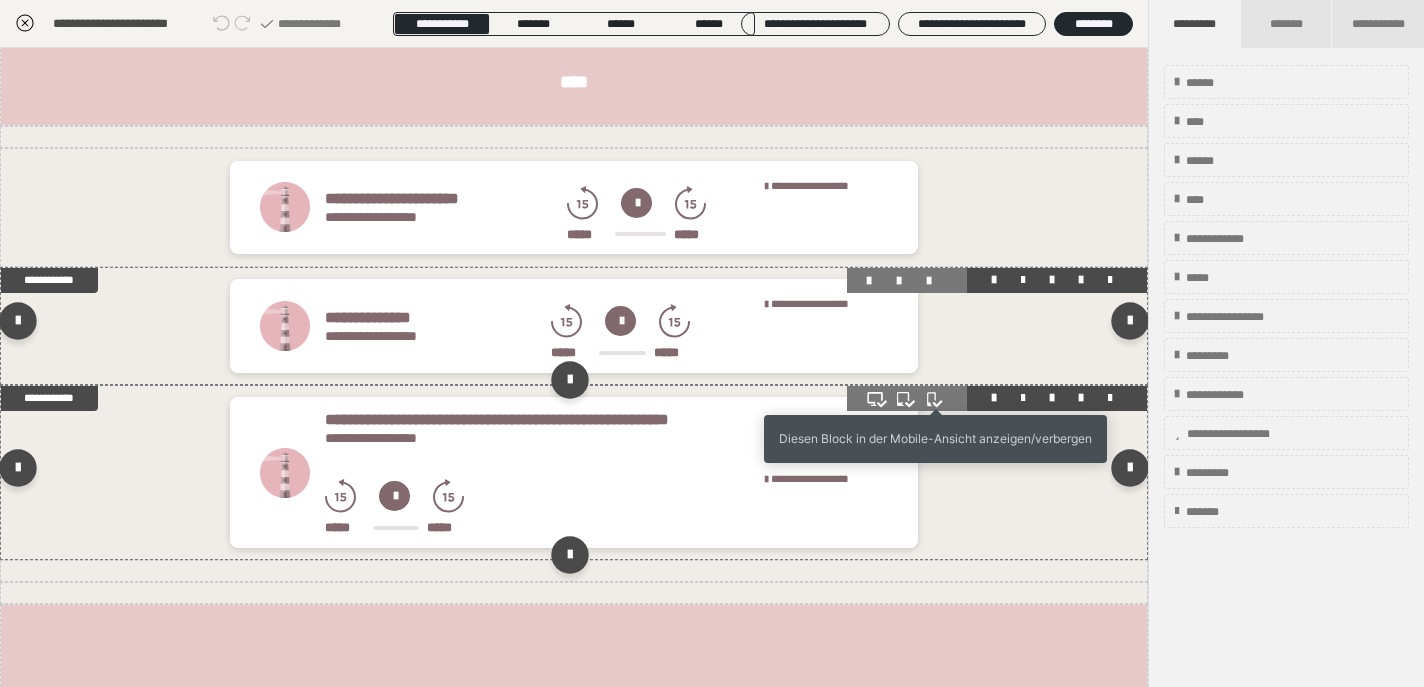 click 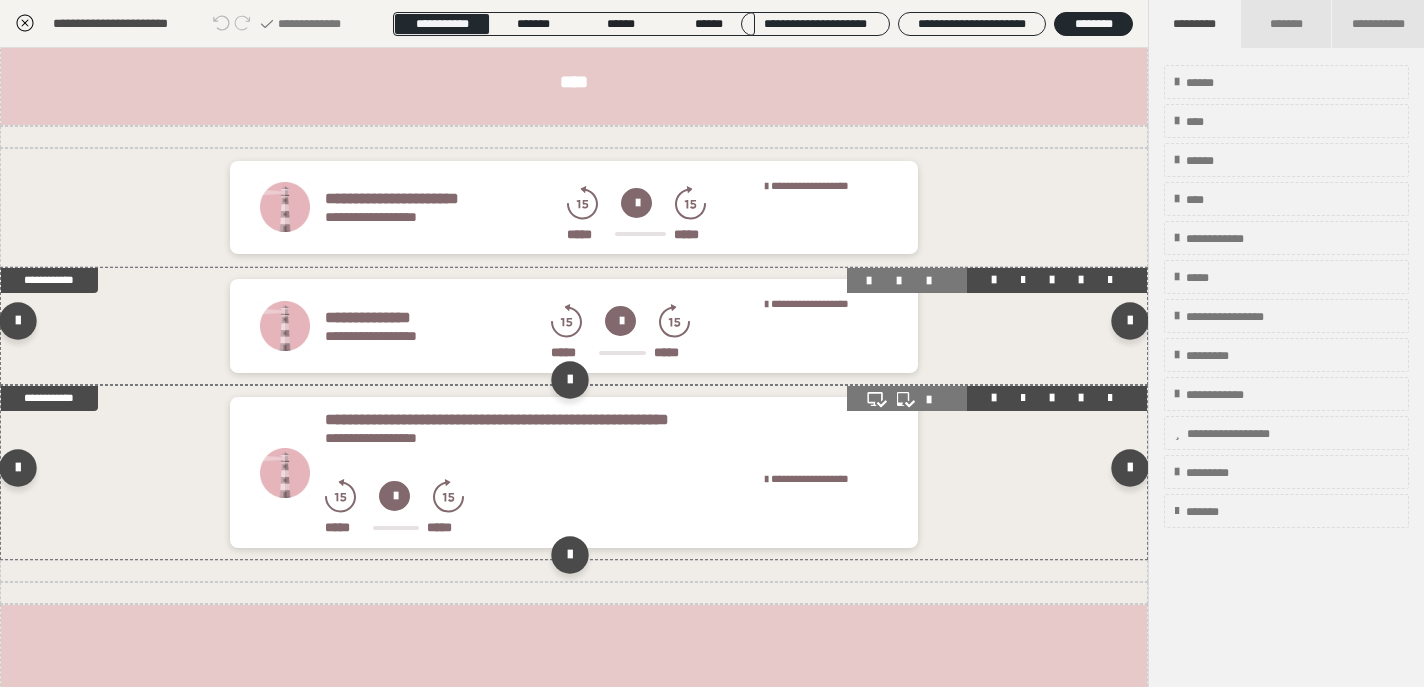 click 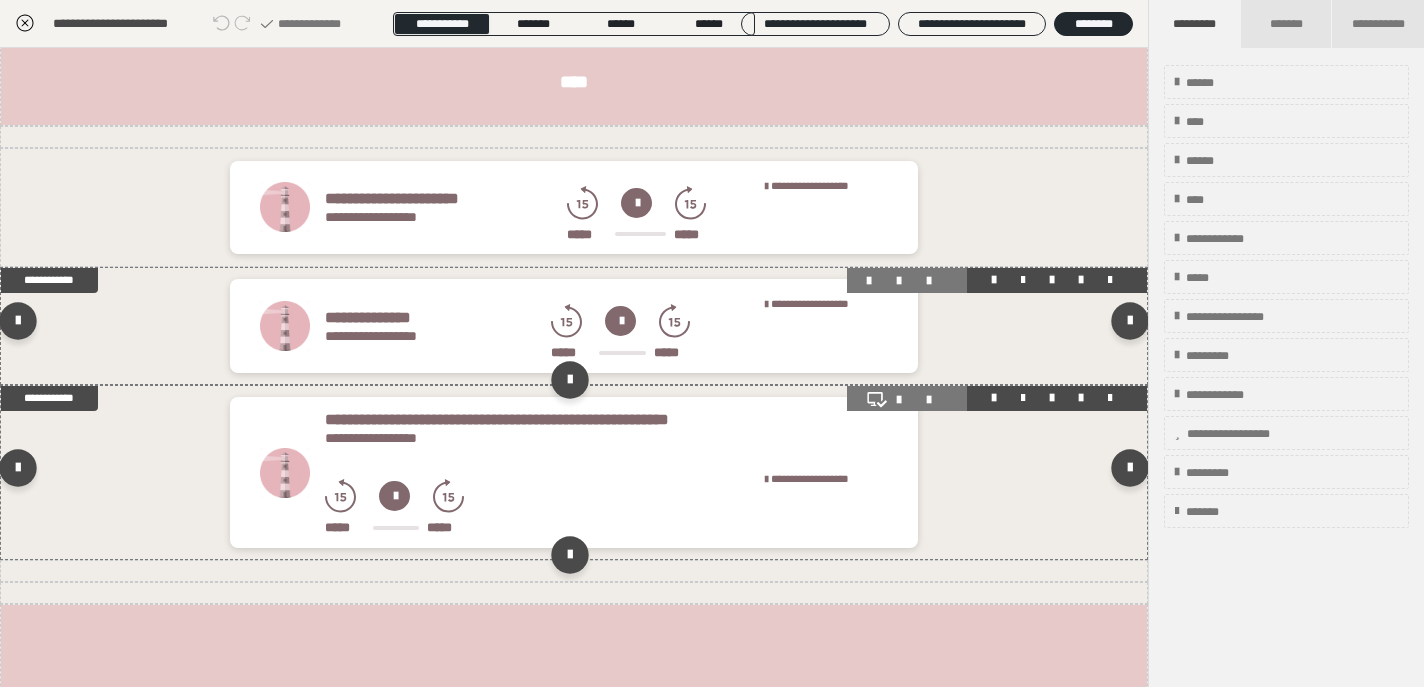 click 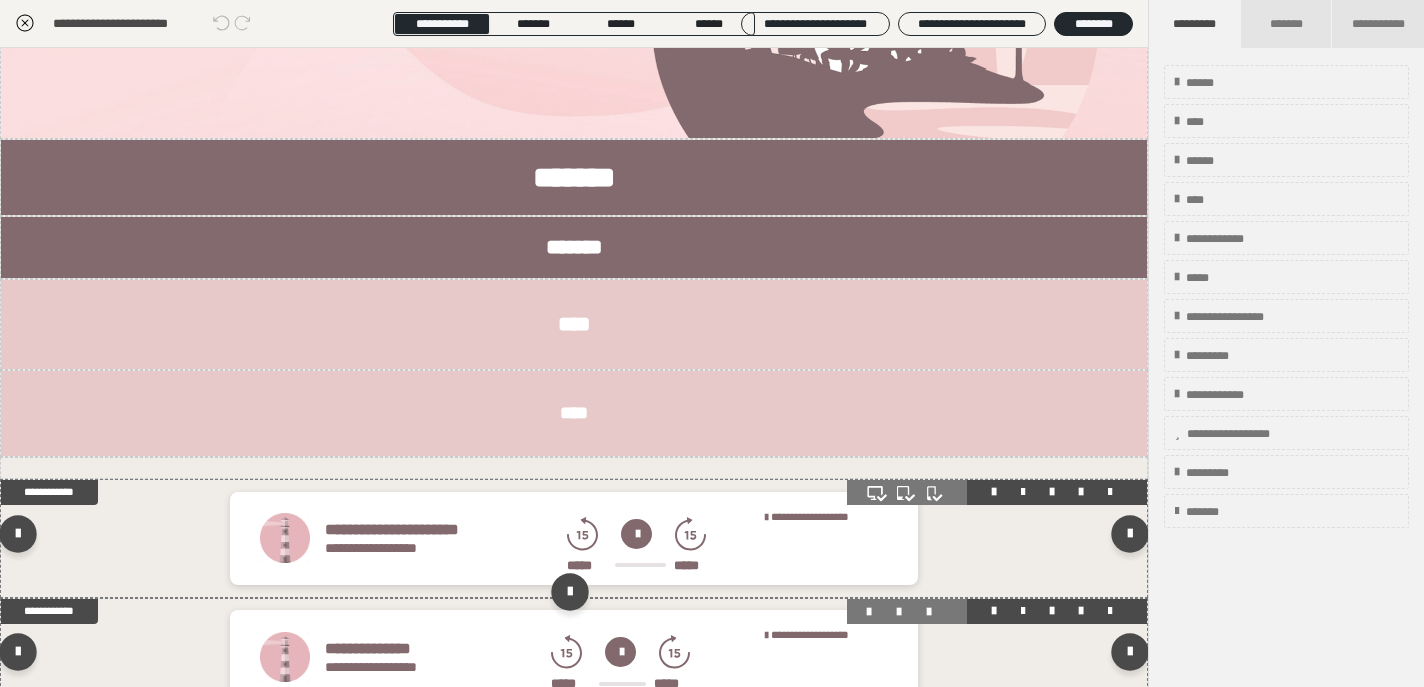 scroll, scrollTop: 0, scrollLeft: 0, axis: both 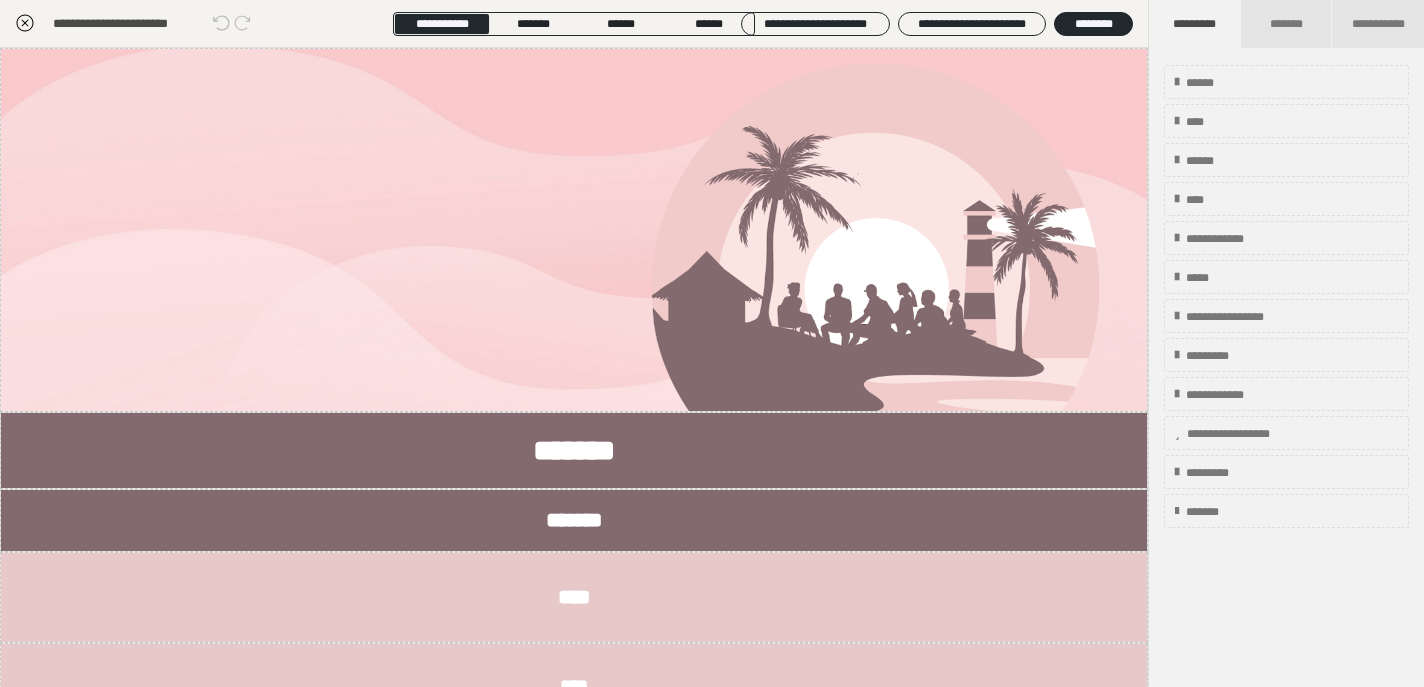 click 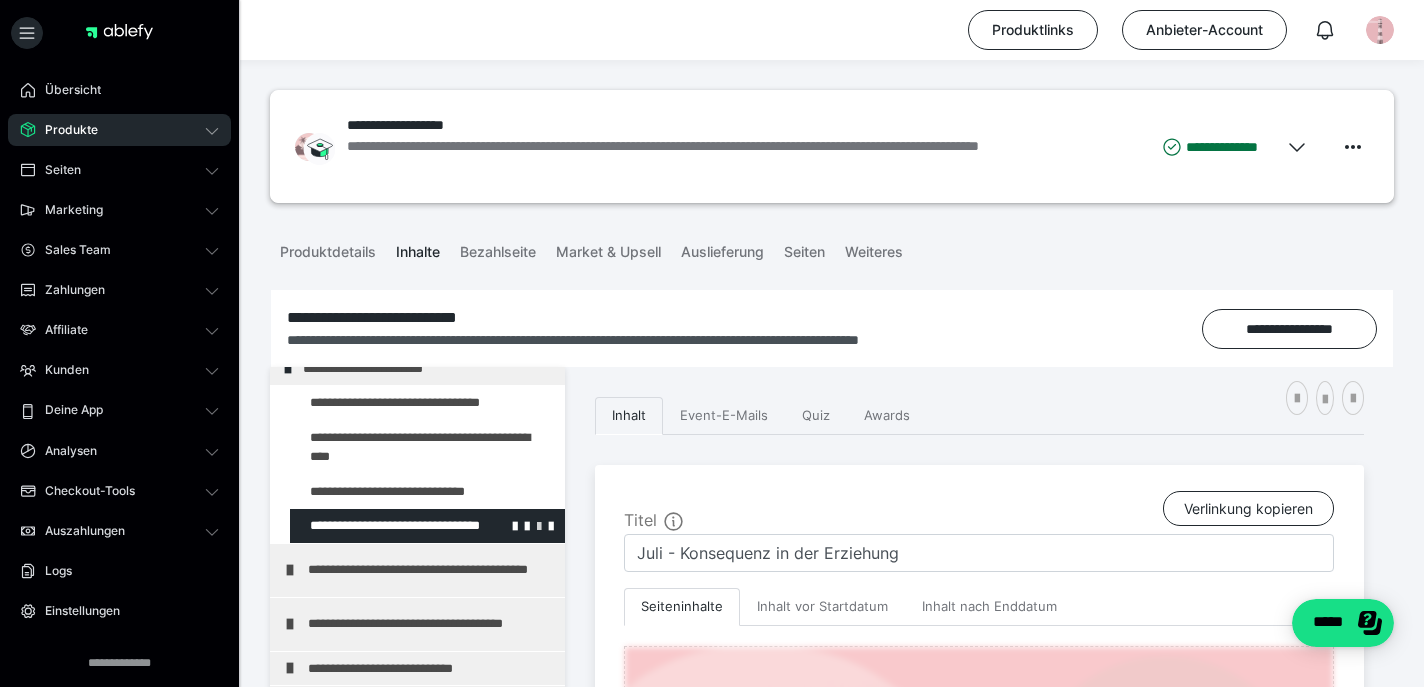 scroll, scrollTop: 306, scrollLeft: 0, axis: vertical 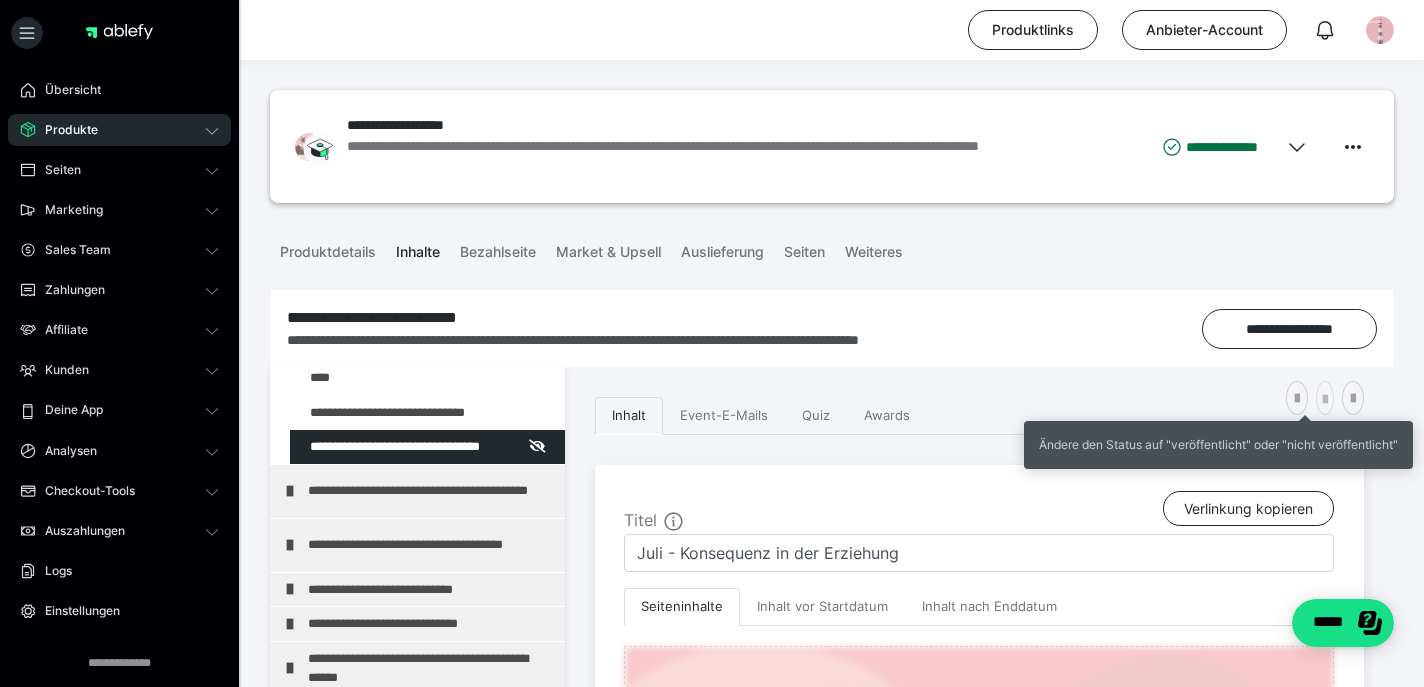 click at bounding box center (1325, 400) 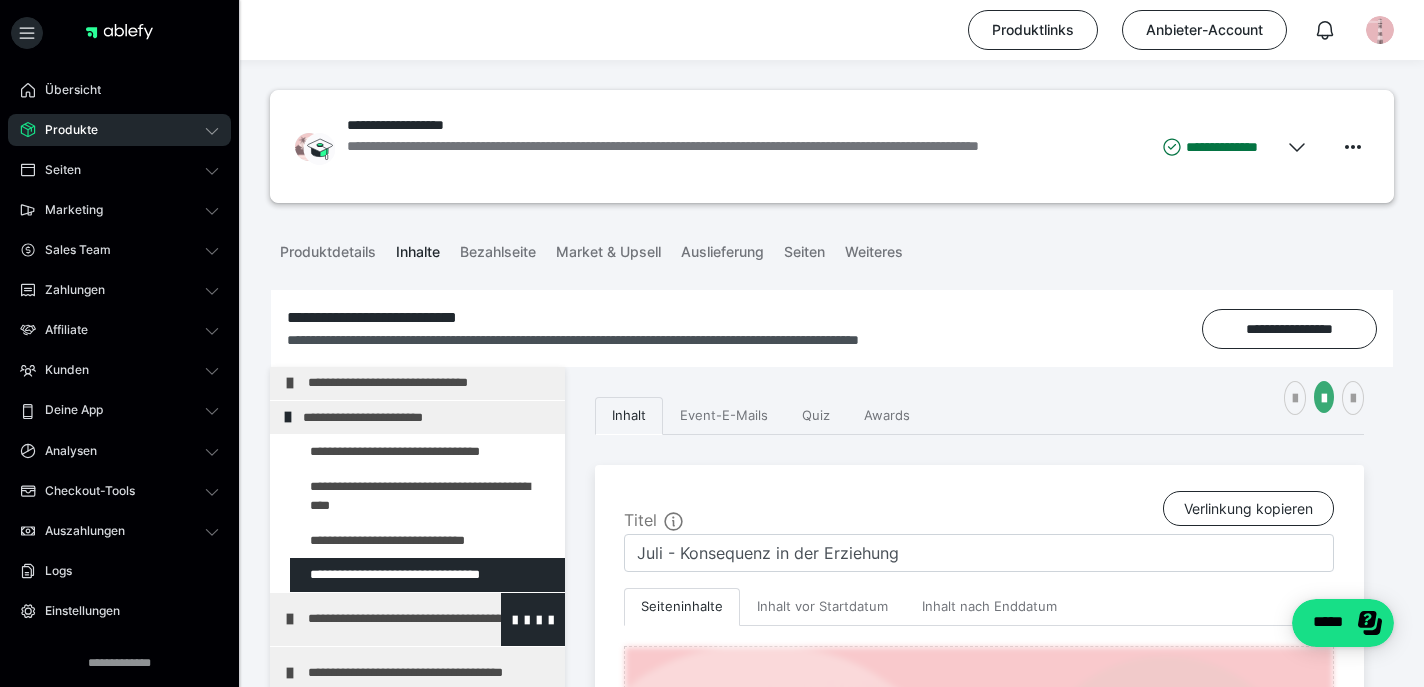 scroll, scrollTop: 85, scrollLeft: 0, axis: vertical 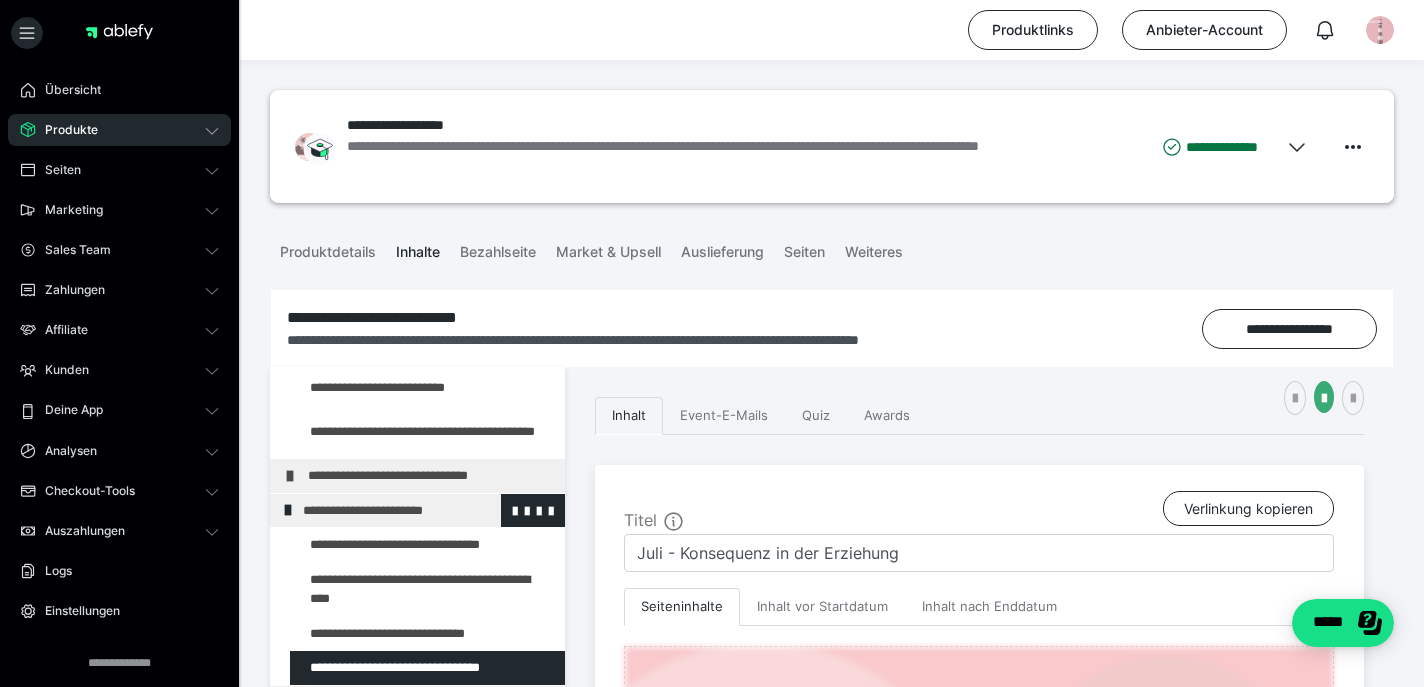 click at bounding box center [288, 510] 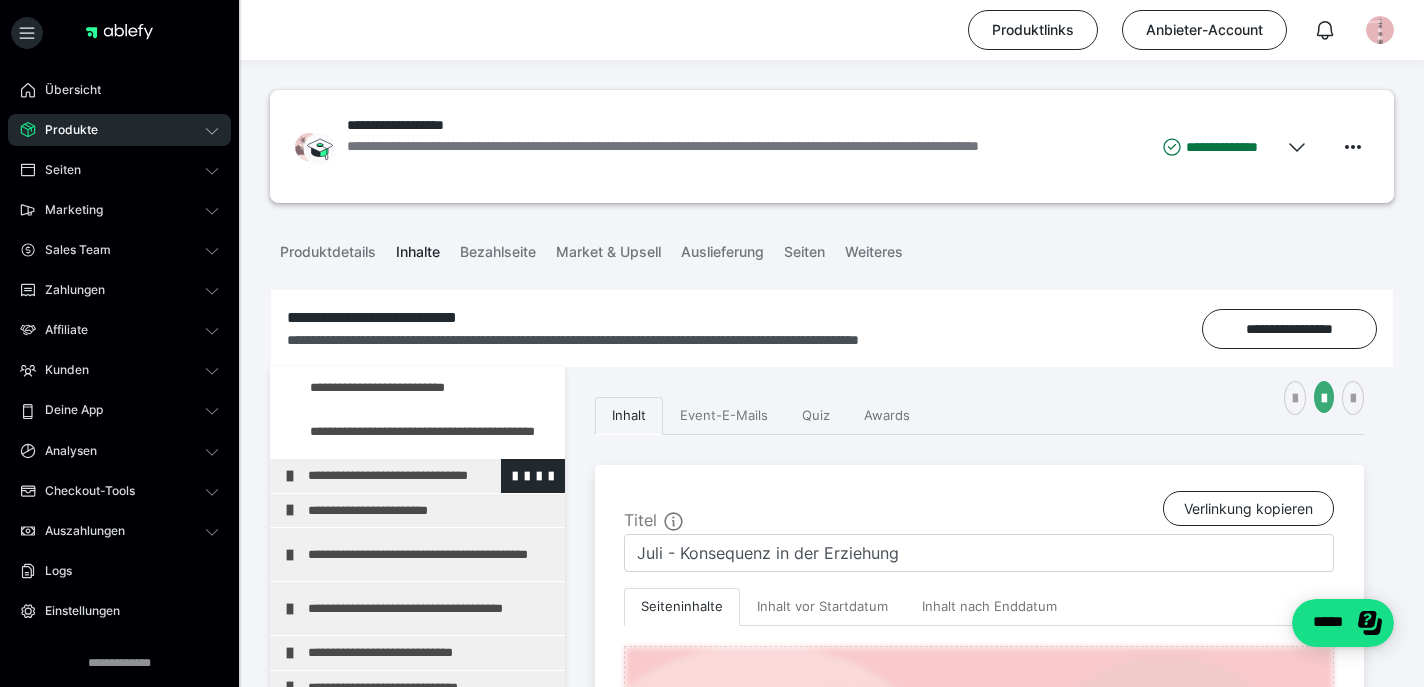 click on "**********" at bounding box center (417, 476) 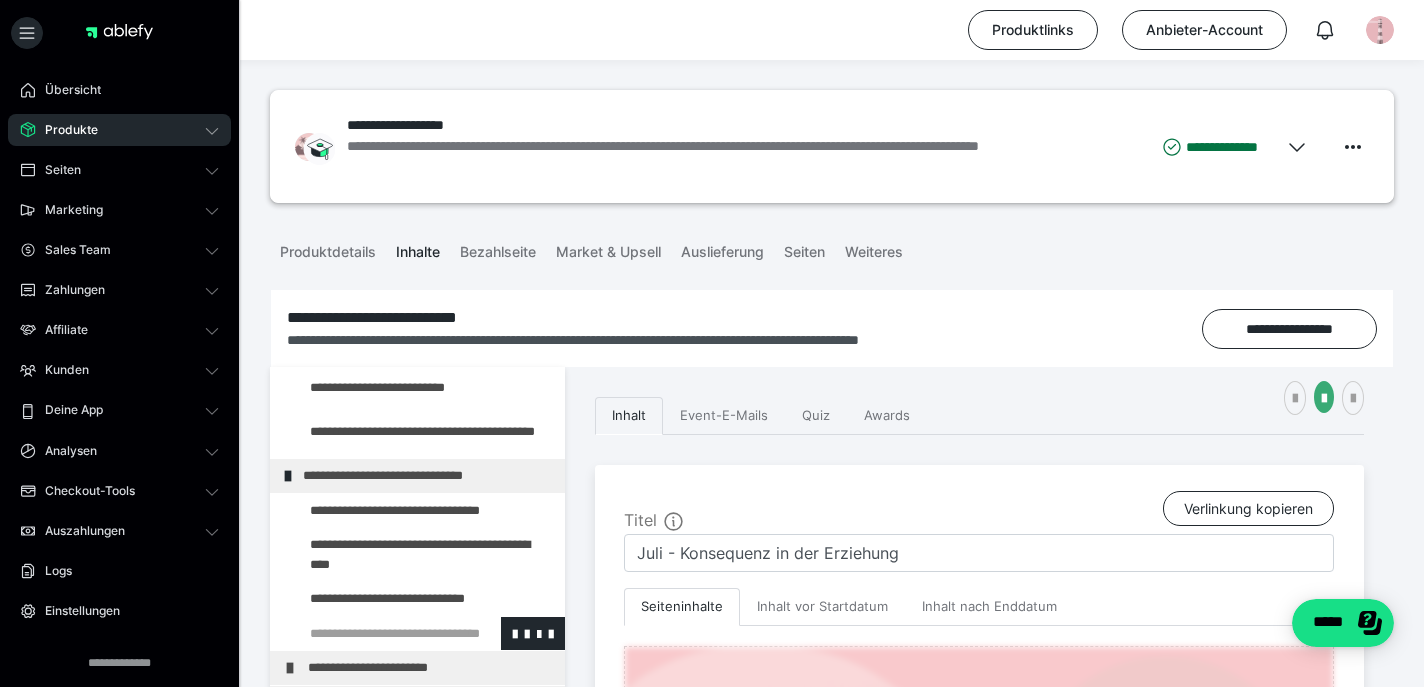 click at bounding box center [375, 634] 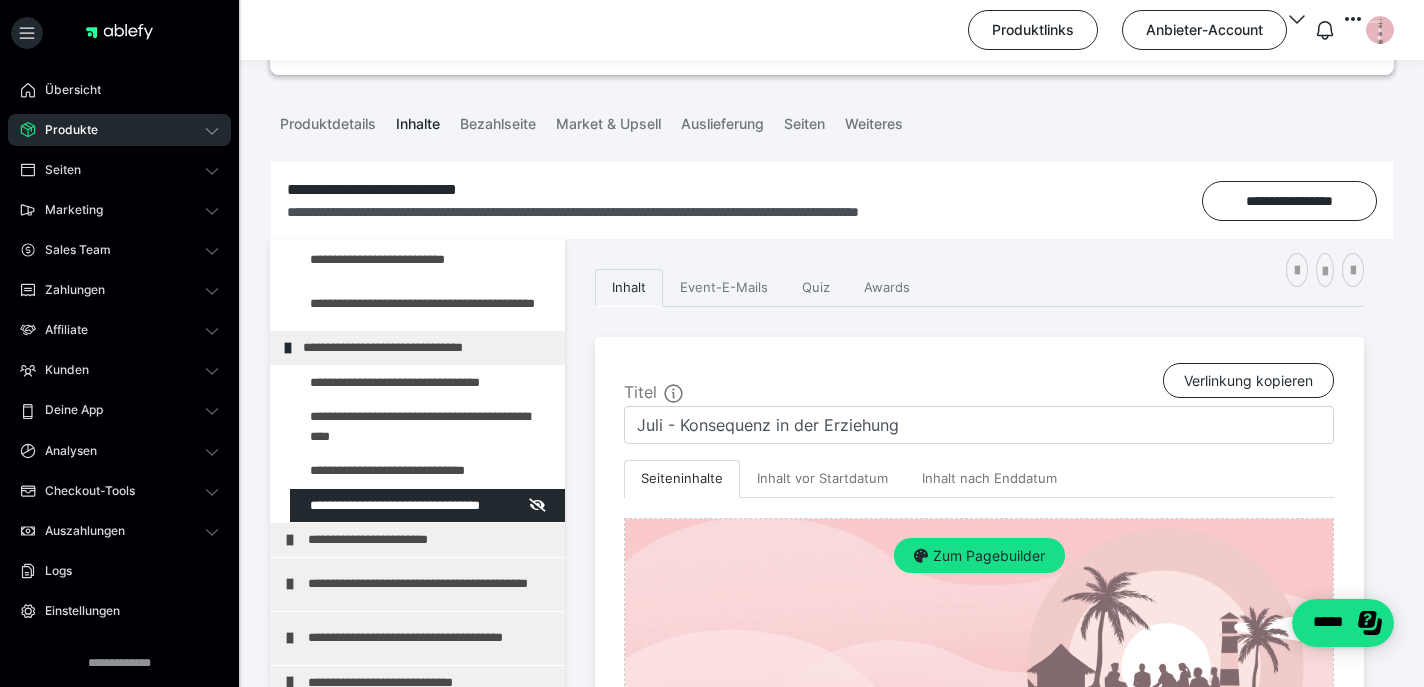 scroll, scrollTop: 136, scrollLeft: 0, axis: vertical 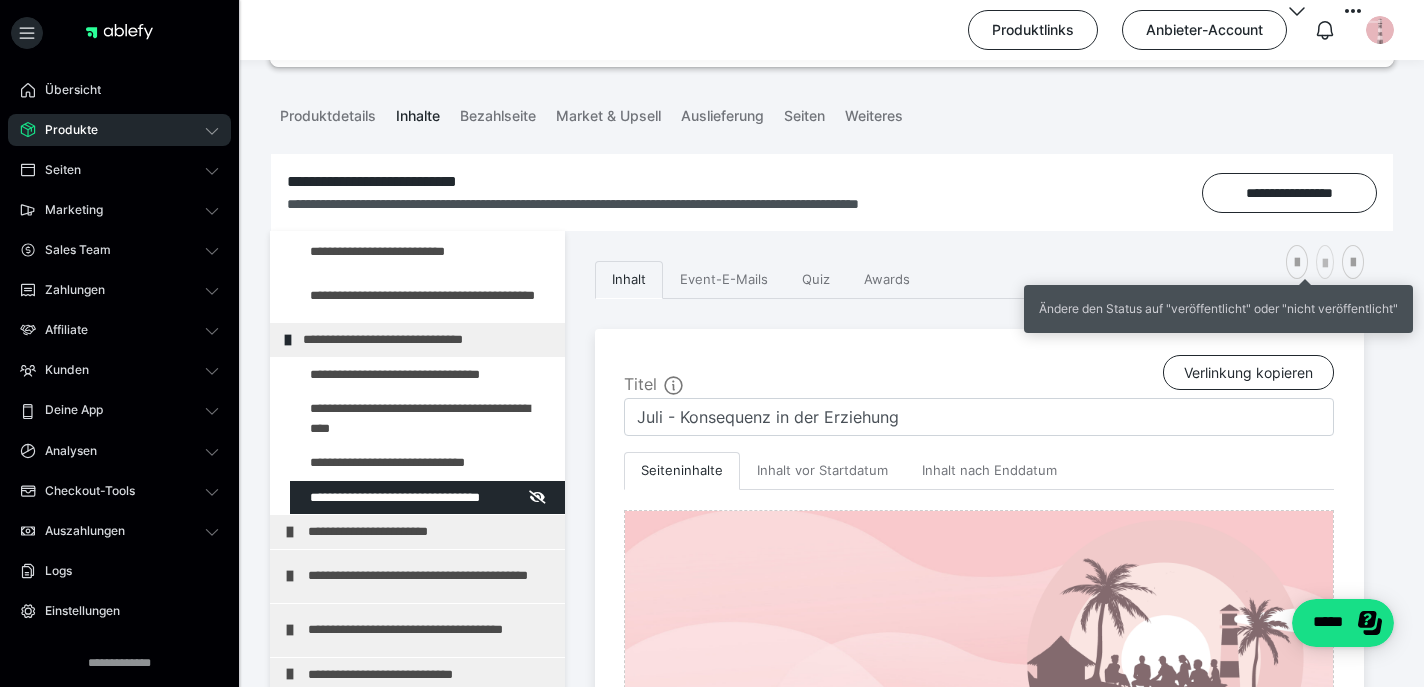 click at bounding box center [1325, 264] 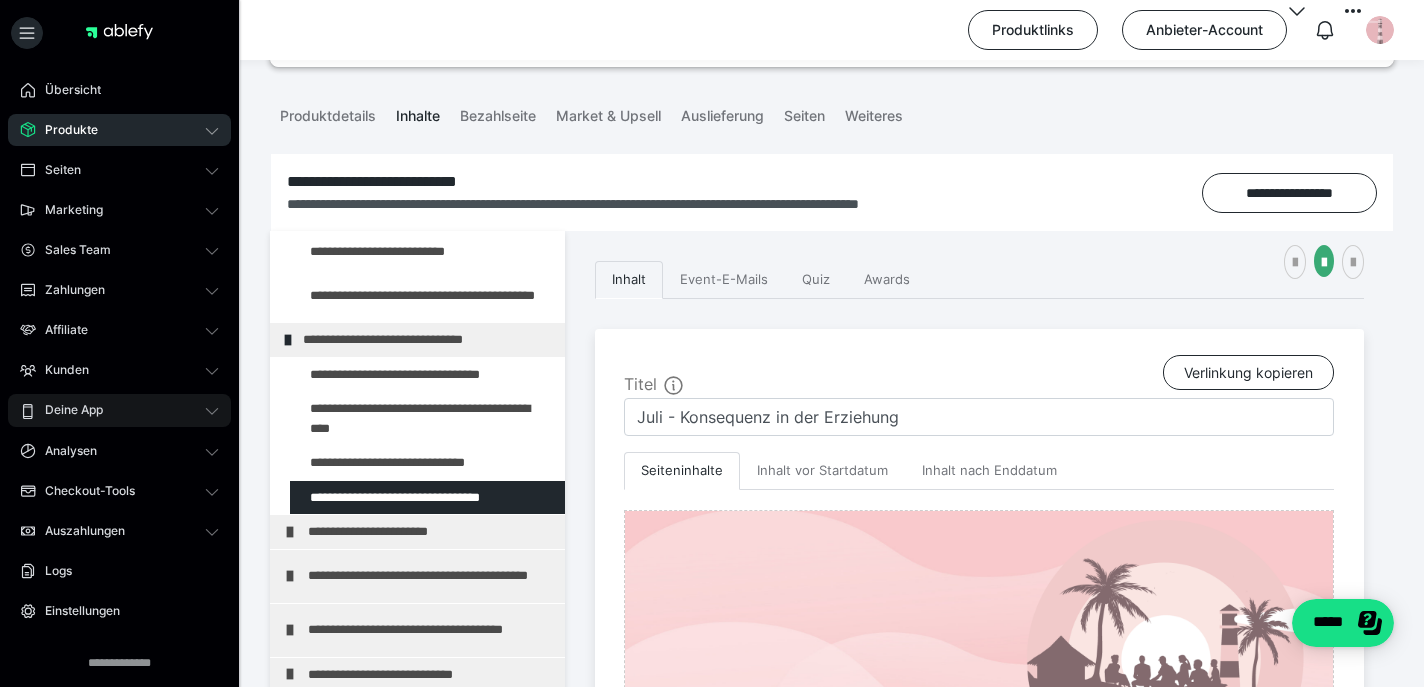 click on "Deine App" at bounding box center [119, 410] 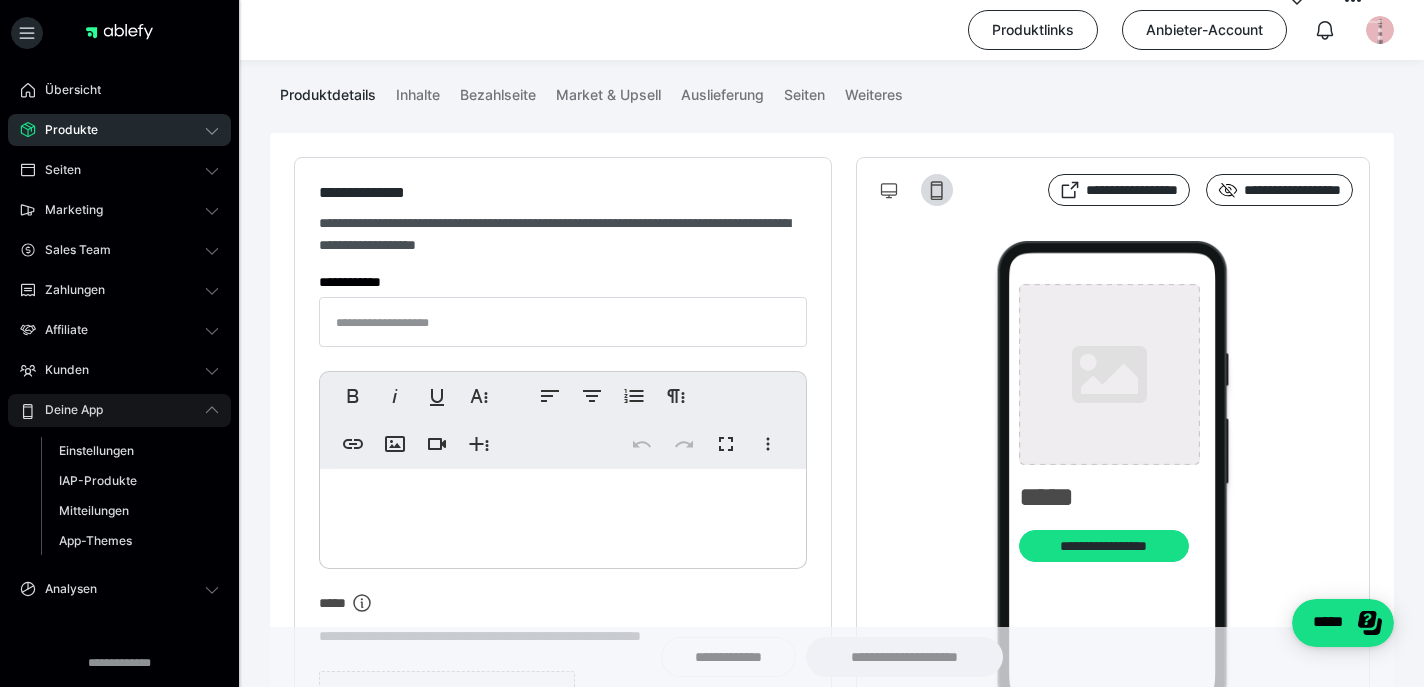 type on "**********" 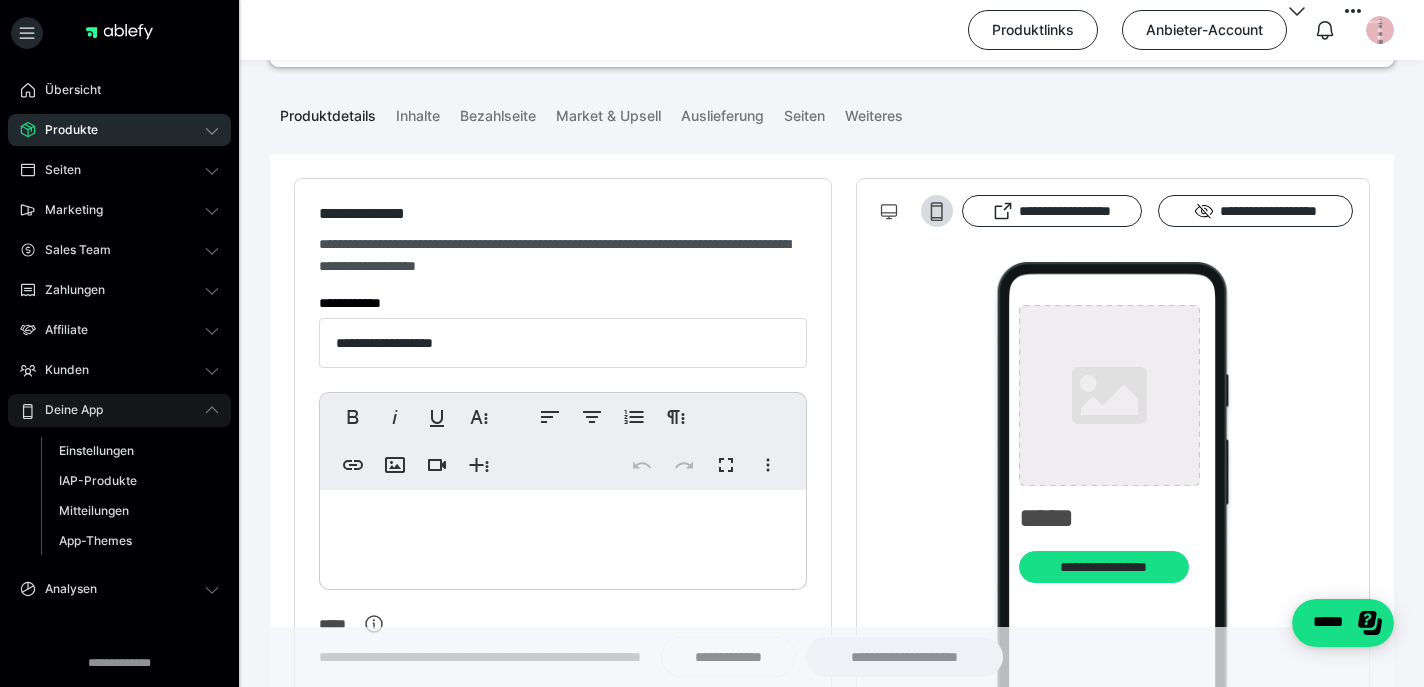 type on "**********" 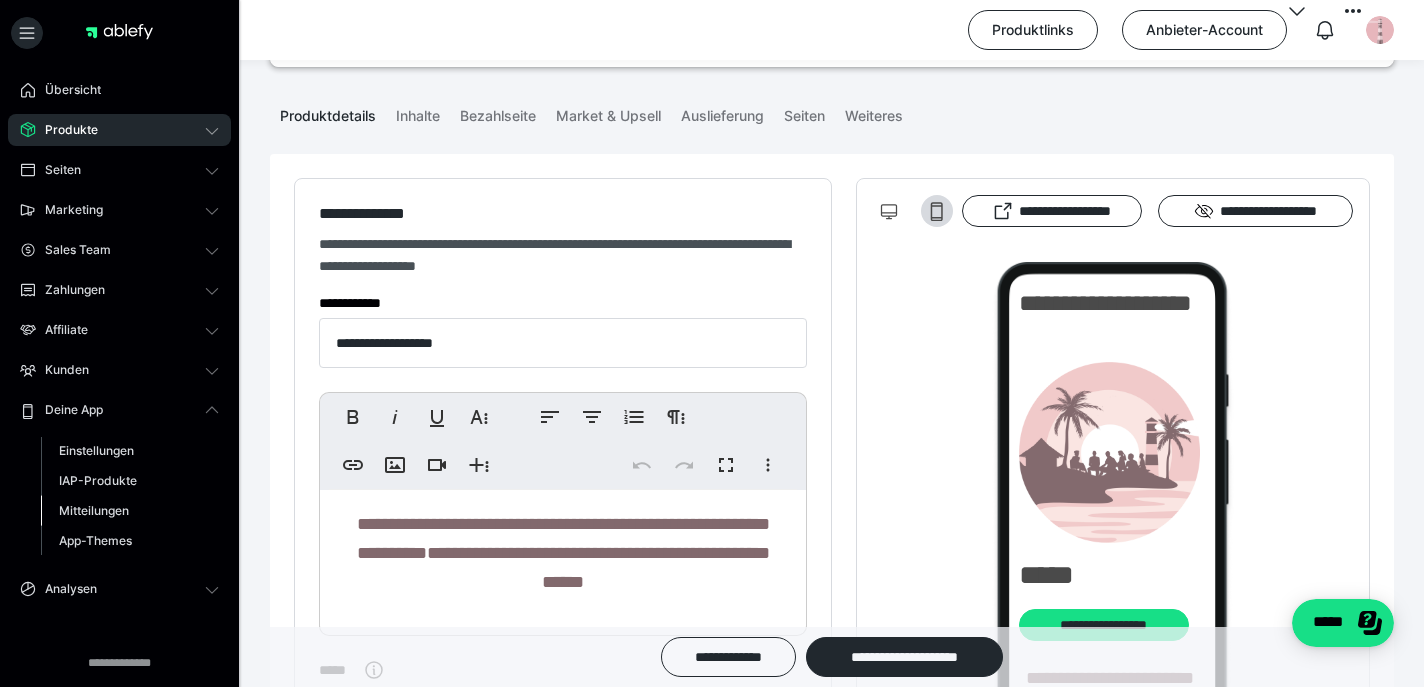 click on "Mitteilungen" at bounding box center [94, 510] 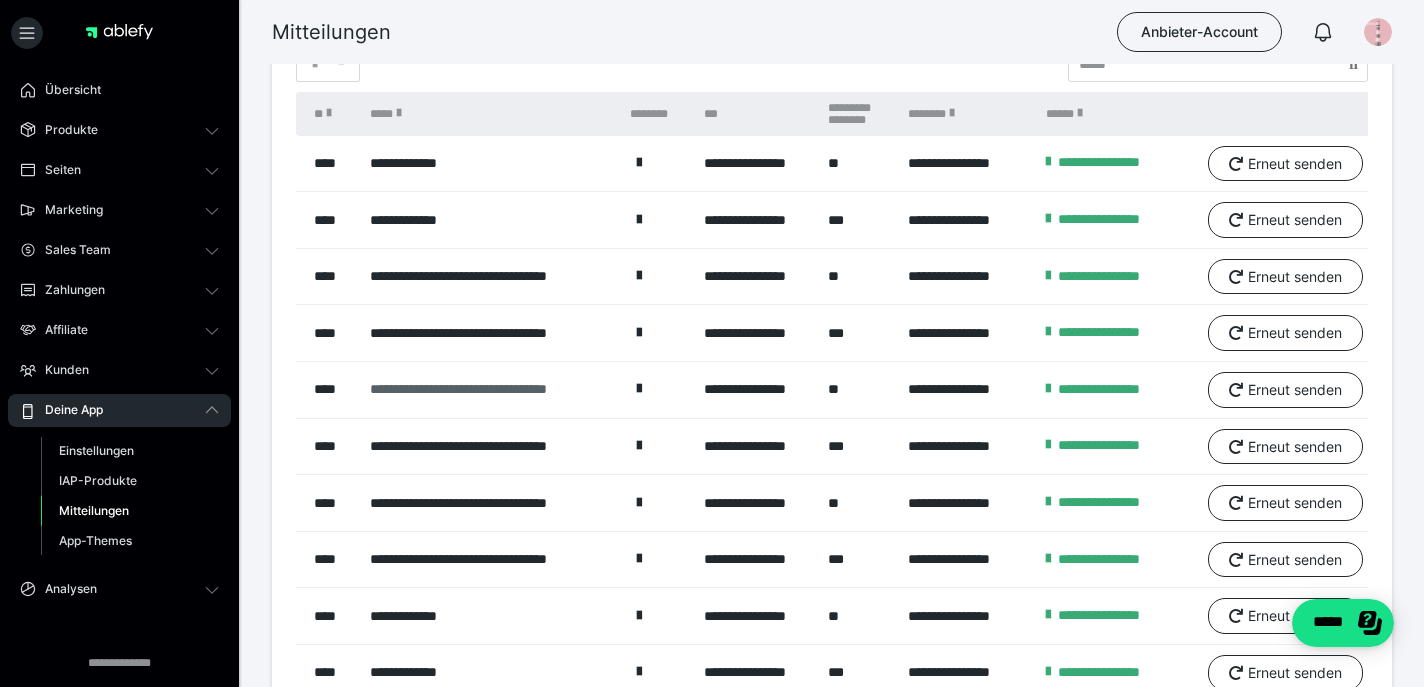 scroll, scrollTop: 134, scrollLeft: 0, axis: vertical 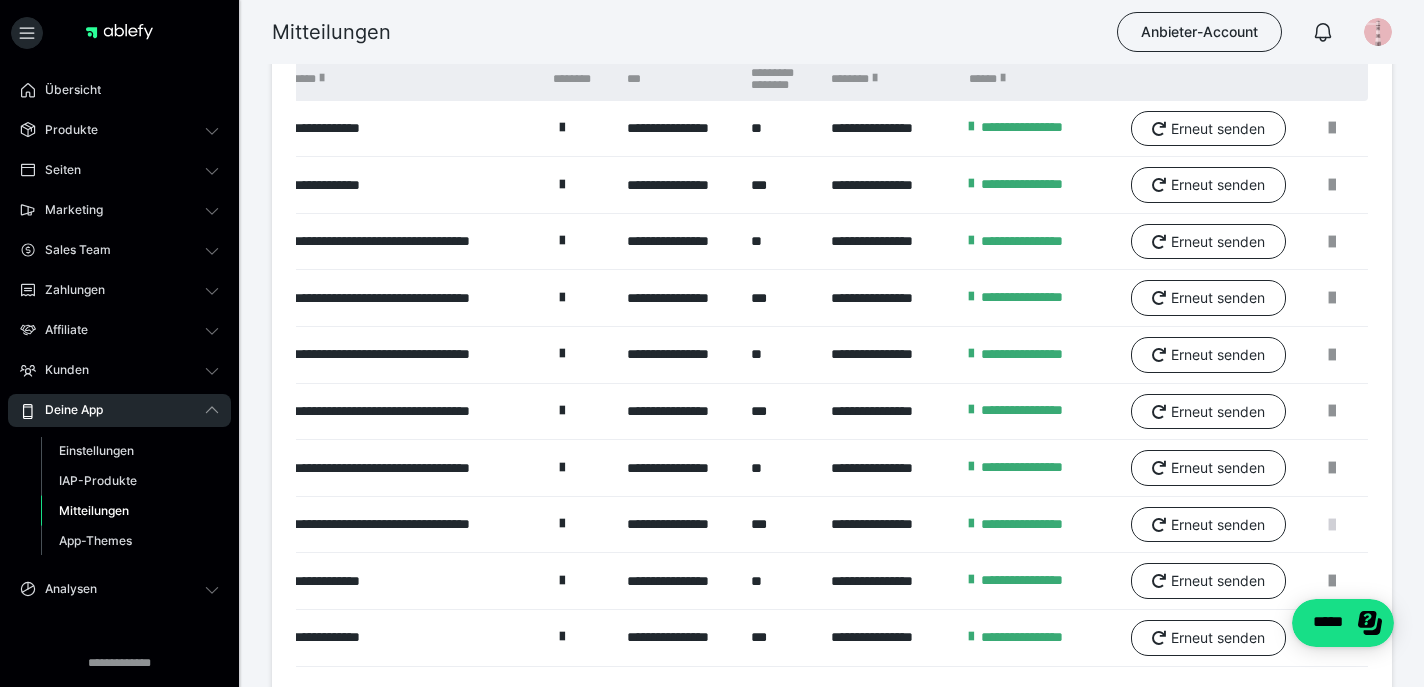 click at bounding box center [1332, 525] 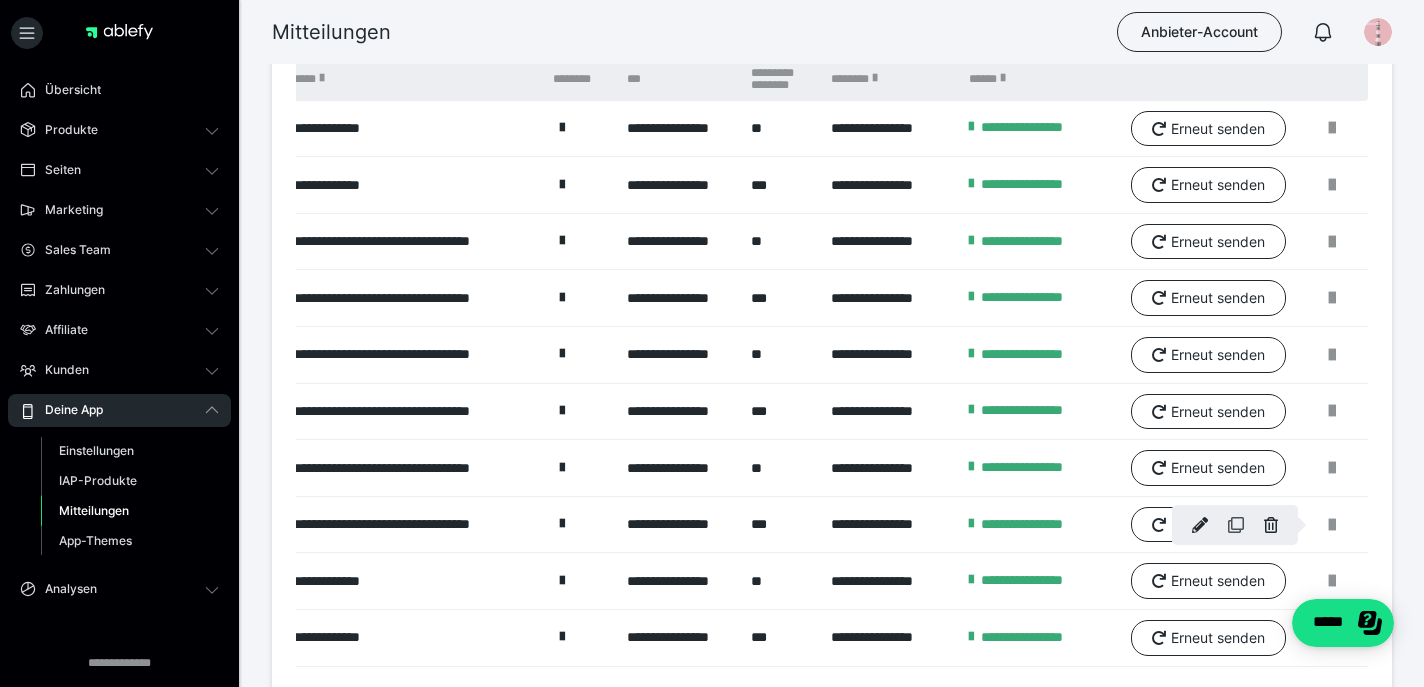 click at bounding box center [1236, 525] 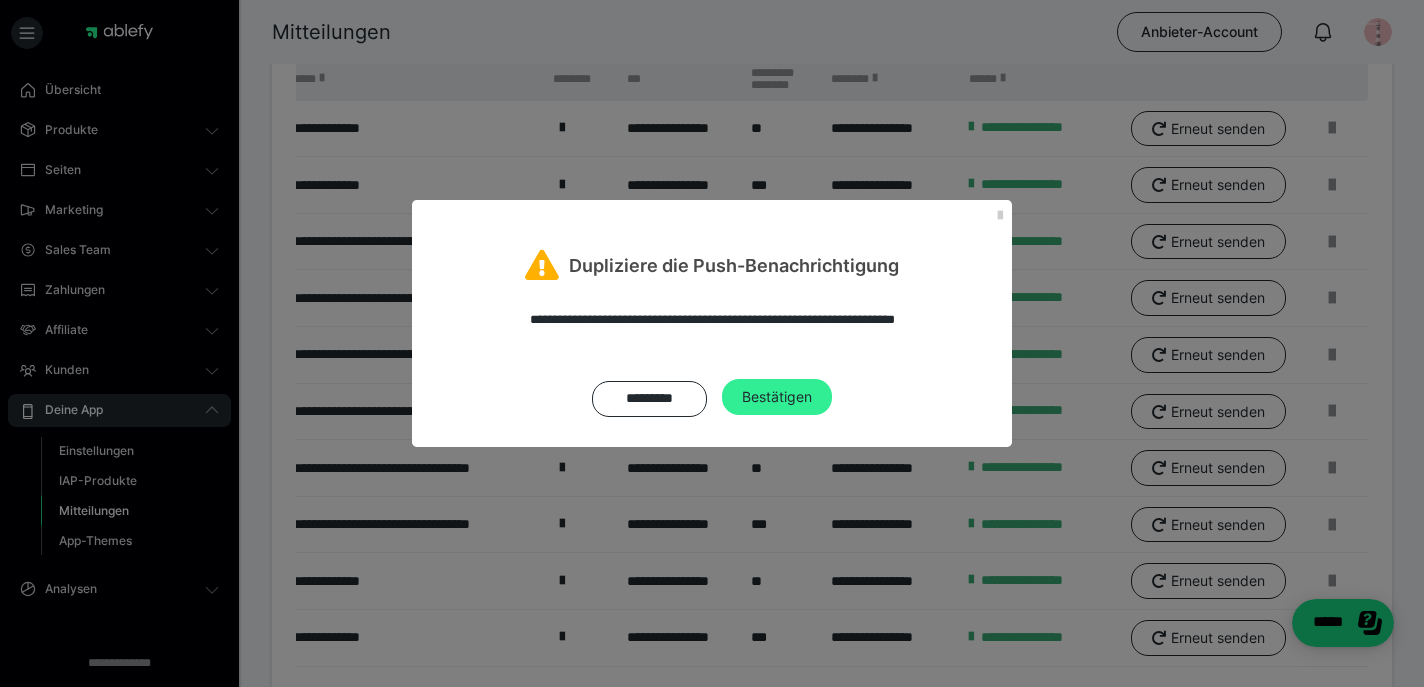 click on "Bestätigen" at bounding box center [777, 397] 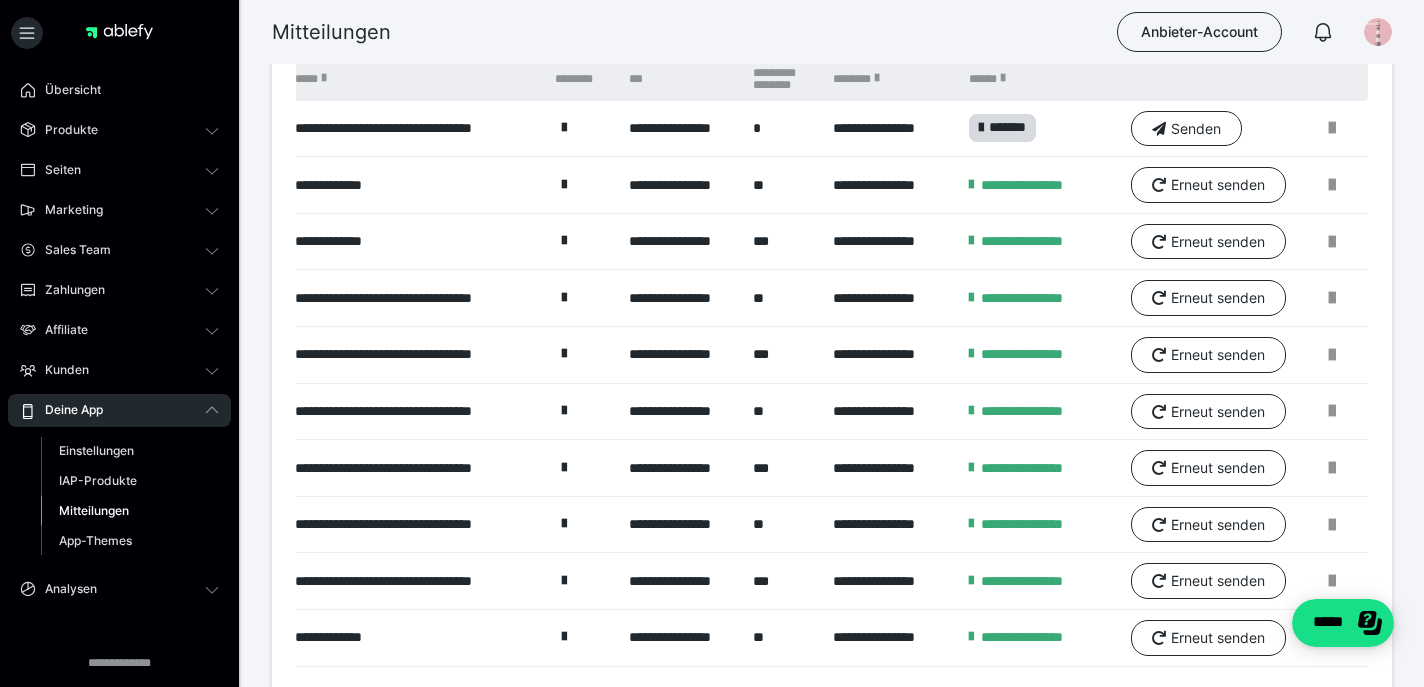 scroll, scrollTop: 0, scrollLeft: 77, axis: horizontal 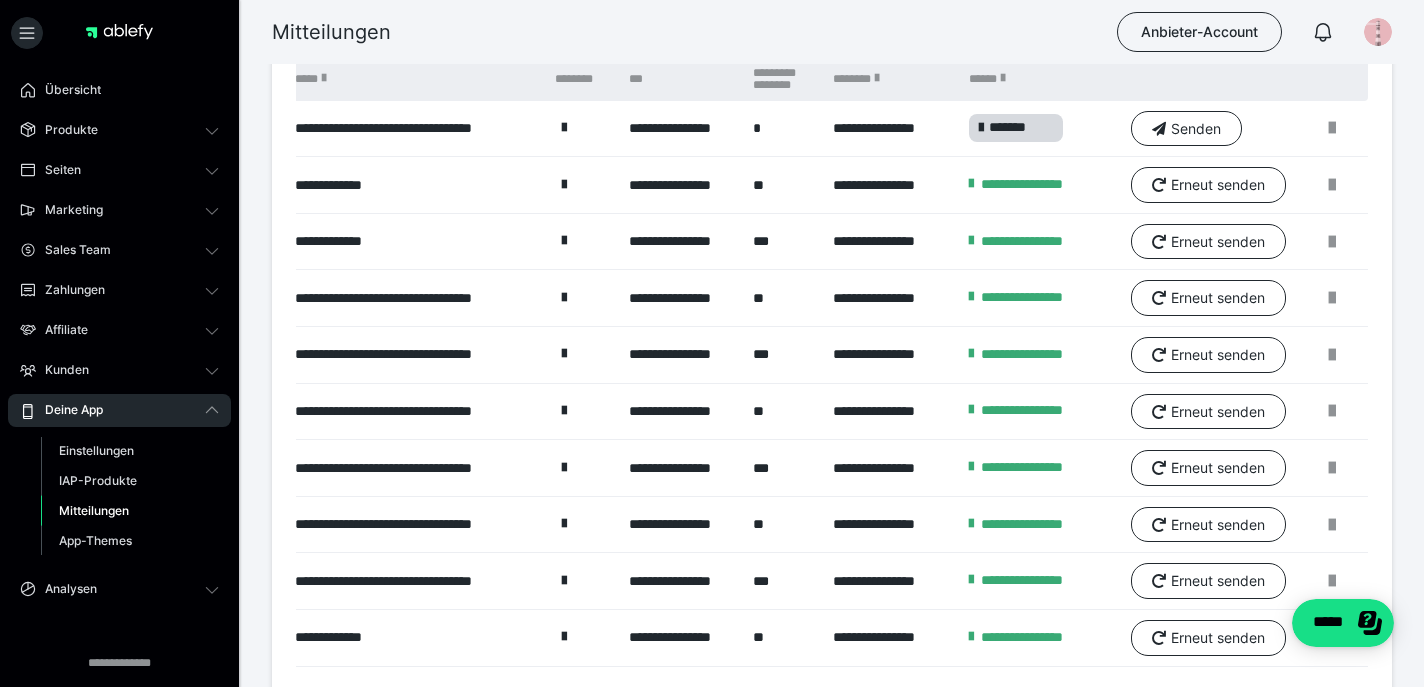 click on "**********" at bounding box center [415, 129] 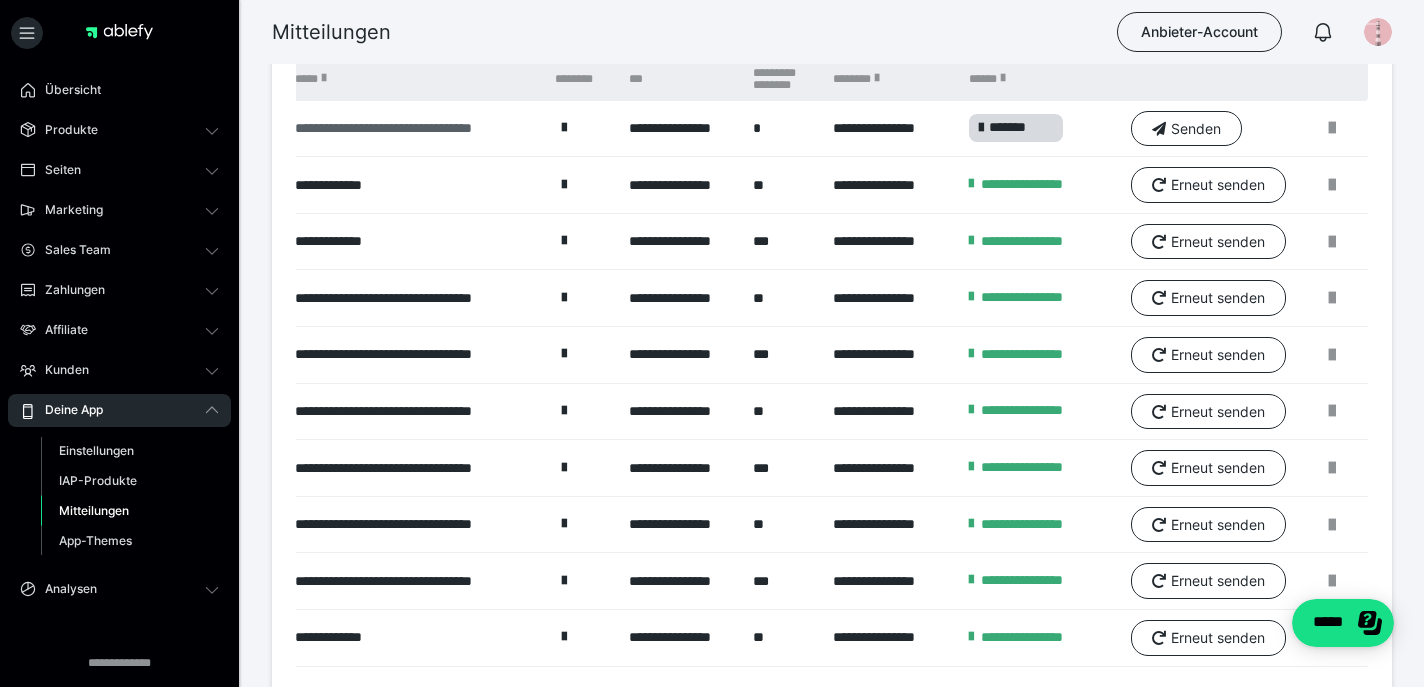 click on "**********" at bounding box center [415, 128] 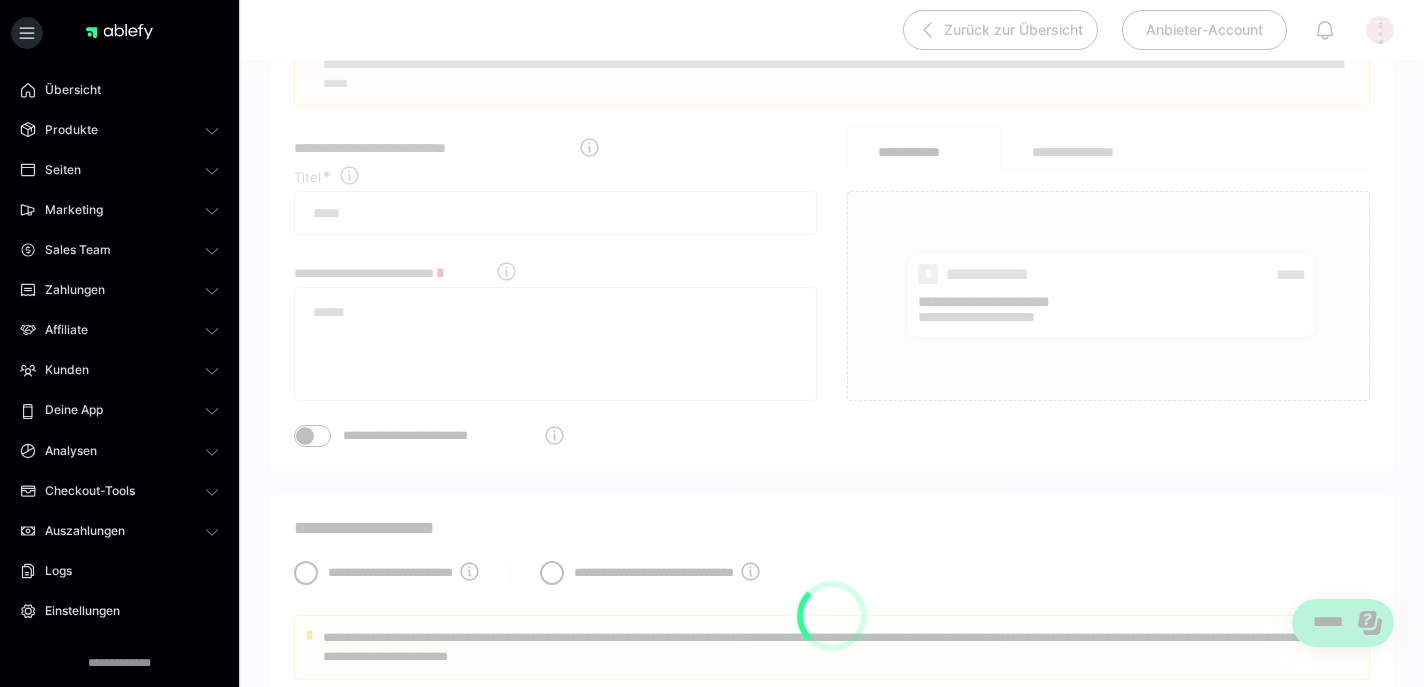 scroll, scrollTop: 0, scrollLeft: 0, axis: both 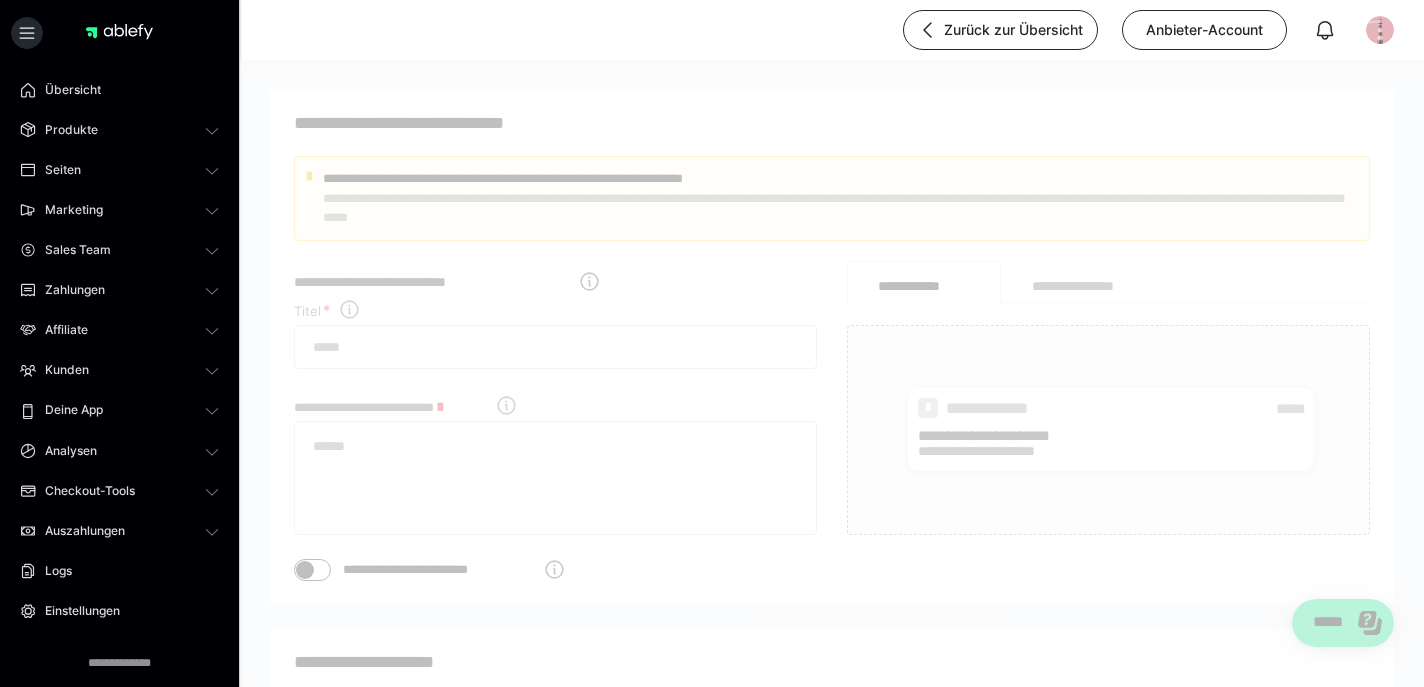 type on "**********" 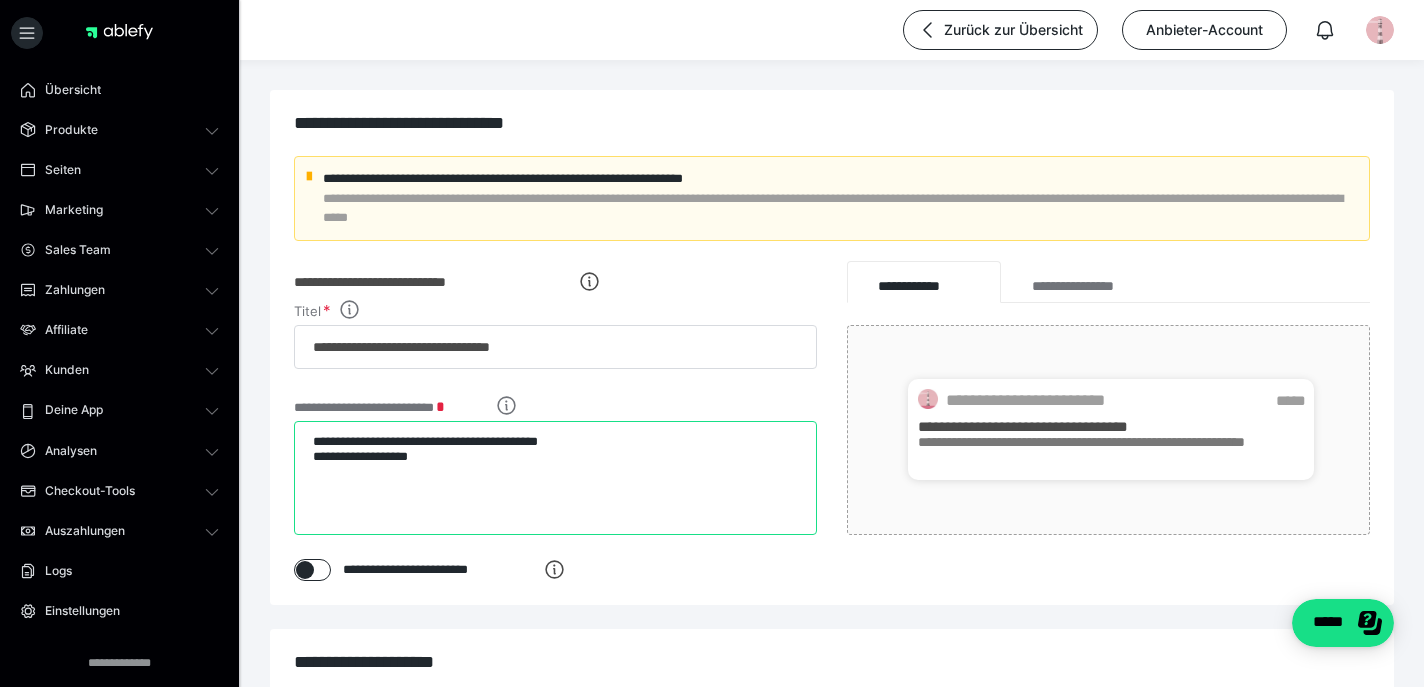 click on "**********" at bounding box center [555, 478] 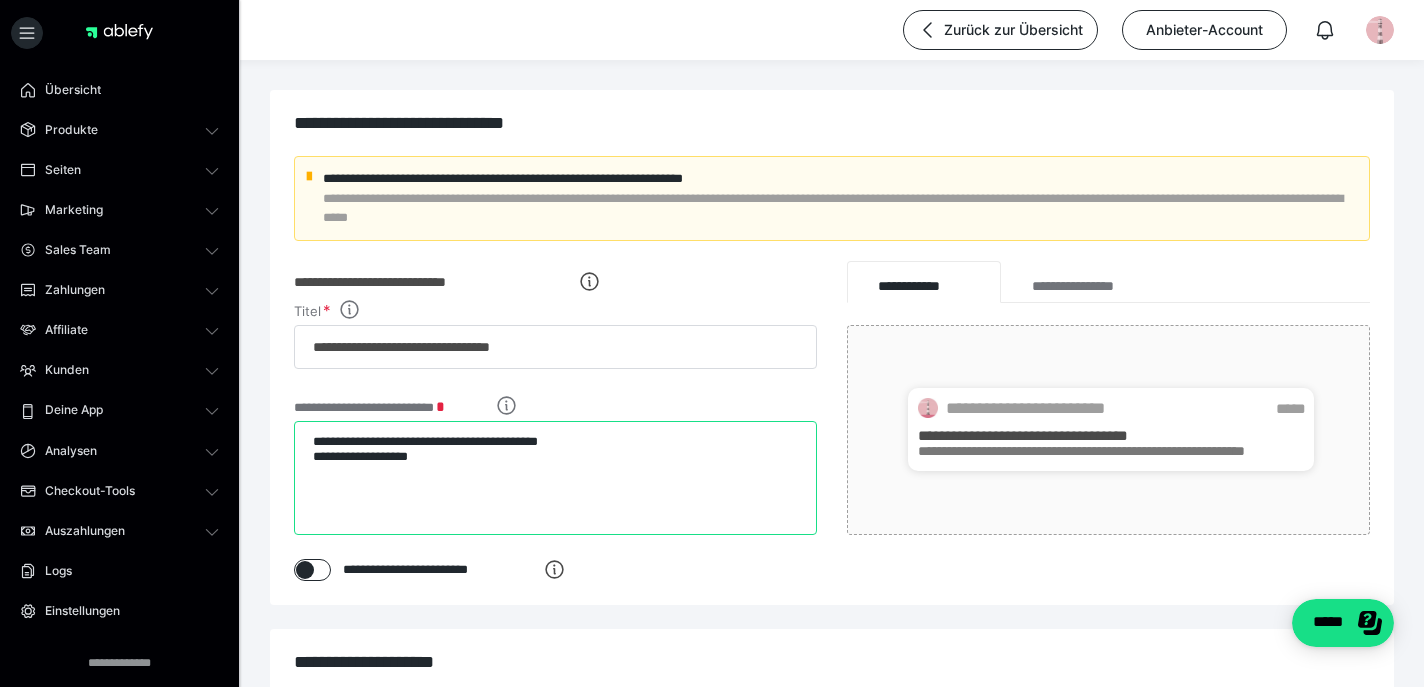 drag, startPoint x: 447, startPoint y: 442, endPoint x: 610, endPoint y: 441, distance: 163.00307 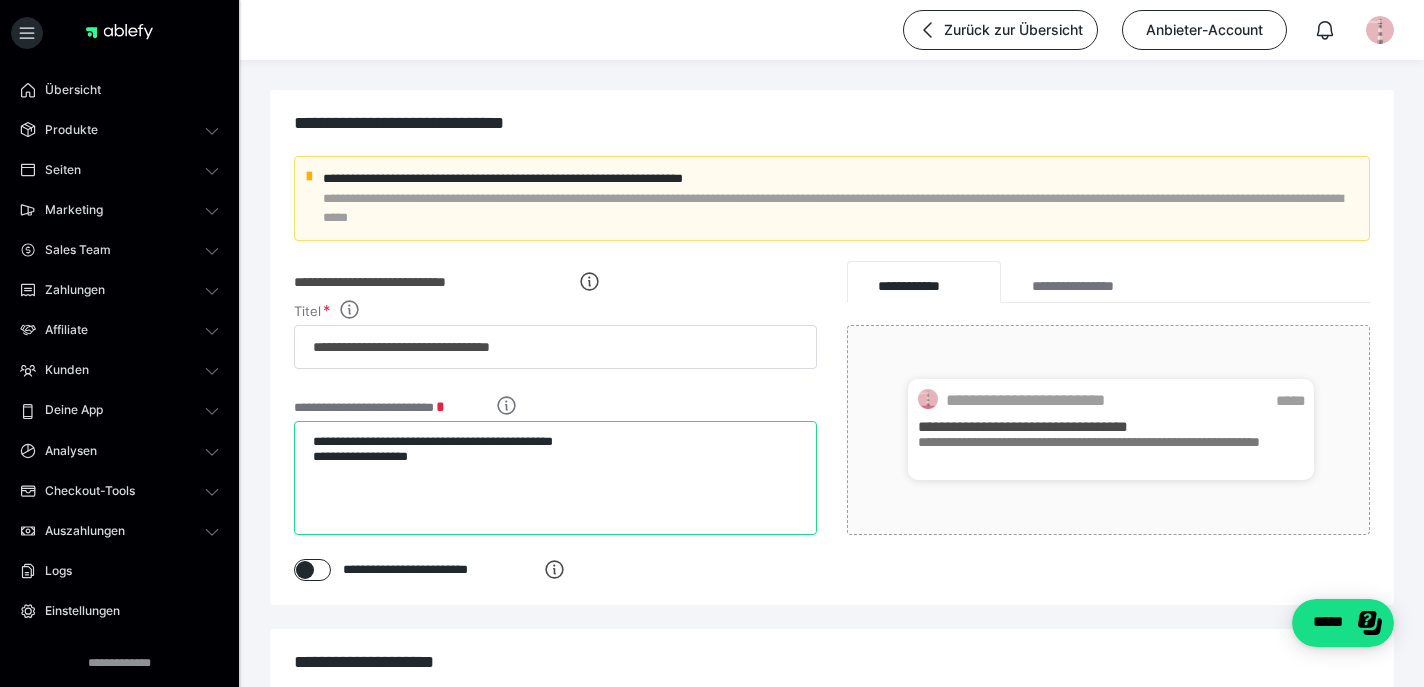 click on "**********" at bounding box center (555, 478) 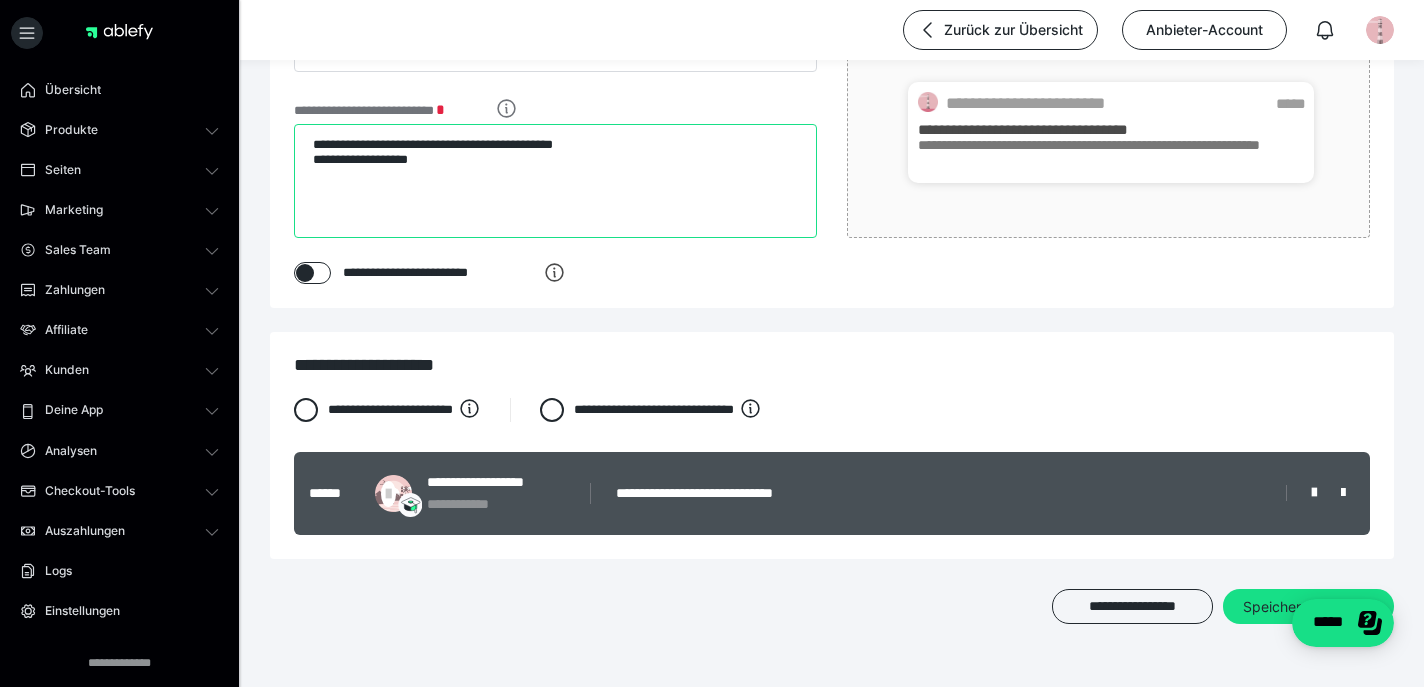 scroll, scrollTop: 334, scrollLeft: 0, axis: vertical 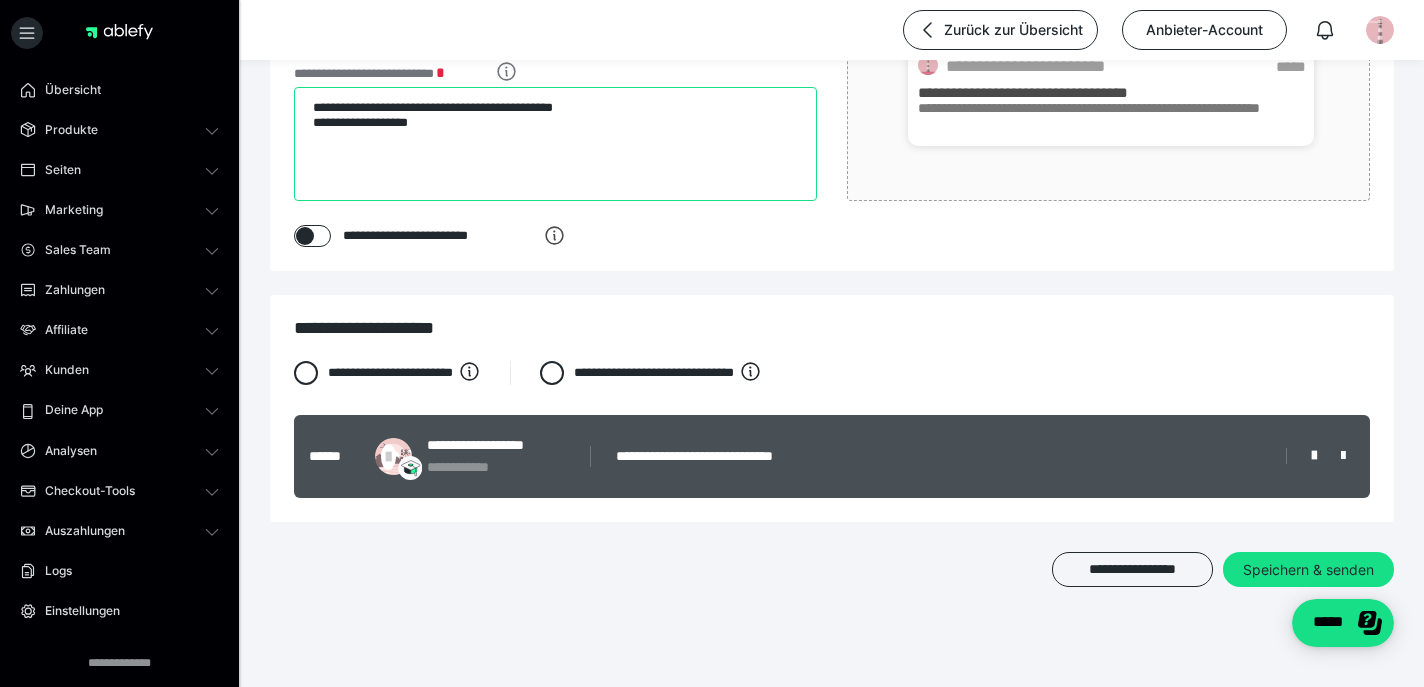 type on "**********" 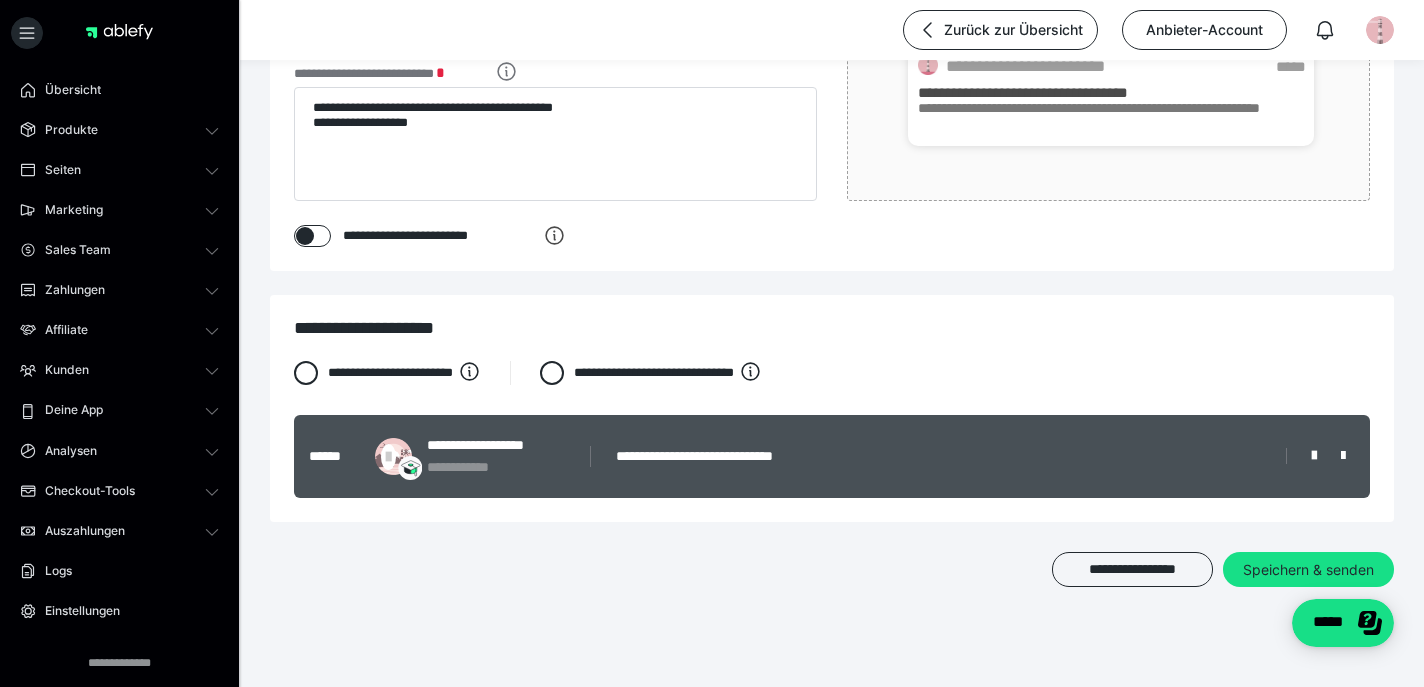 click at bounding box center [1315, 456] 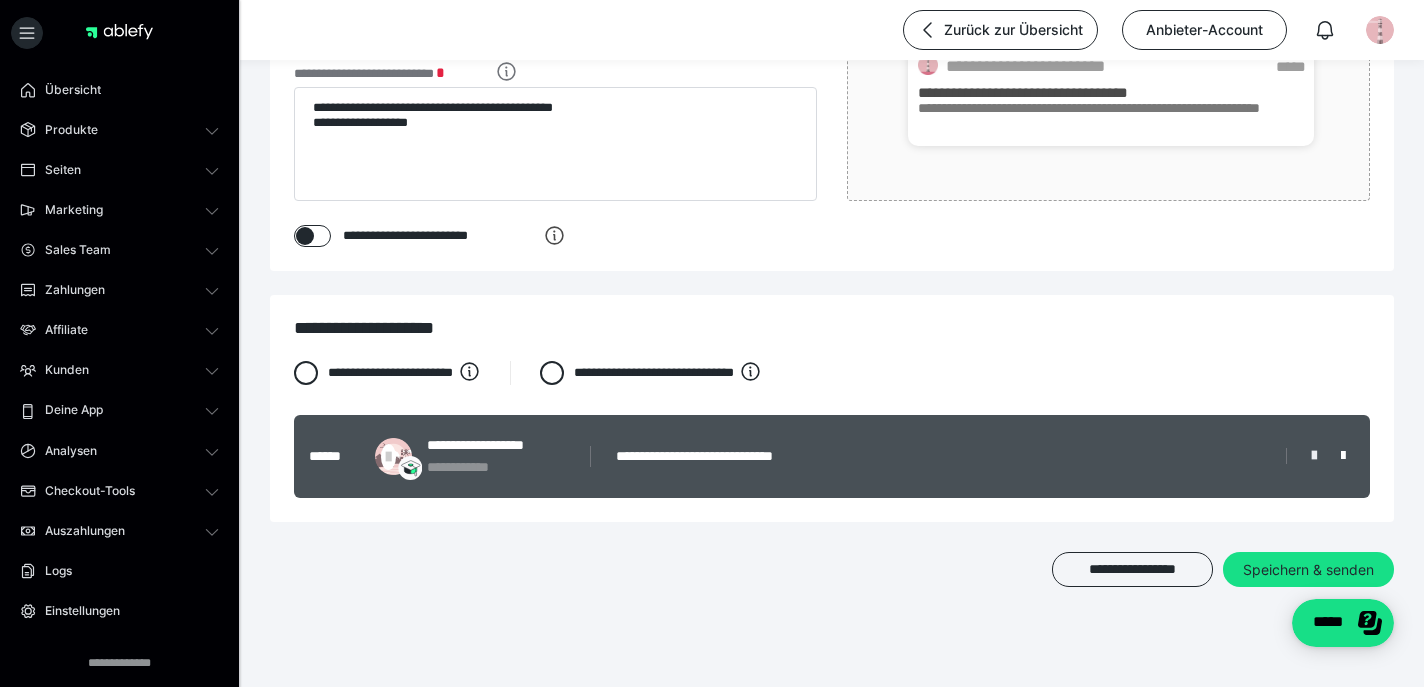 click at bounding box center [1314, 456] 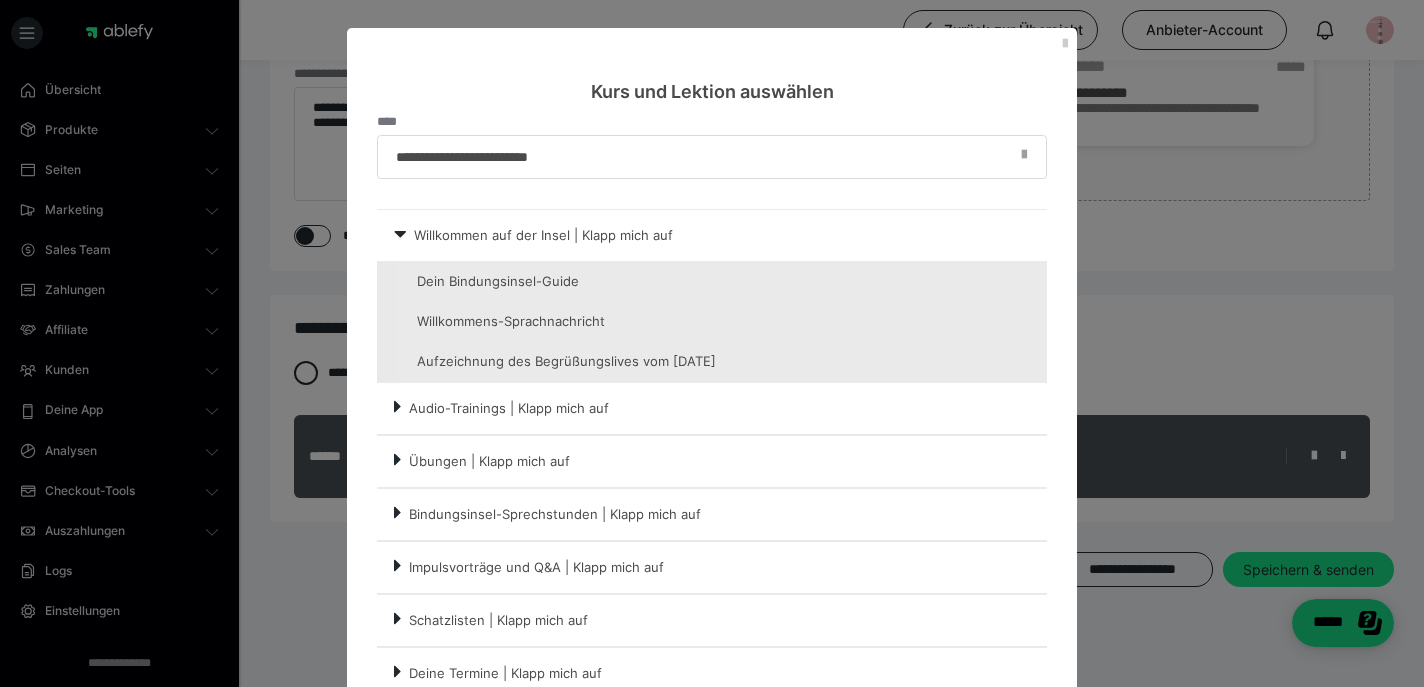 click on "Audio-Trainings | Klapp mich auf" at bounding box center (712, 408) 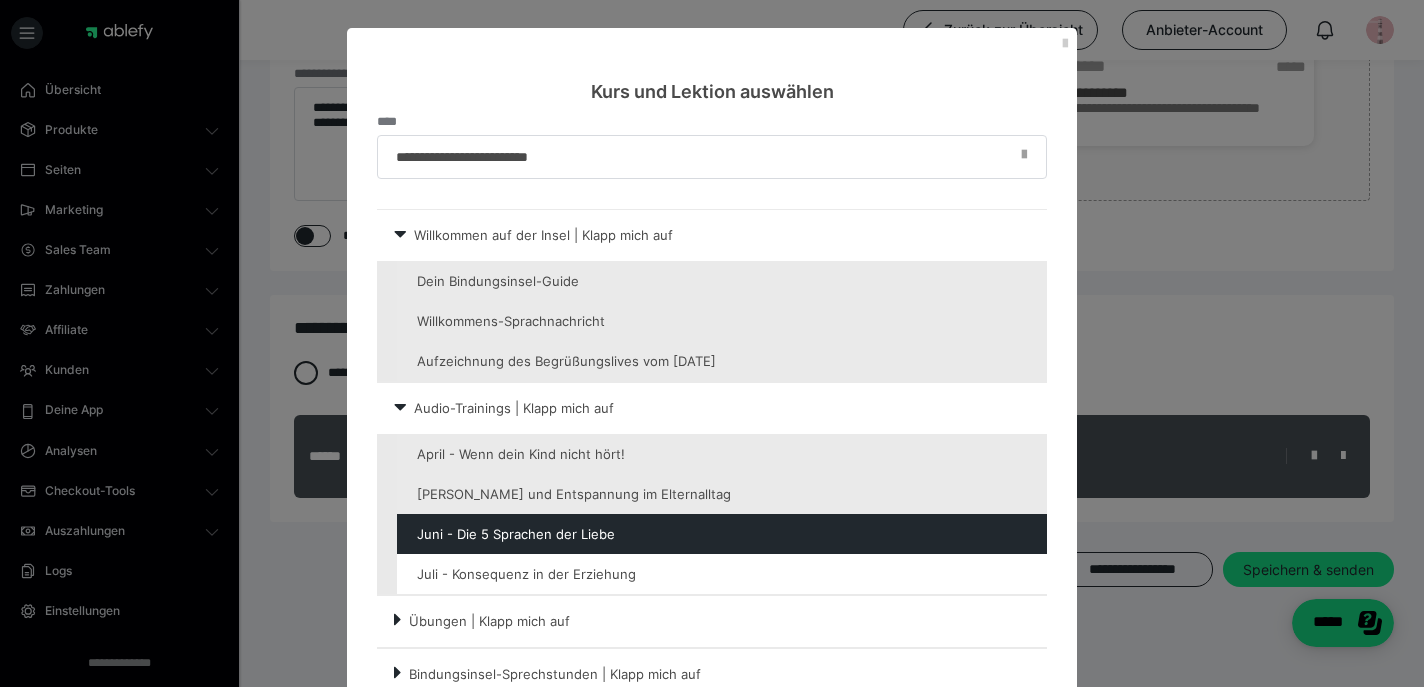 click at bounding box center [722, 574] 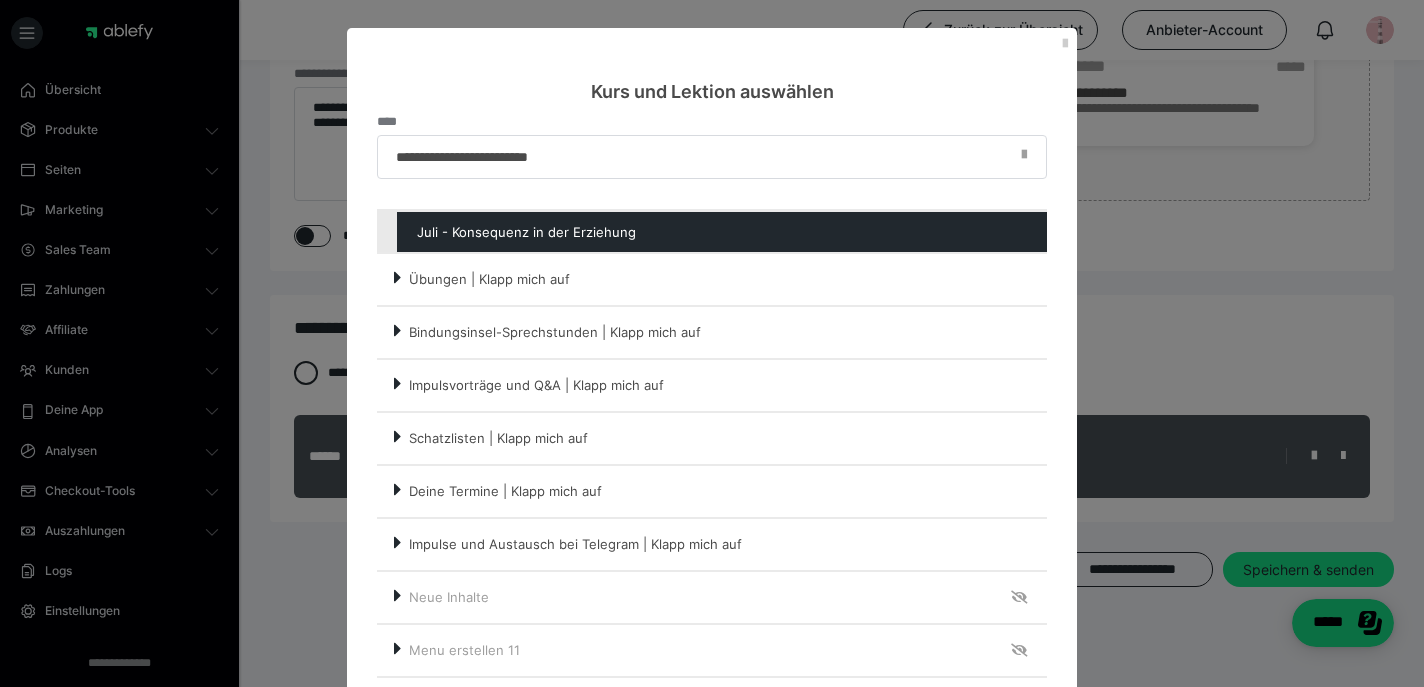 scroll, scrollTop: 363, scrollLeft: 0, axis: vertical 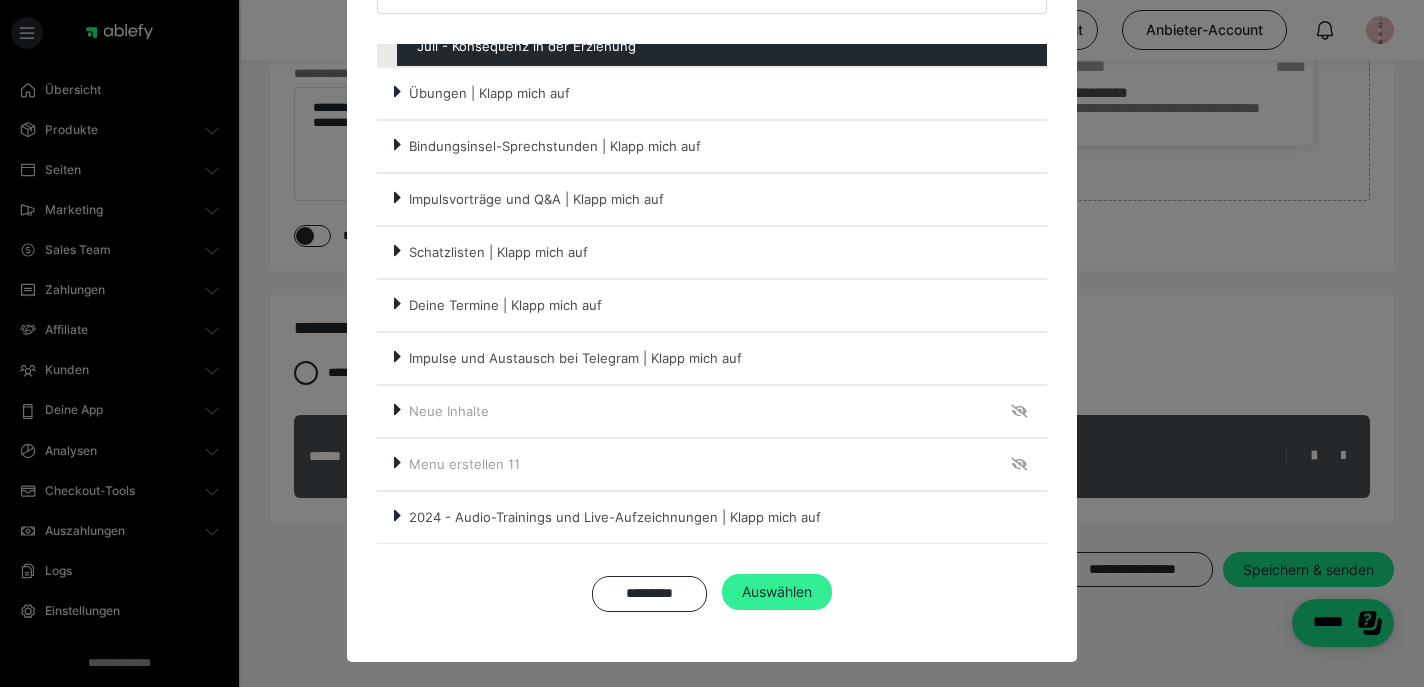 click on "Auswählen" at bounding box center [777, 592] 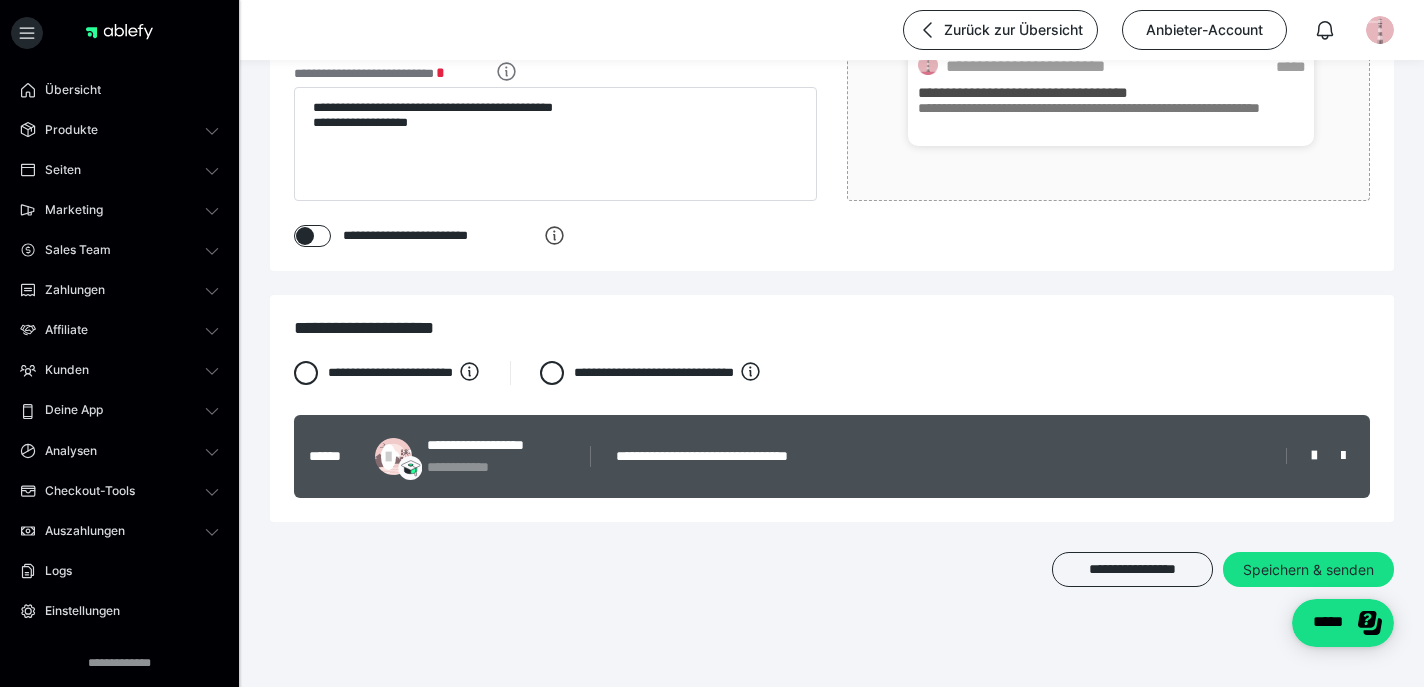 click at bounding box center [305, 236] 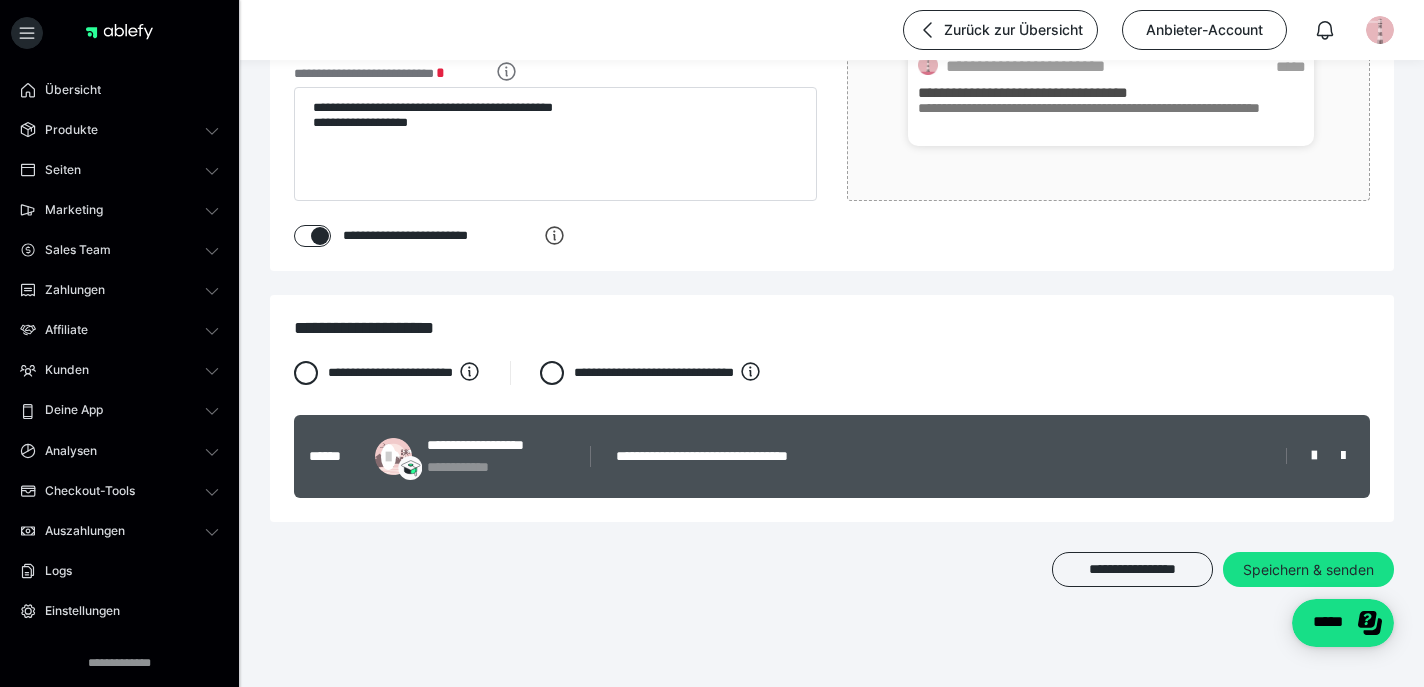checkbox on "****" 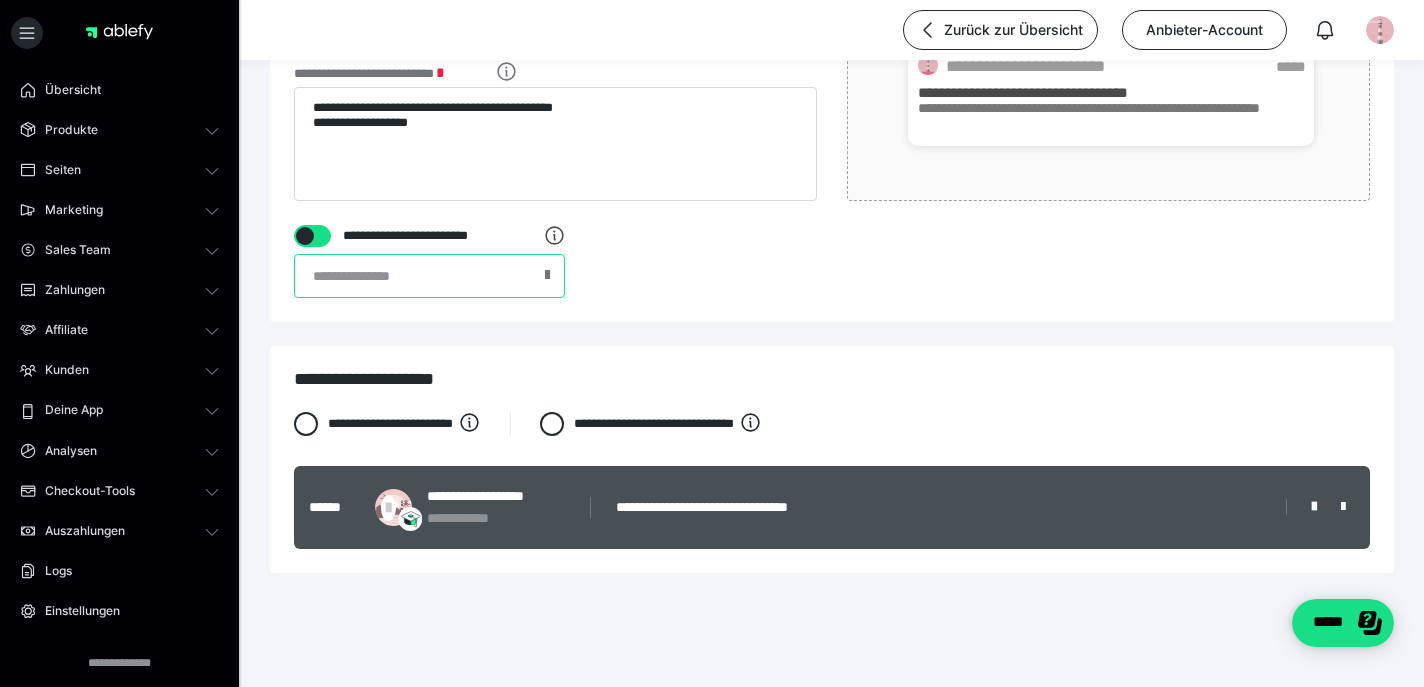 click at bounding box center [429, 276] 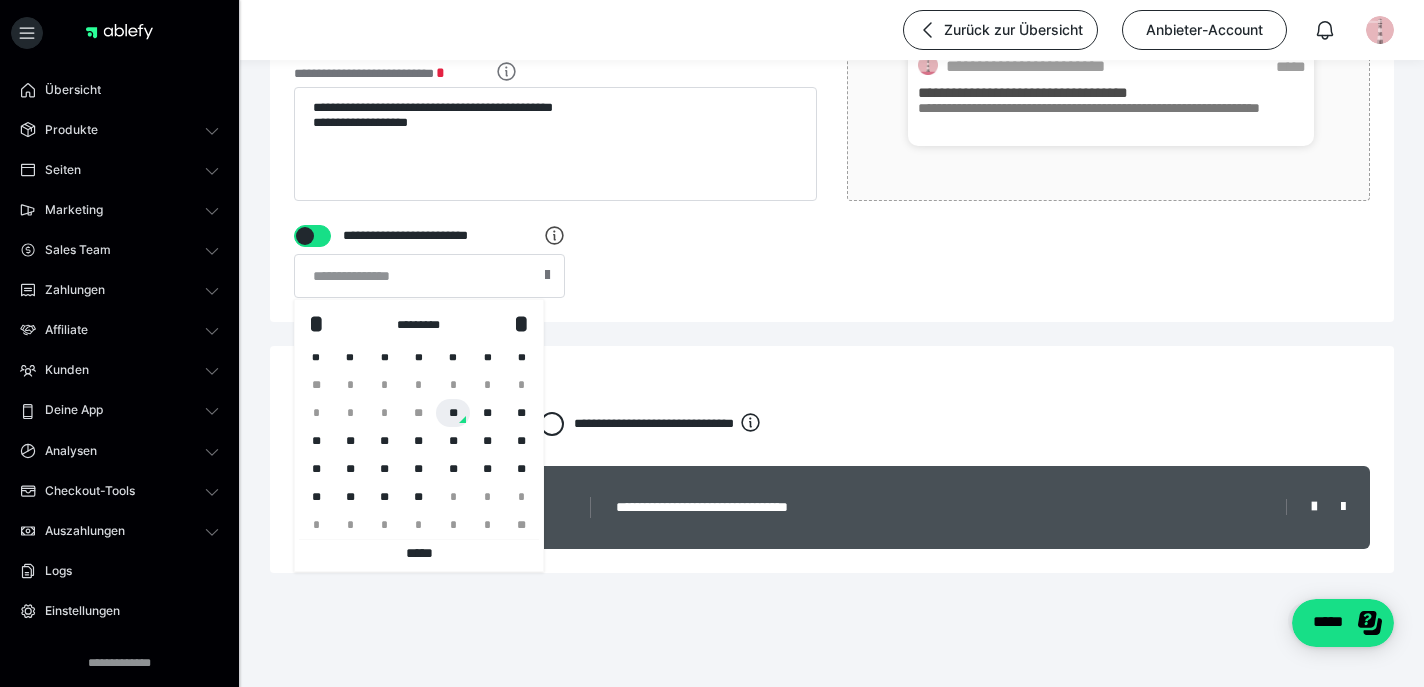click on "**" at bounding box center [453, 413] 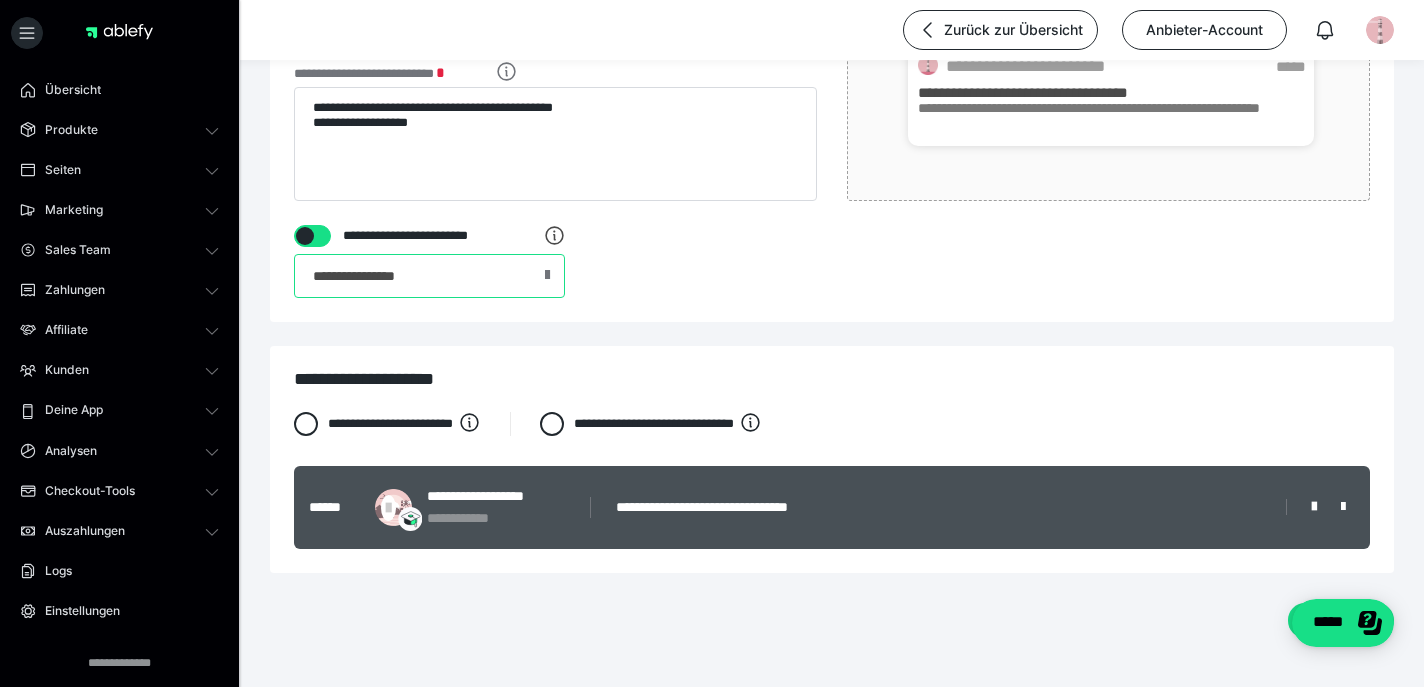 click on "**********" at bounding box center [429, 276] 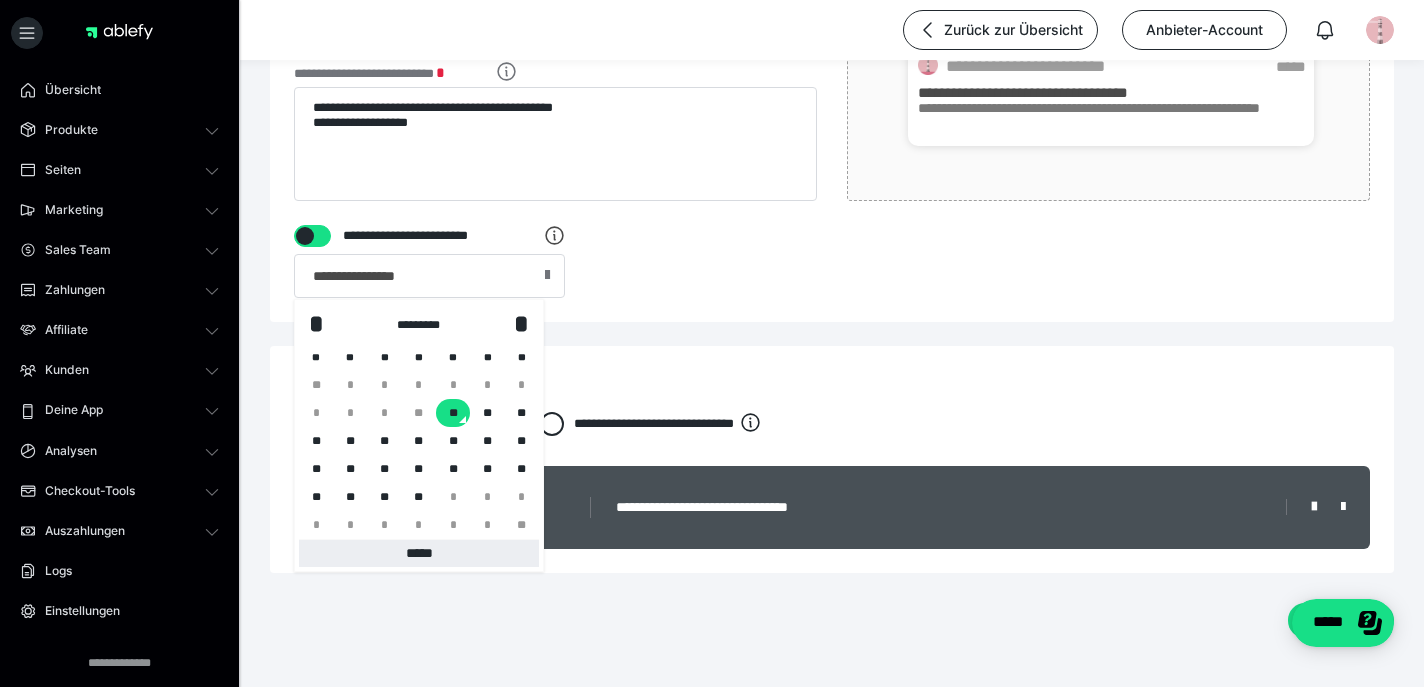 click on "*****" at bounding box center (419, 553) 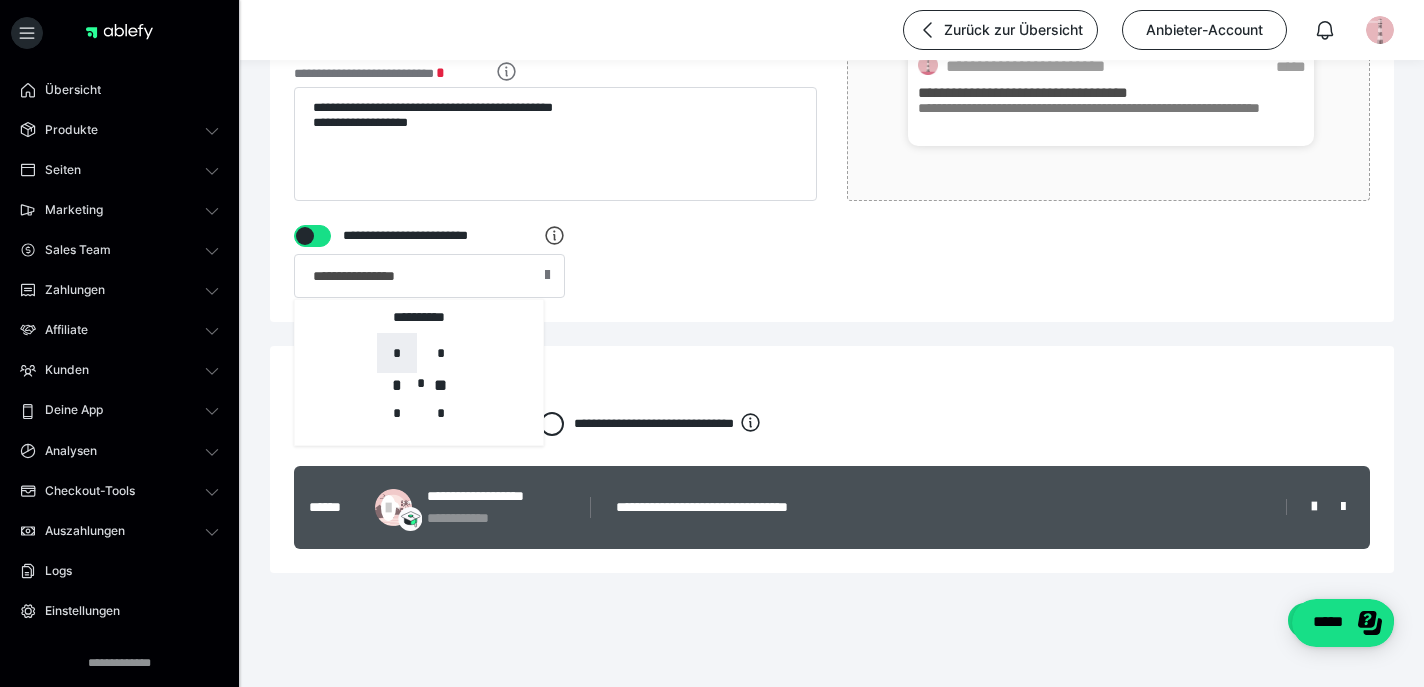 click on "*" at bounding box center (397, 353) 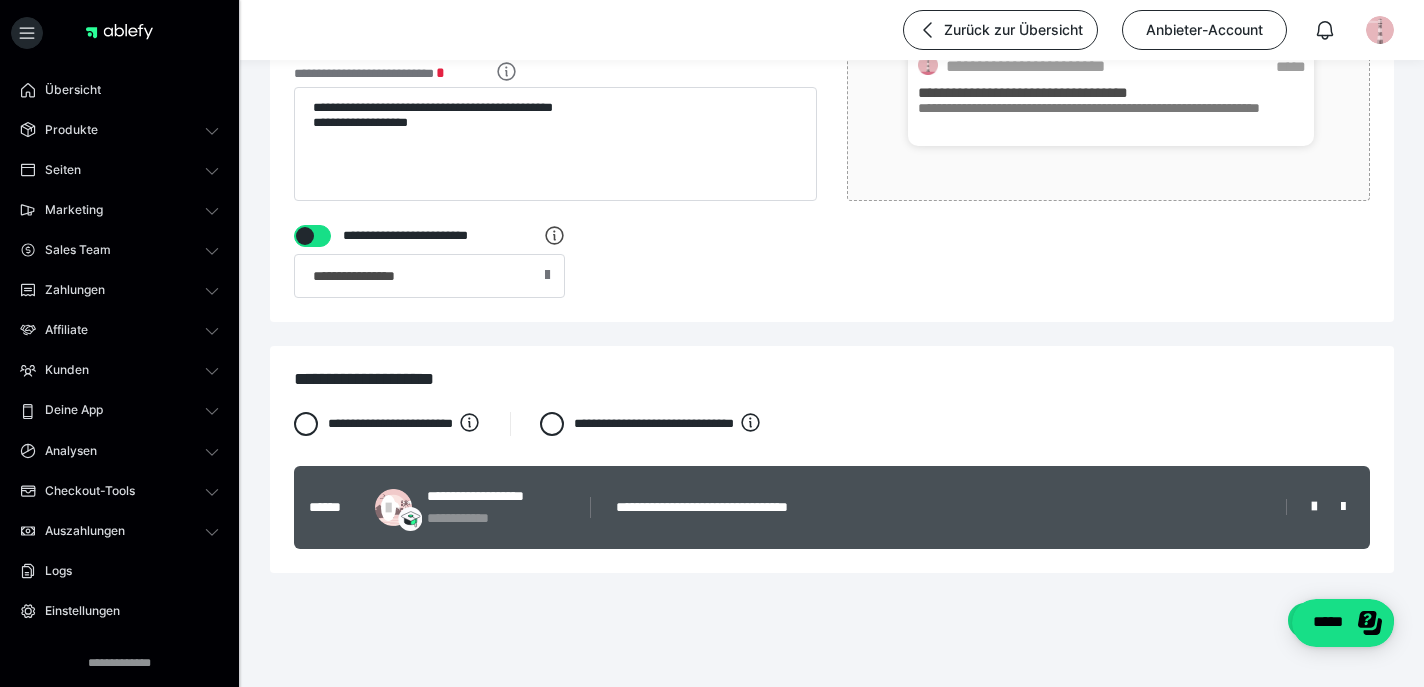 click on "**********" at bounding box center (832, 60) 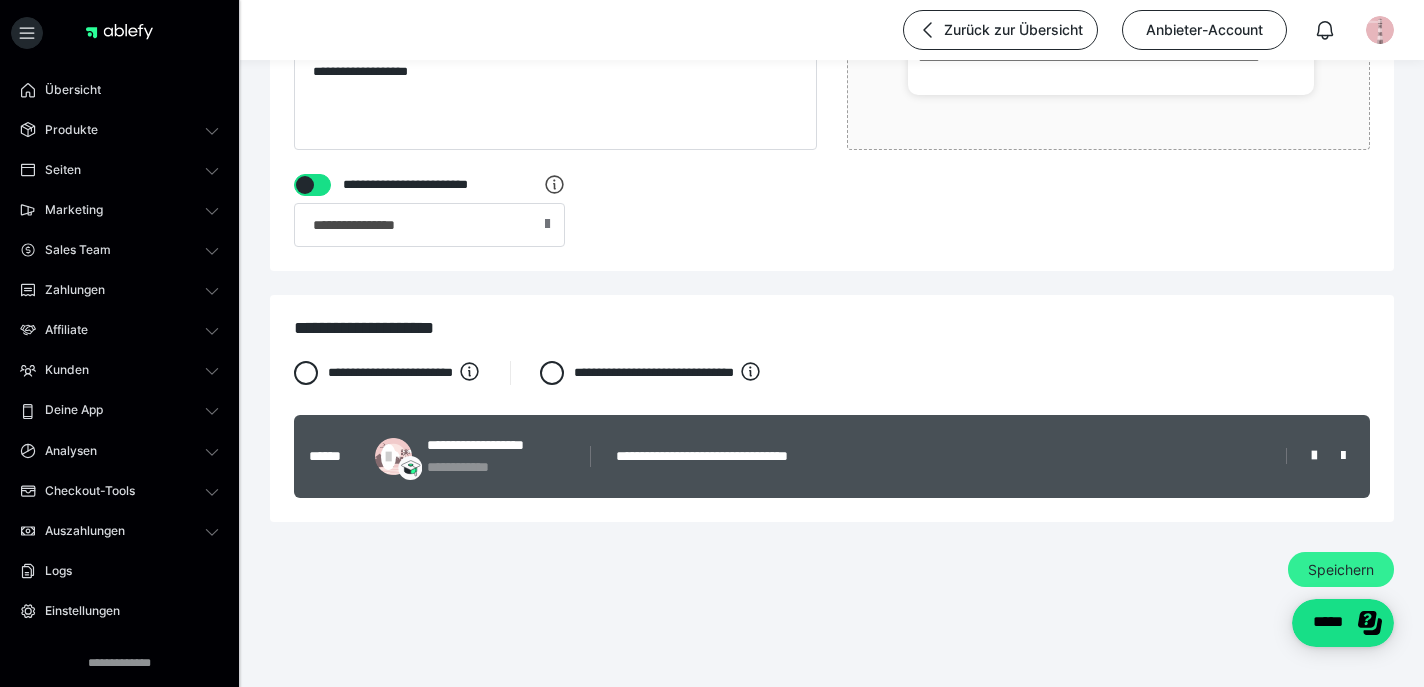 click on "Speichern" at bounding box center (1341, 570) 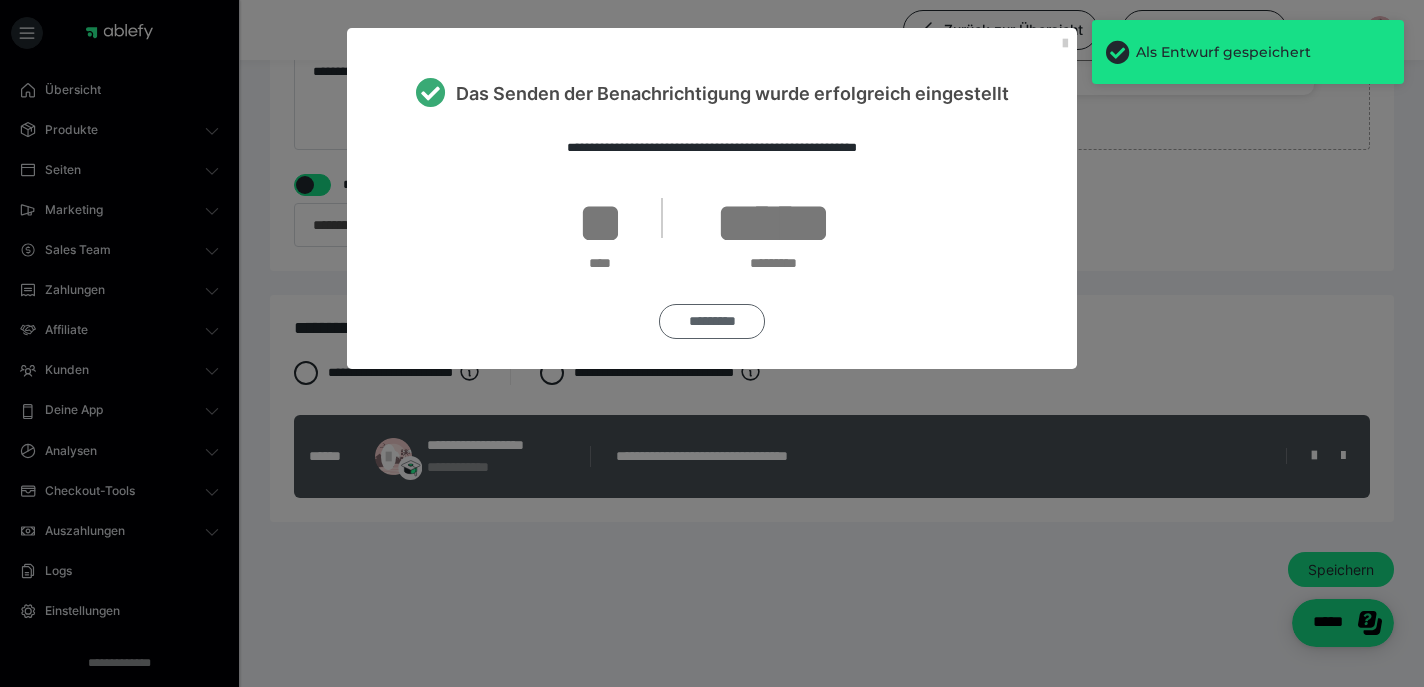 click on "*********" at bounding box center [712, 322] 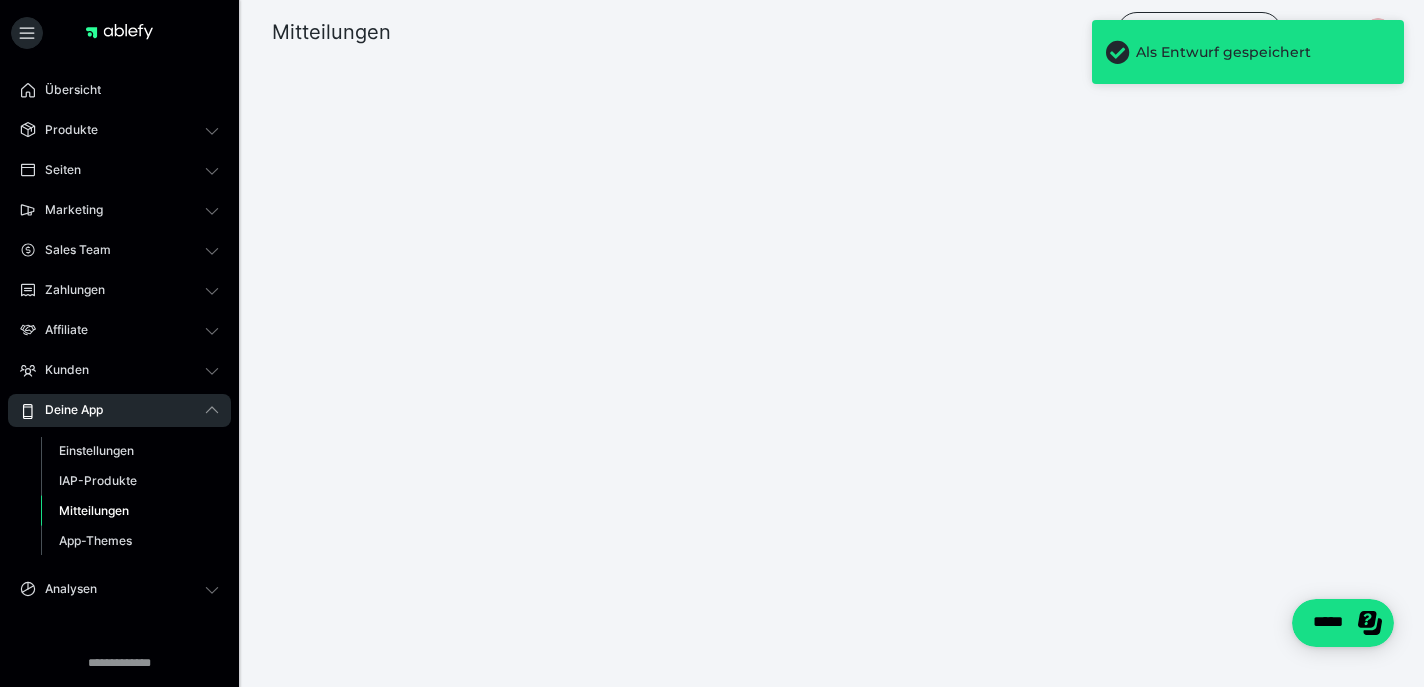 scroll, scrollTop: 0, scrollLeft: 0, axis: both 